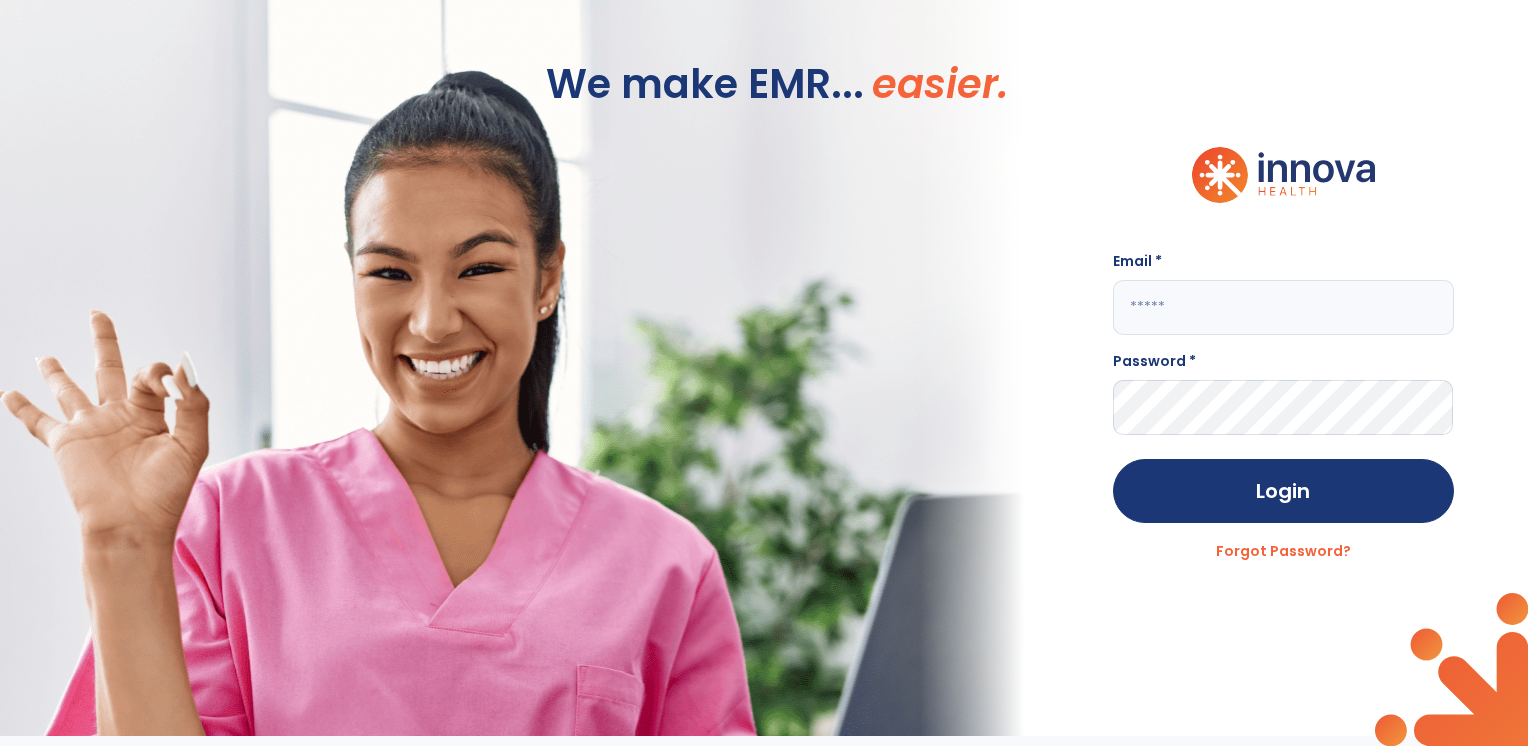 scroll, scrollTop: 0, scrollLeft: 0, axis: both 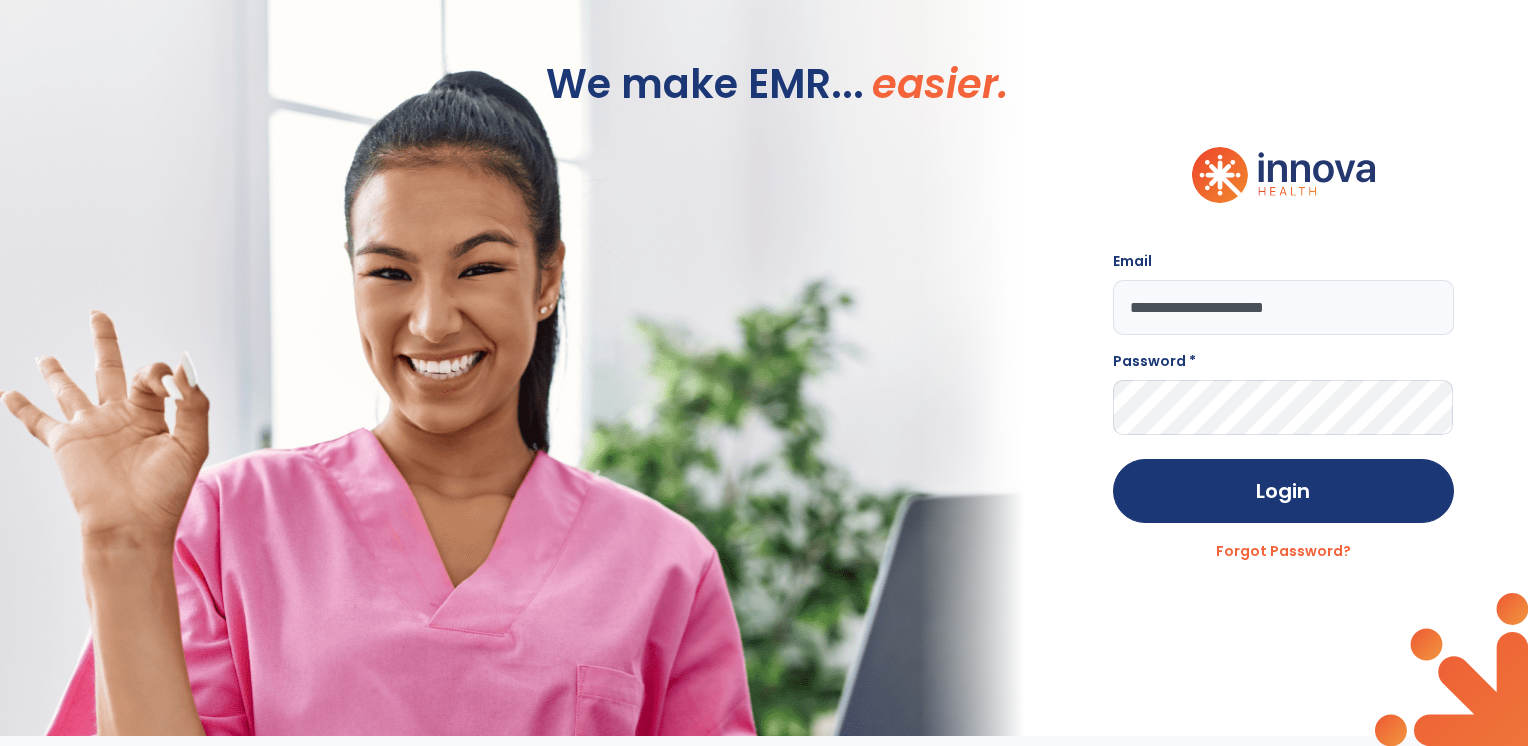 type on "**********" 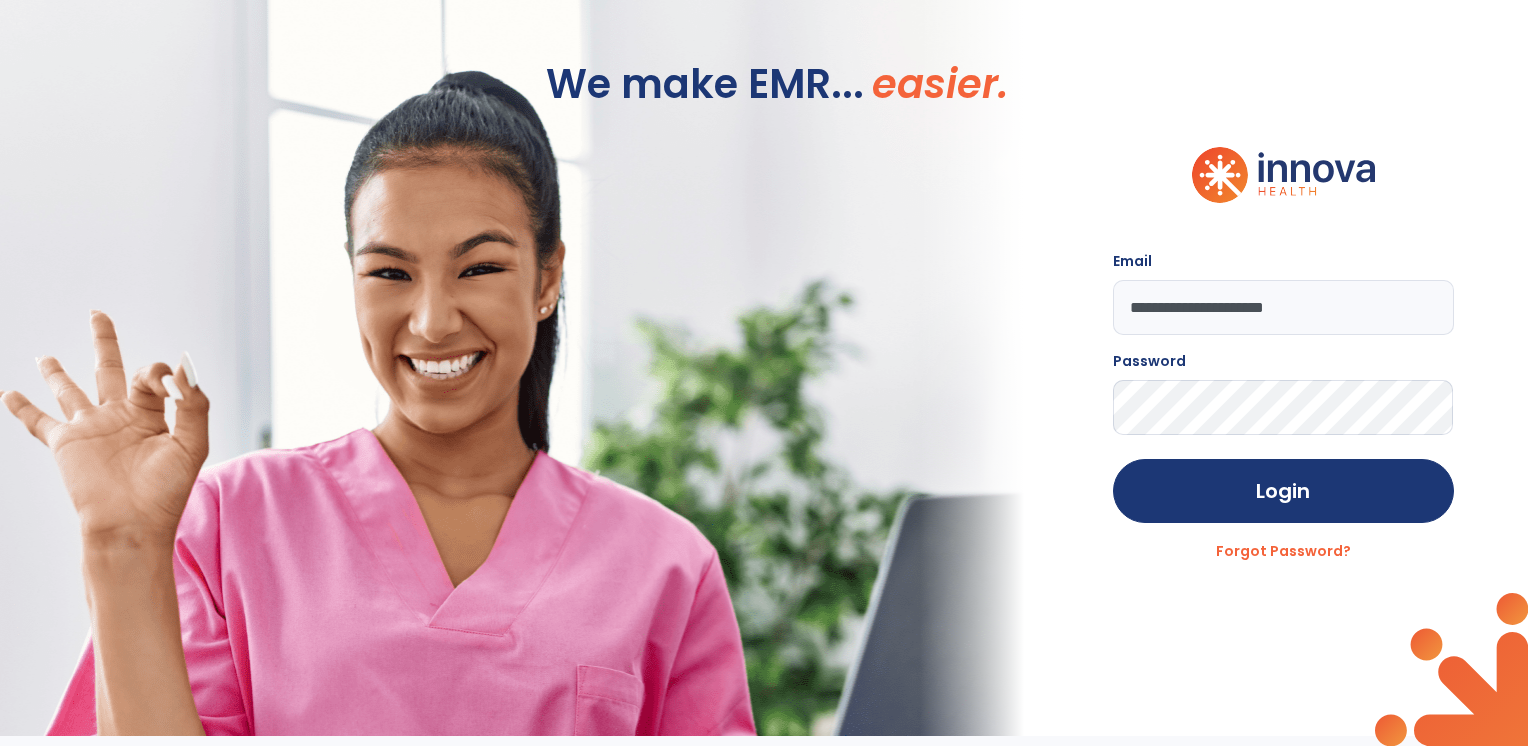click on "Login" 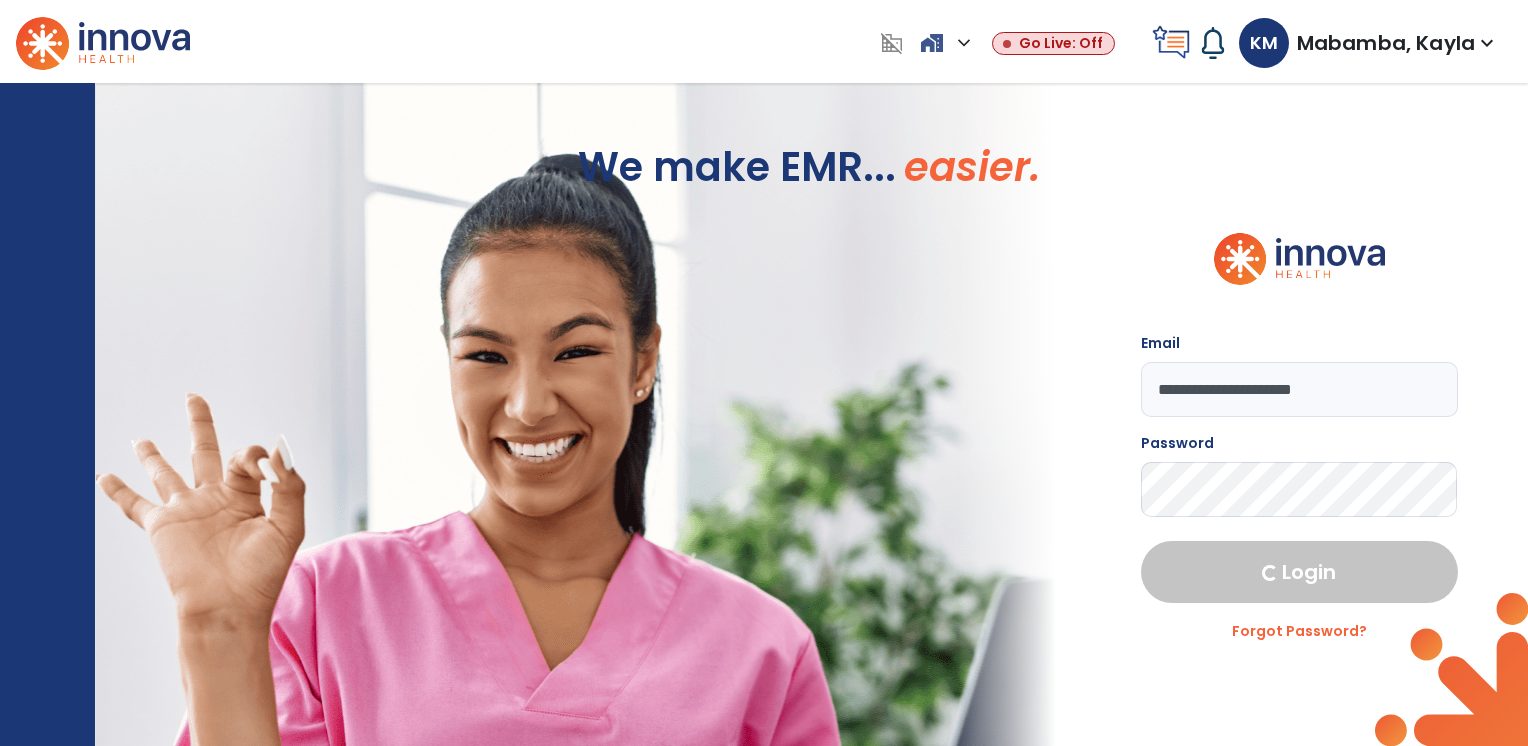 select on "****" 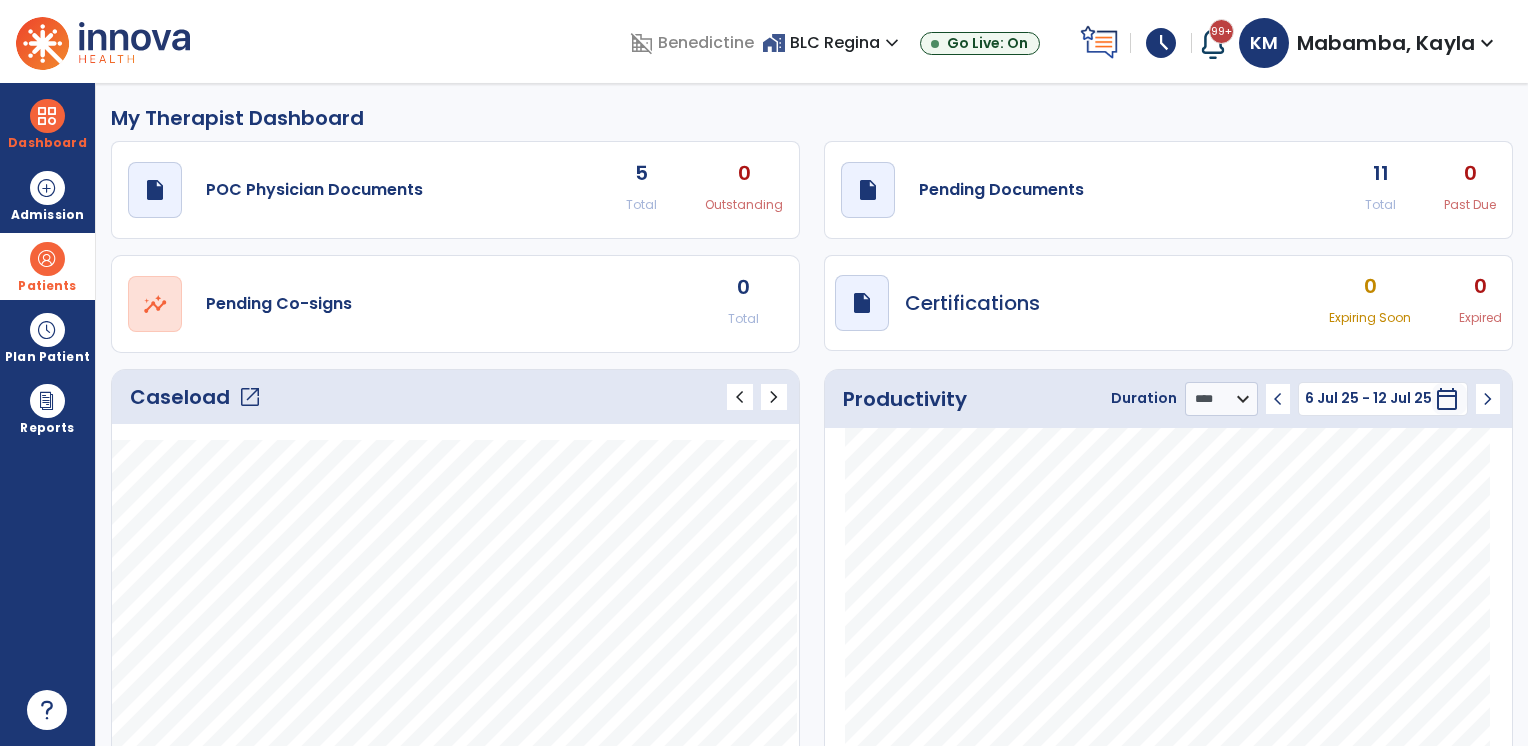 click at bounding box center [47, 259] 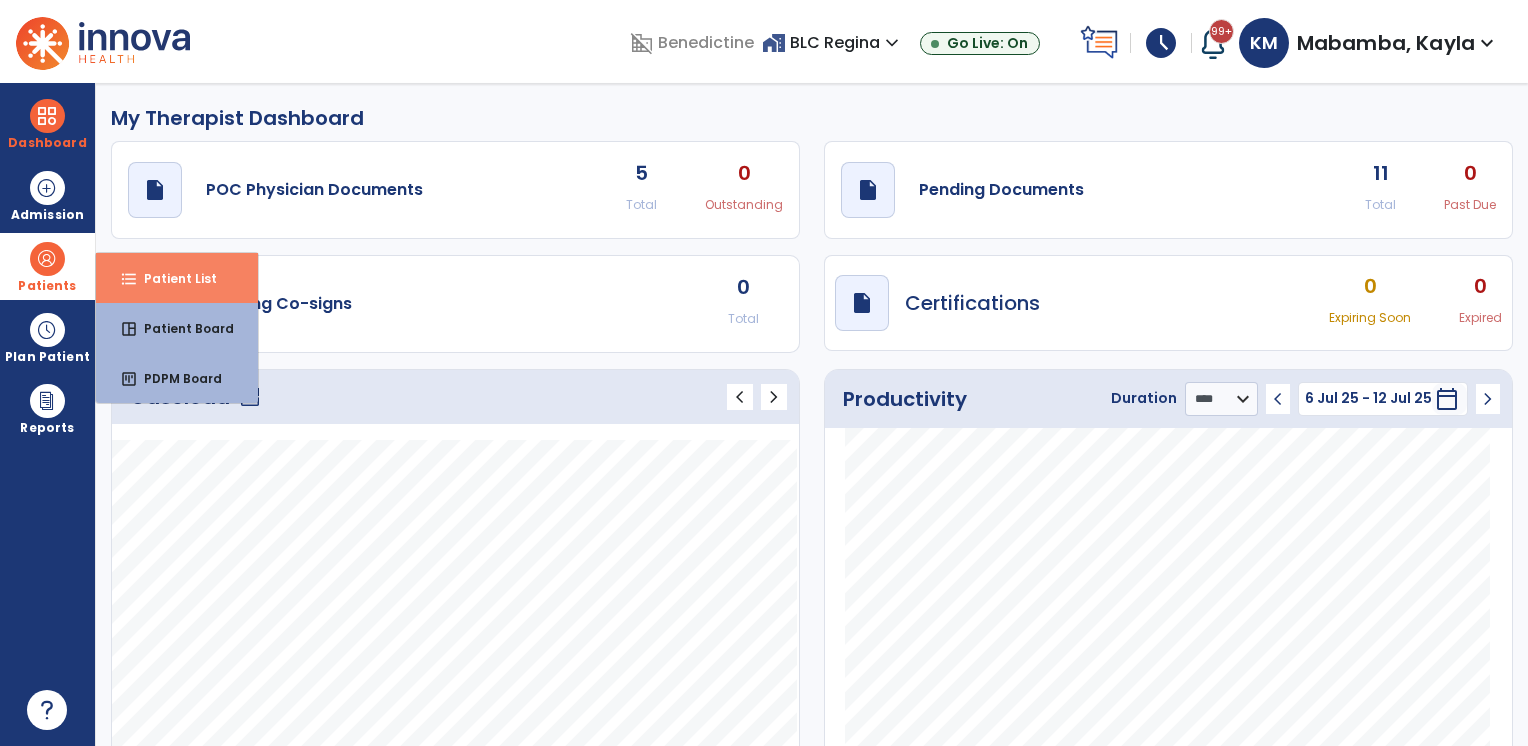 click on "Patient List" at bounding box center [172, 278] 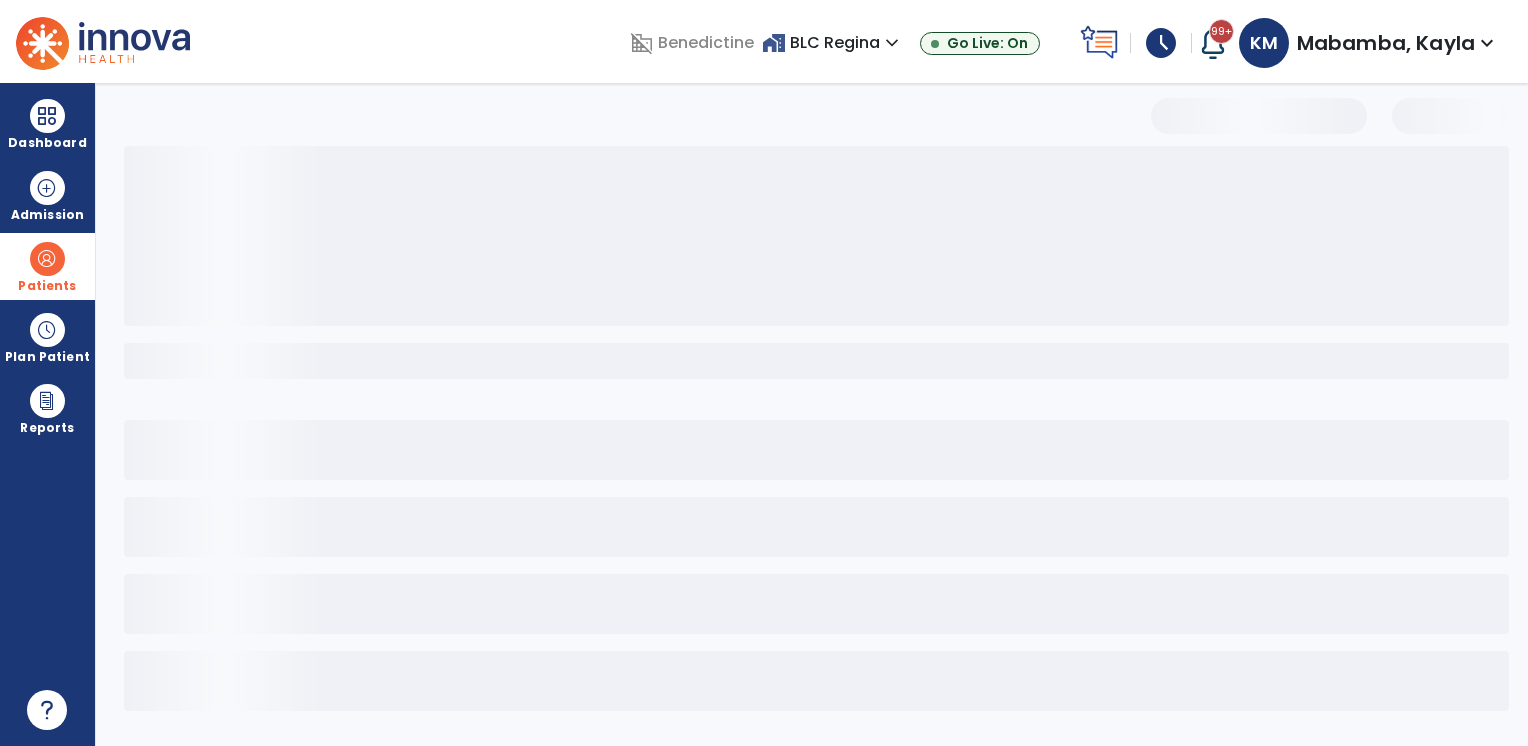 select on "***" 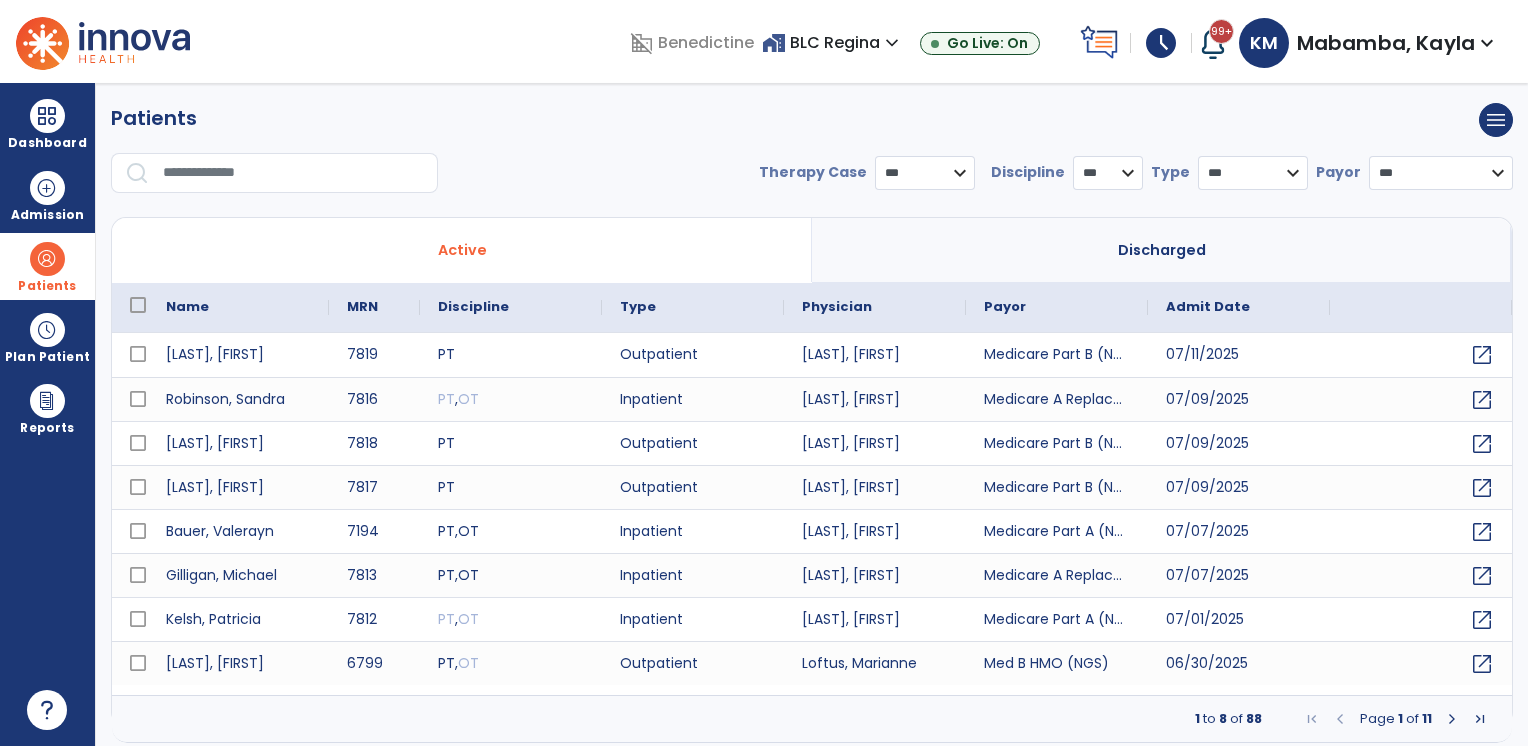 click at bounding box center (293, 173) 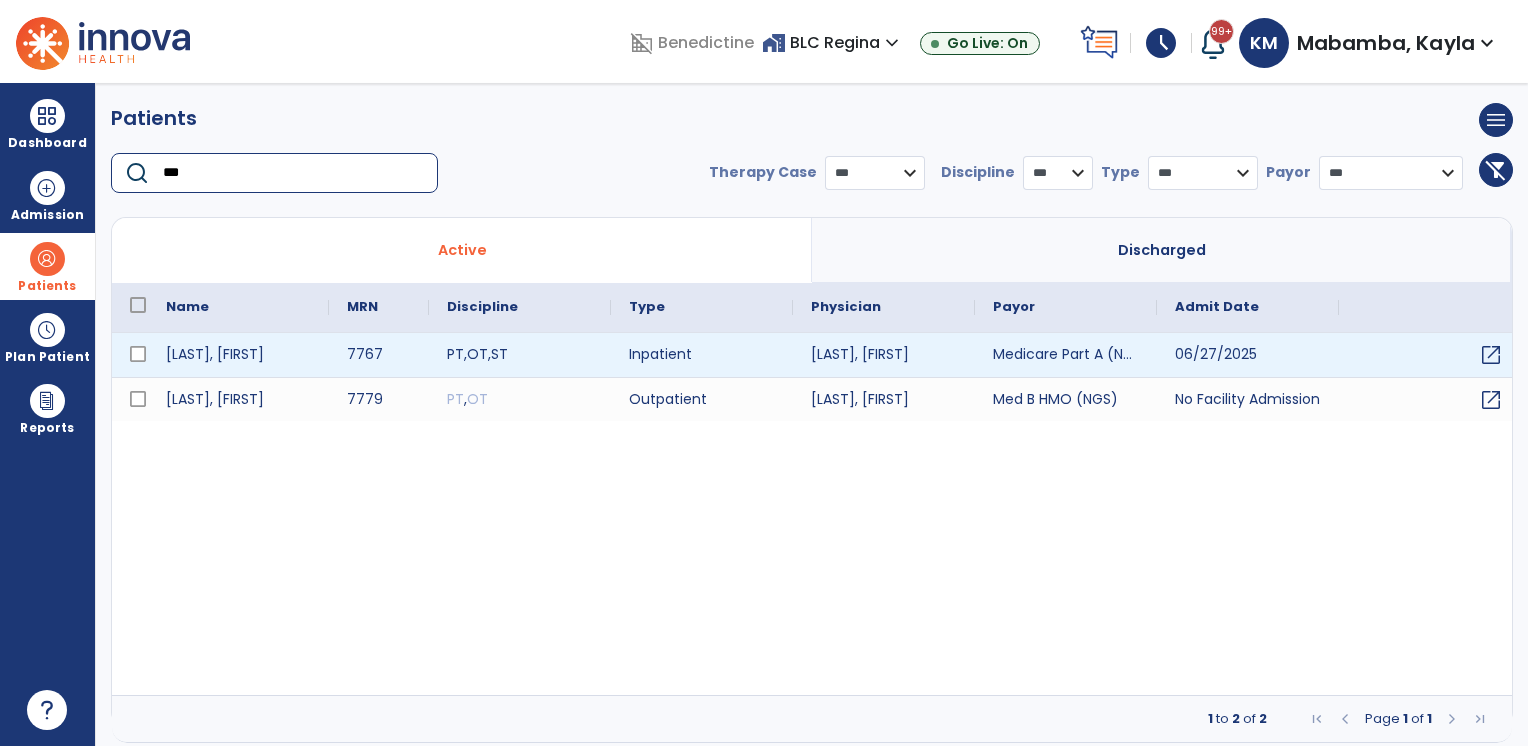type on "***" 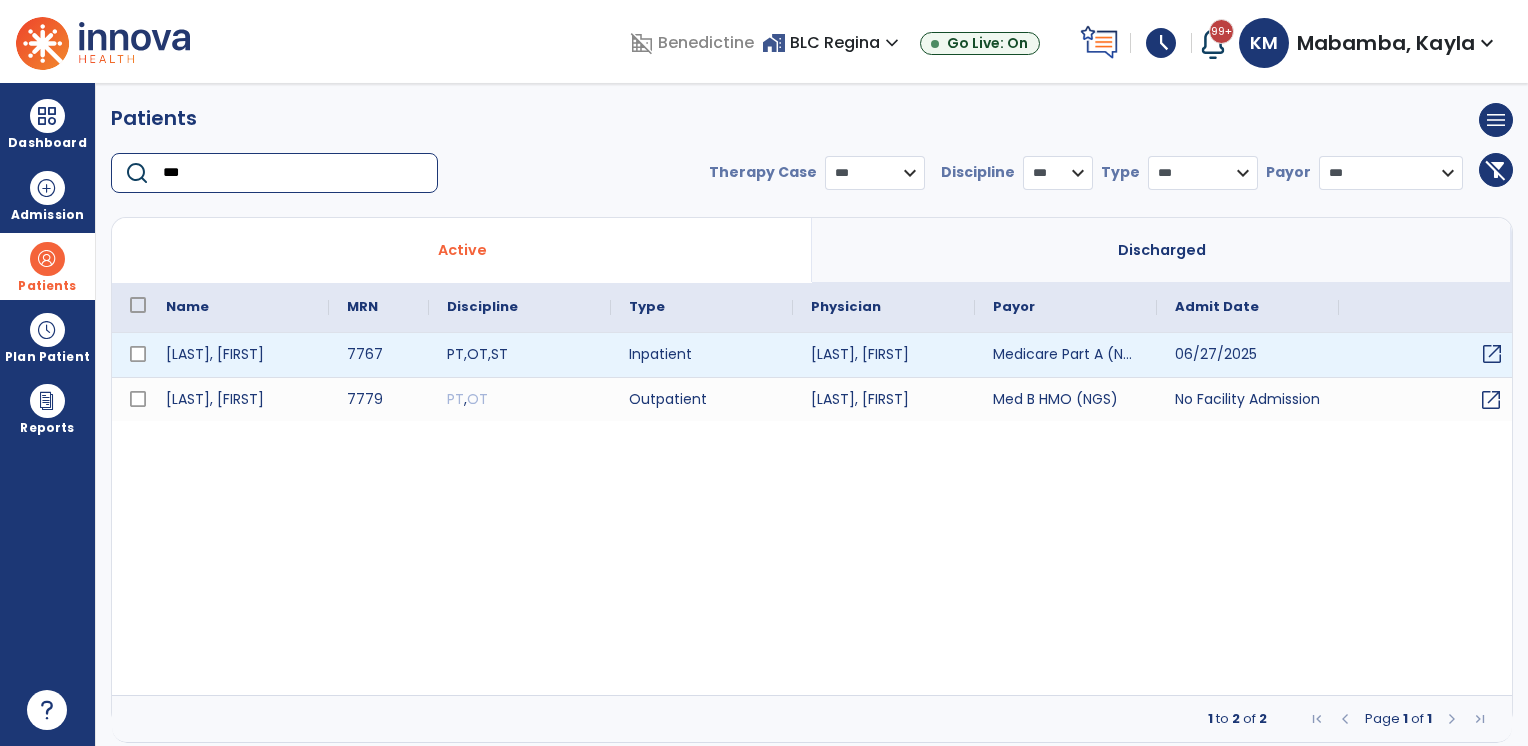 click on "open_in_new" at bounding box center [1430, 355] 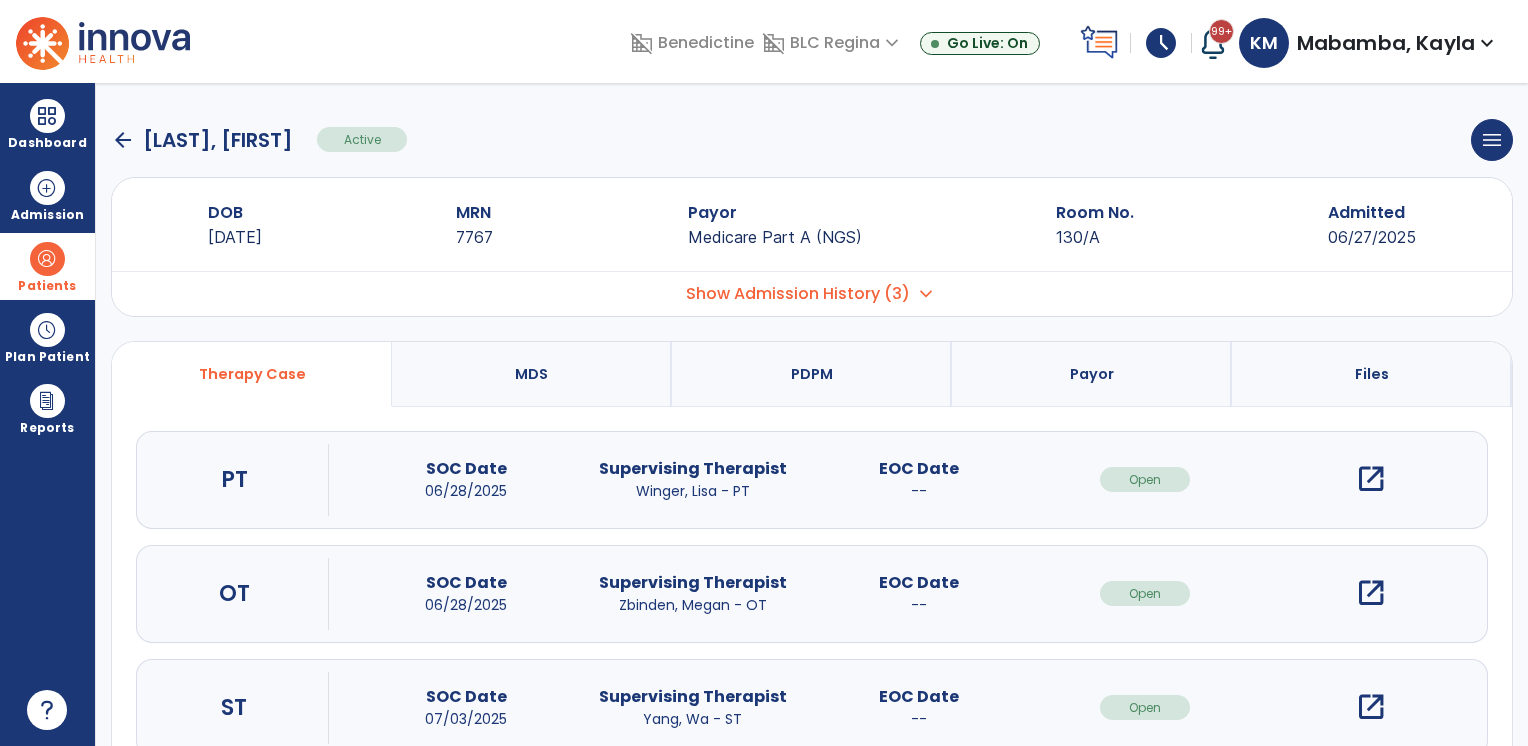 click on "open_in_new" at bounding box center (1371, 479) 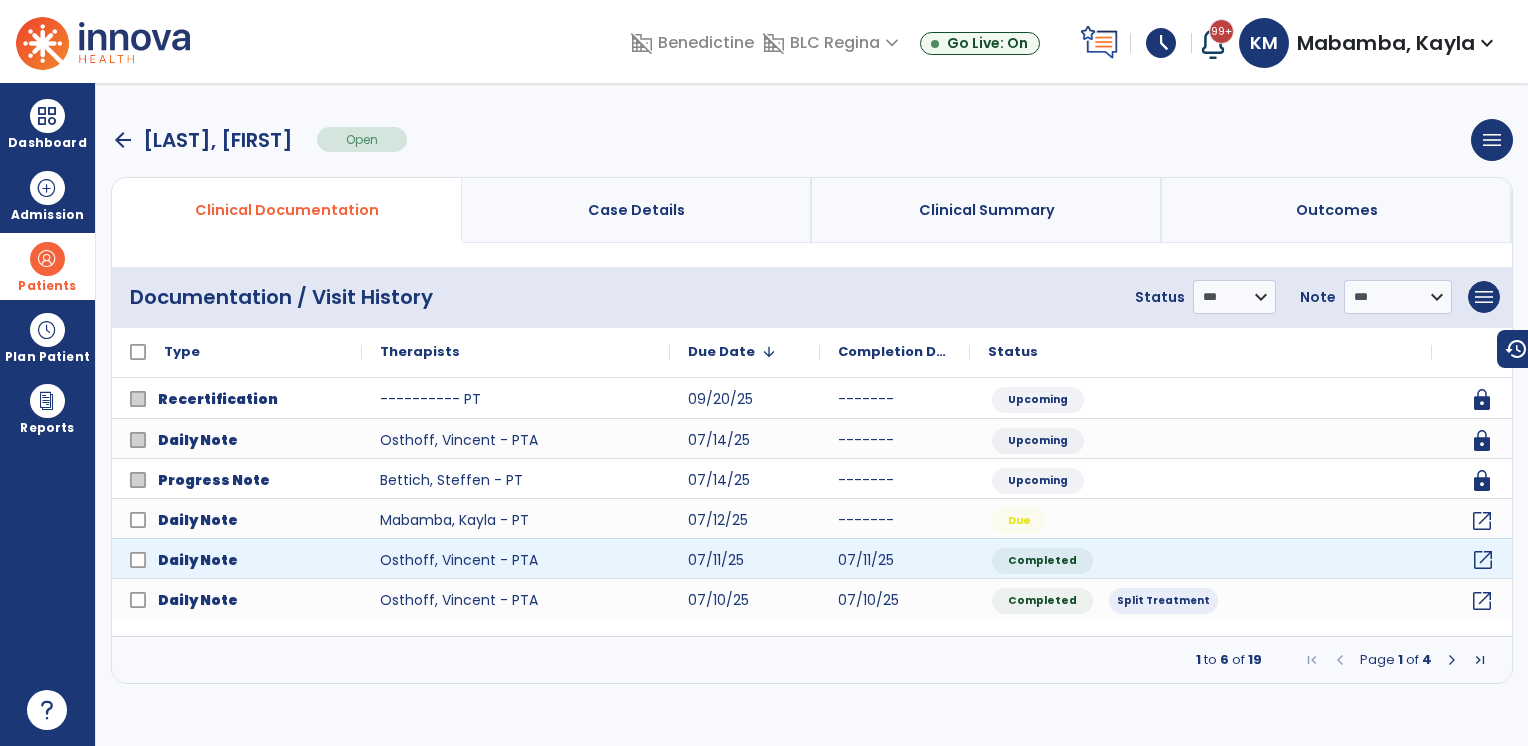 click on "open_in_new" 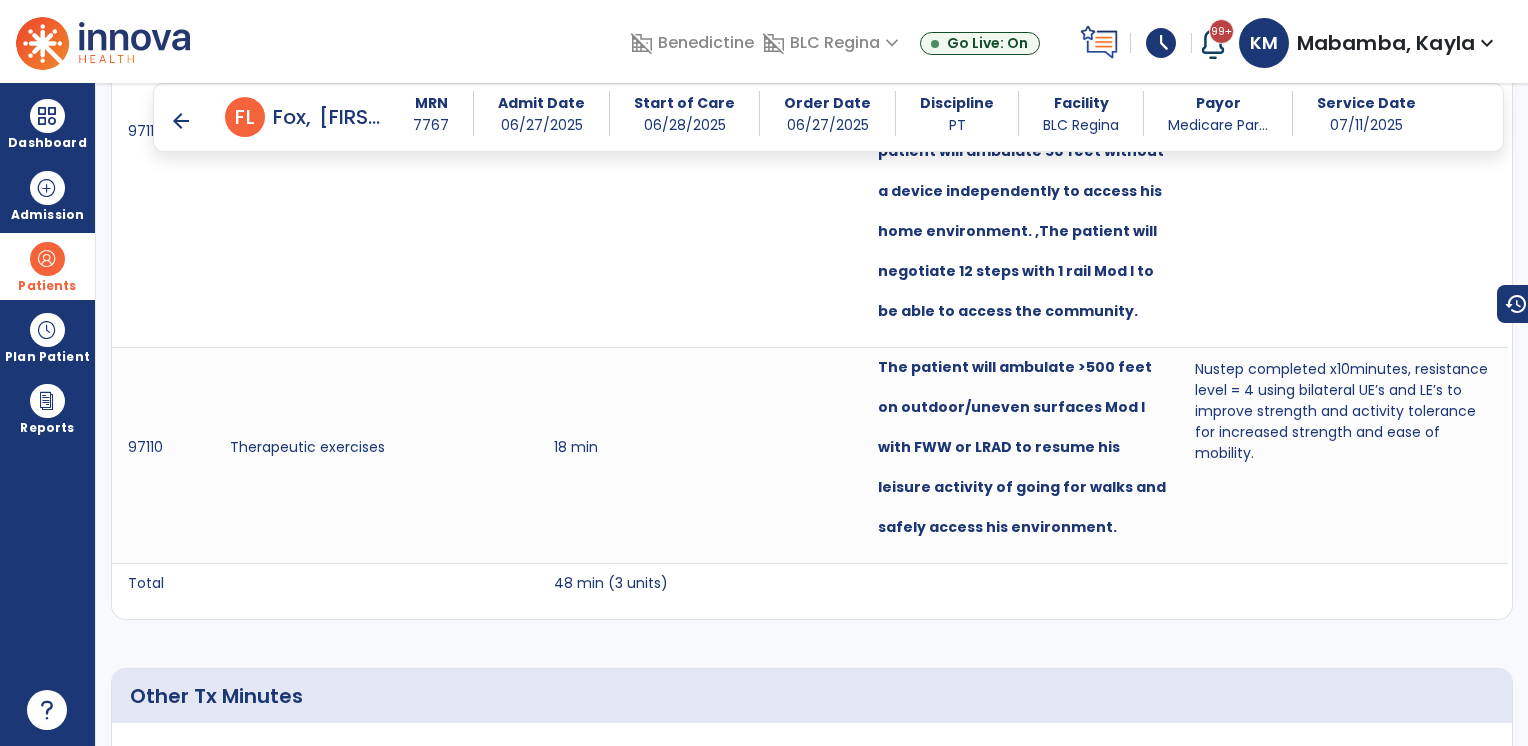 scroll, scrollTop: 2192, scrollLeft: 0, axis: vertical 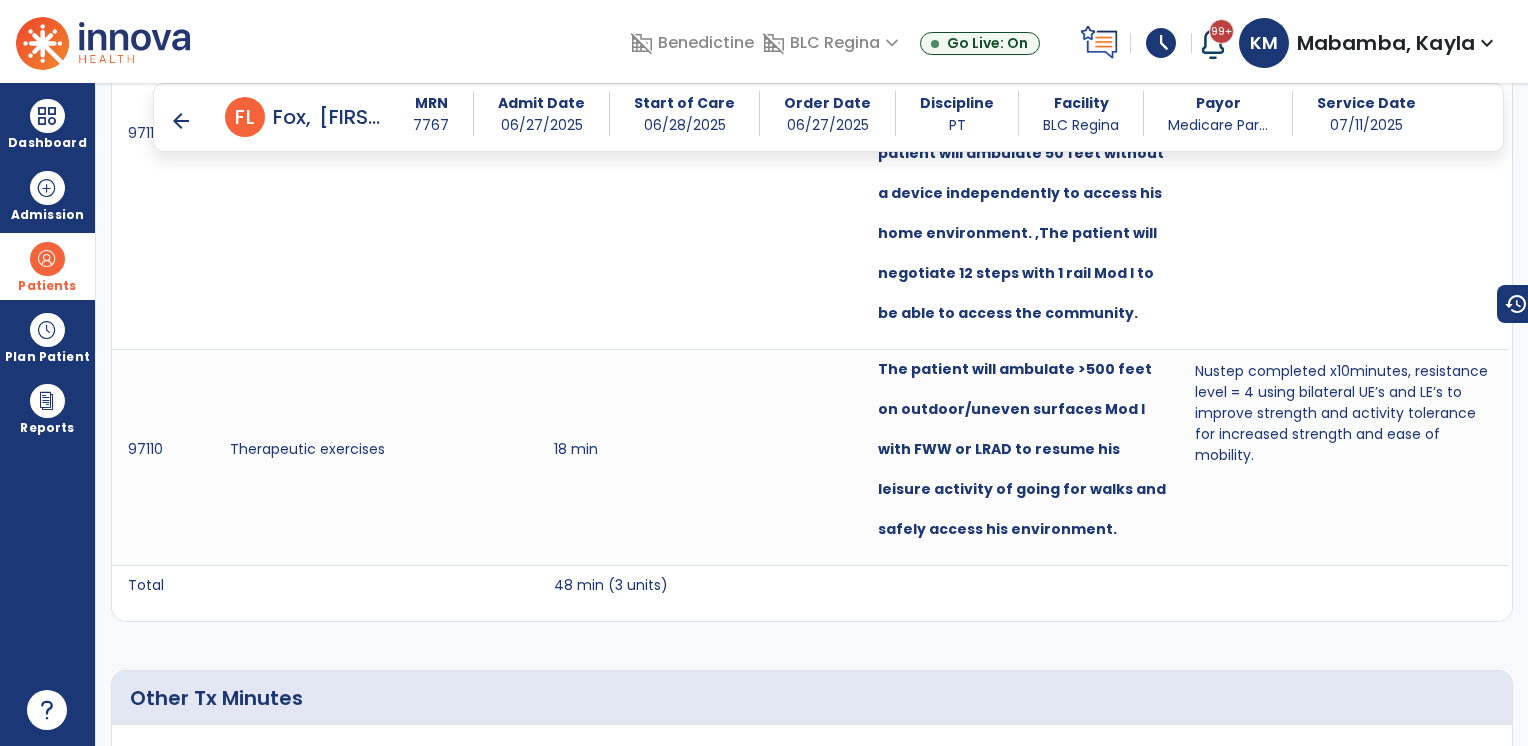 click on "arrow_back" at bounding box center [181, 121] 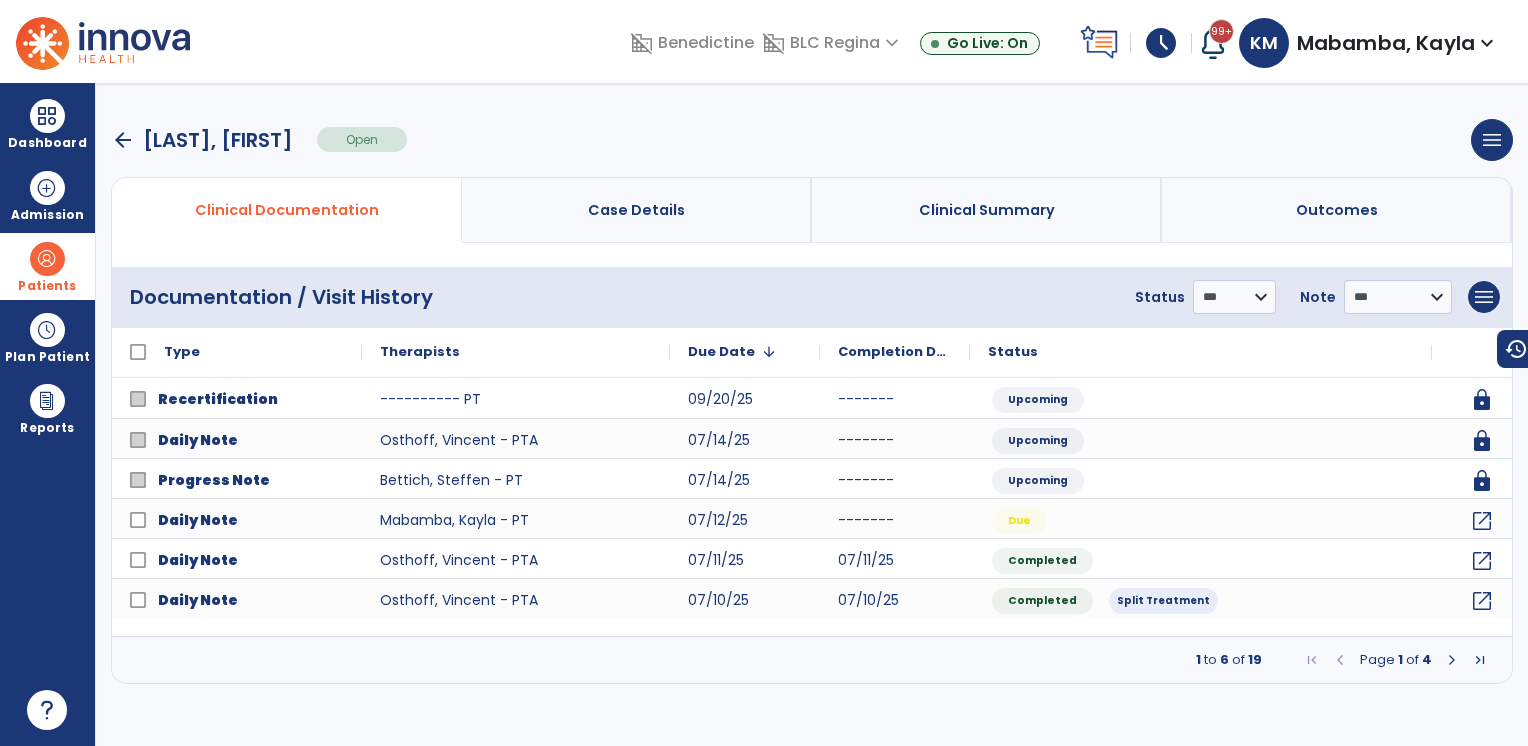 scroll, scrollTop: 0, scrollLeft: 0, axis: both 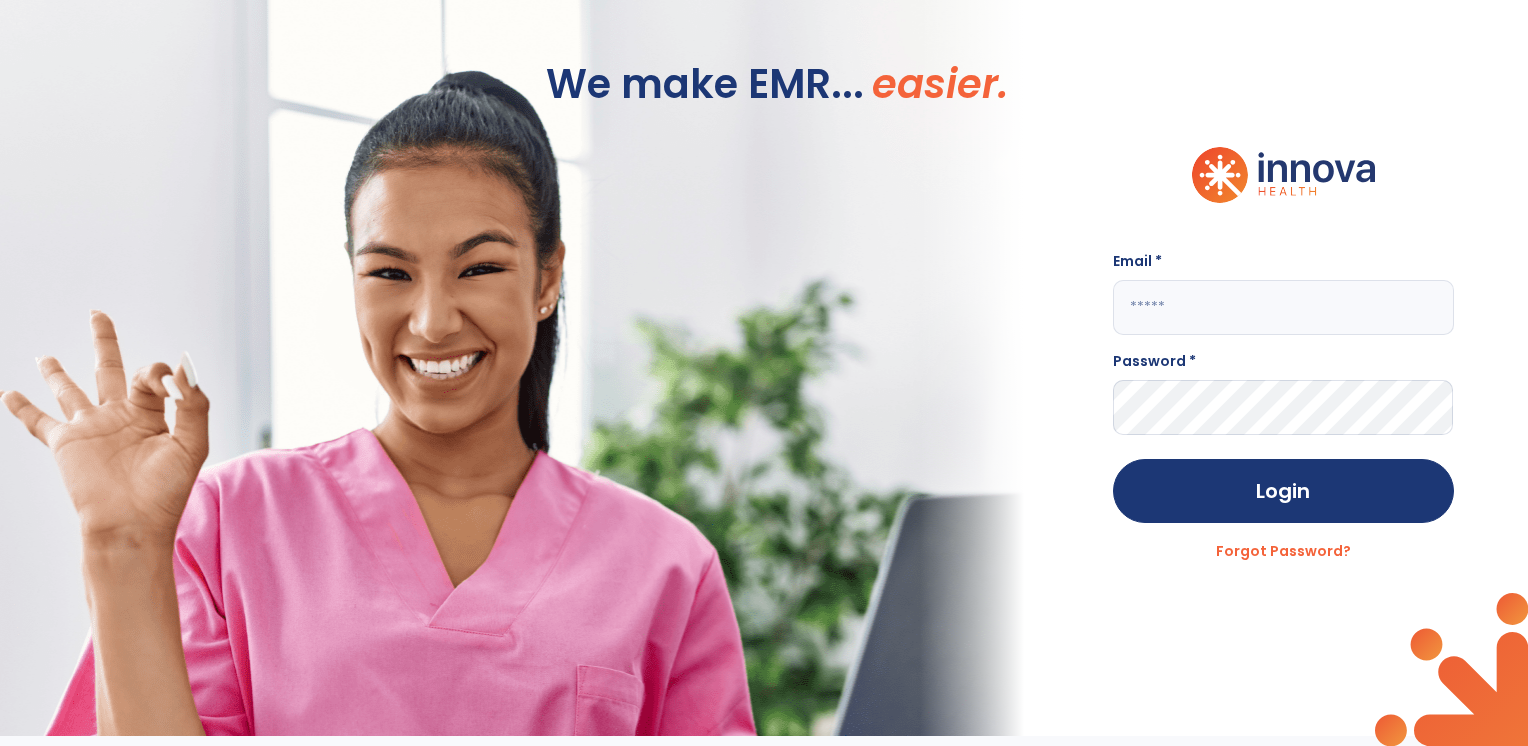 click 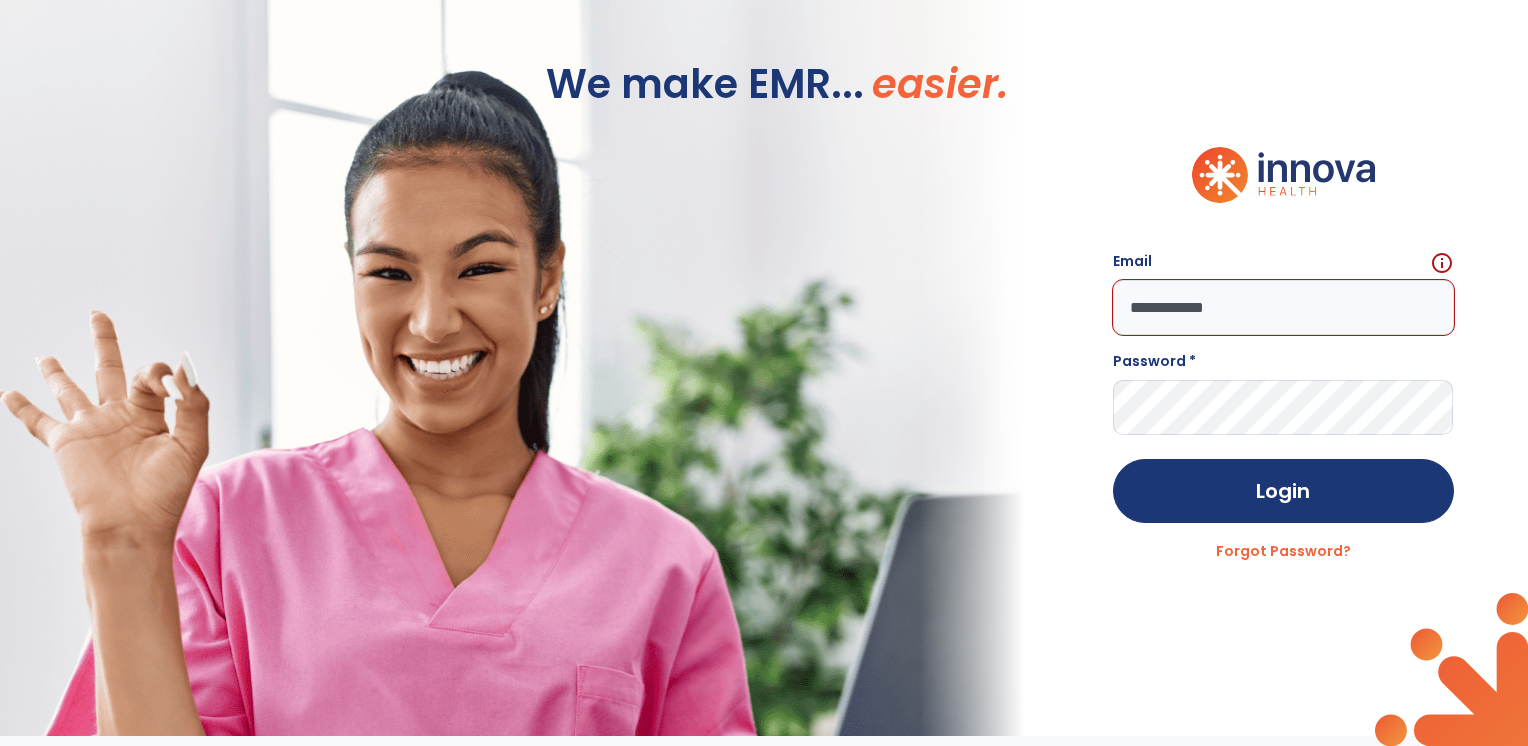 click on "Login" 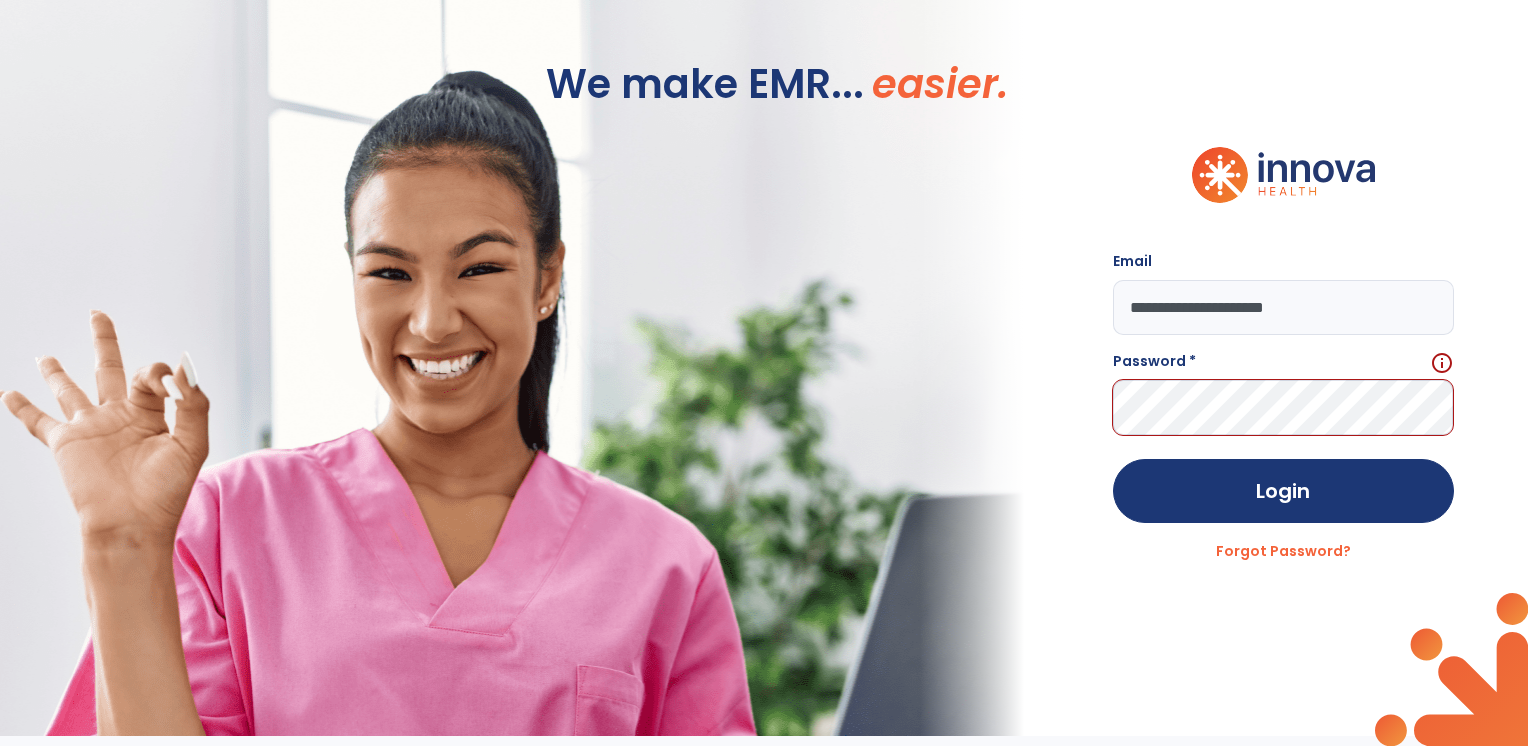 type on "**********" 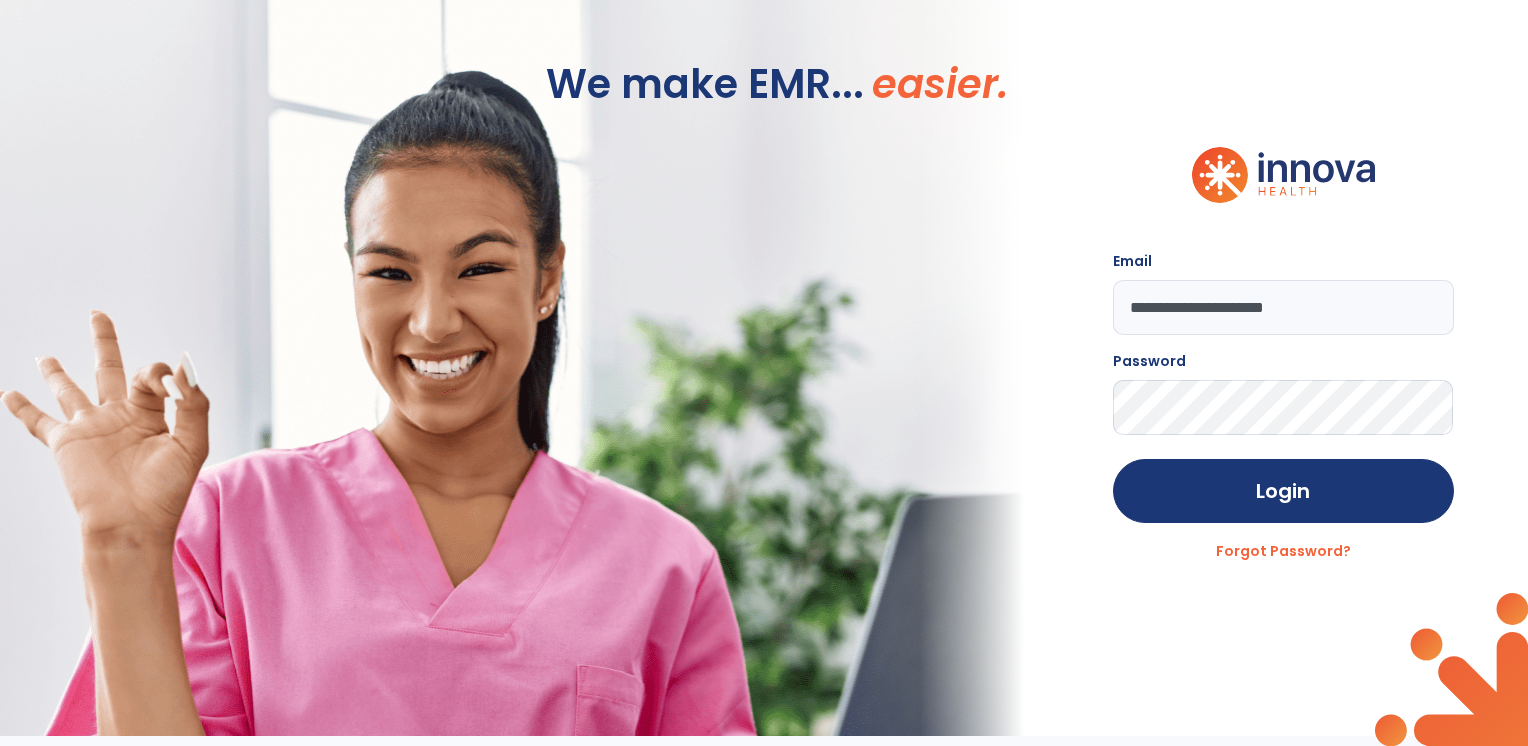 click on "Login" 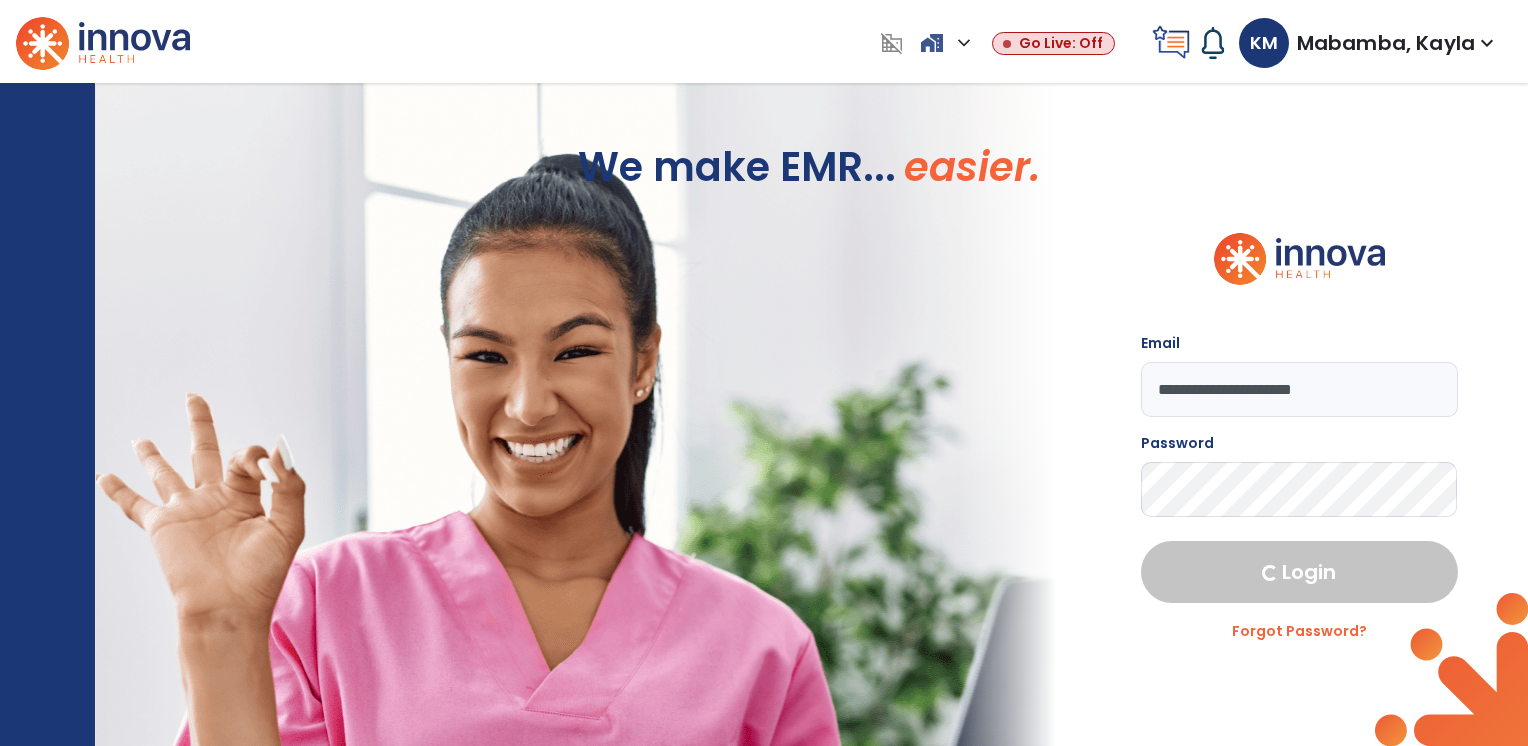 select on "****" 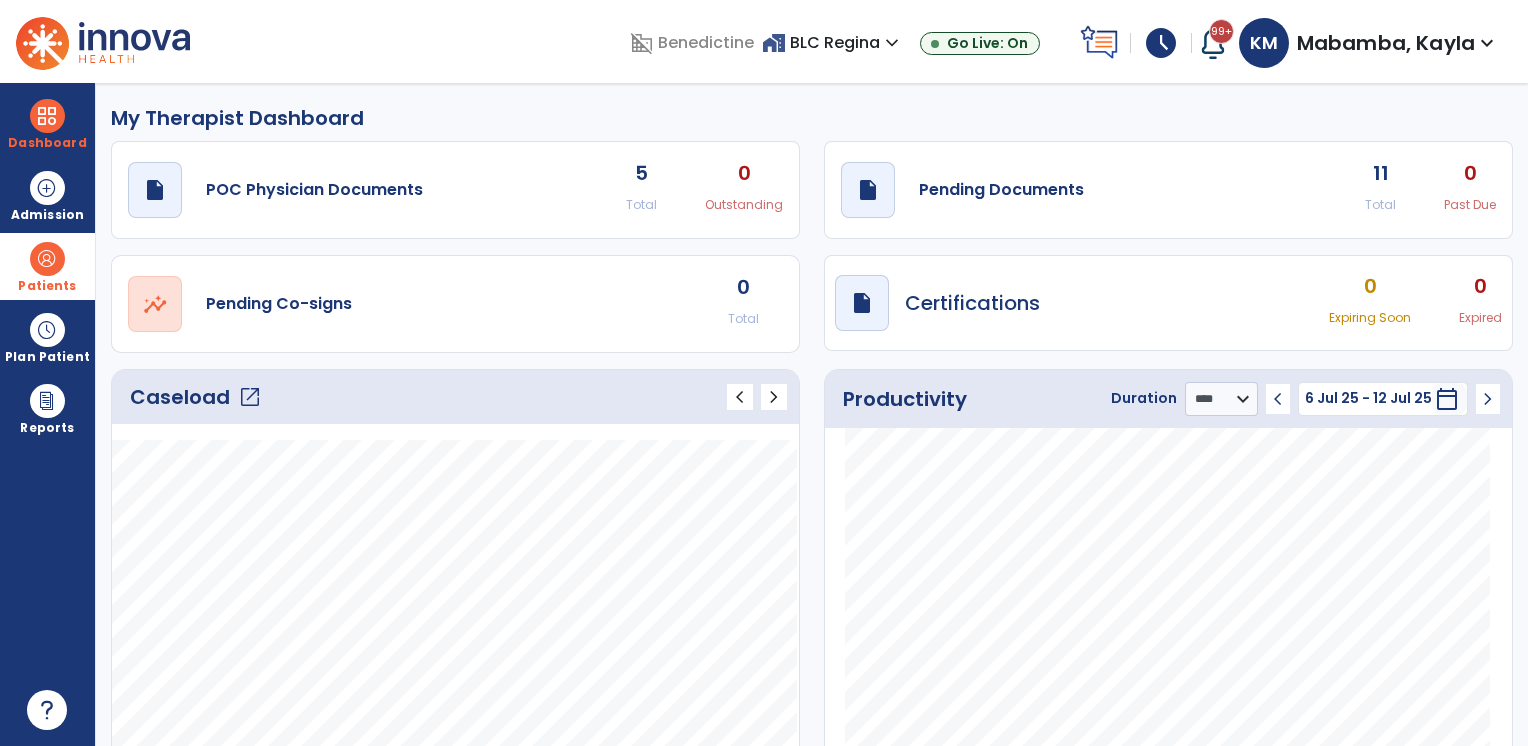 click on "Patients" at bounding box center (47, 266) 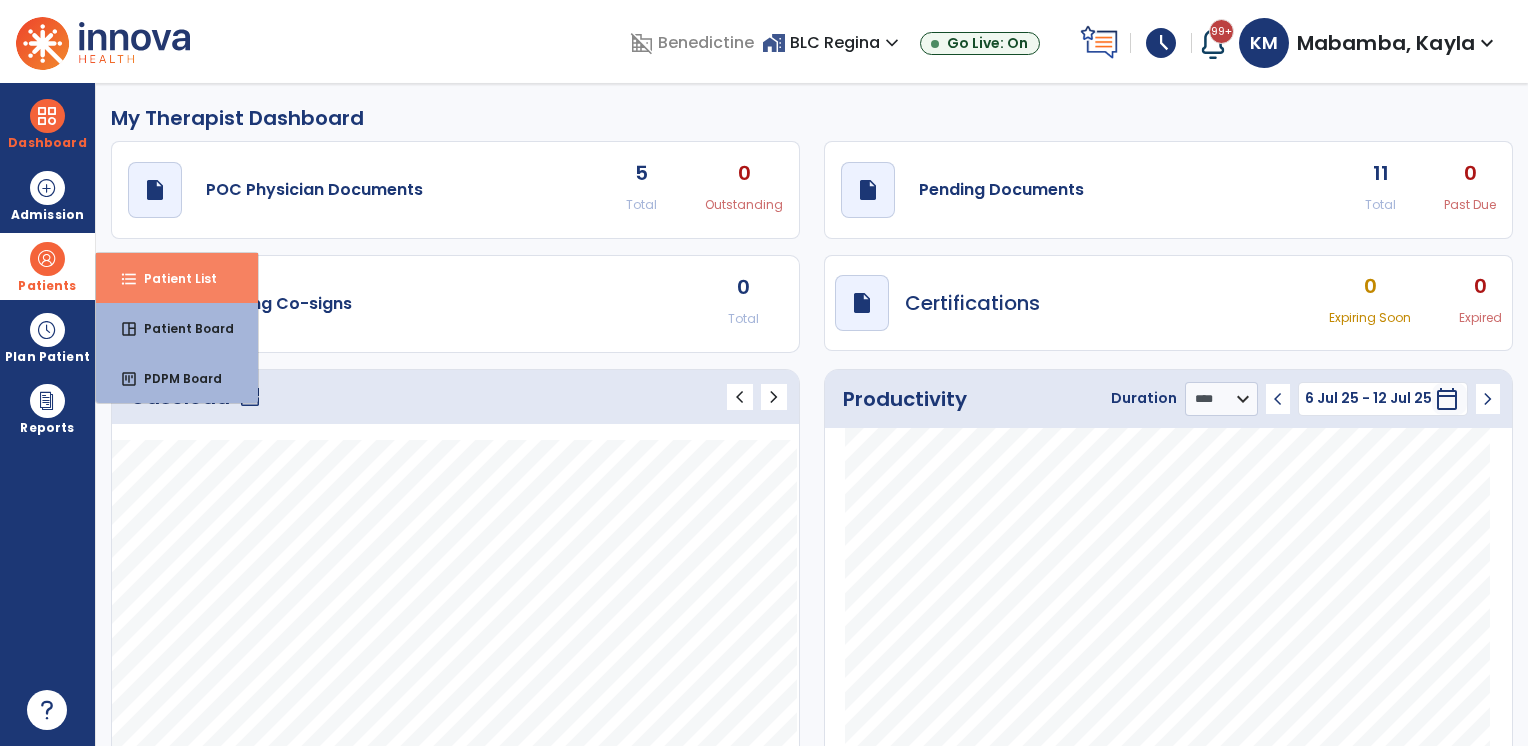click on "format_list_bulleted  Patient List" at bounding box center (177, 278) 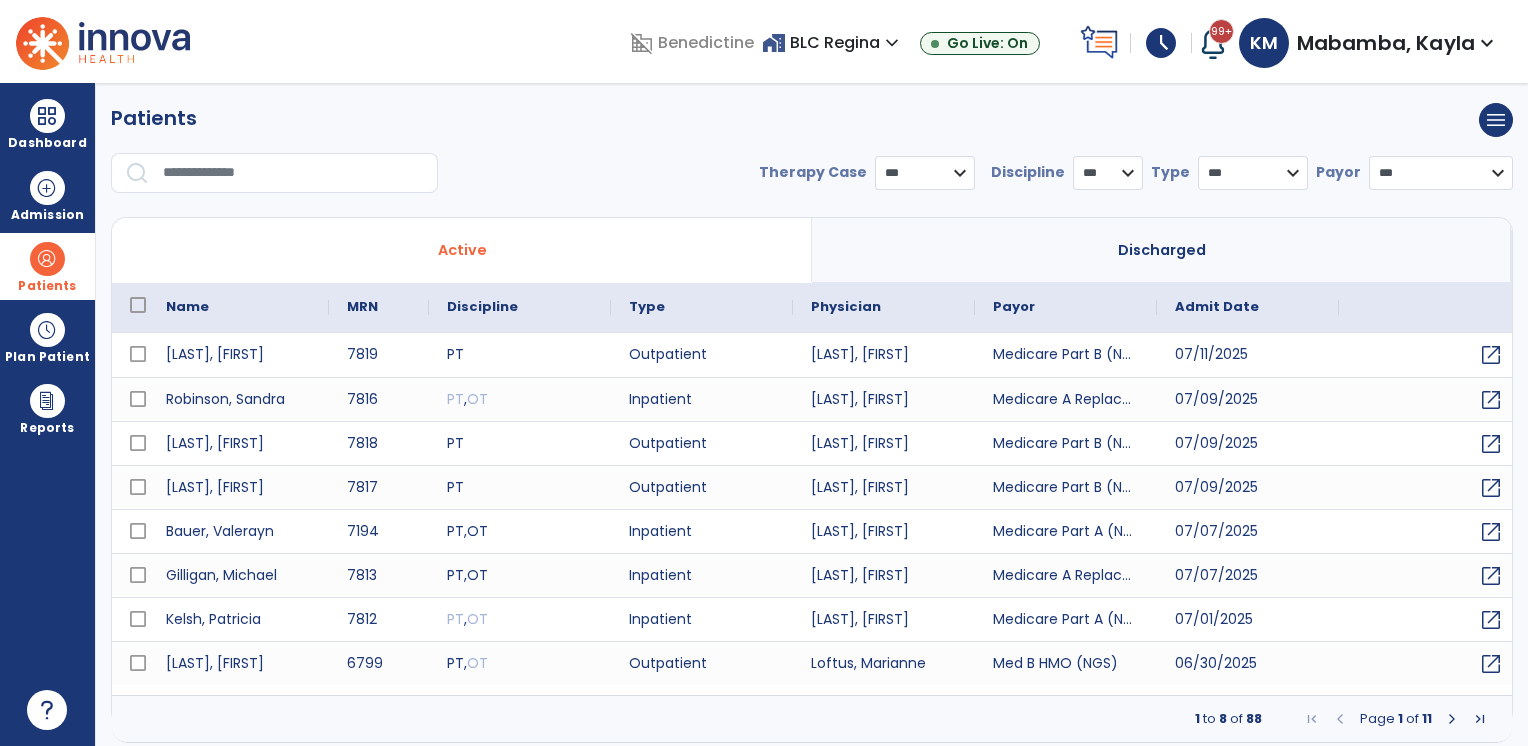 select on "***" 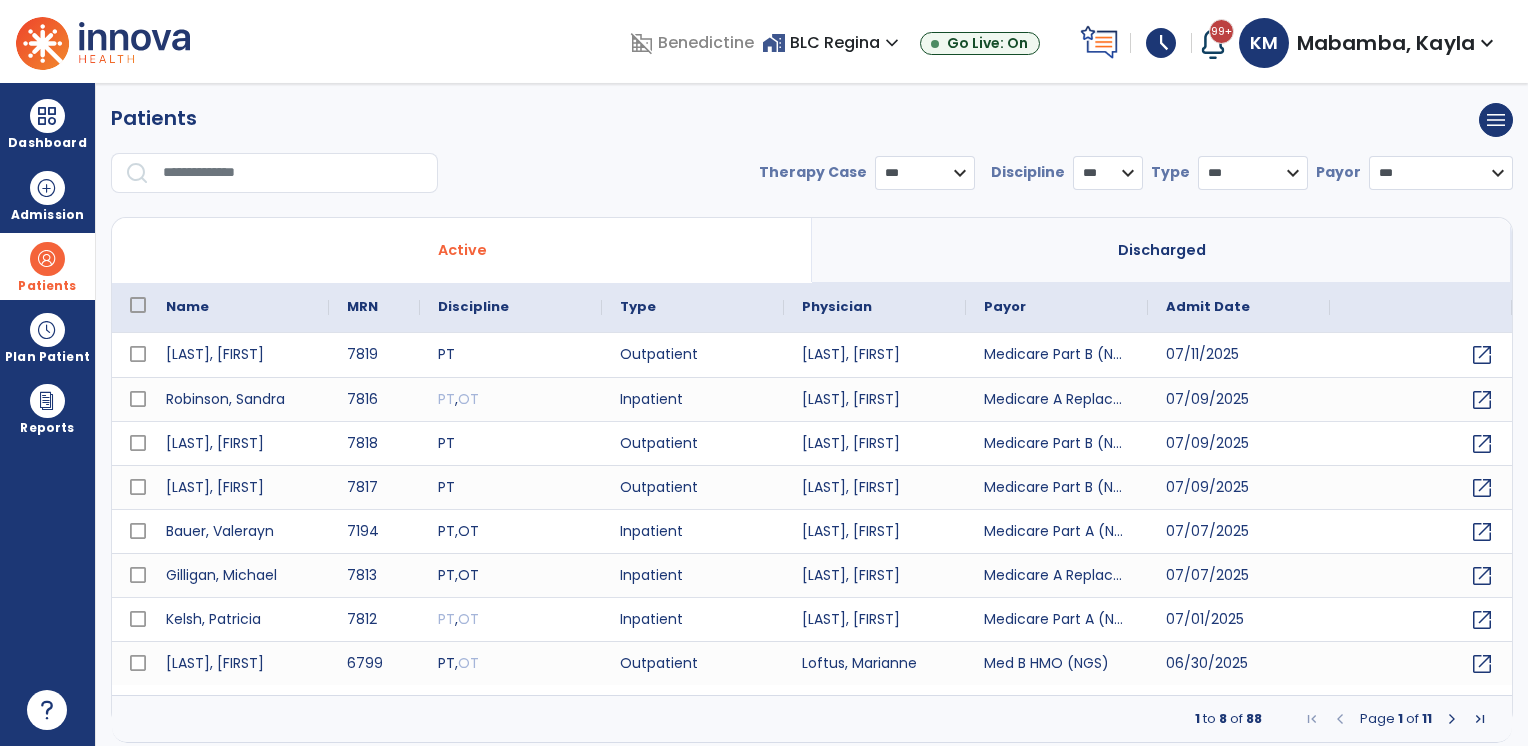 click at bounding box center (293, 173) 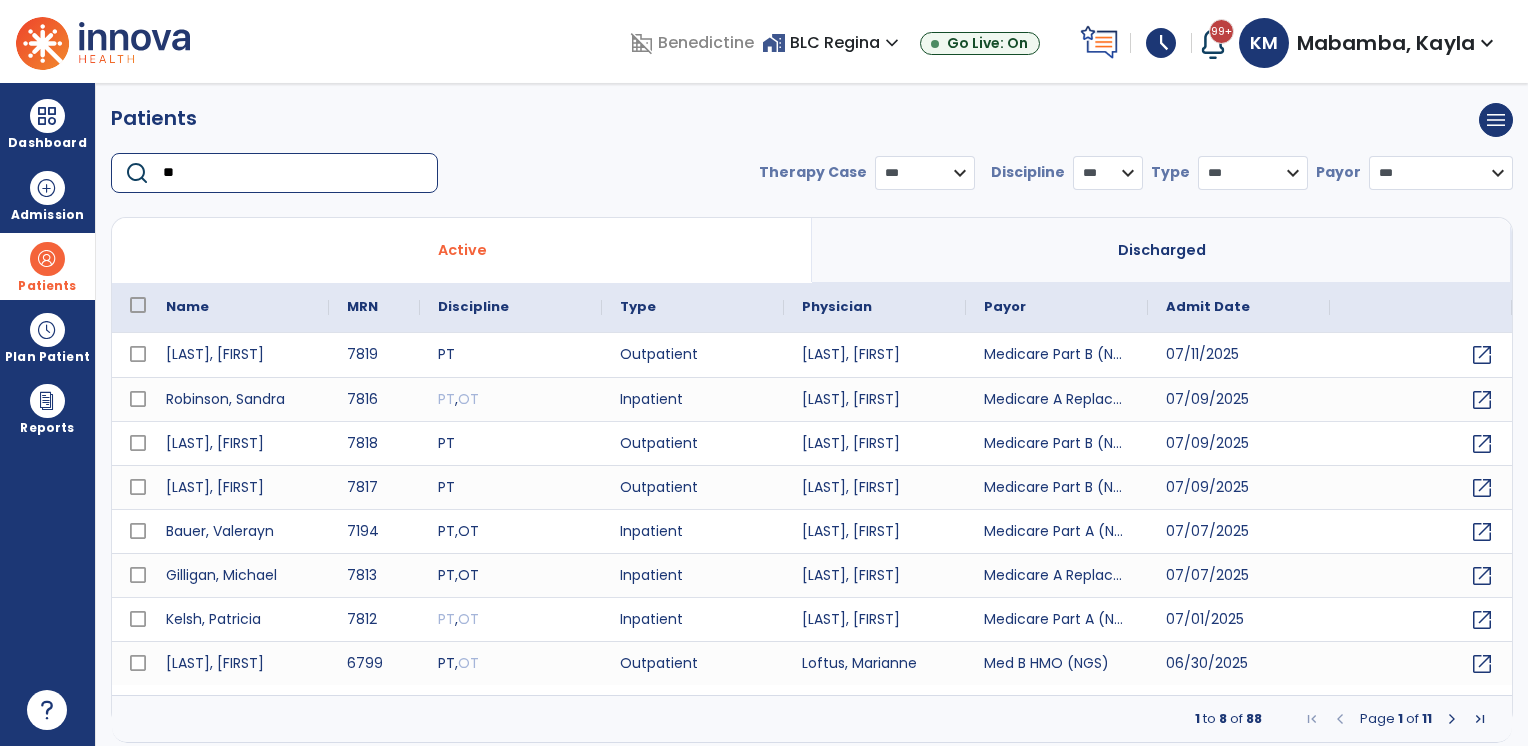 type on "**" 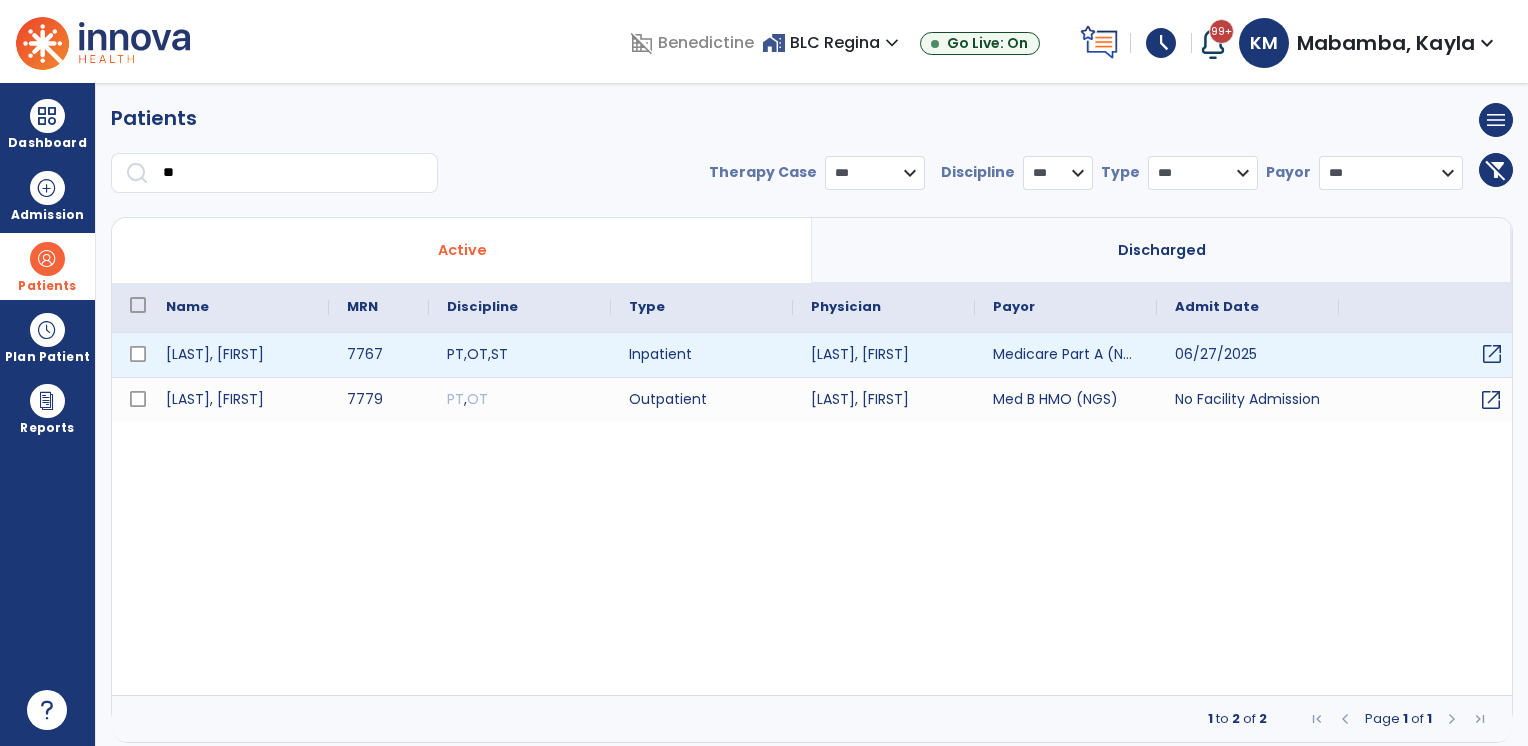 click on "open_in_new" at bounding box center [1492, 354] 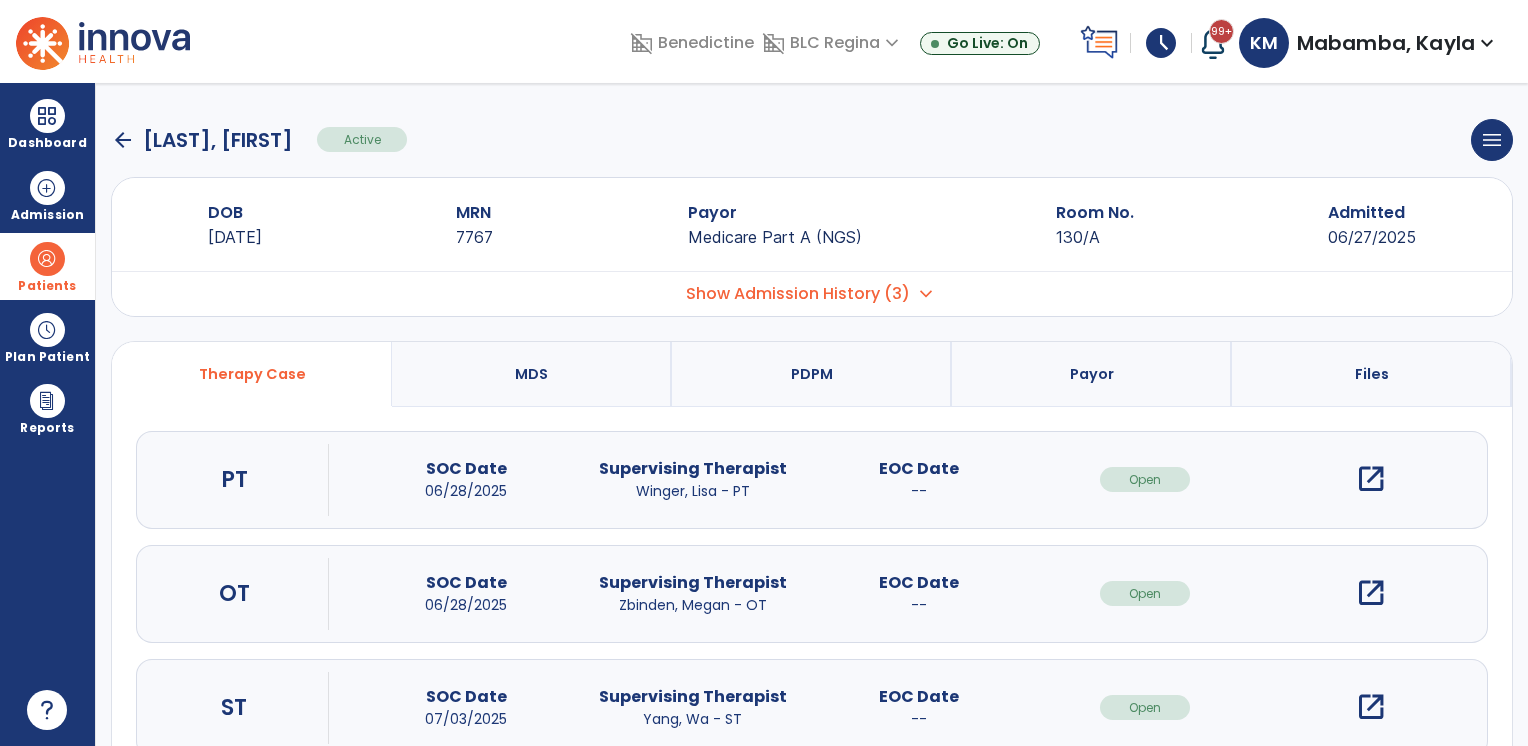 click on "open_in_new" at bounding box center [1371, 479] 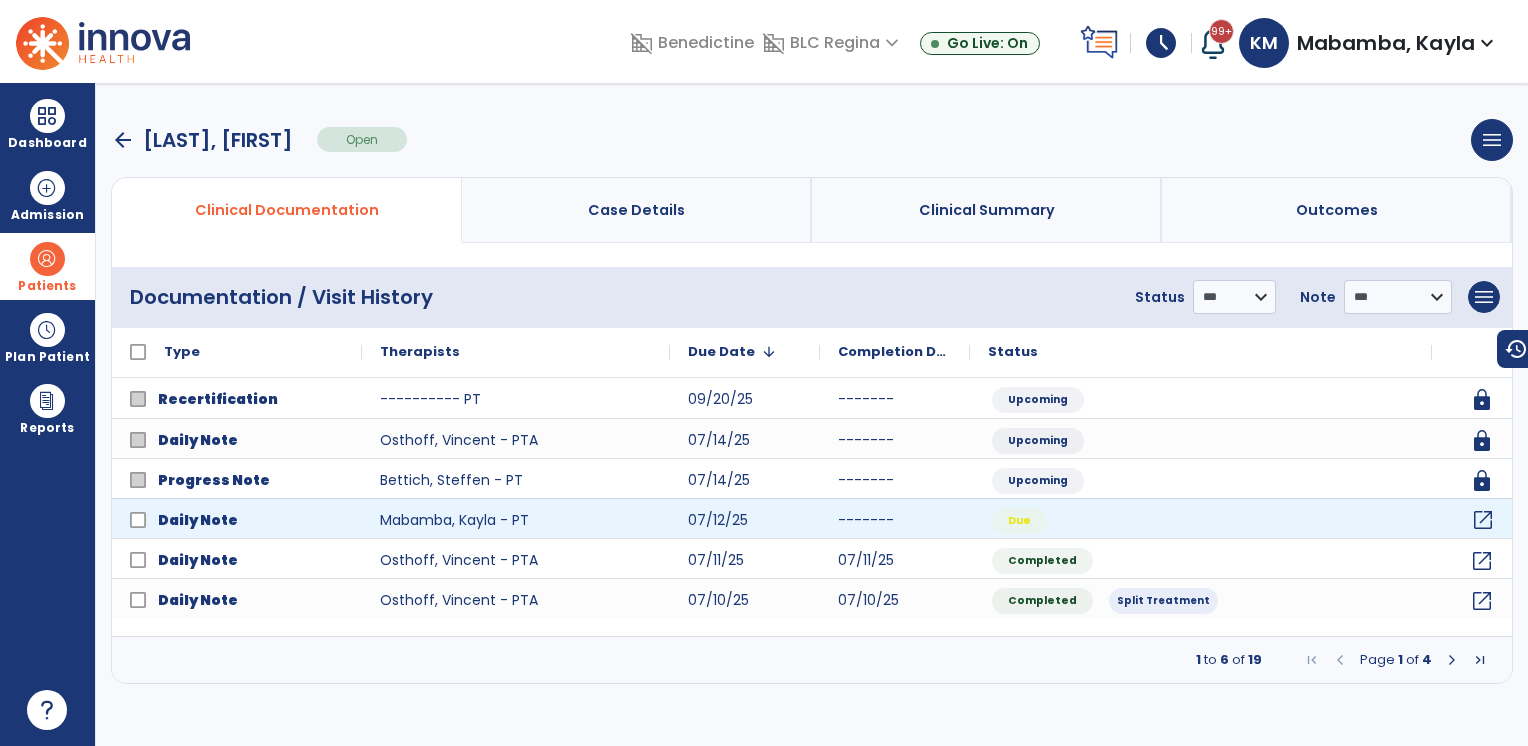 click on "open_in_new" 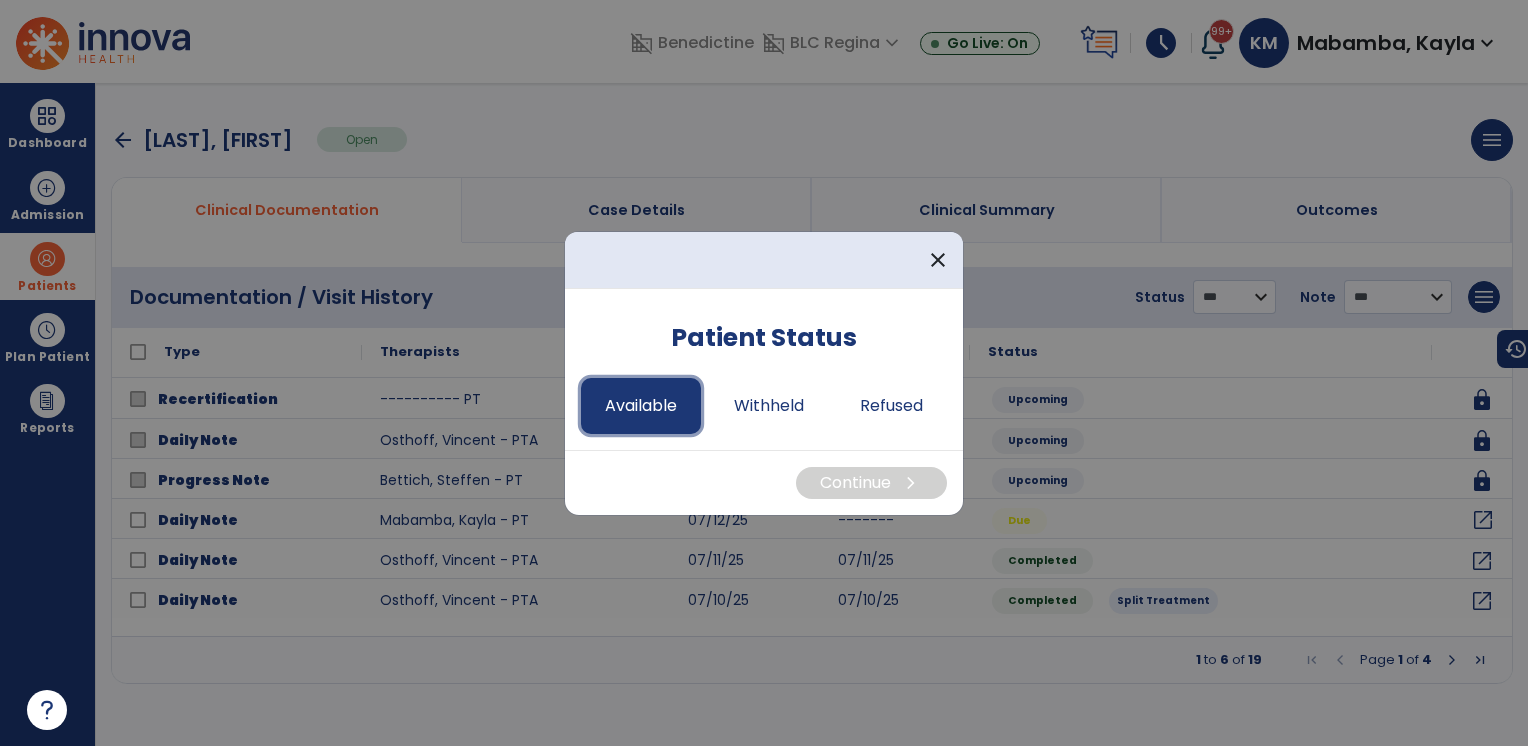 click on "Available" at bounding box center (641, 406) 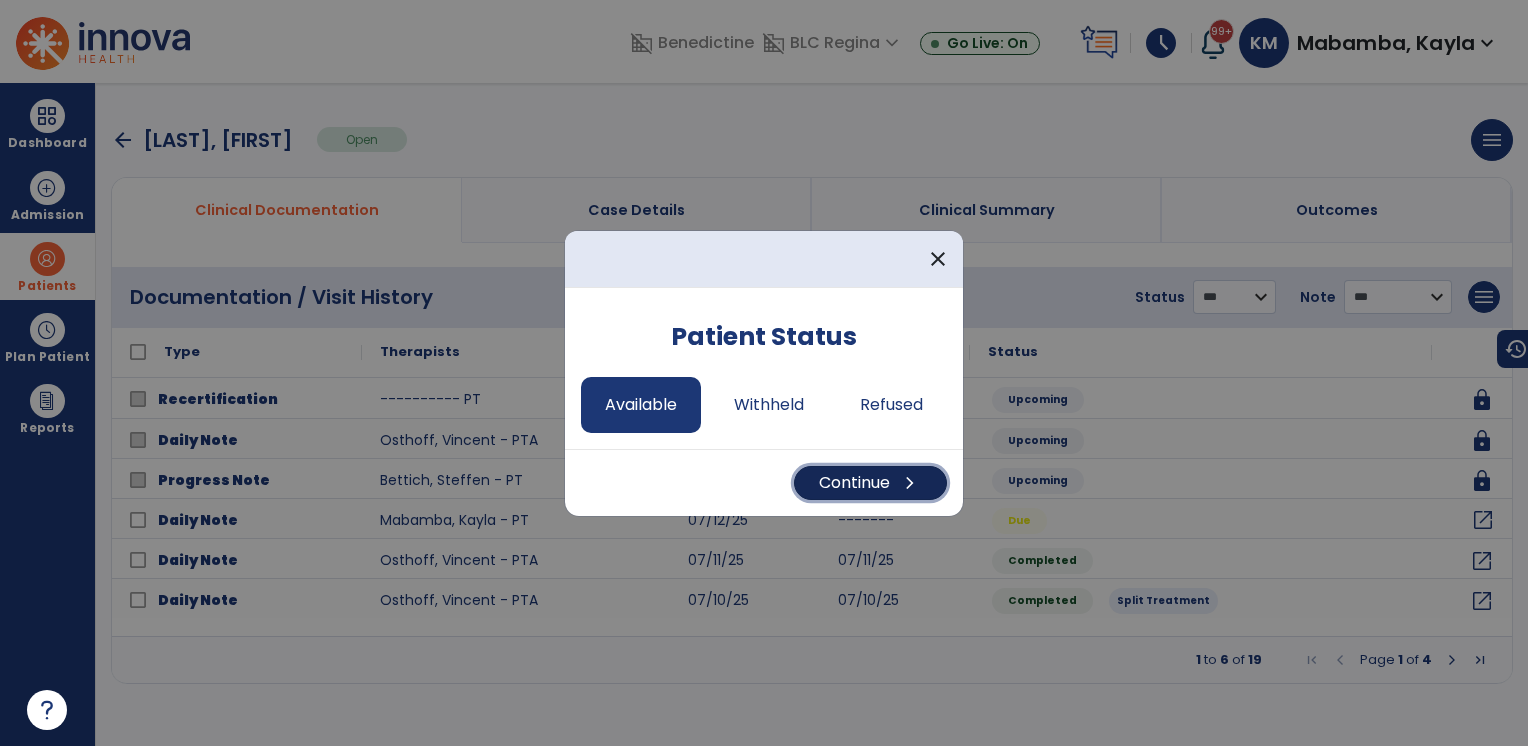 click on "Continue   chevron_right" at bounding box center (870, 483) 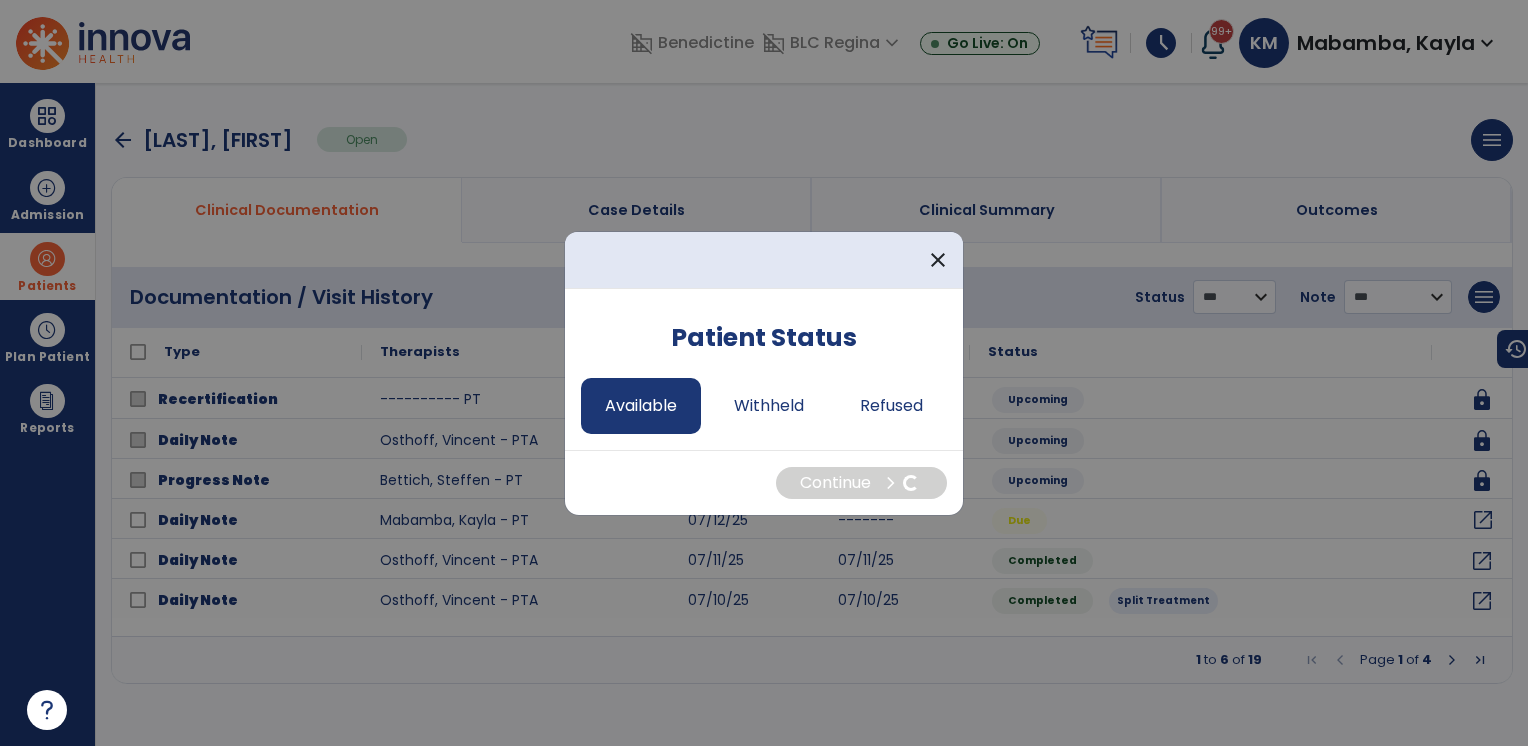 select on "*" 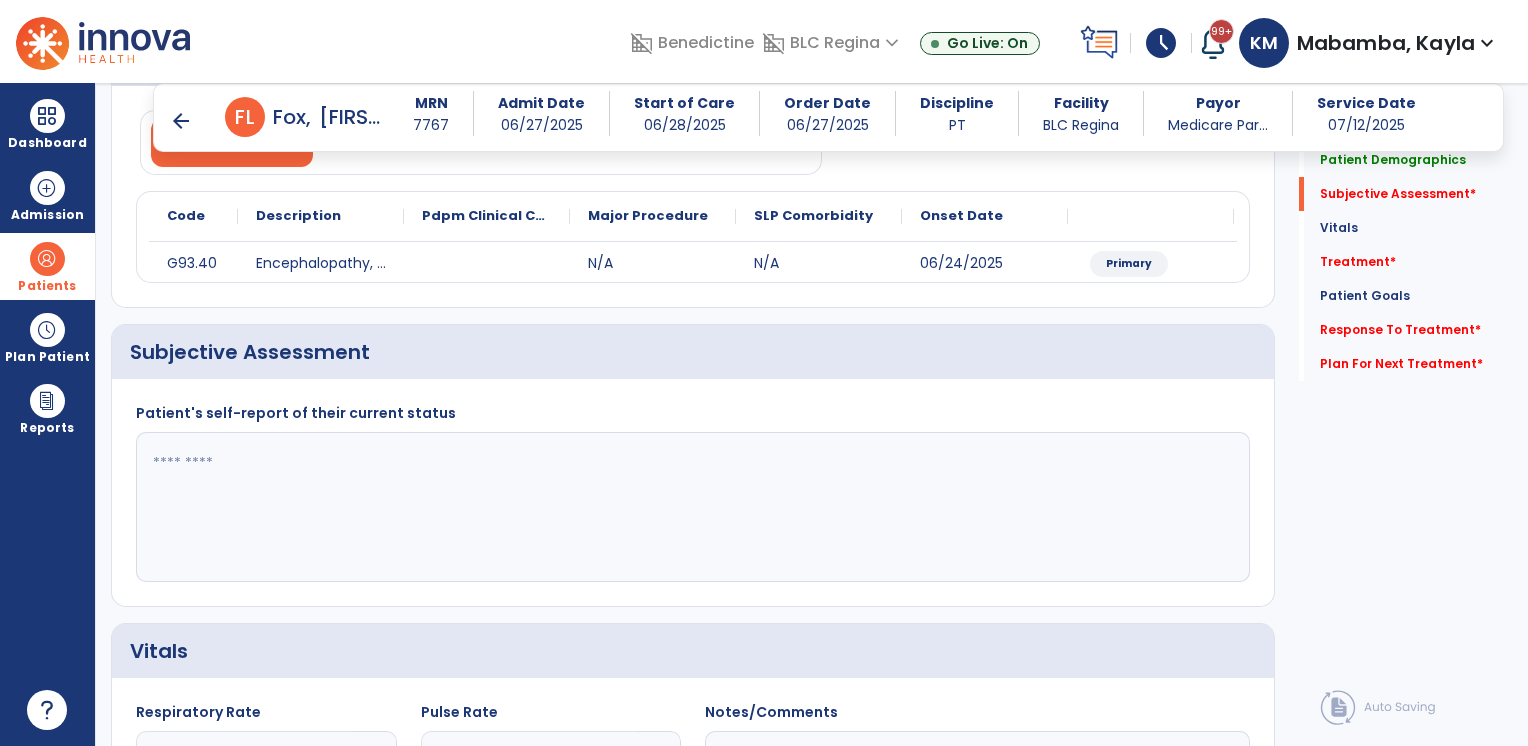 scroll, scrollTop: 204, scrollLeft: 0, axis: vertical 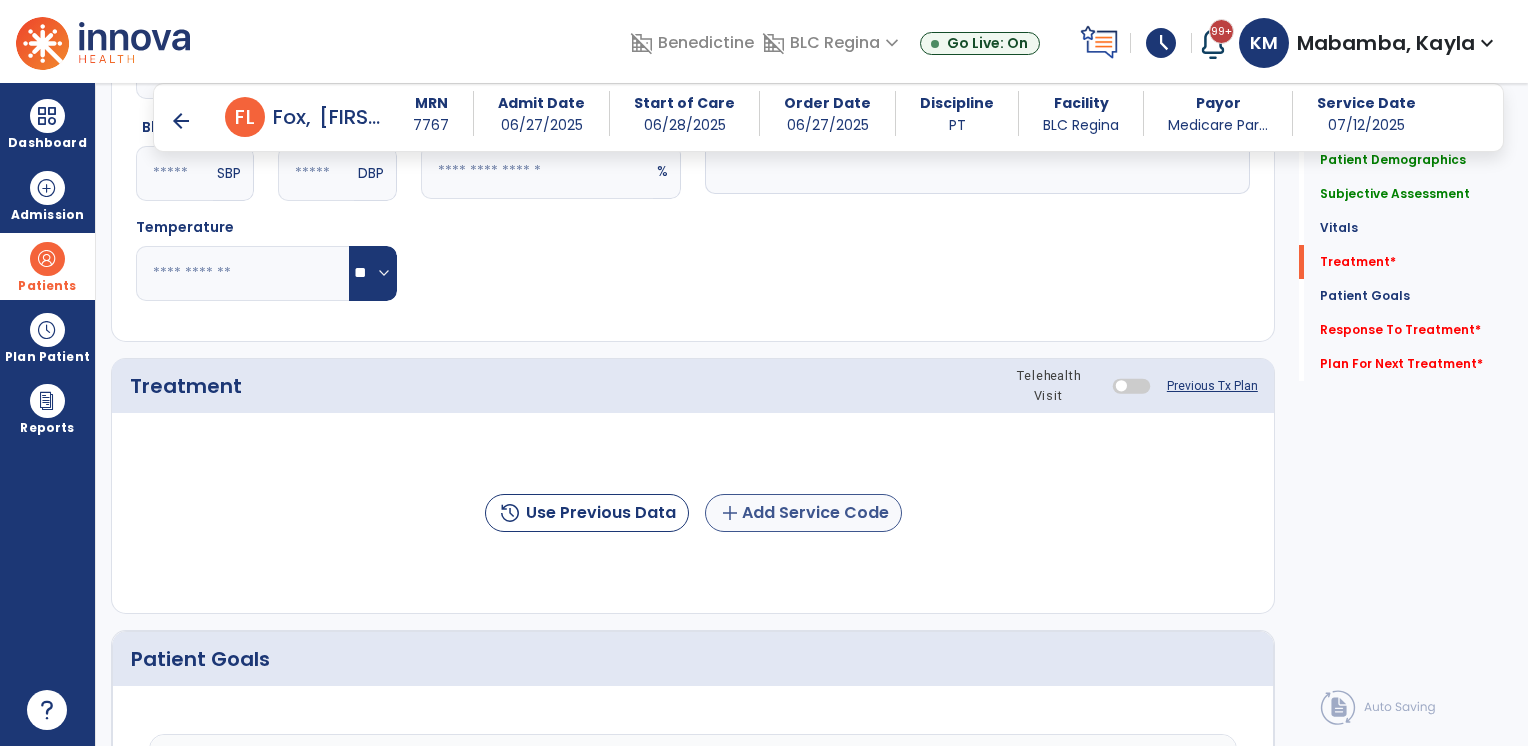 type on "**********" 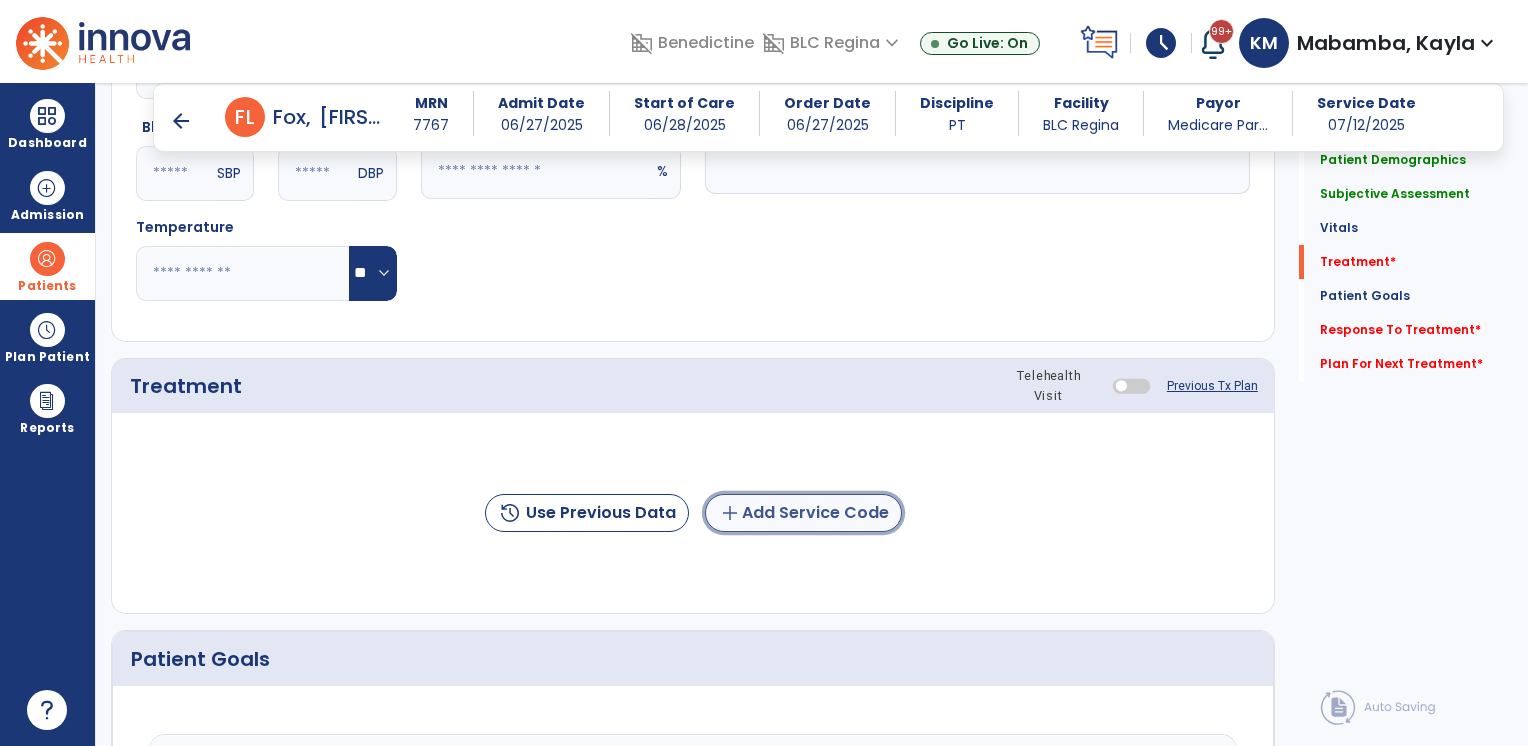 click on "add  Add Service Code" 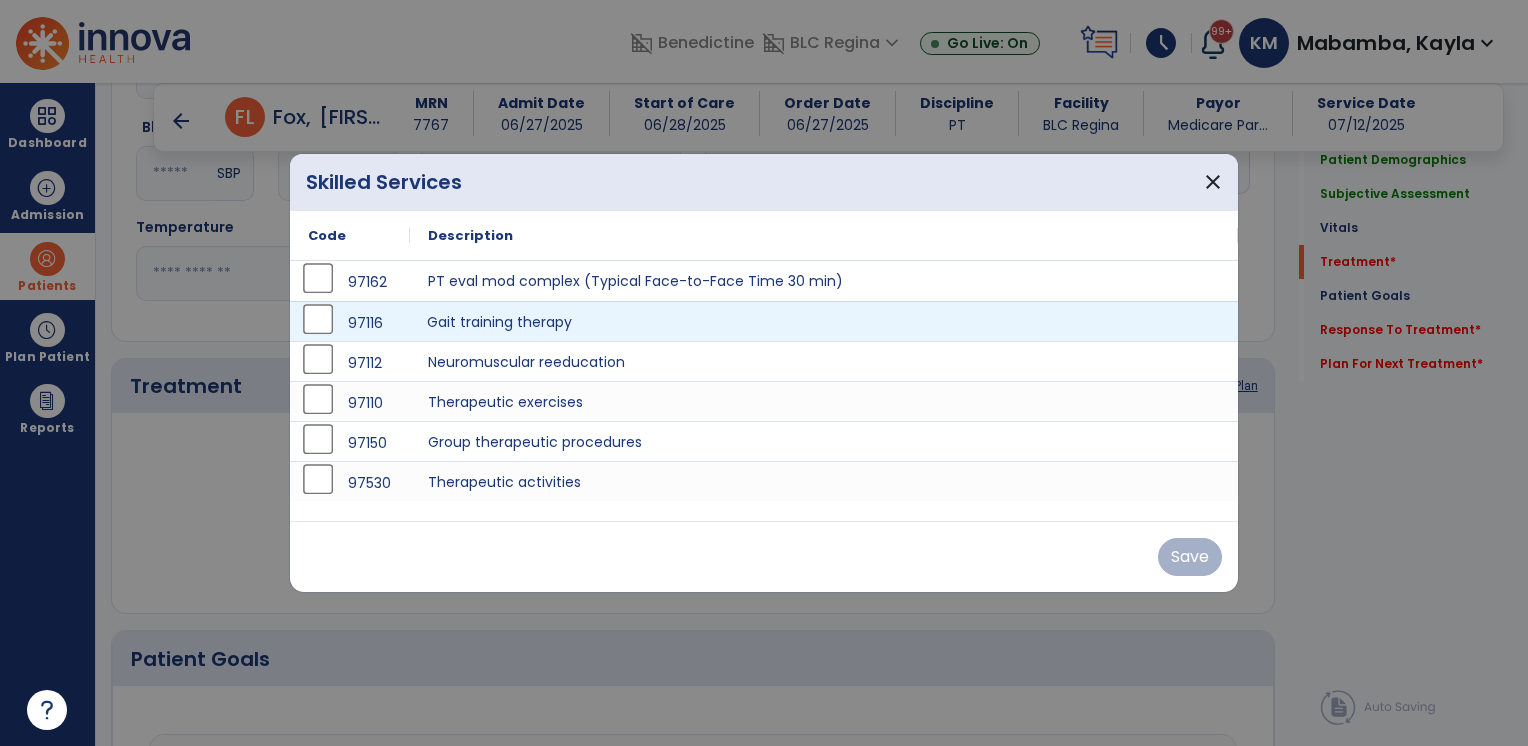 click on "Gait training therapy" at bounding box center [824, 321] 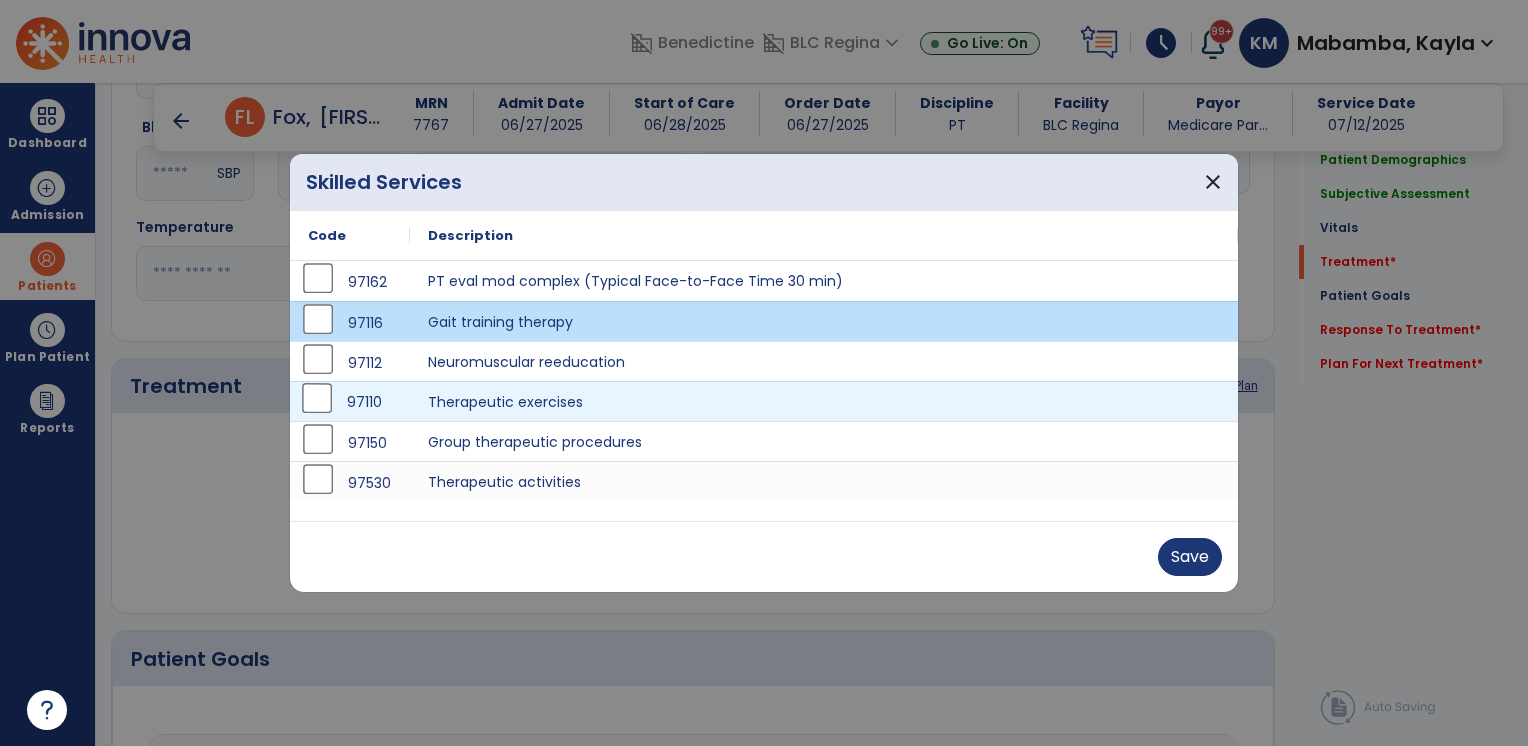click on "97110" at bounding box center (350, 401) 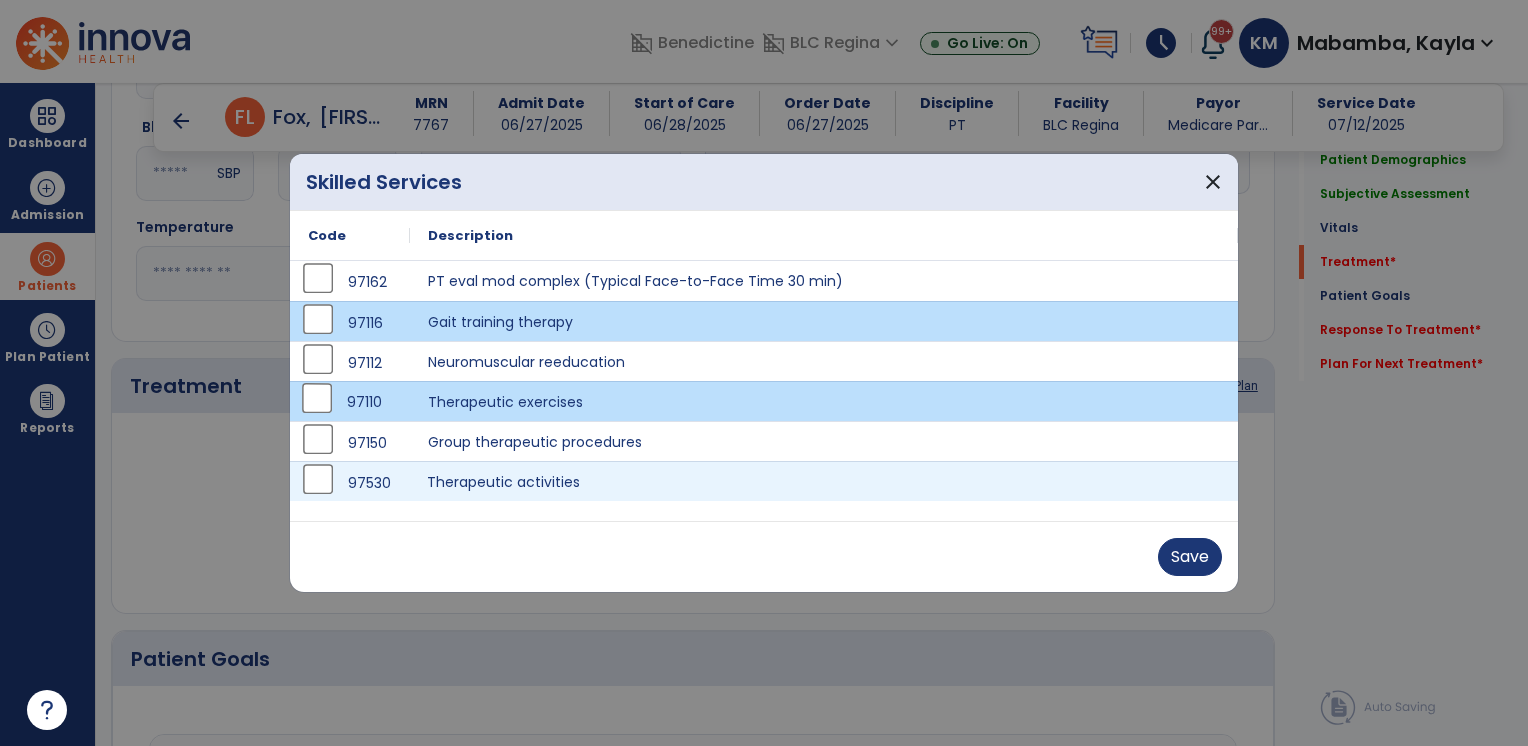 click on "Therapeutic activities" at bounding box center (824, 481) 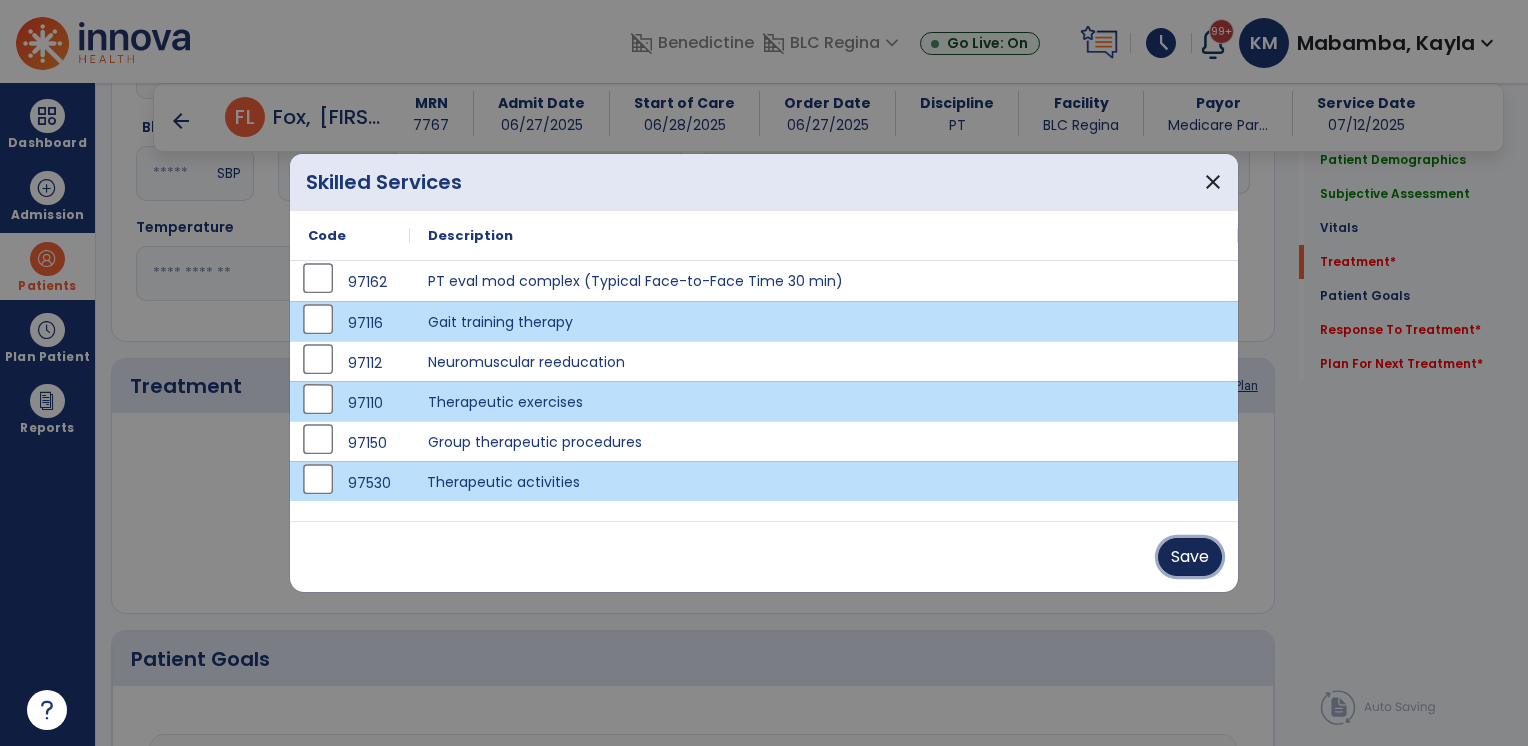click on "Save" at bounding box center [1190, 557] 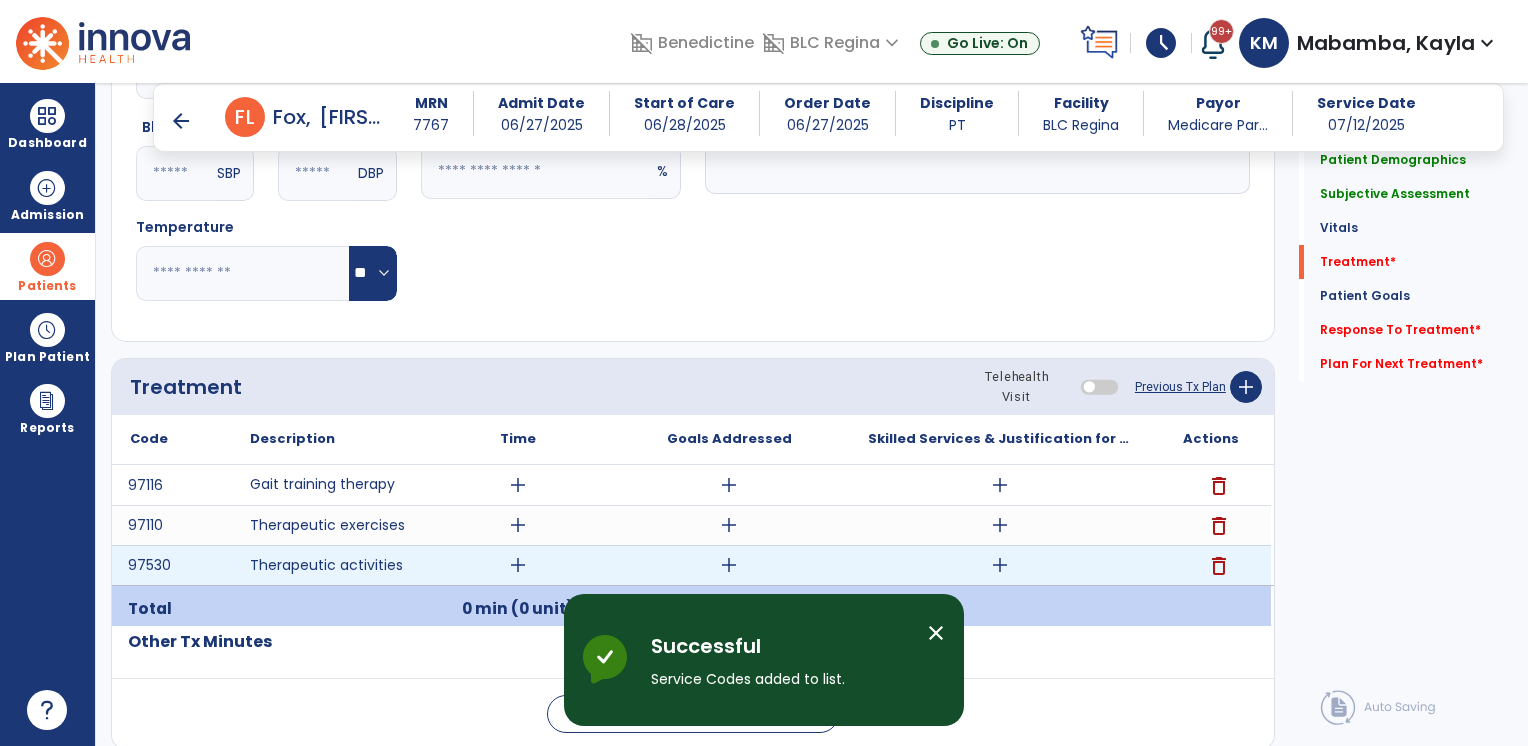 click on "add" at bounding box center (518, 565) 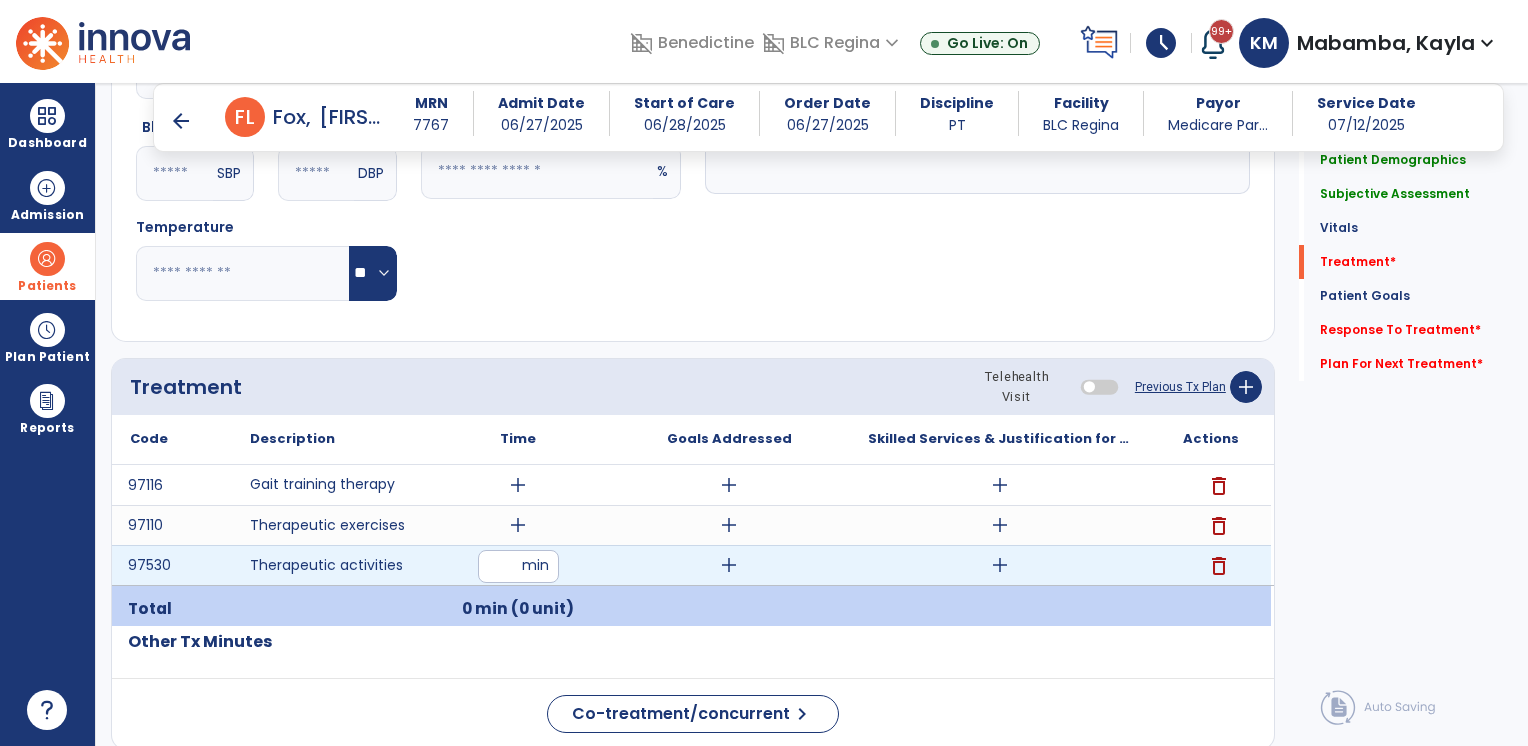 type on "*" 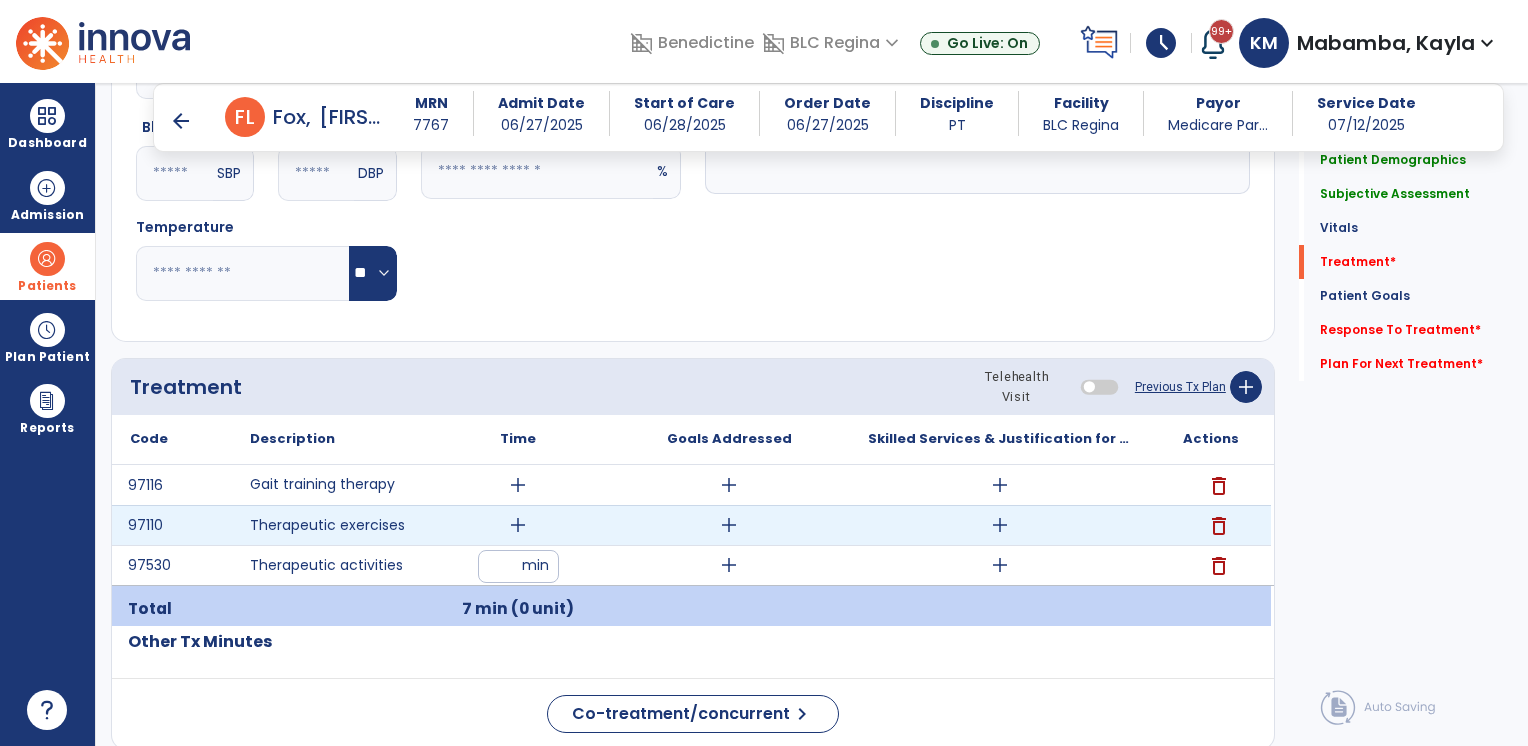 click on "add" at bounding box center [518, 525] 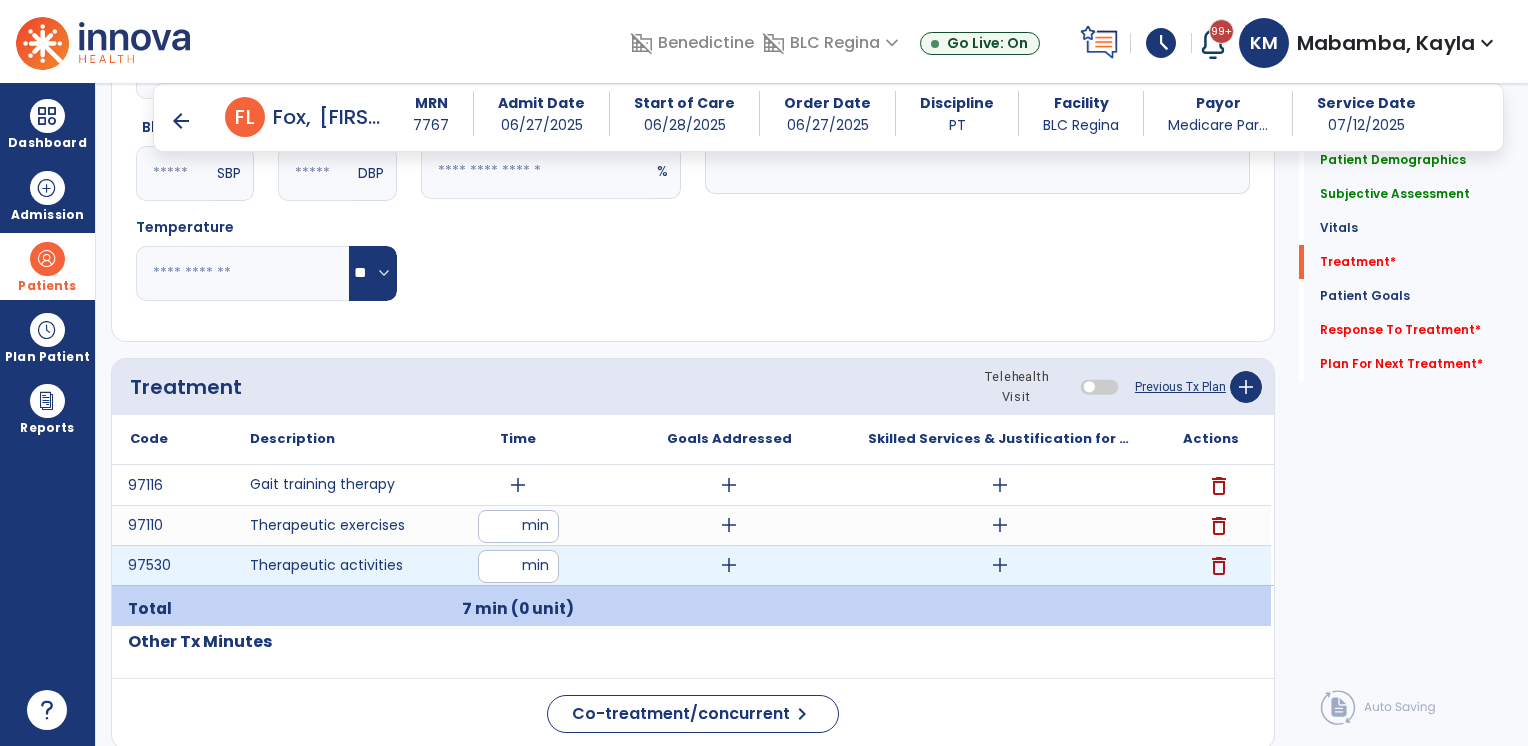 type on "**" 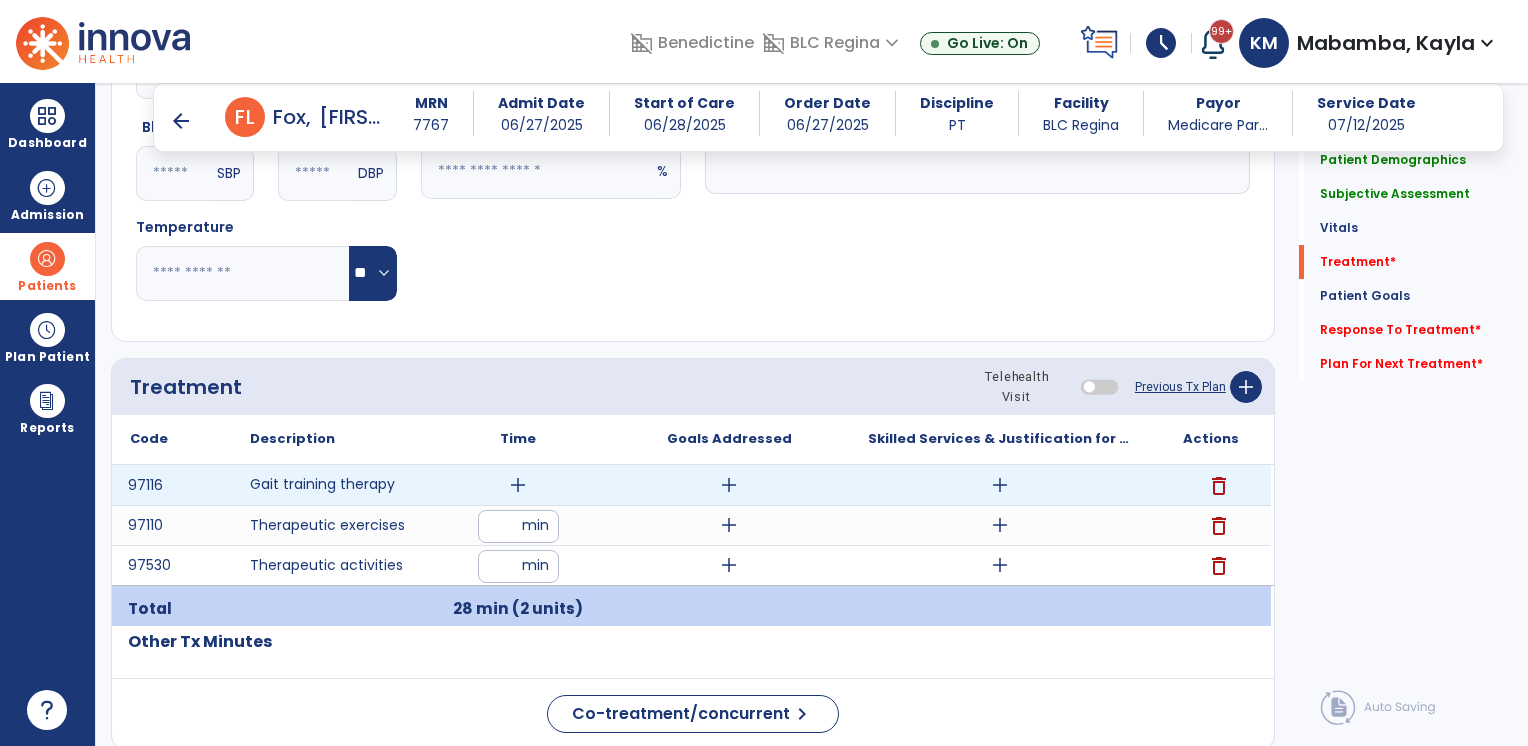 click on "add" at bounding box center [518, 485] 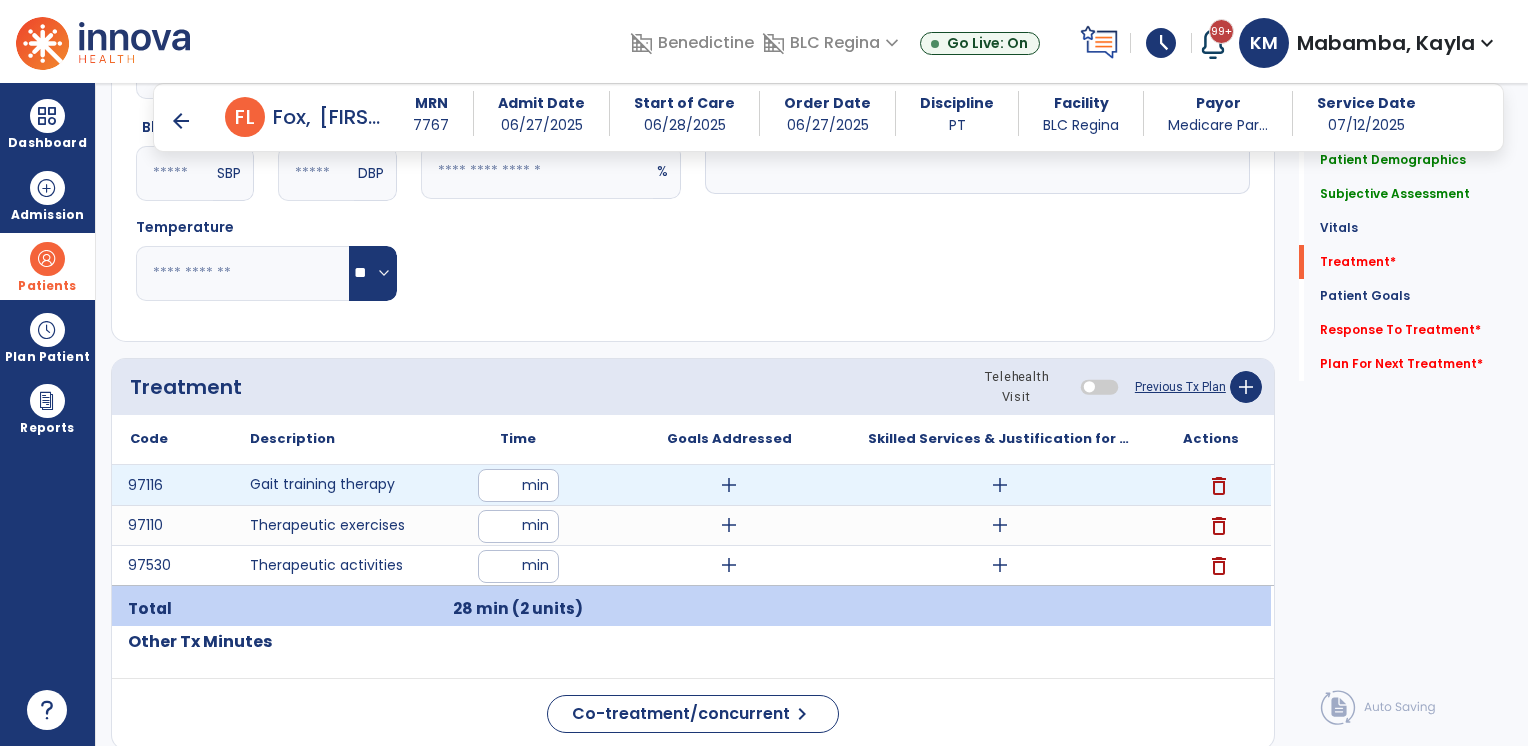 type on "**" 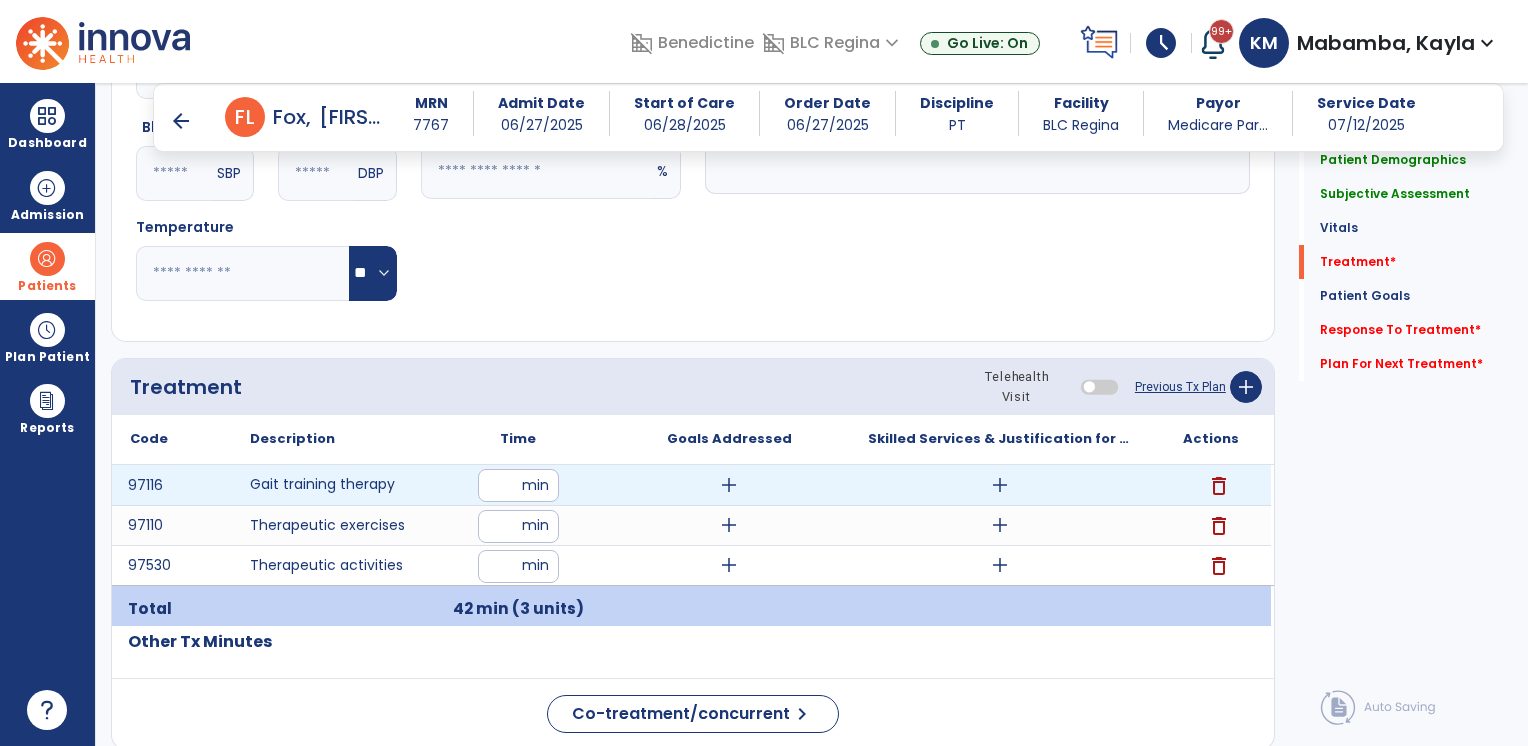 click on "add" at bounding box center (1000, 485) 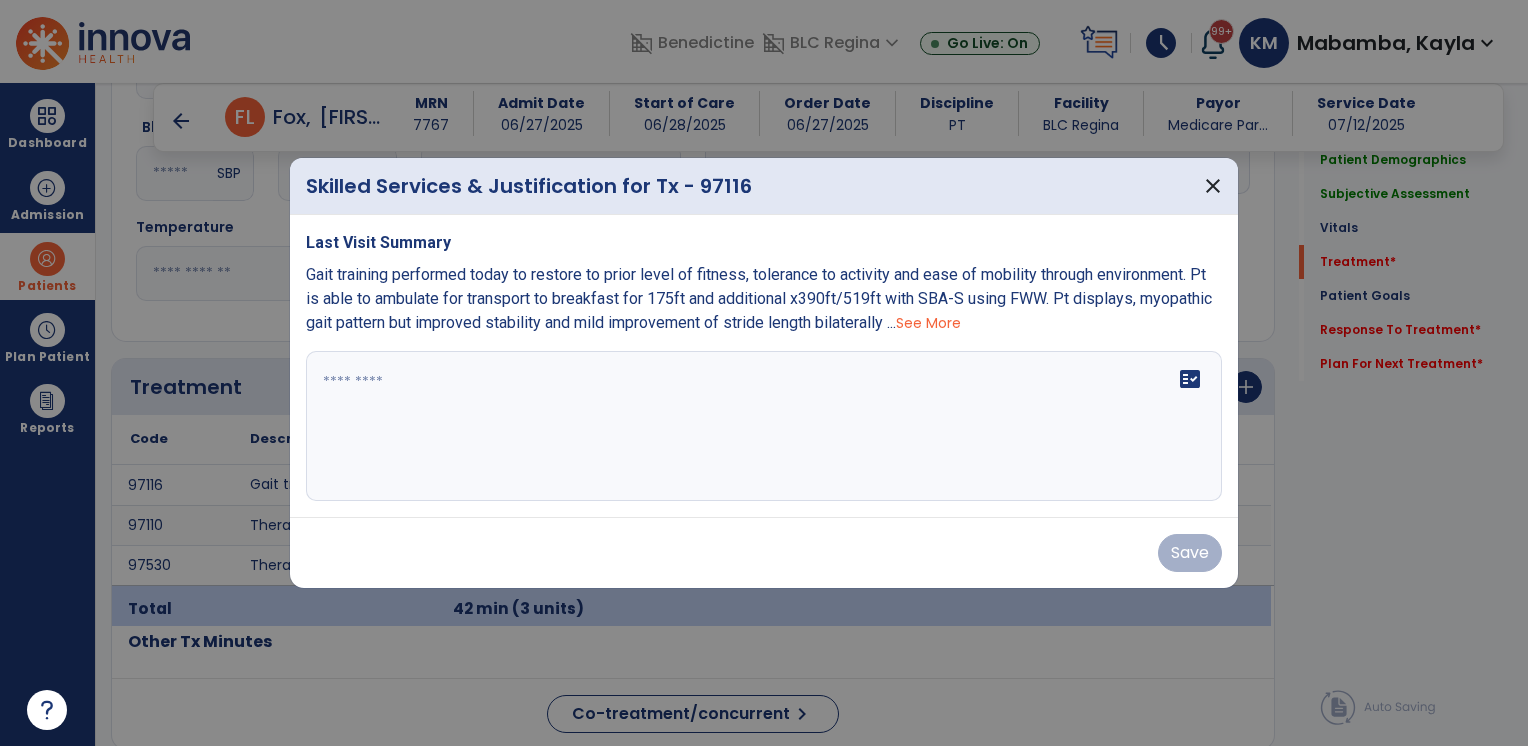 click on "fact_check" at bounding box center (764, 426) 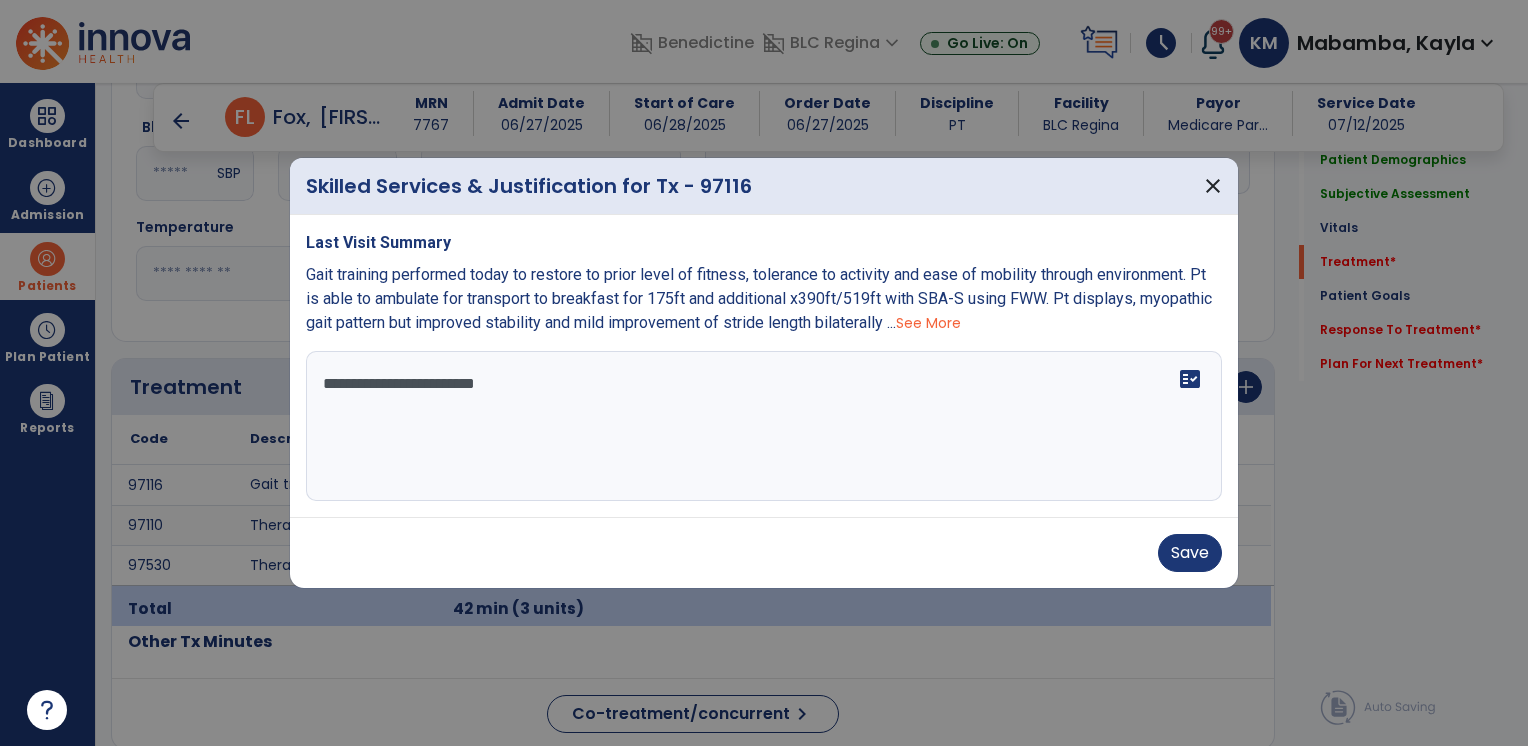 drag, startPoint x: 440, startPoint y: 455, endPoint x: 596, endPoint y: 386, distance: 170.57843 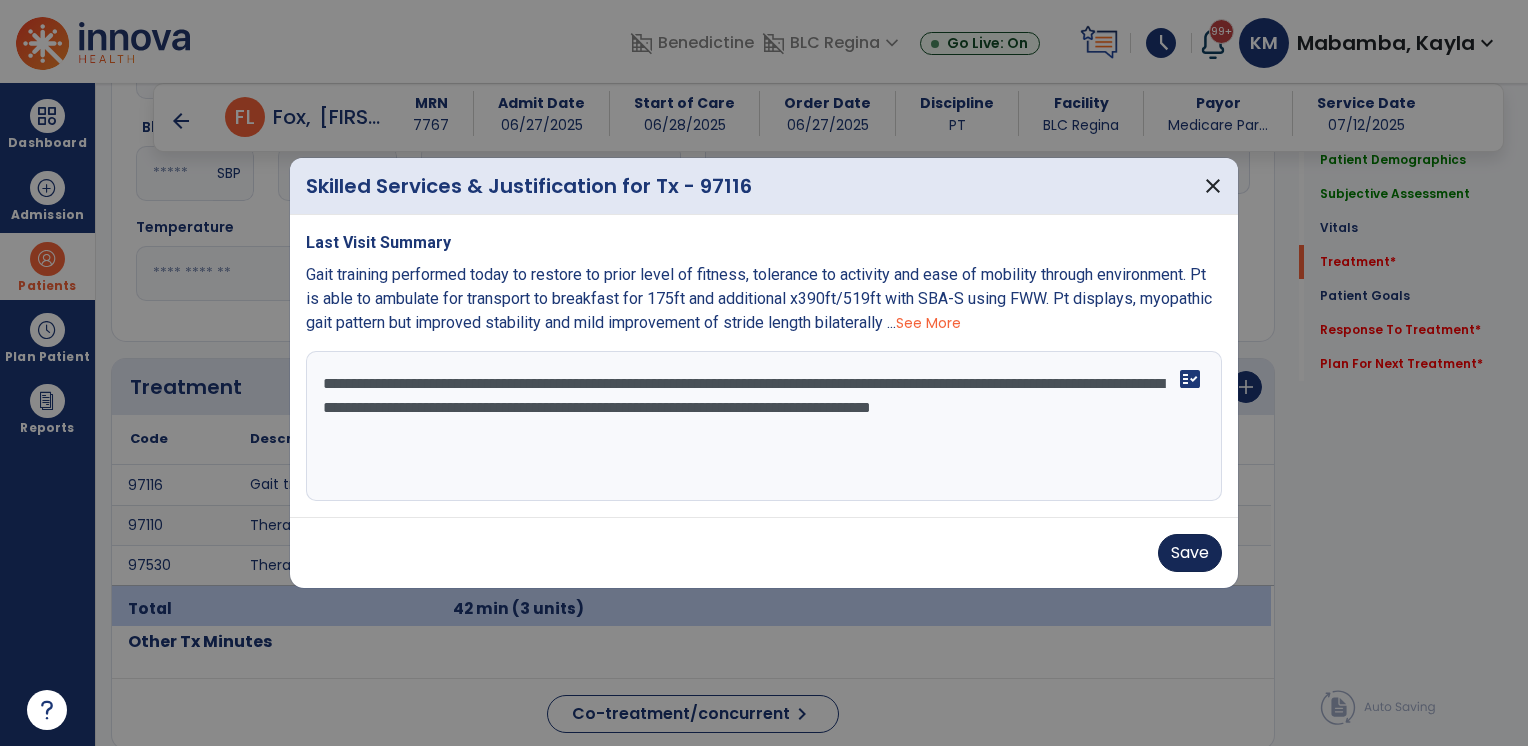type on "**********" 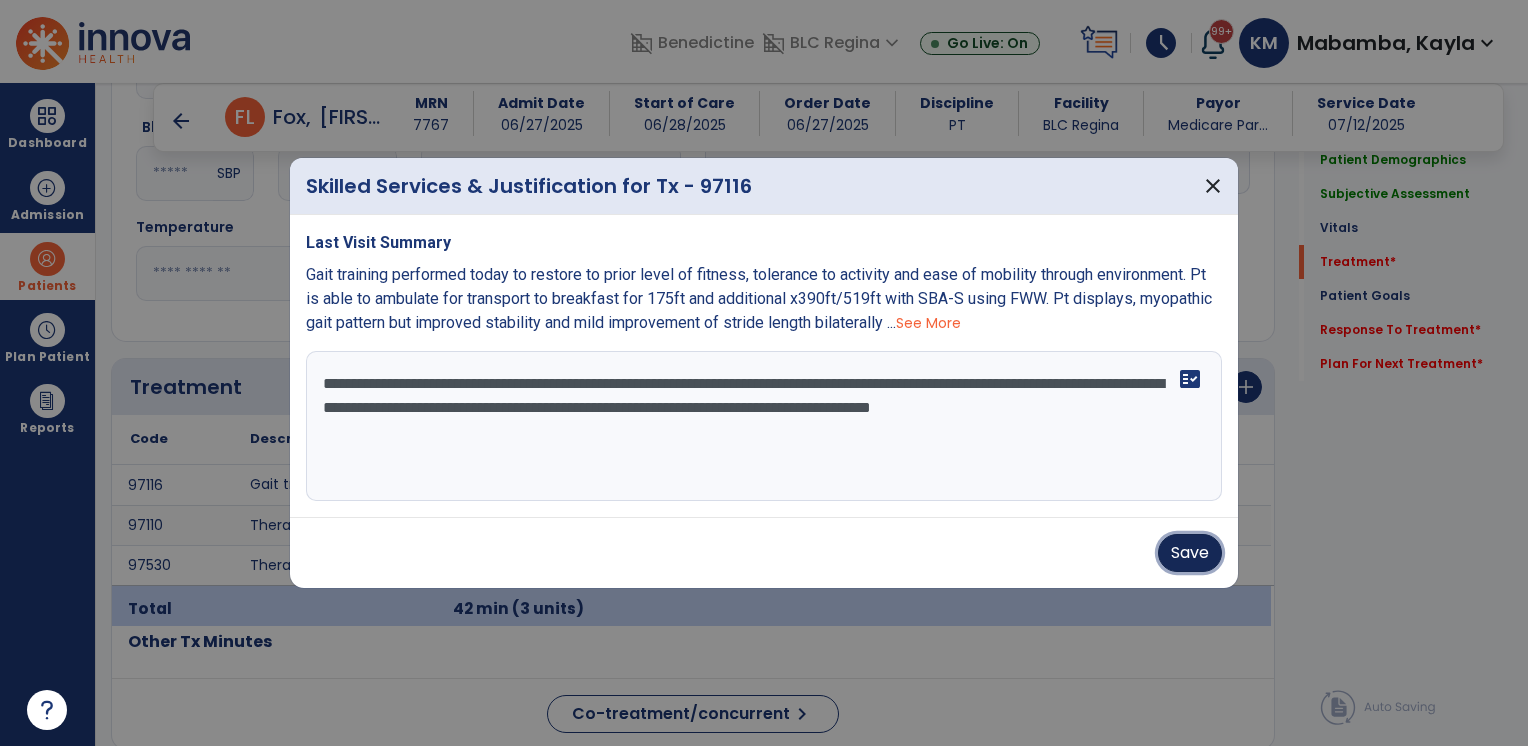 click on "Save" at bounding box center [1190, 553] 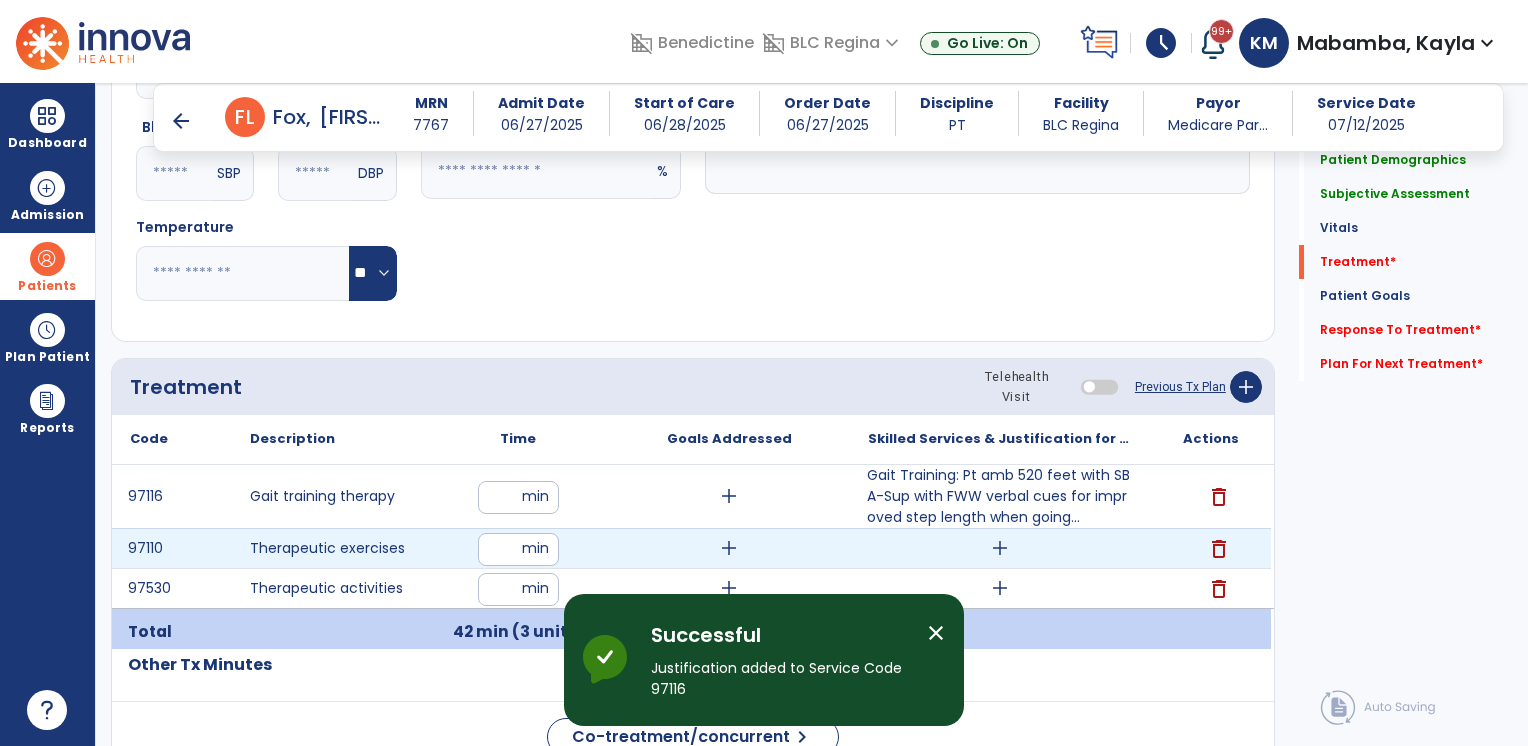 click on "add" at bounding box center (1000, 548) 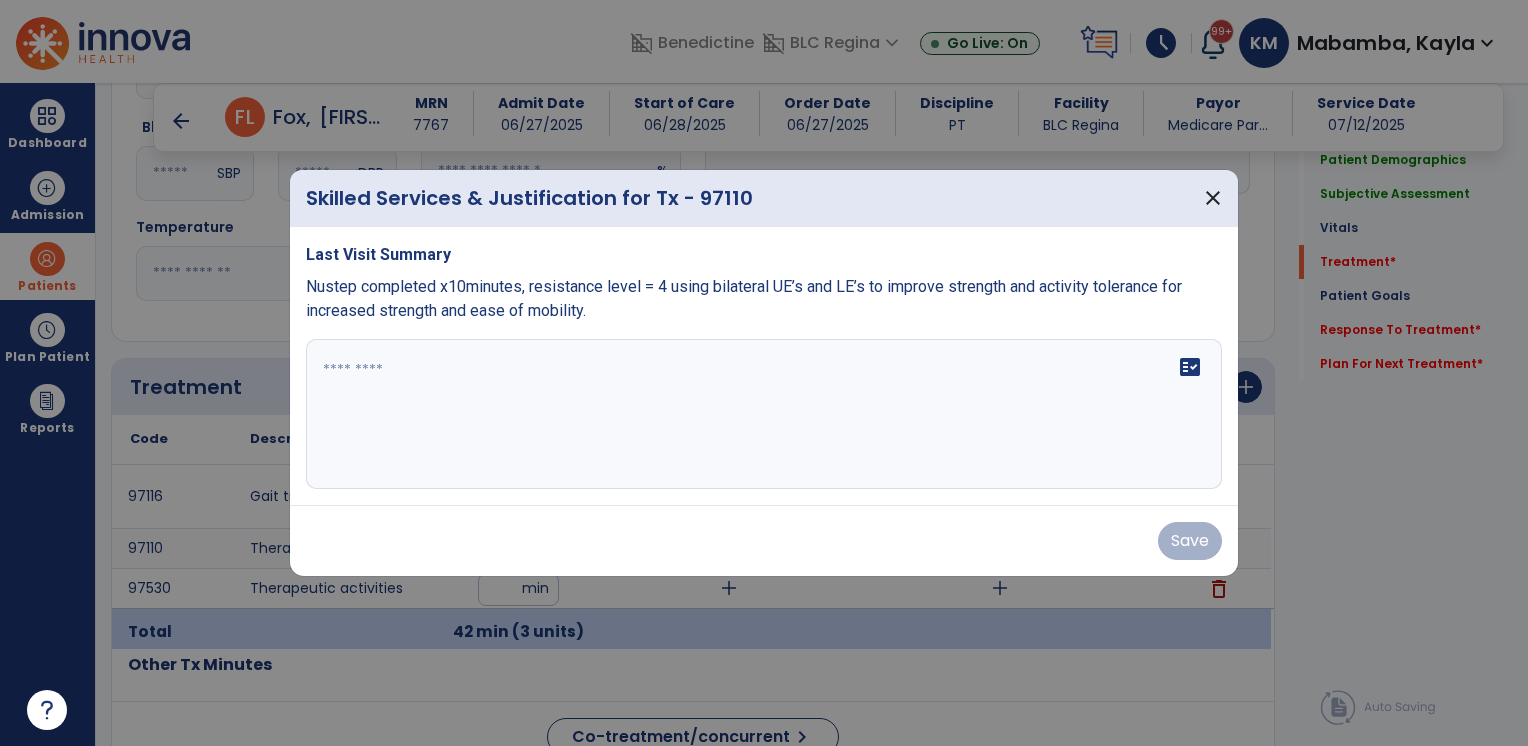 click at bounding box center (764, 414) 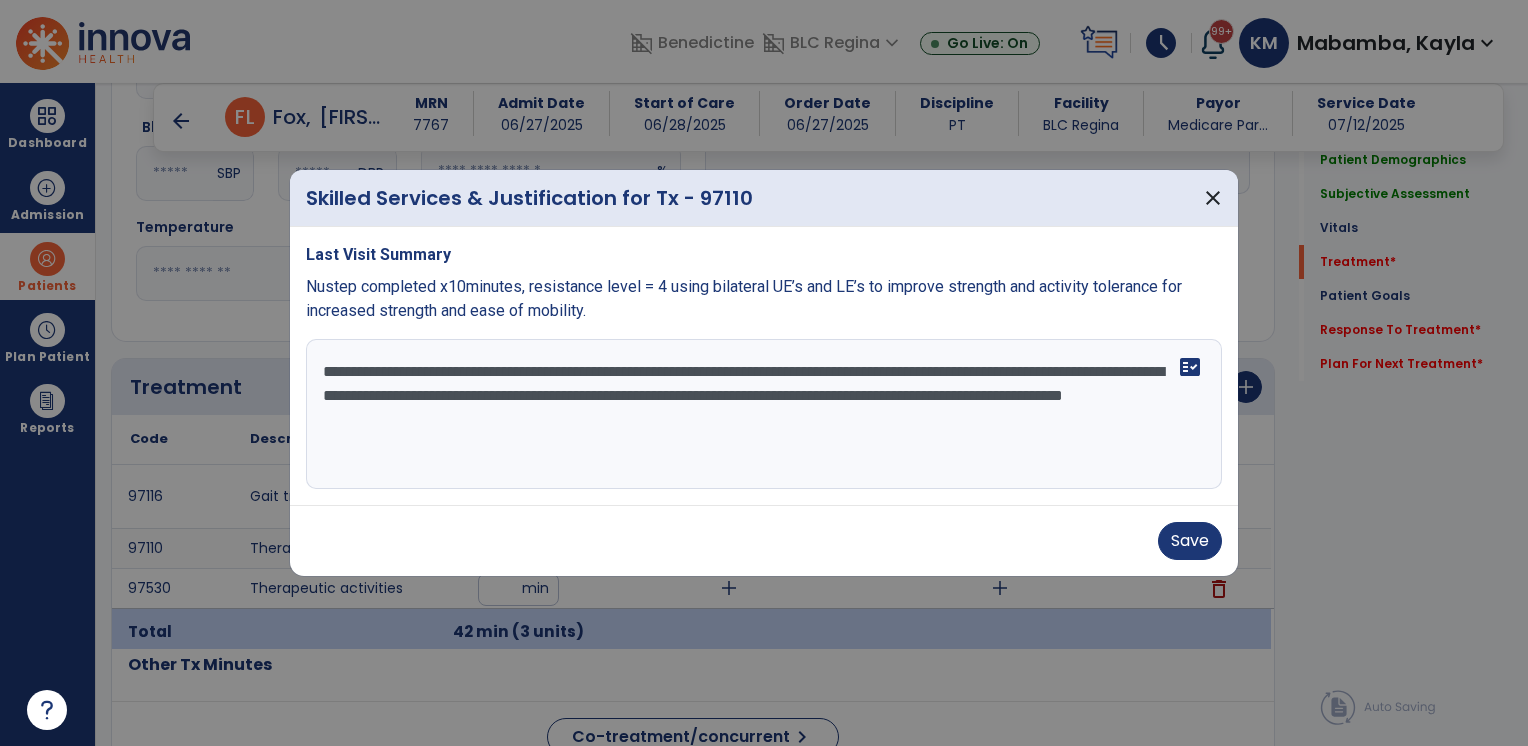 click on "**********" at bounding box center [764, 414] 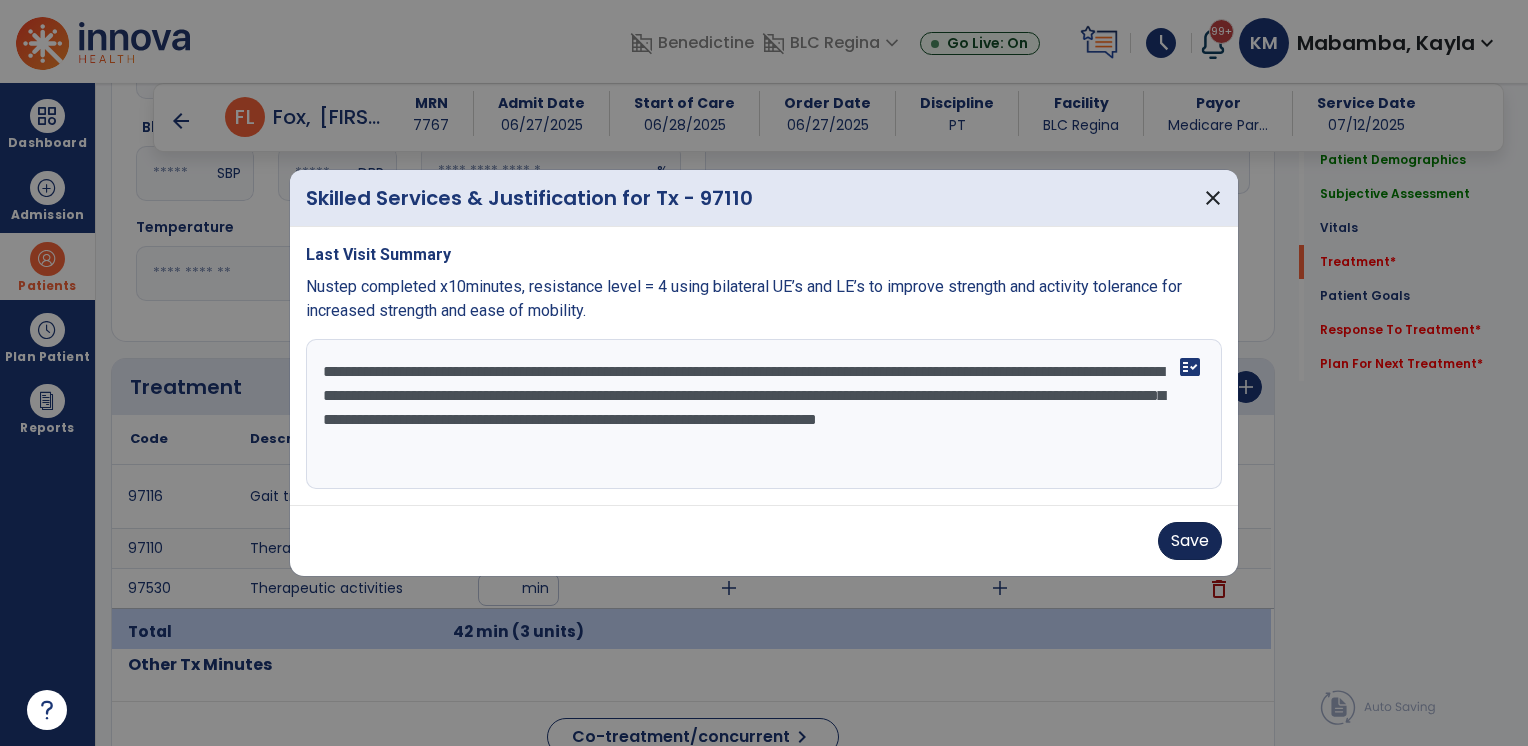type on "**********" 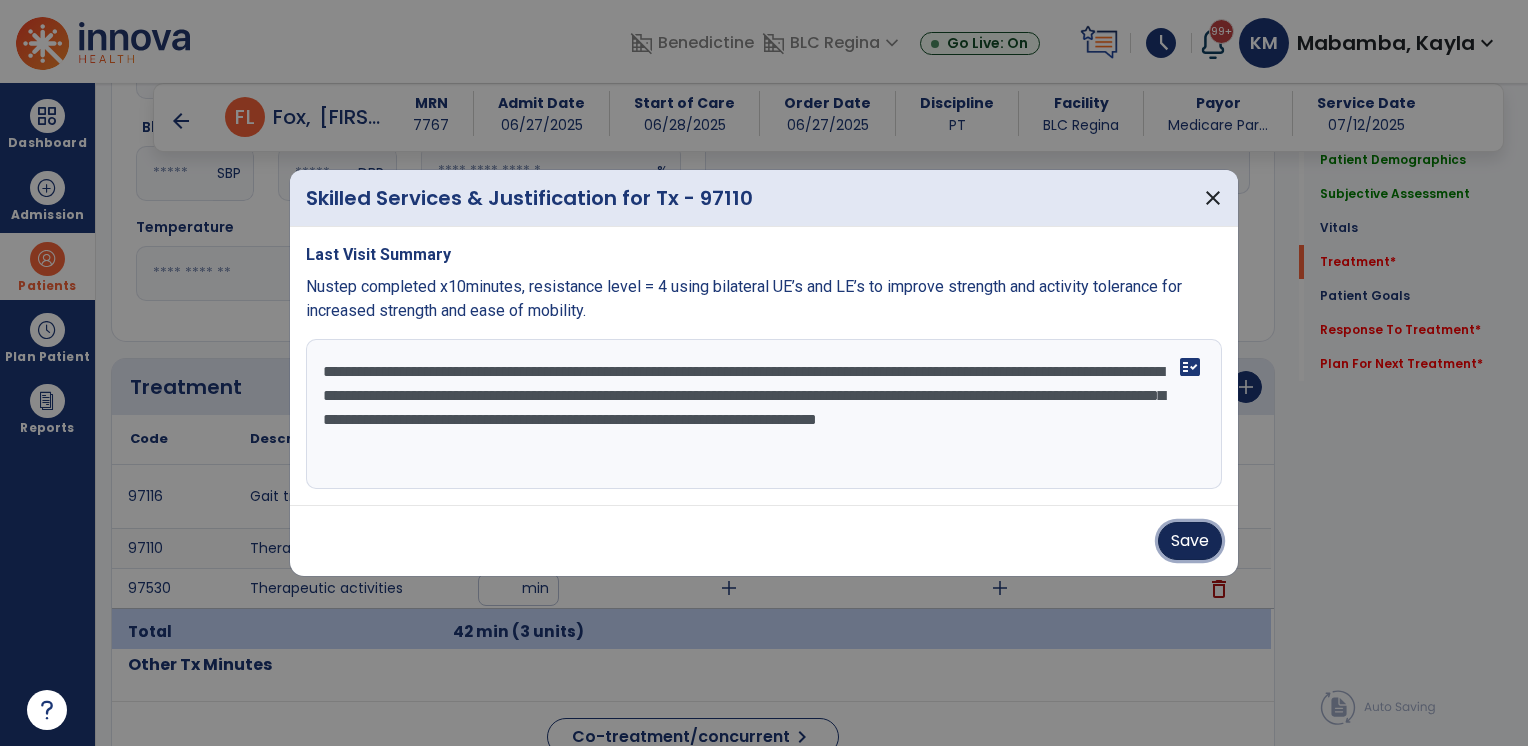 click on "Save" at bounding box center (1190, 541) 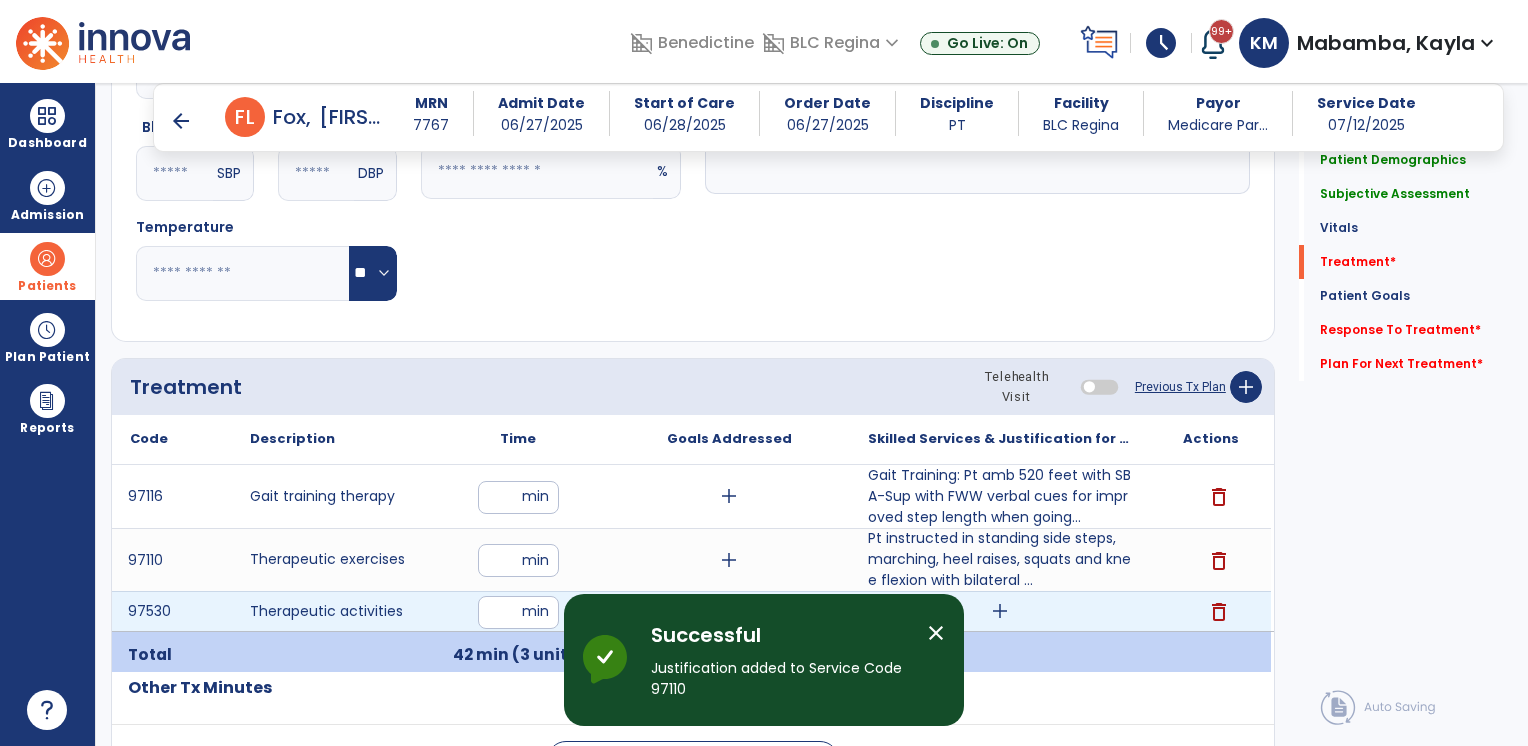click on "add" at bounding box center [1000, 611] 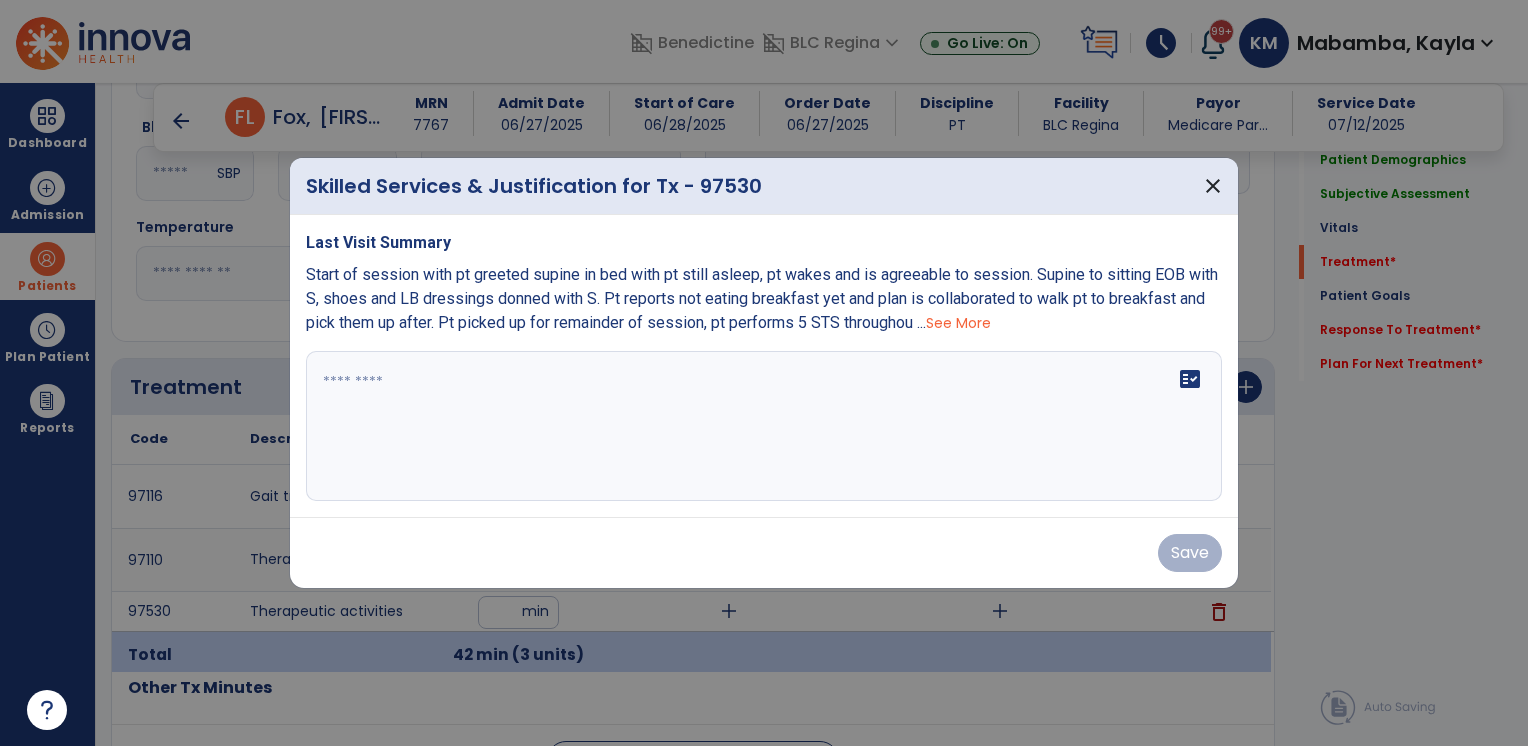 click on "fact_check" at bounding box center [764, 426] 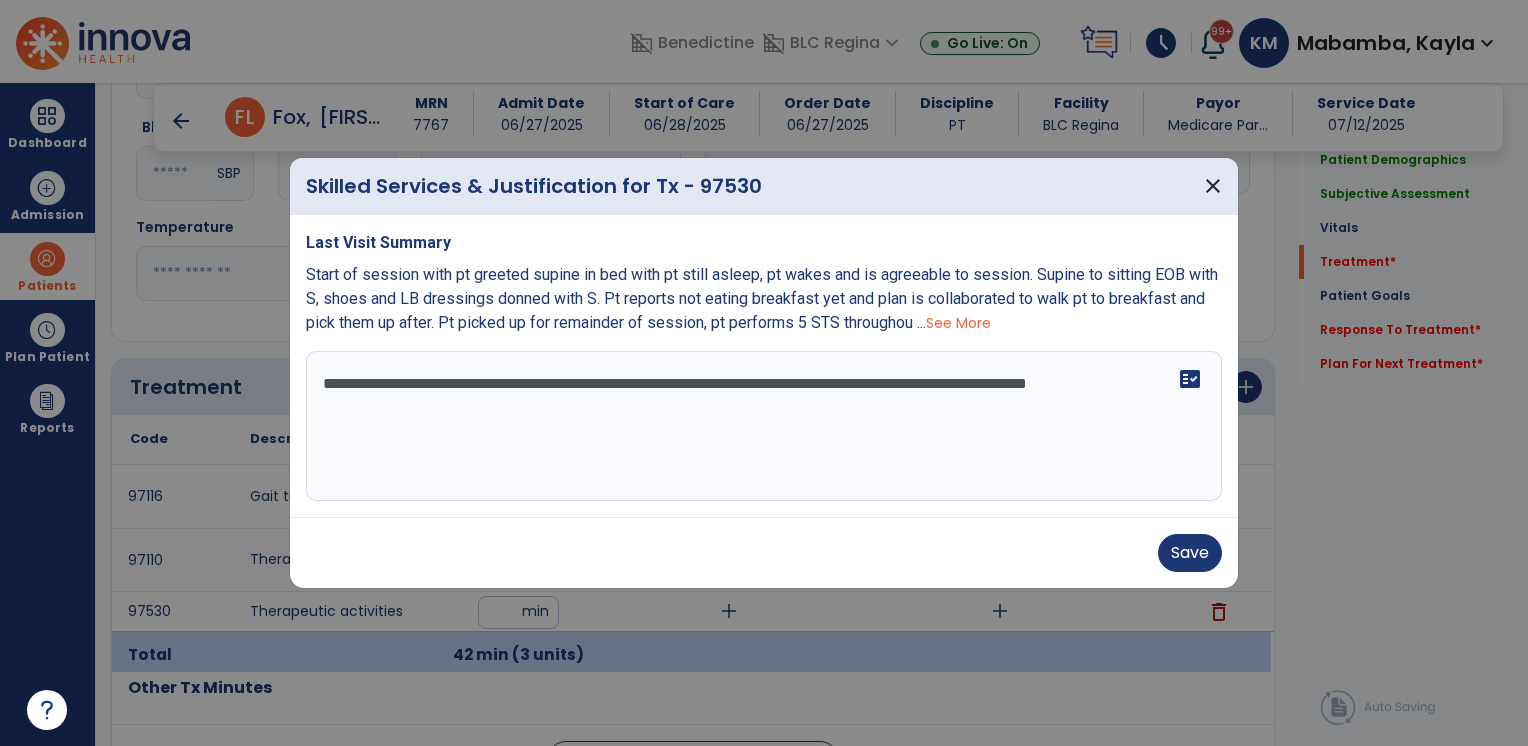 click on "**********" at bounding box center [764, 426] 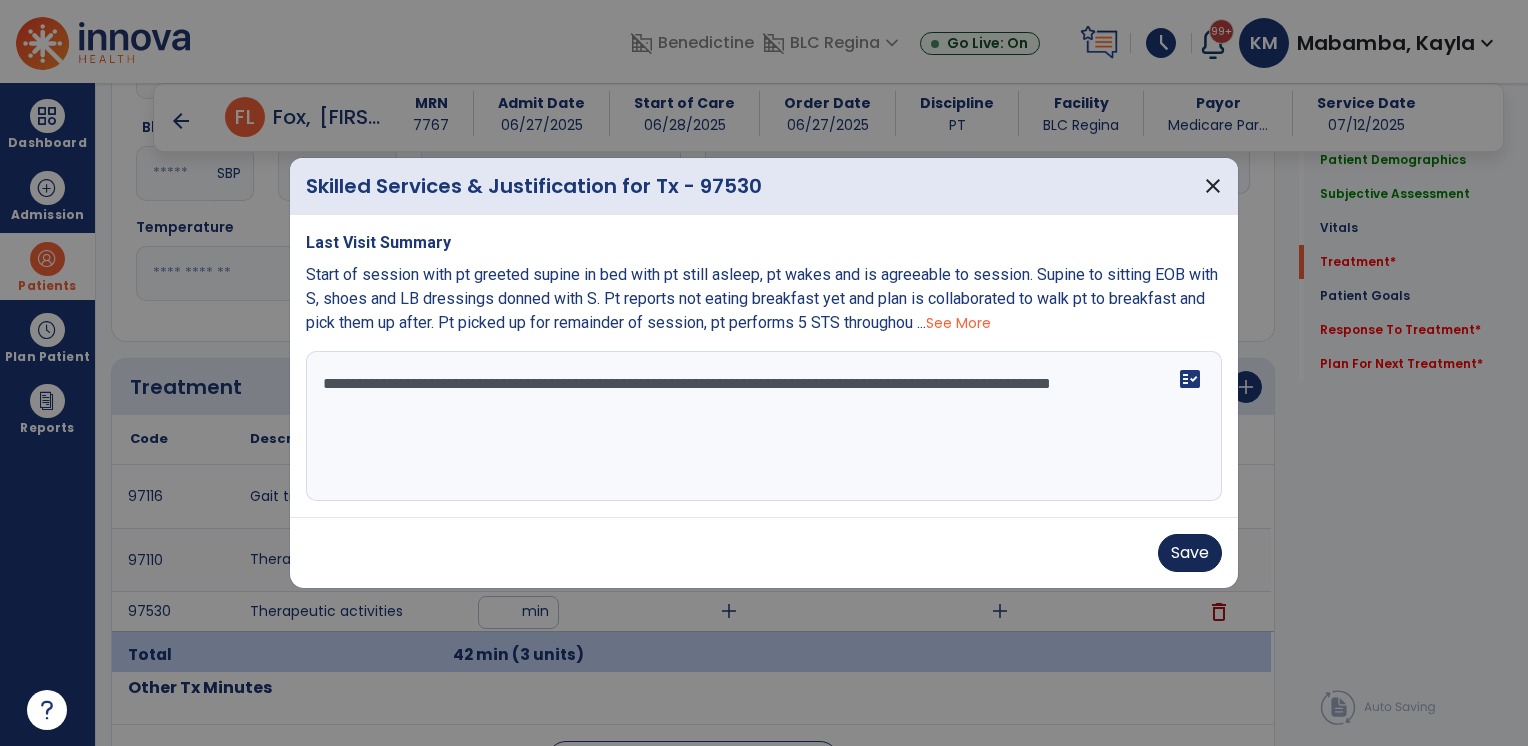 type on "**********" 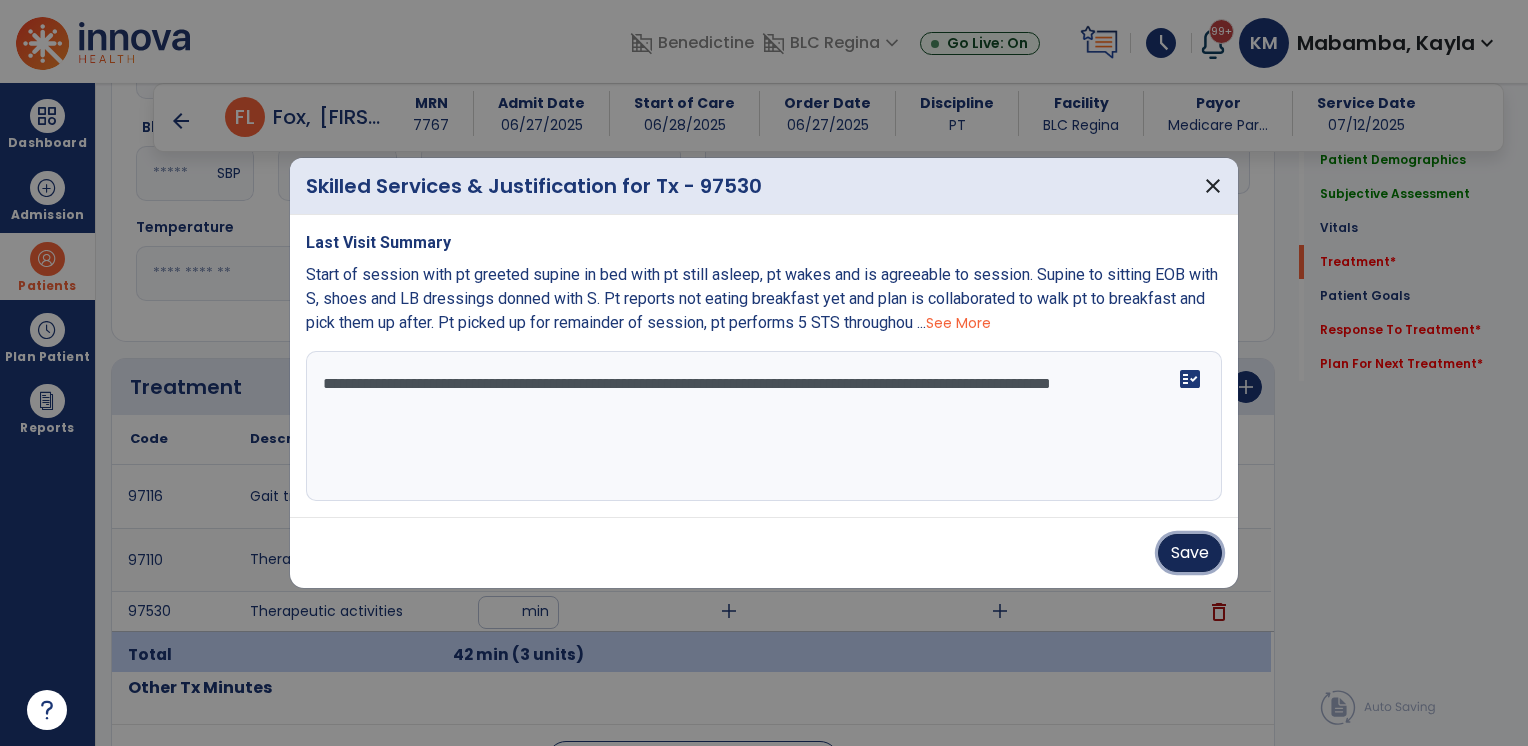click on "Save" at bounding box center (1190, 553) 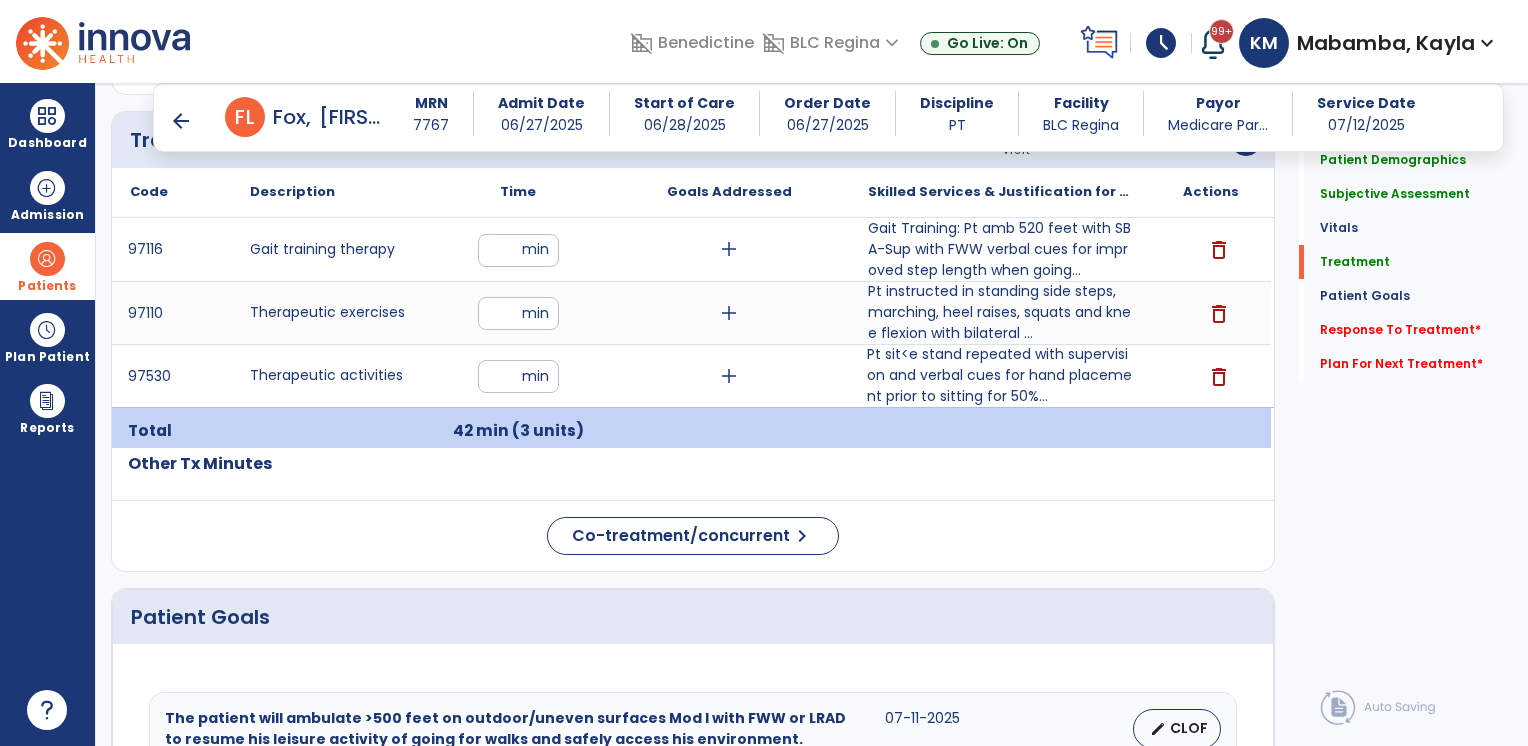 scroll, scrollTop: 1148, scrollLeft: 0, axis: vertical 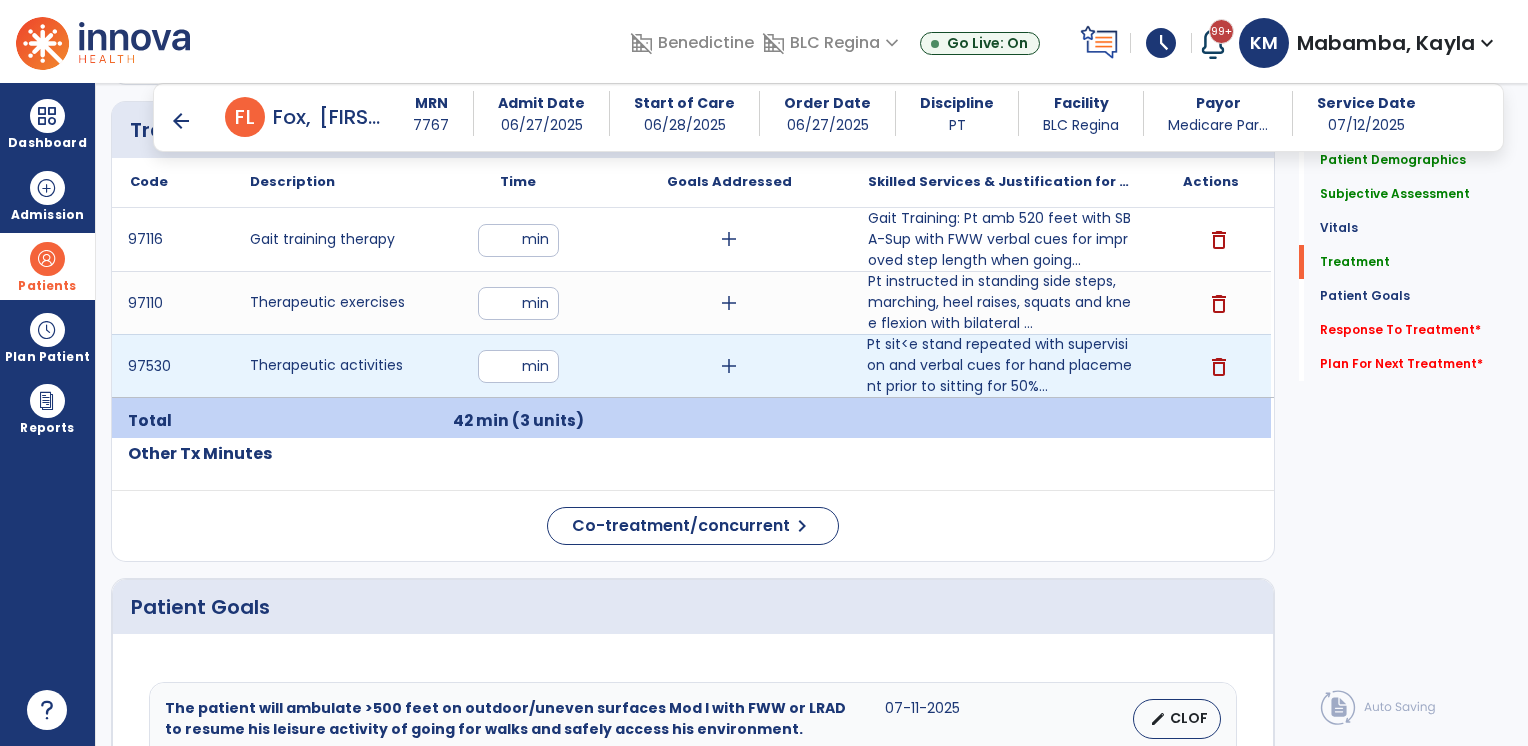 click on "*" at bounding box center [518, 366] 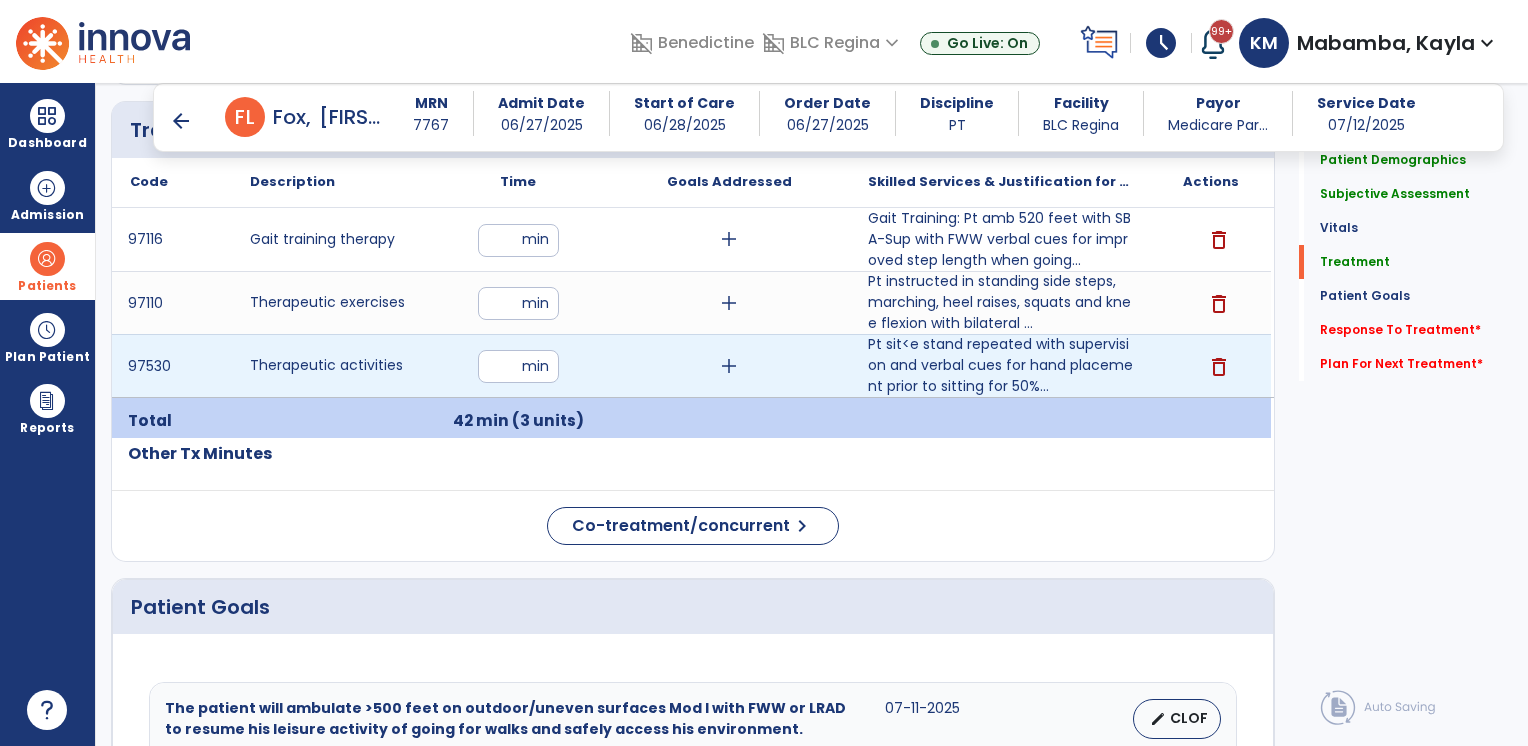 type on "*" 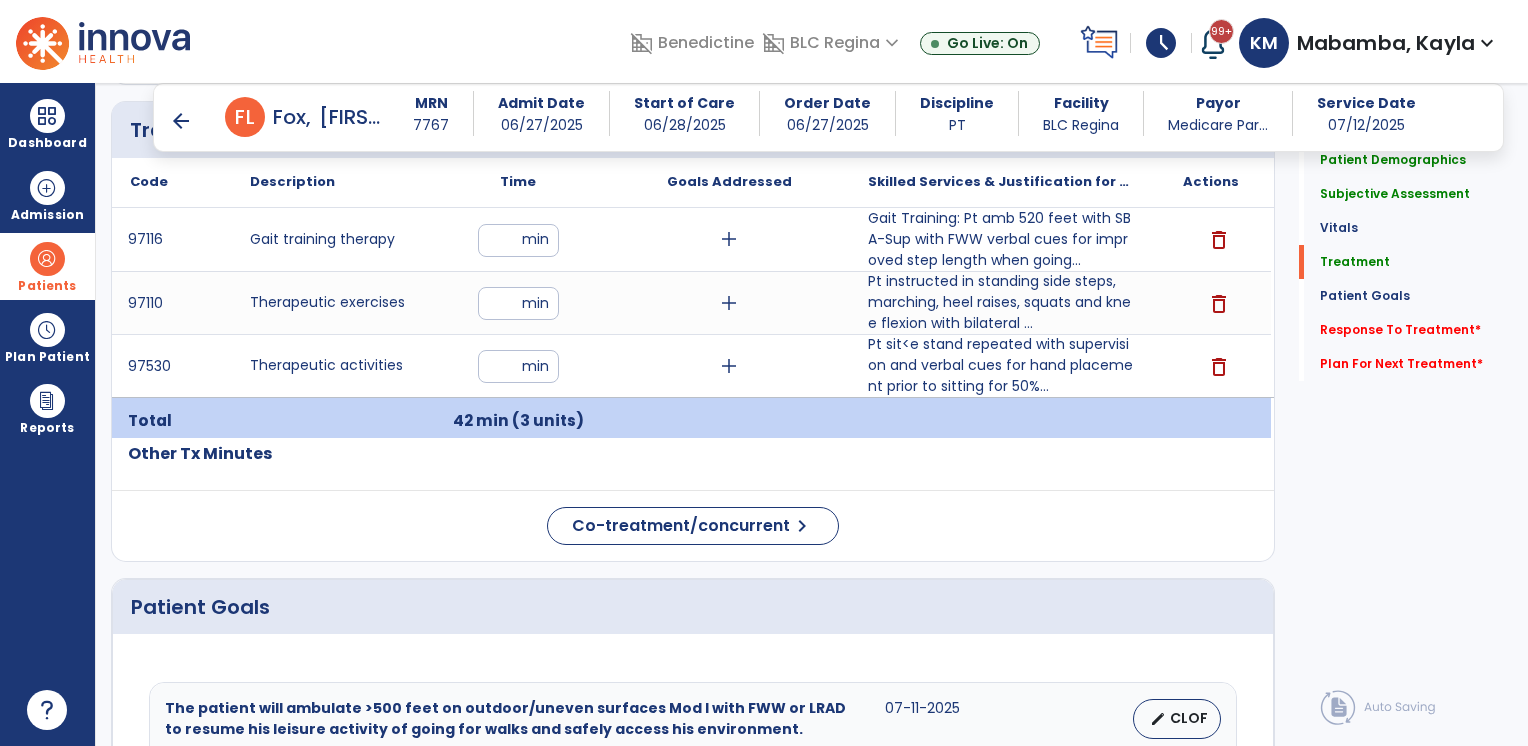 click on "Code
Description
Time" 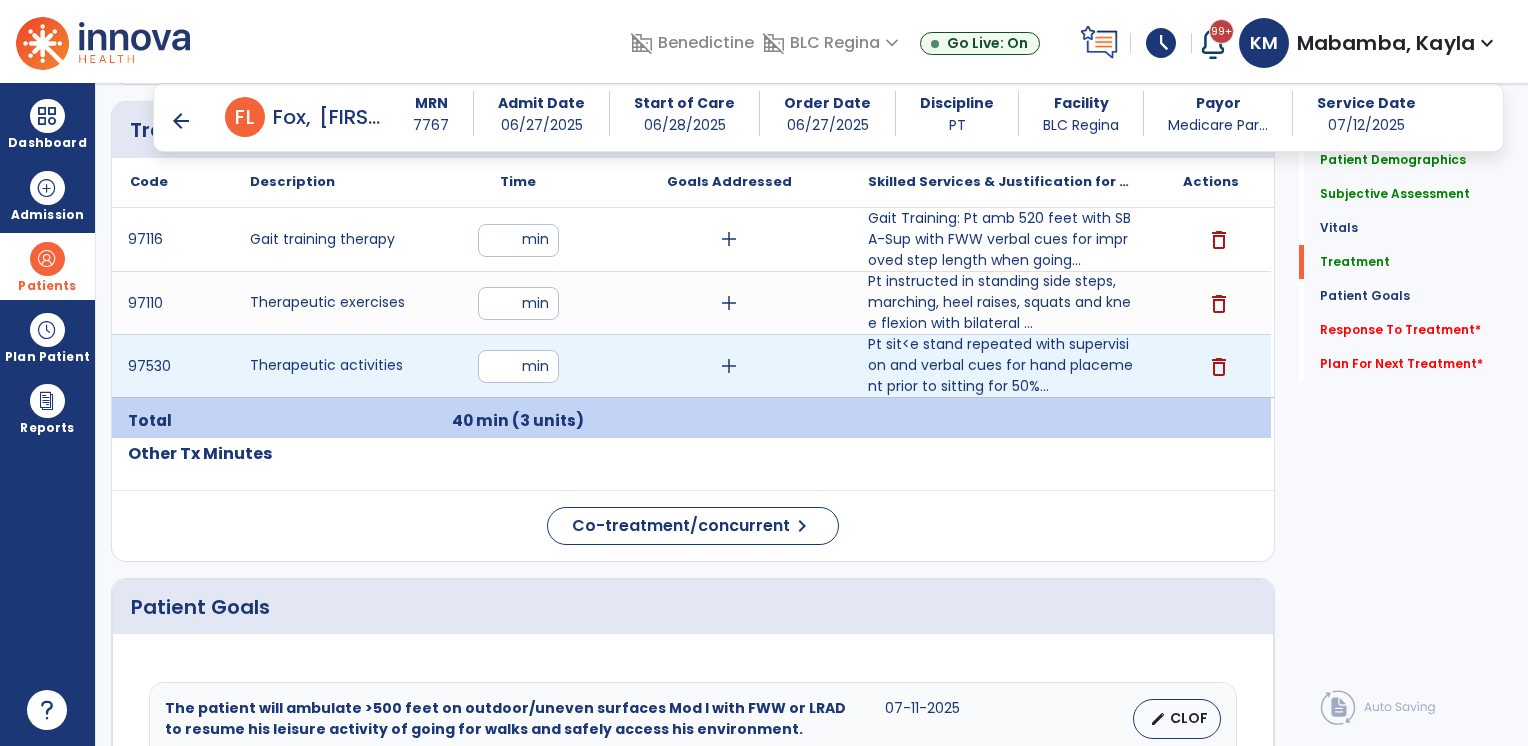 click on "*" at bounding box center (518, 366) 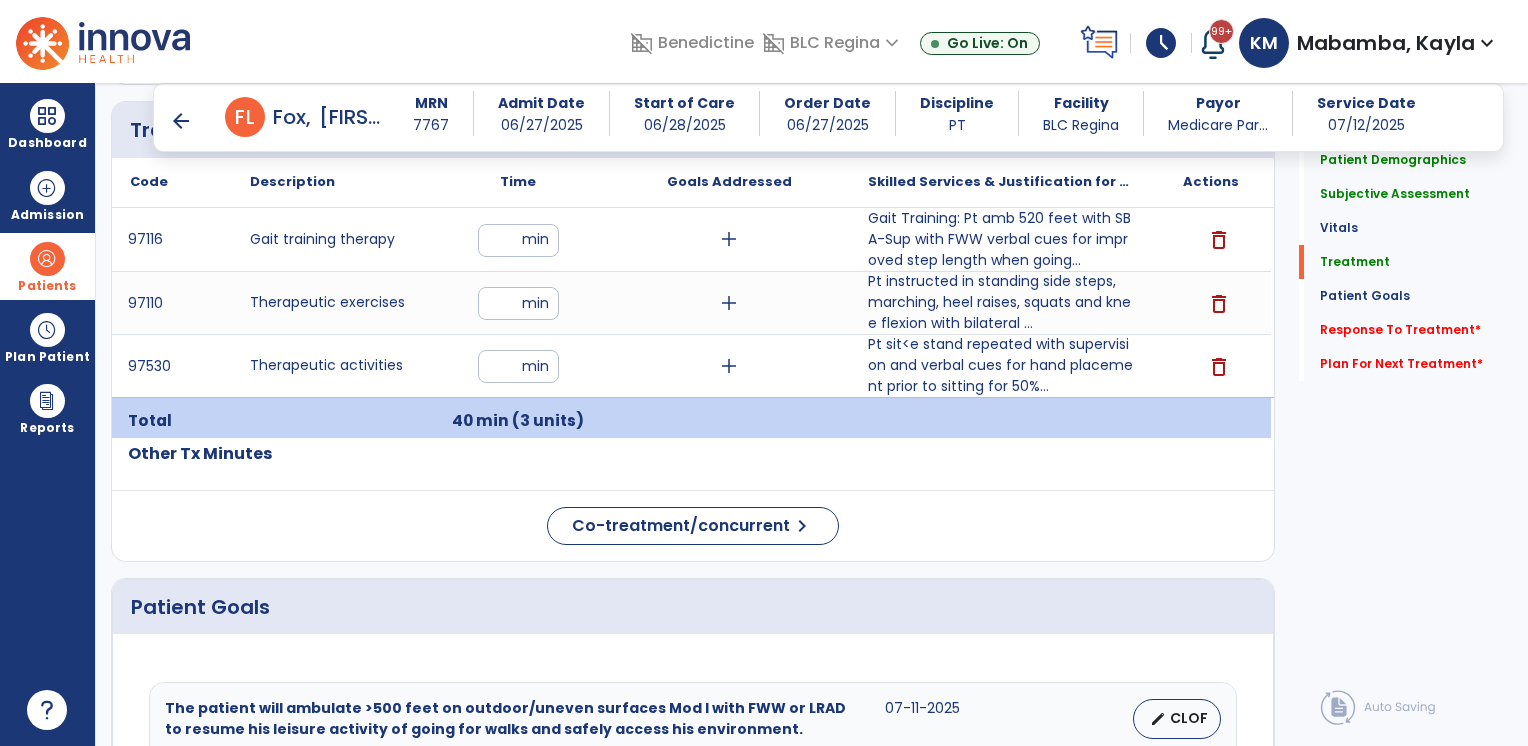 click on "Patient Demographics  Medical Diagnosis   Treatment Diagnosis   Precautions   Contraindications
Code
Description
Pdpm Clinical Category
G93.40" 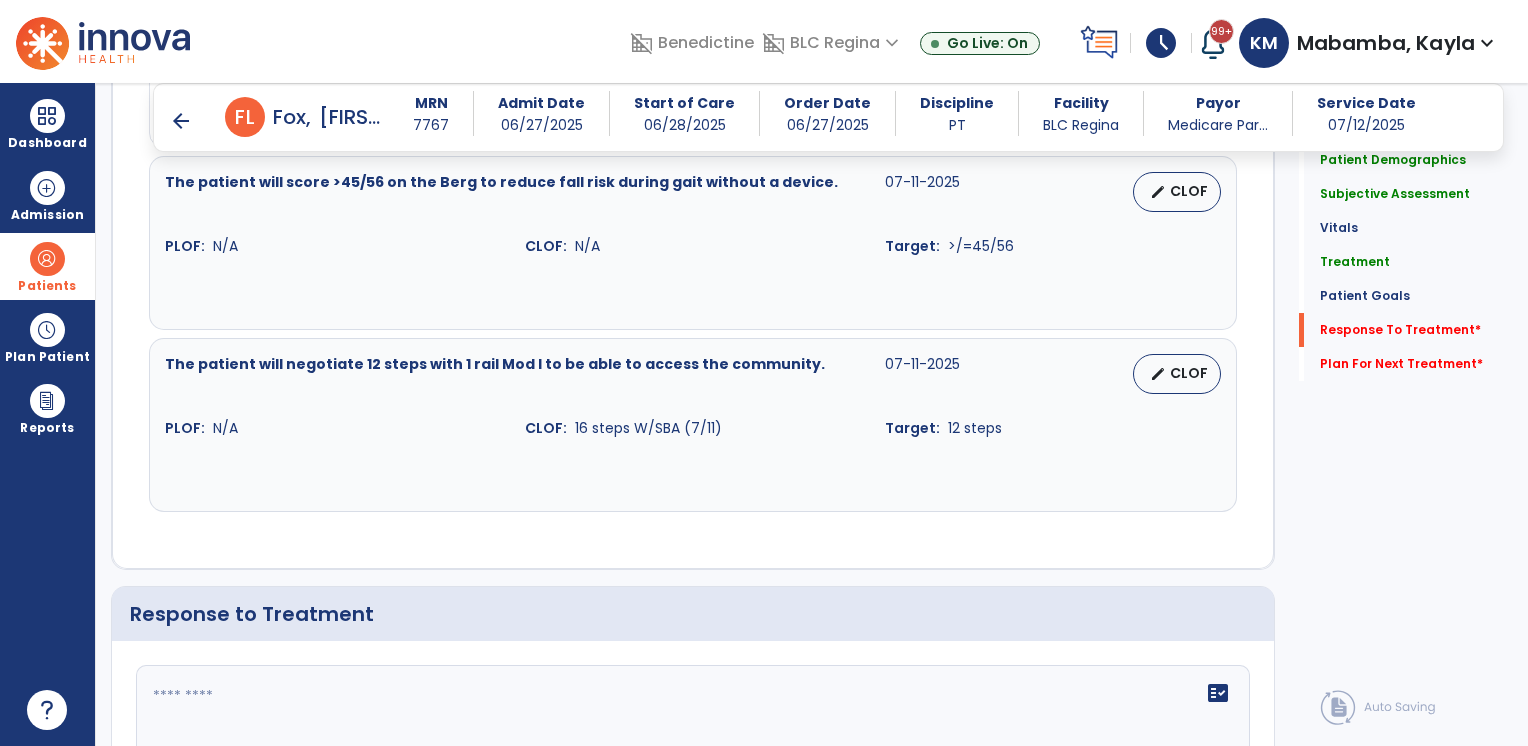 scroll, scrollTop: 2373, scrollLeft: 0, axis: vertical 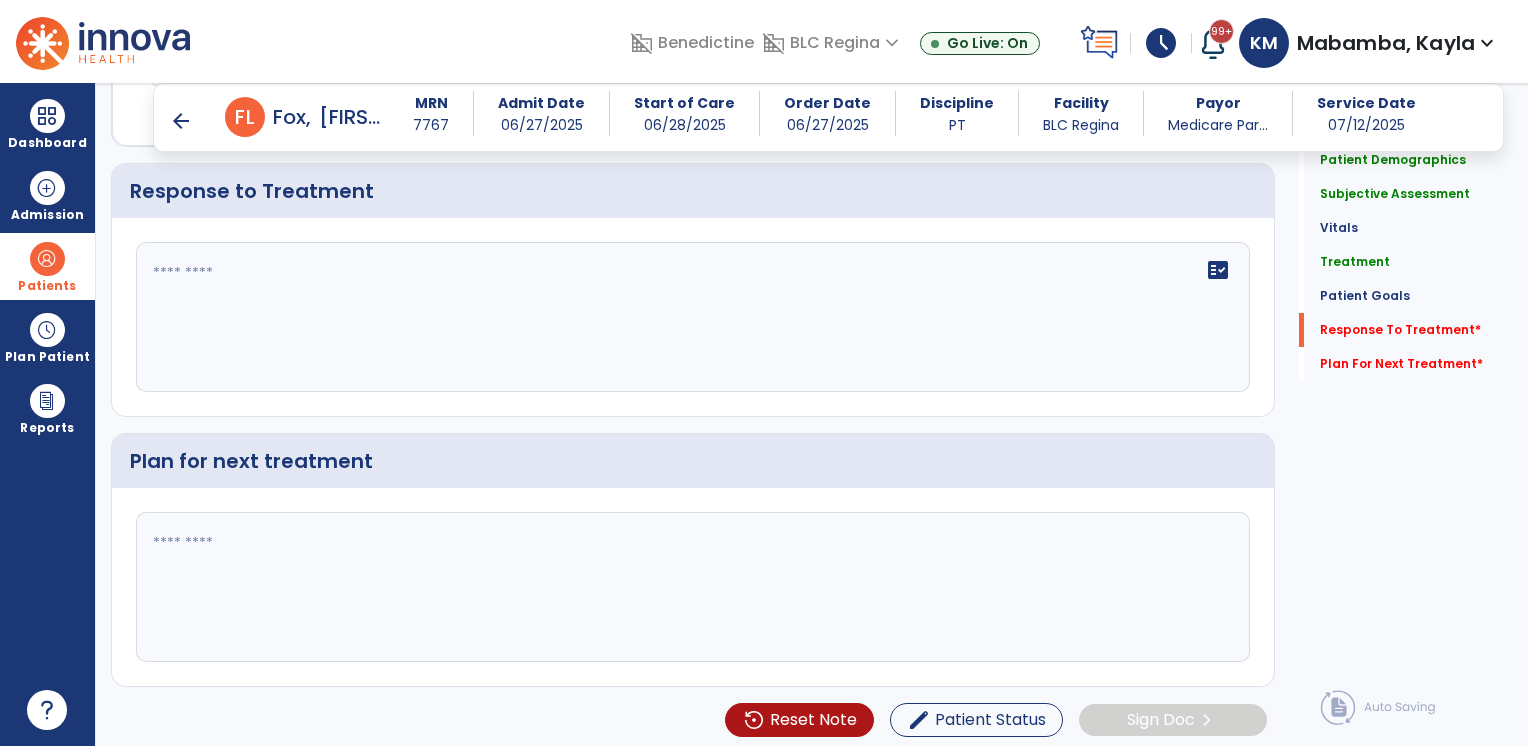 click on "fact_check" 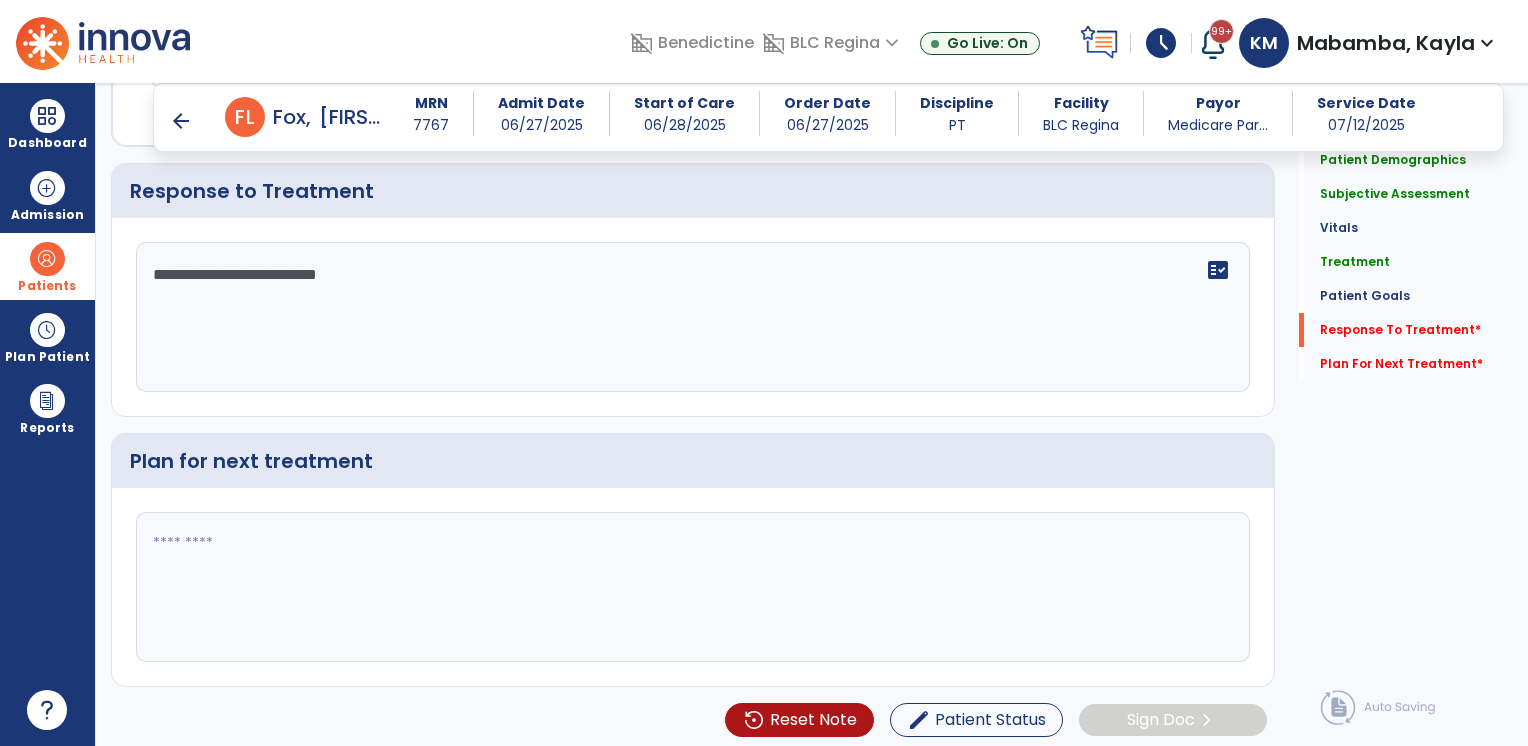 type on "**********" 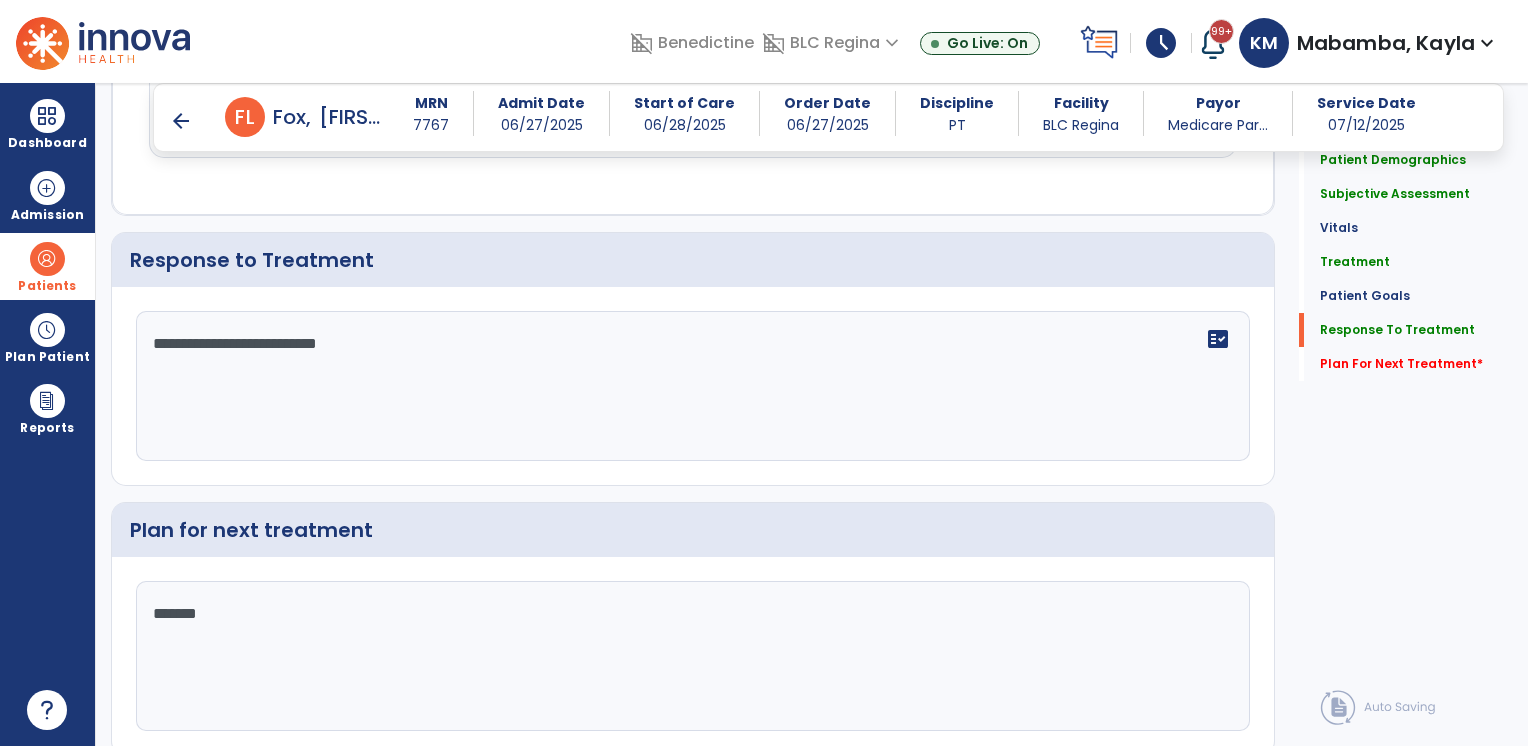 scroll, scrollTop: 2372, scrollLeft: 0, axis: vertical 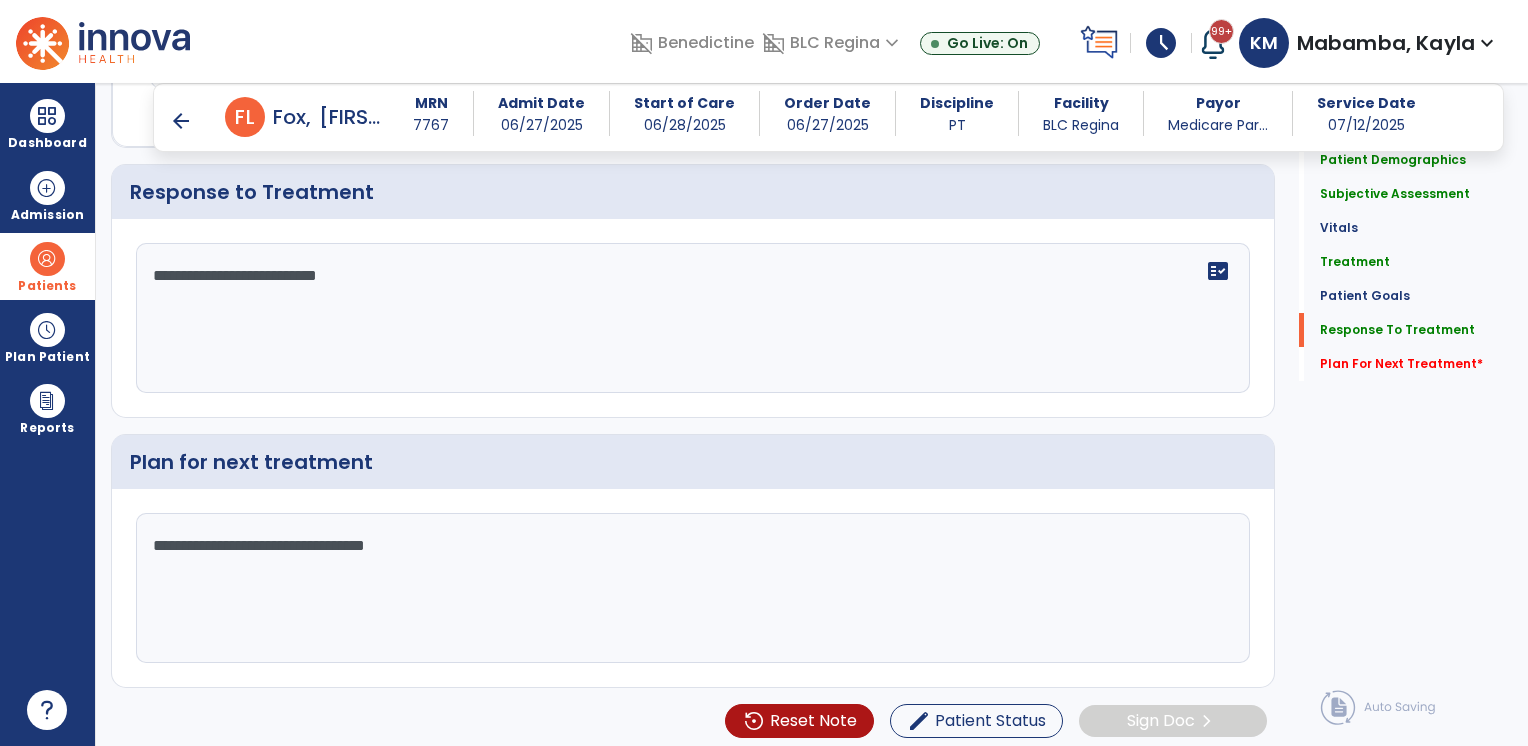 click on "**********" 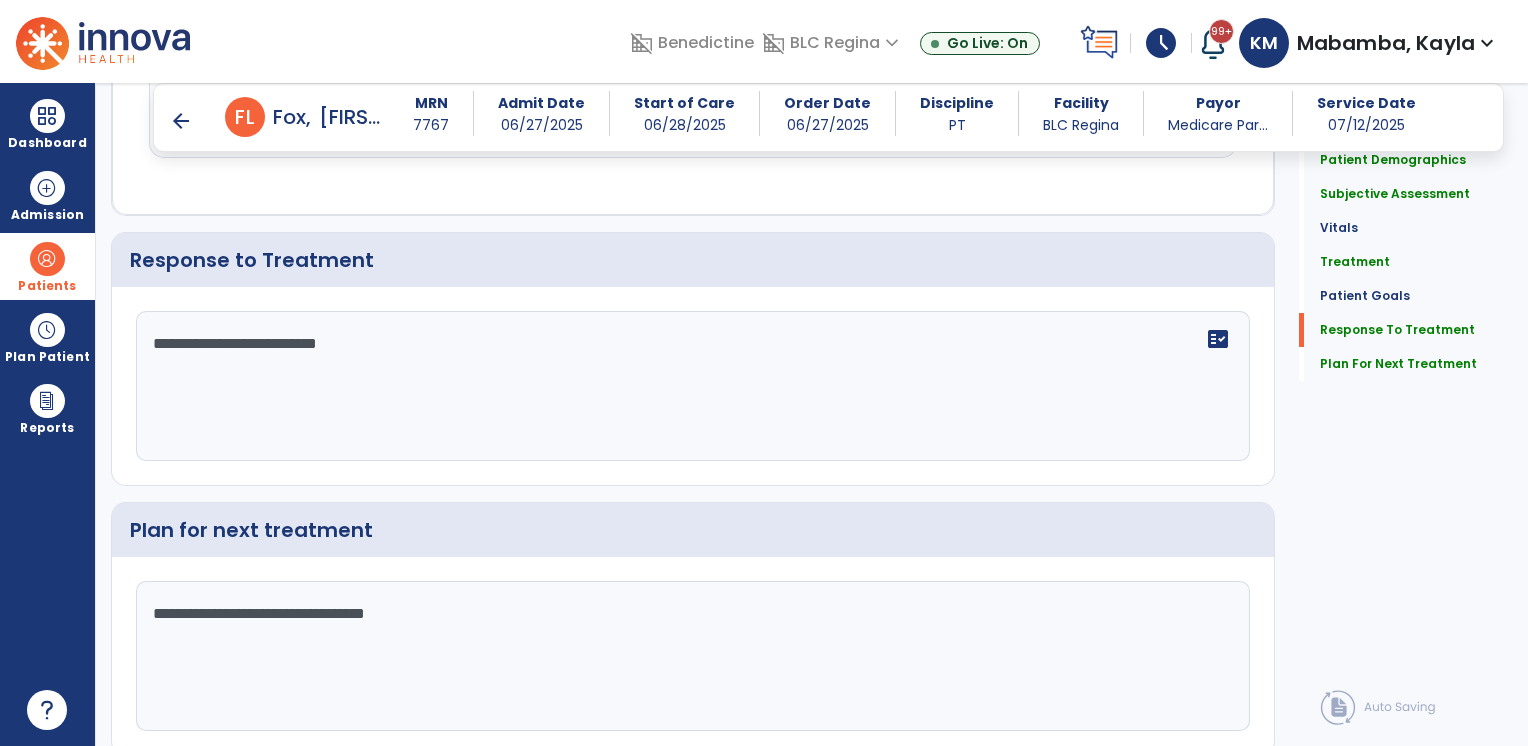 scroll, scrollTop: 2372, scrollLeft: 0, axis: vertical 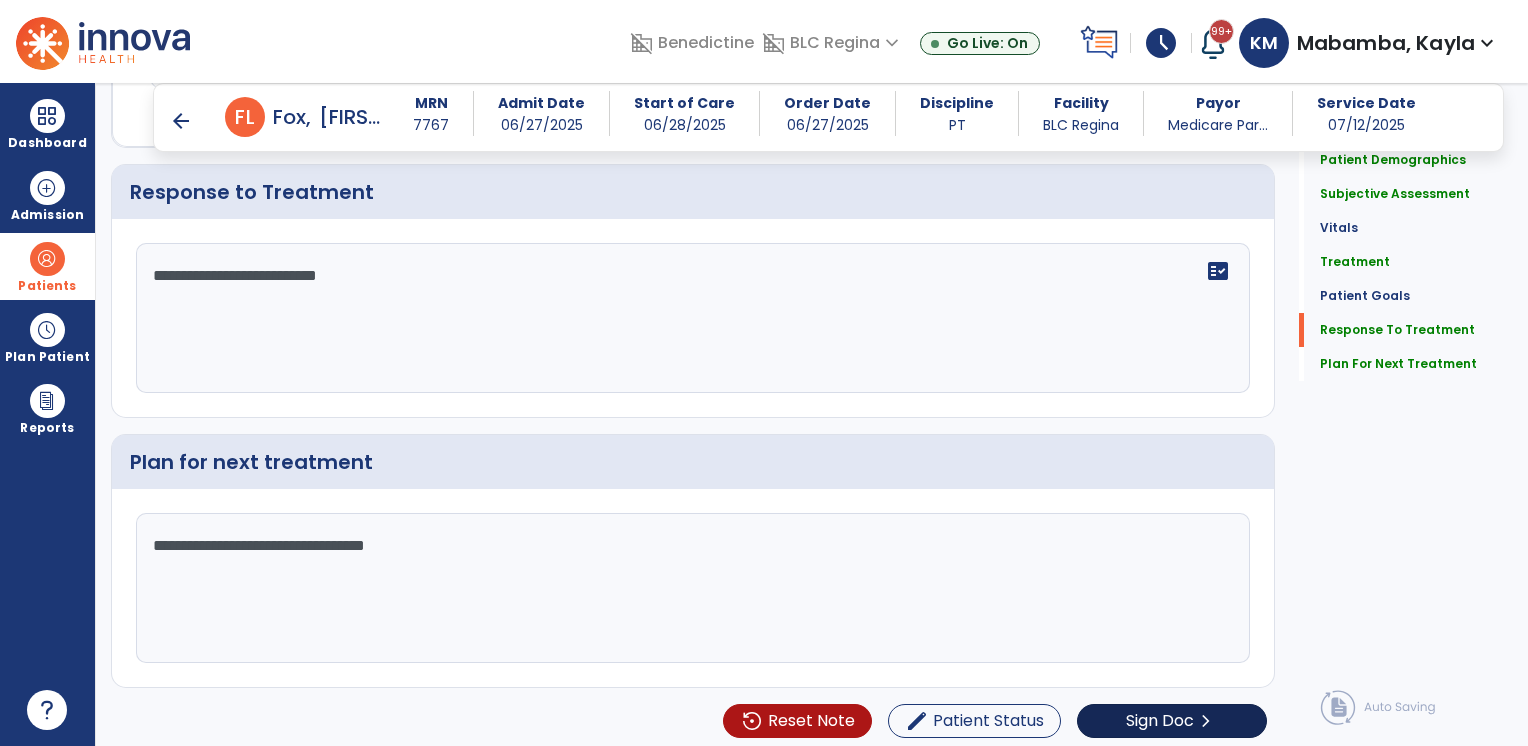 type on "**********" 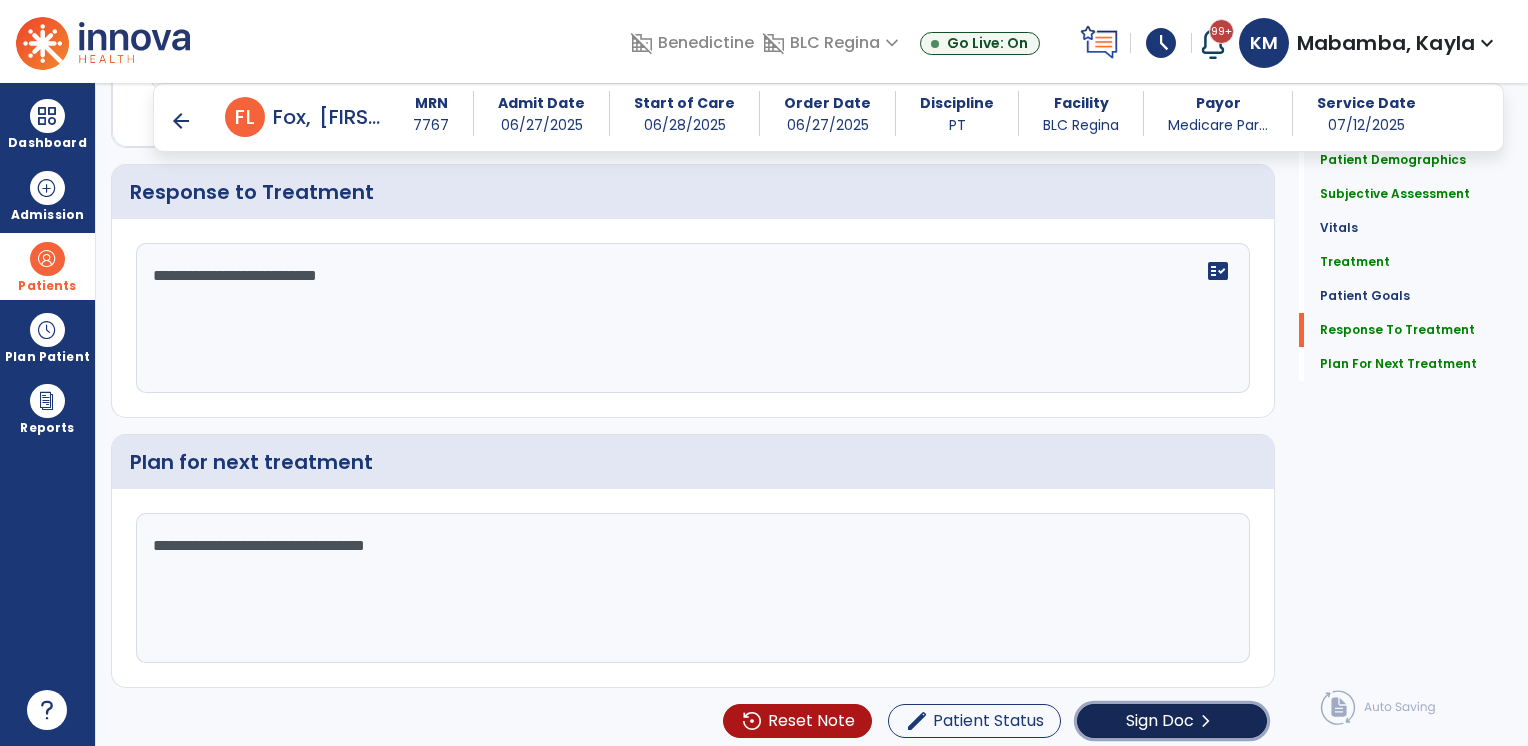 click on "Sign Doc  chevron_right" 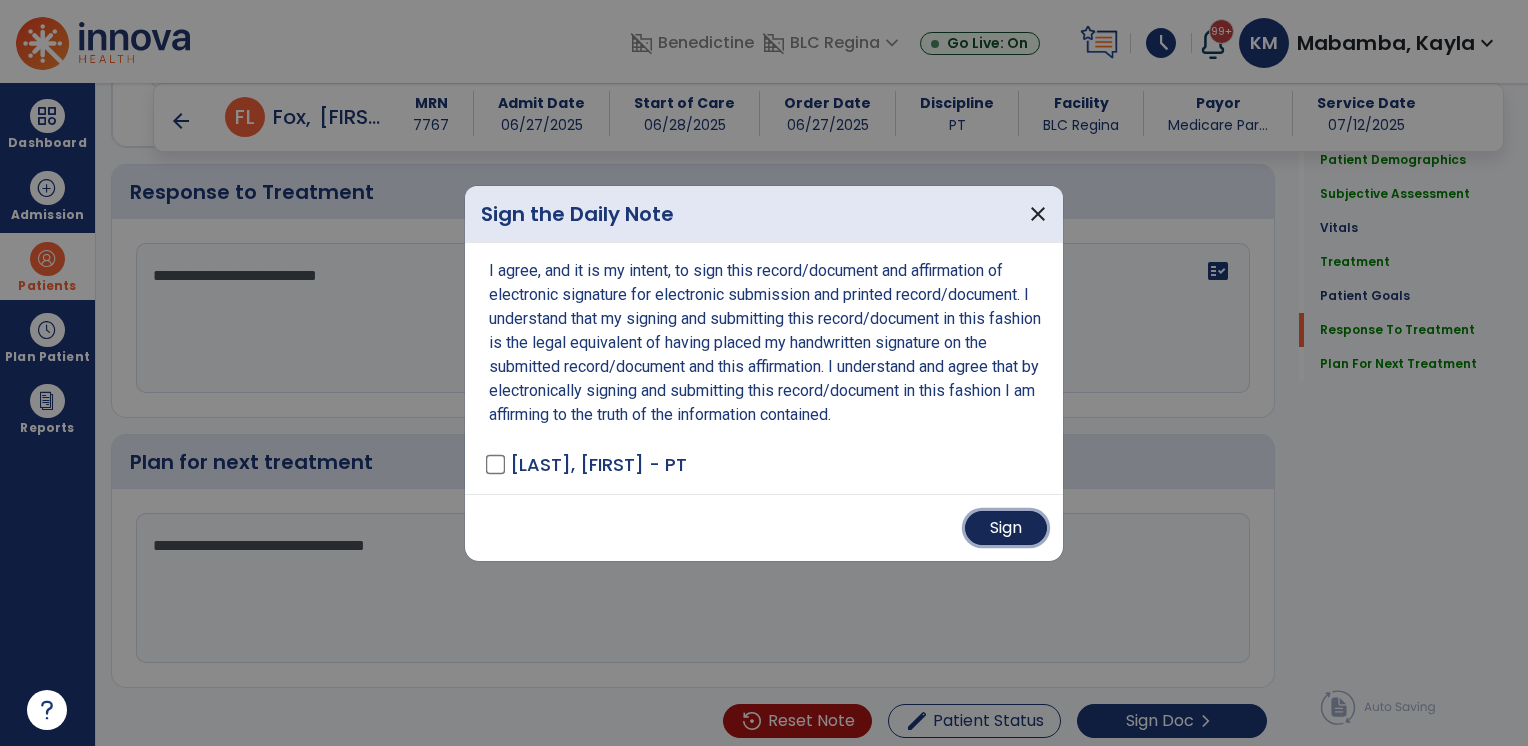 click on "Sign" at bounding box center [1006, 528] 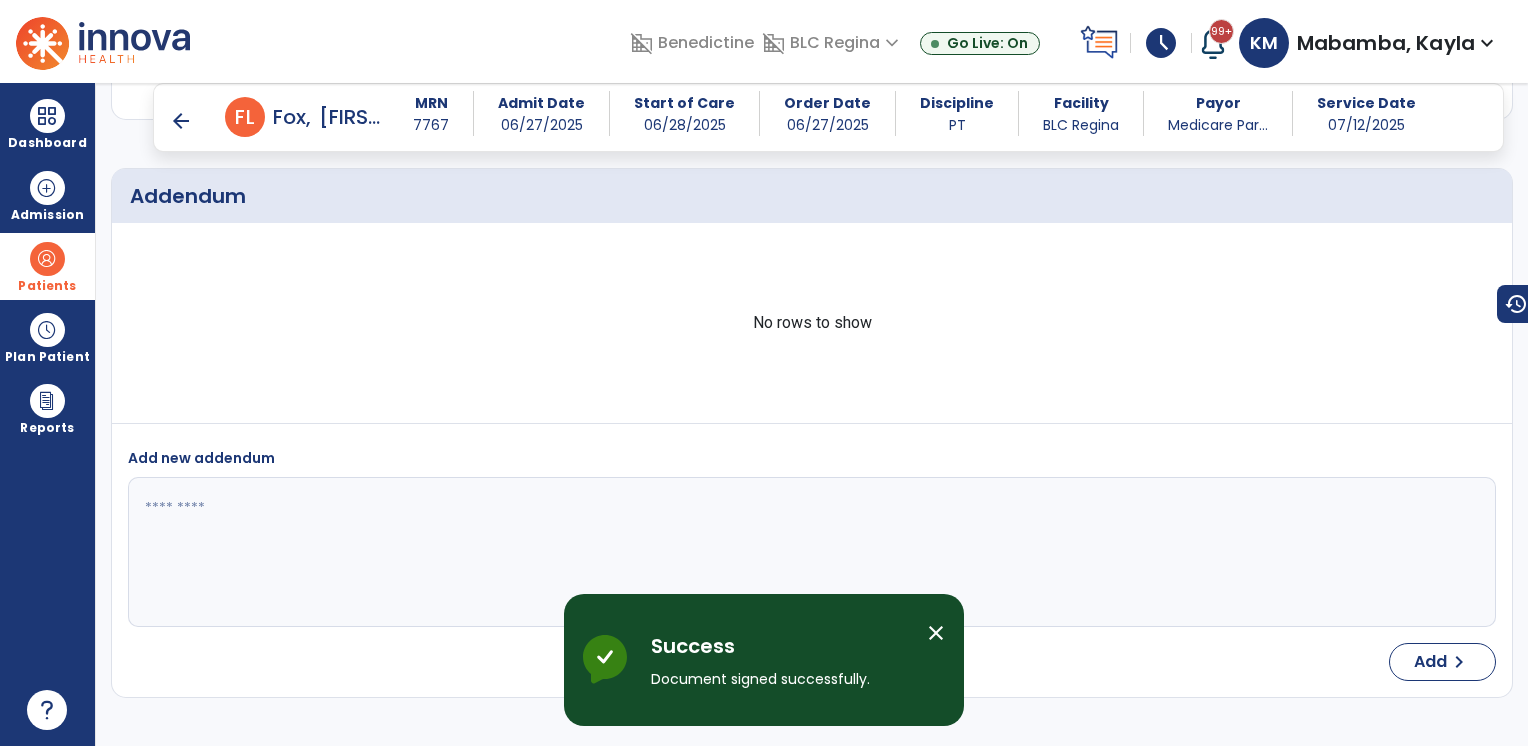 scroll, scrollTop: 3350, scrollLeft: 0, axis: vertical 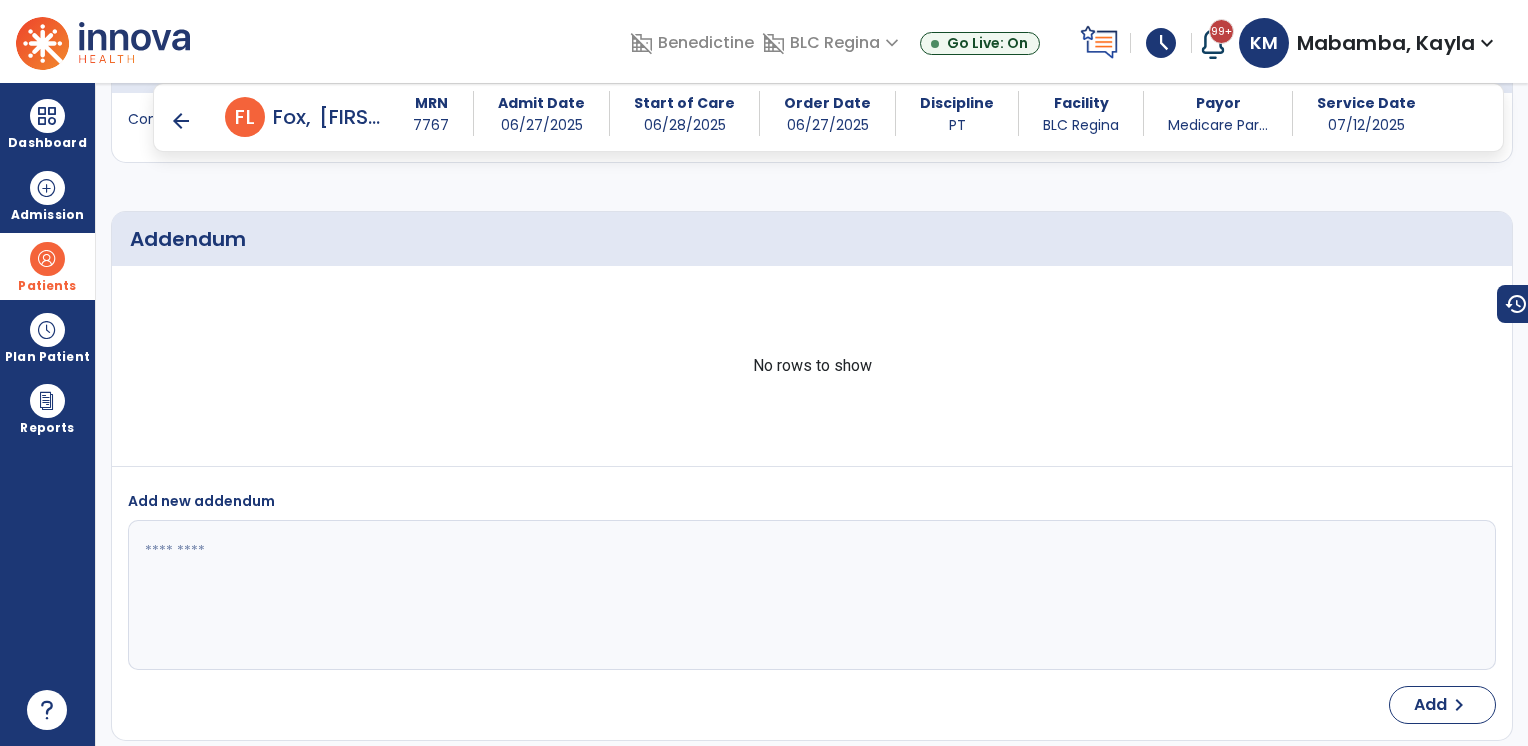 click on "Payor Medicare Par..." at bounding box center [1218, 113] 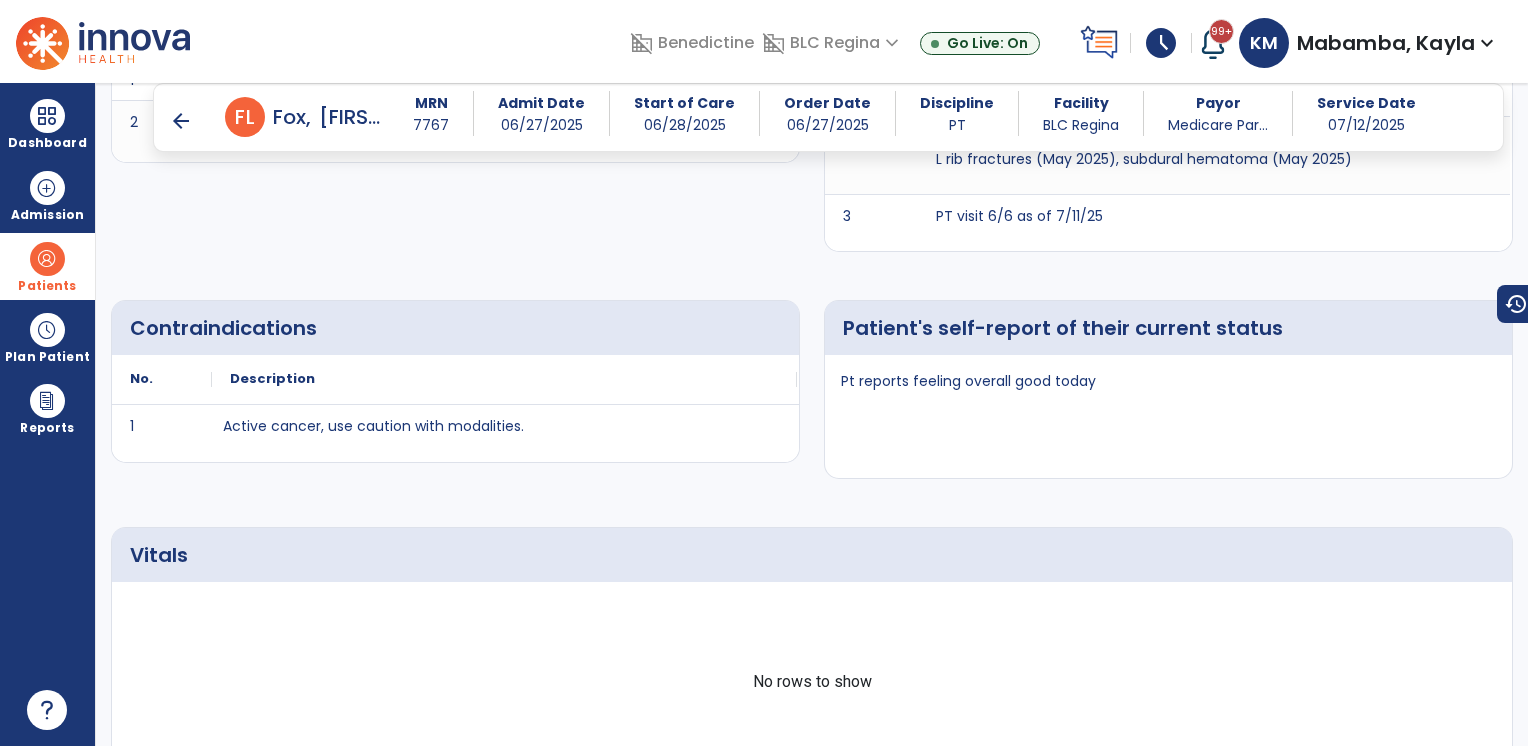 scroll, scrollTop: 0, scrollLeft: 0, axis: both 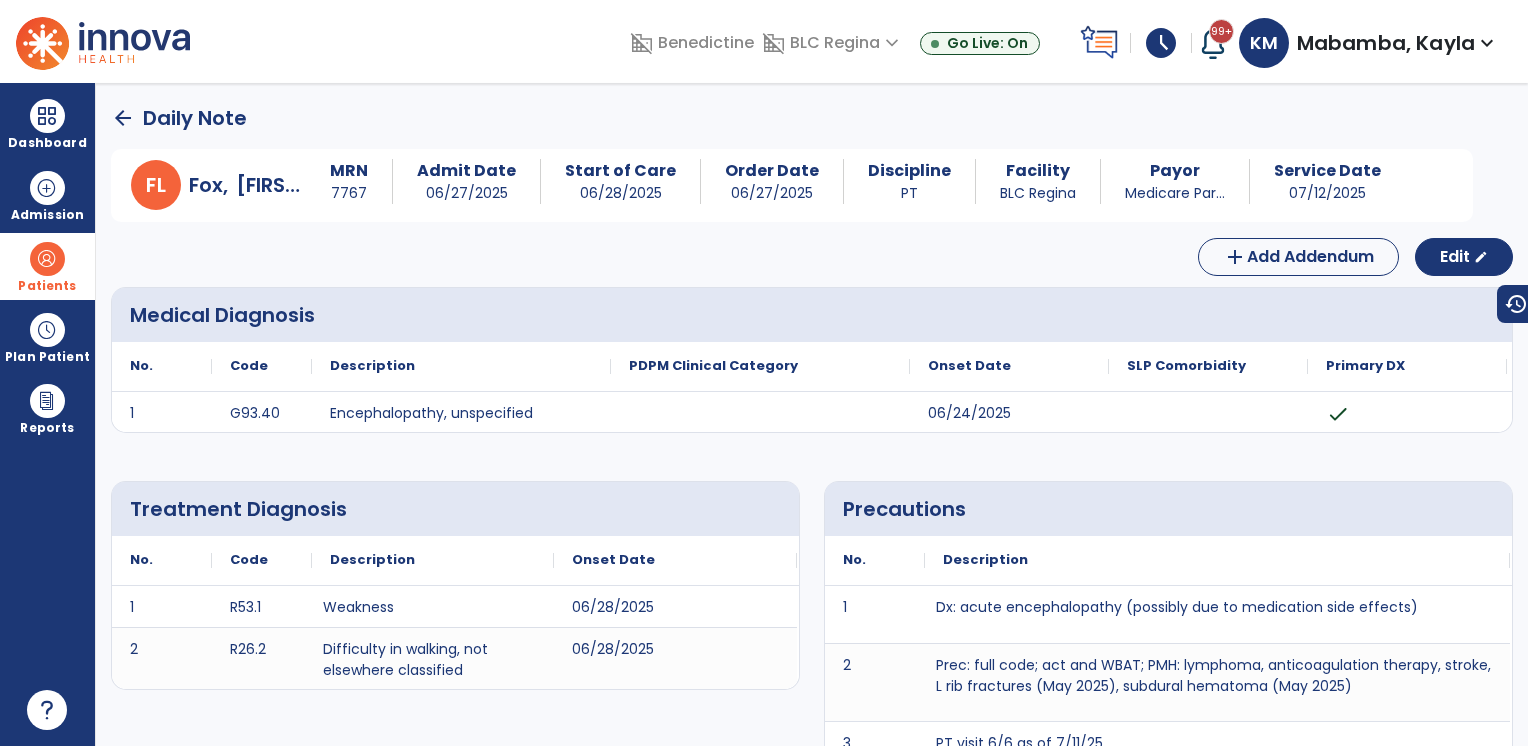 click on "arrow_back" 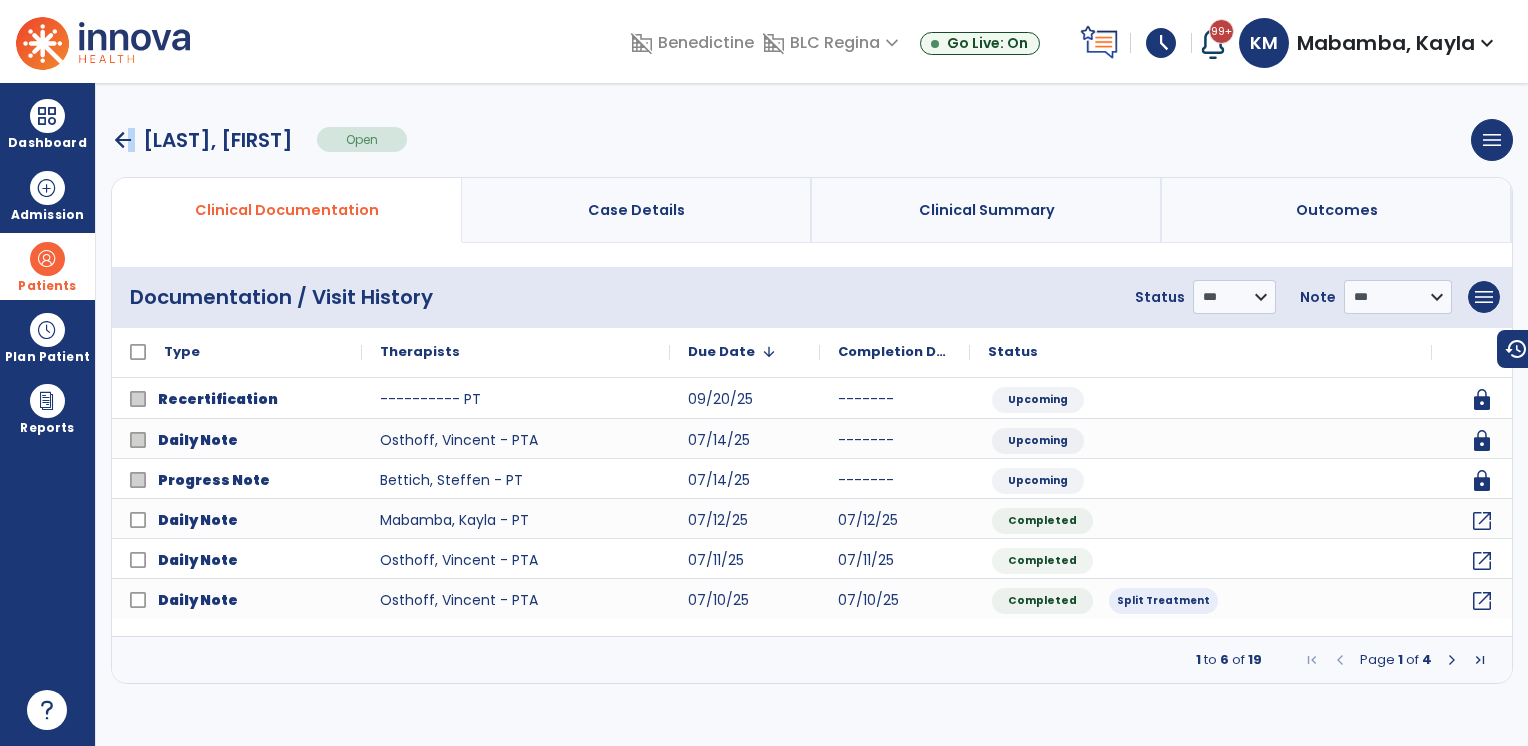 click on "arrow_back" at bounding box center [123, 140] 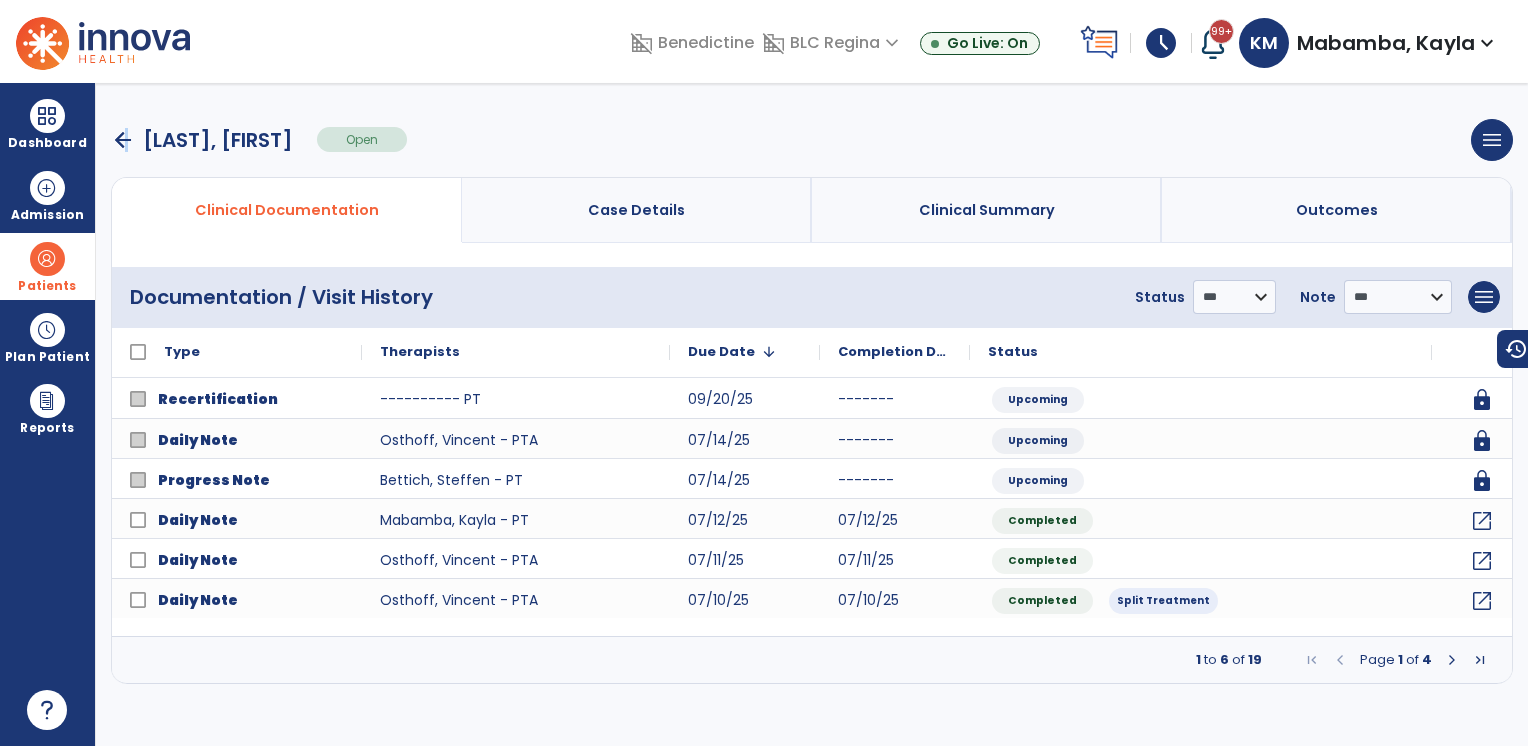 click on "arrow_back" at bounding box center [123, 140] 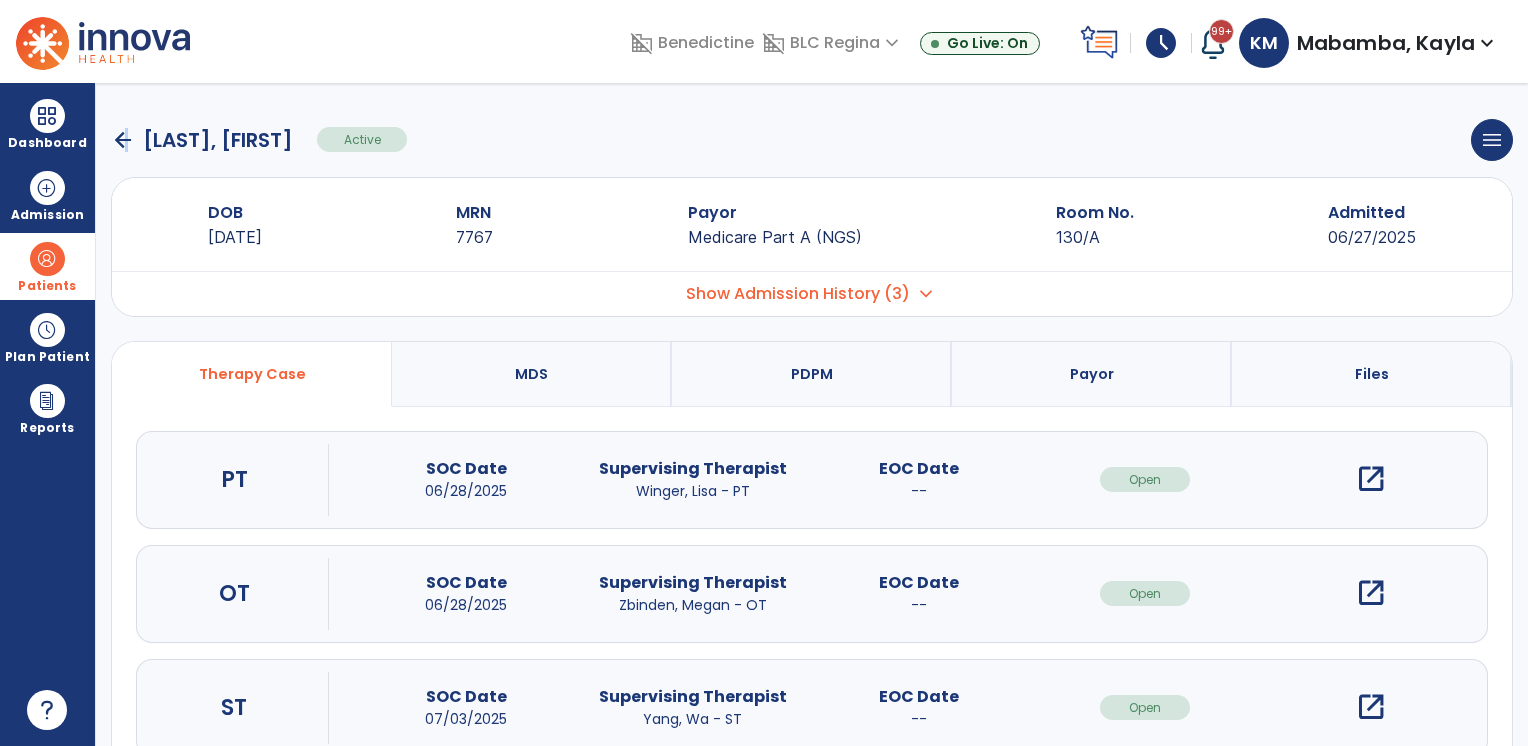 click on "arrow_back" 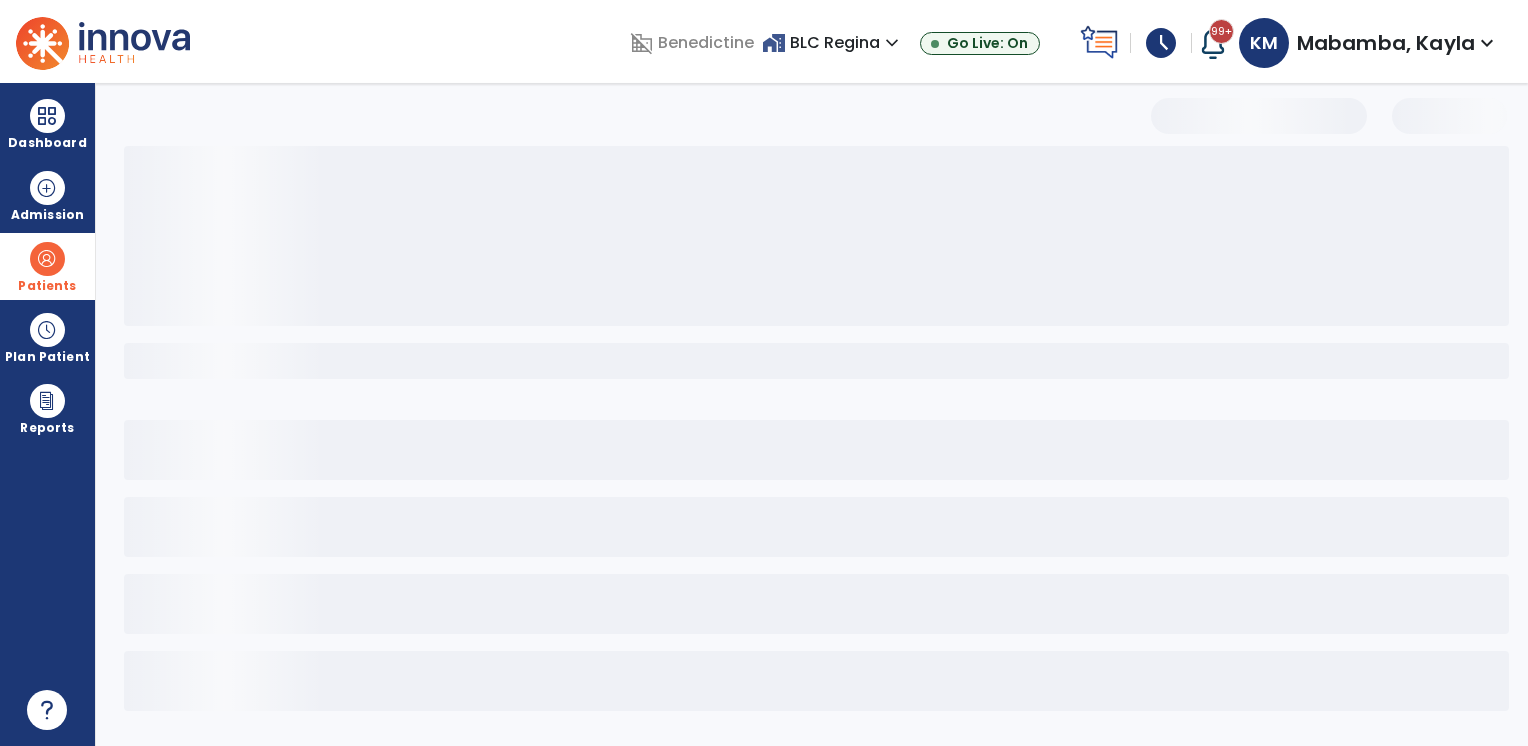 select on "***" 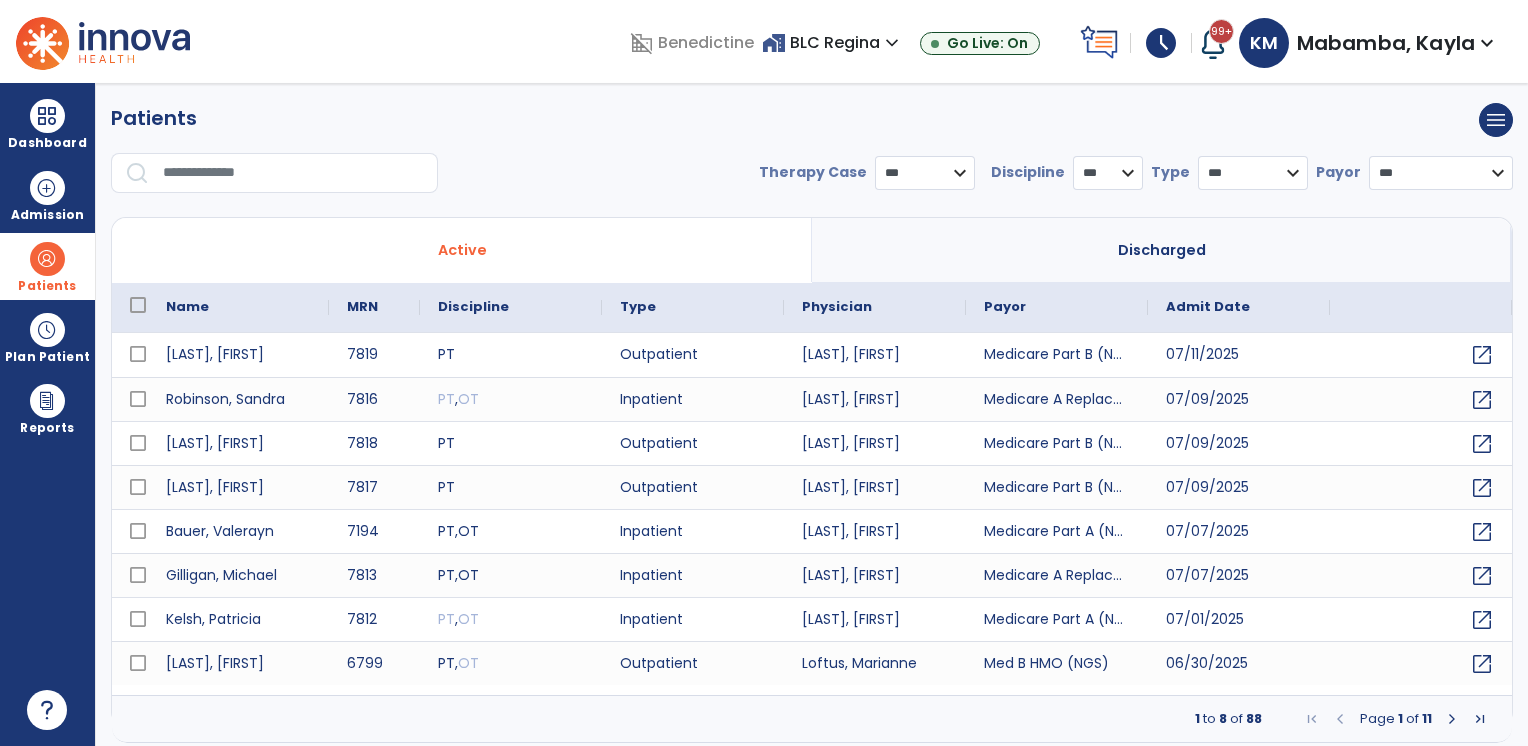 click at bounding box center (293, 173) 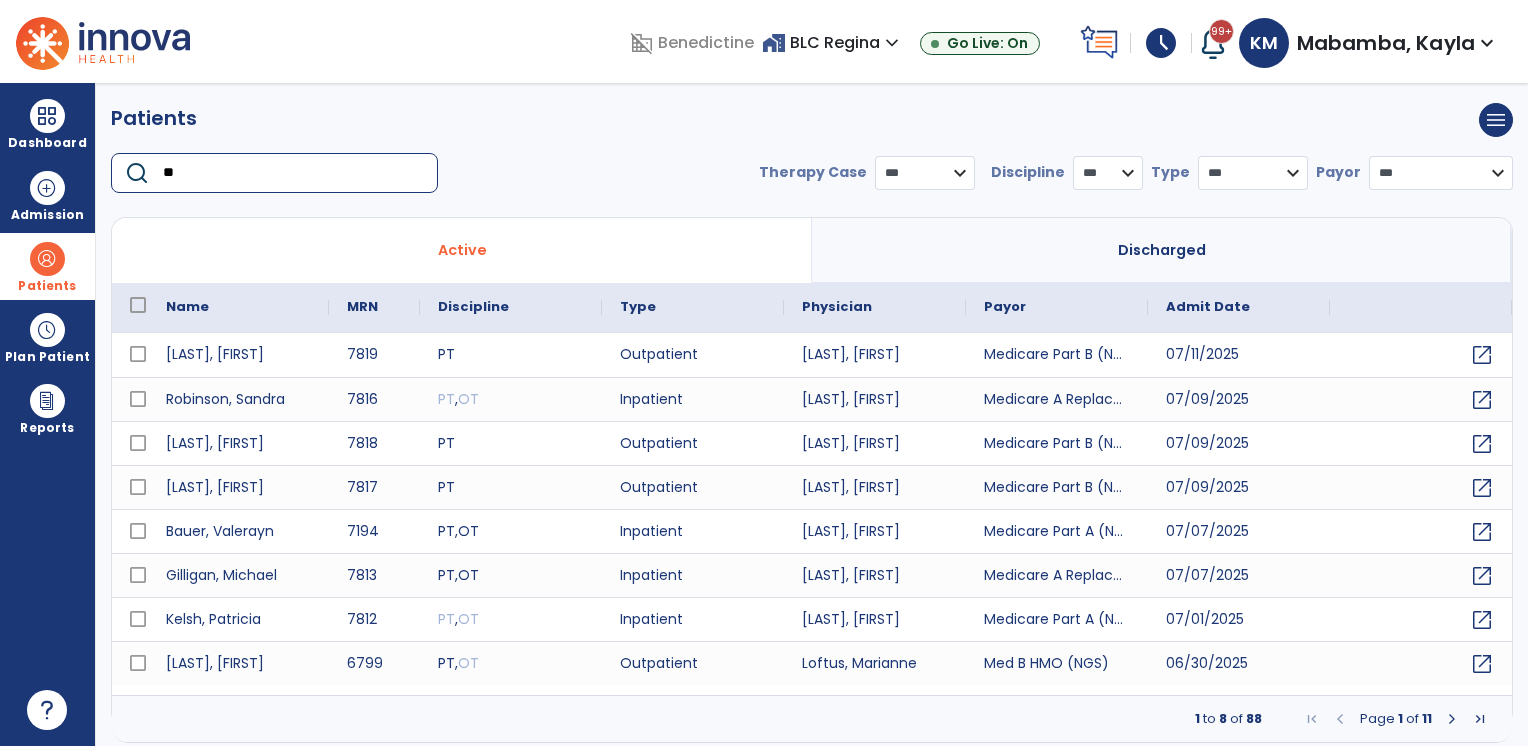 type on "*" 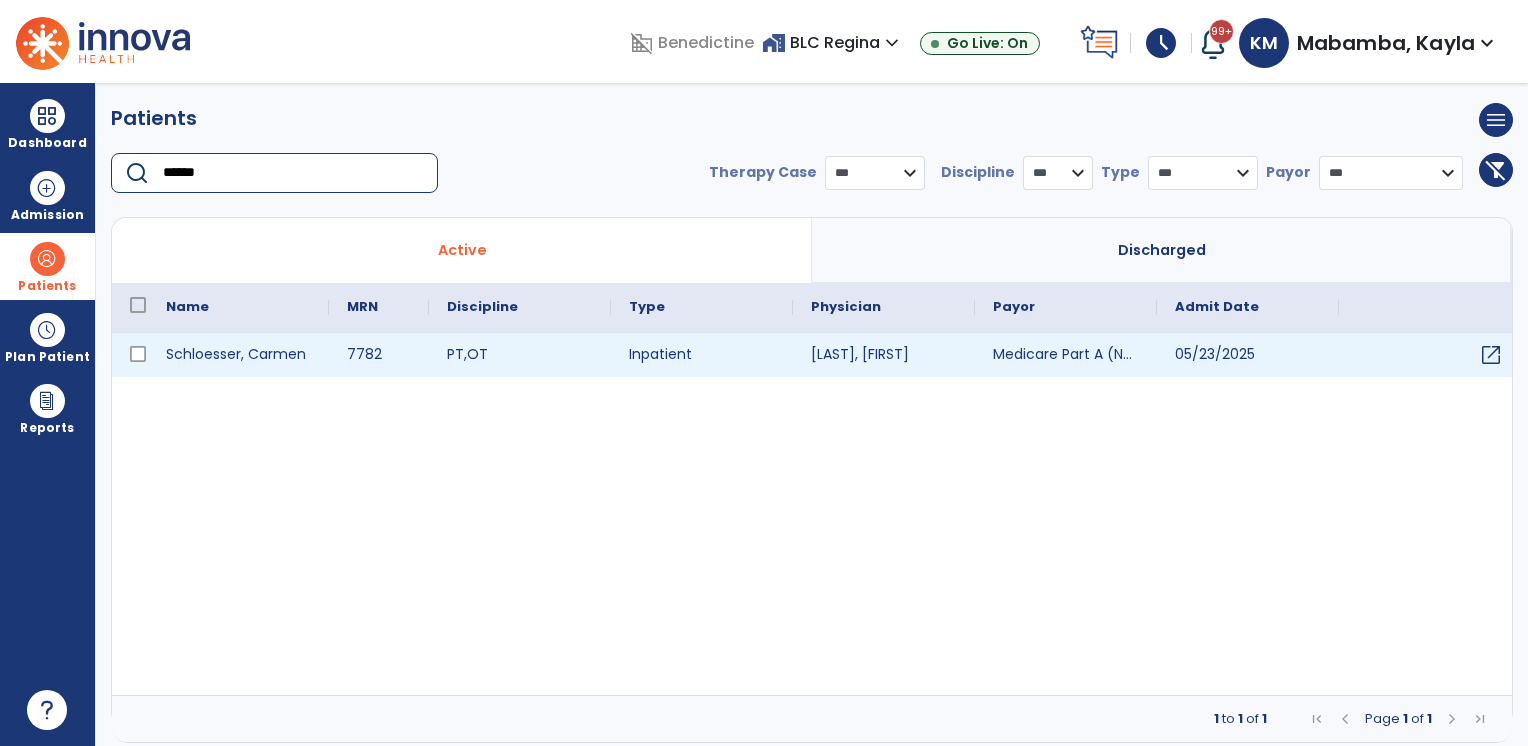 type on "******" 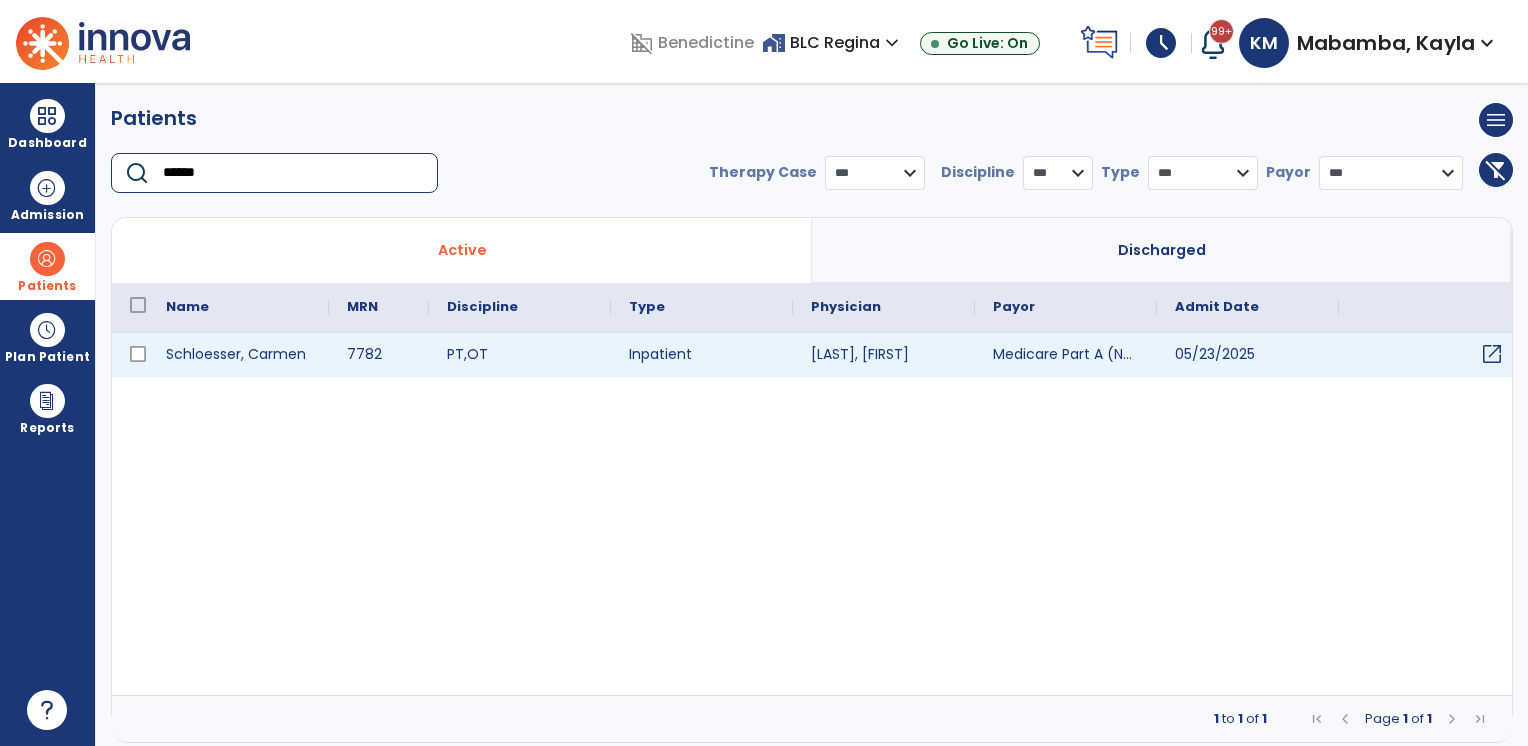 click on "open_in_new" at bounding box center [1492, 354] 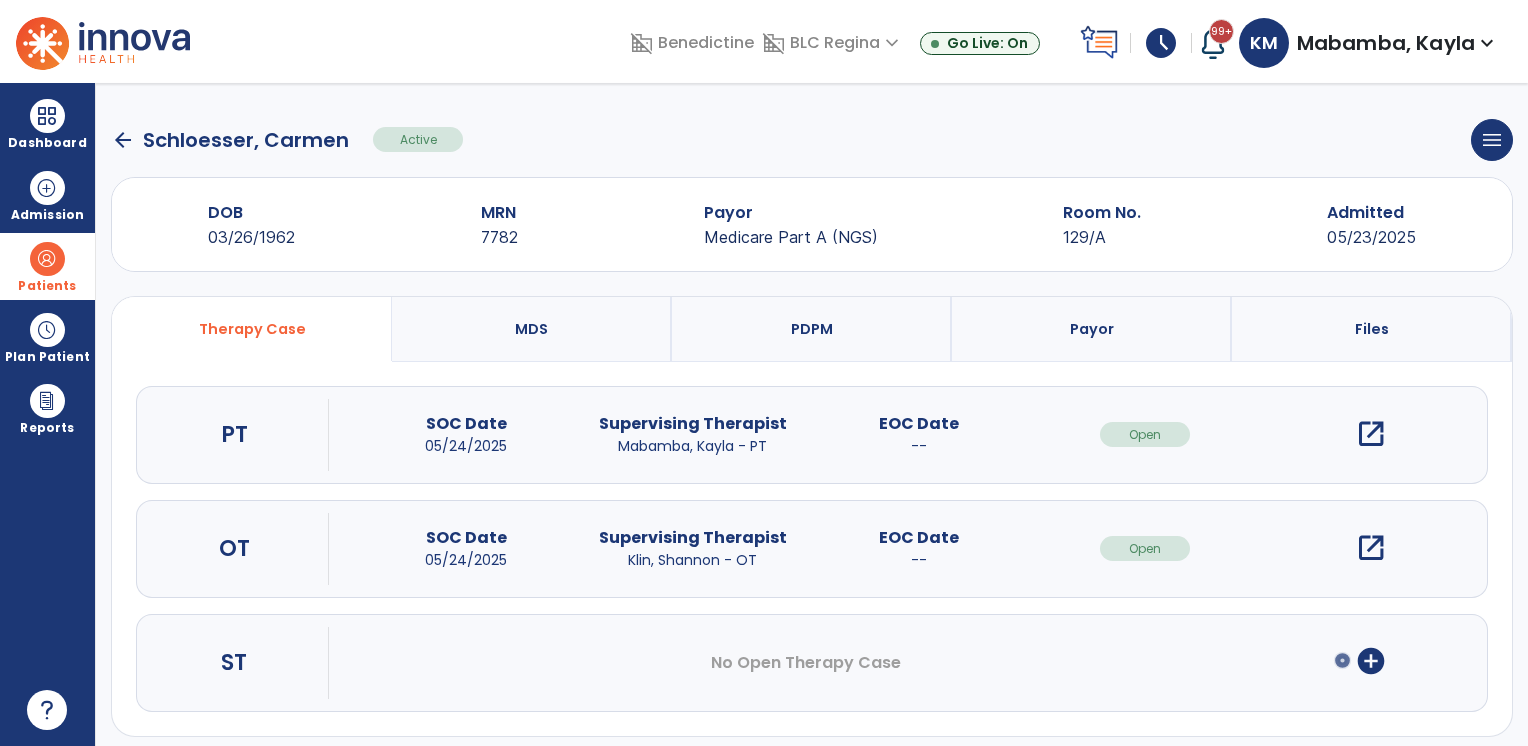 click on "open_in_new" at bounding box center (1371, 434) 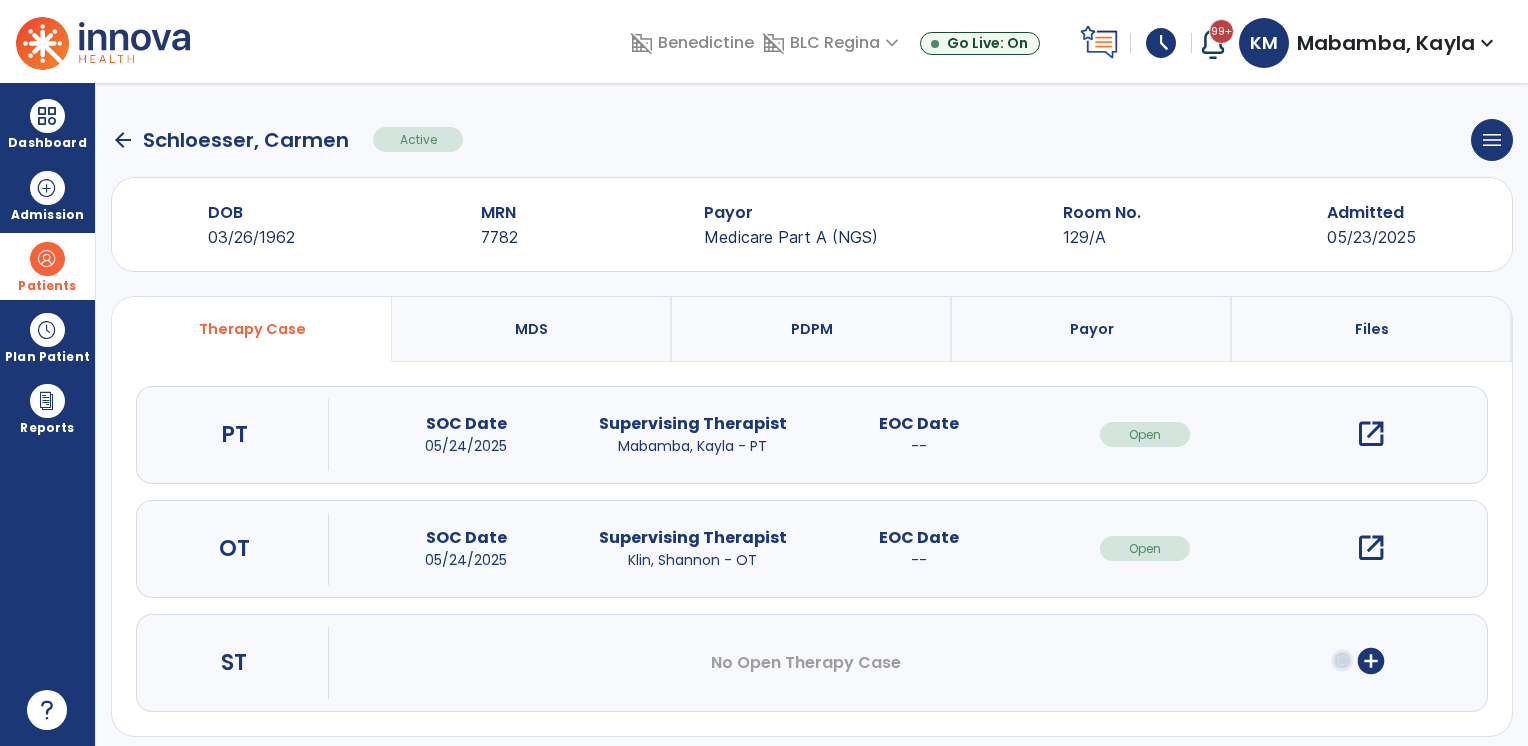 click on "open_in_new" at bounding box center (1371, 434) 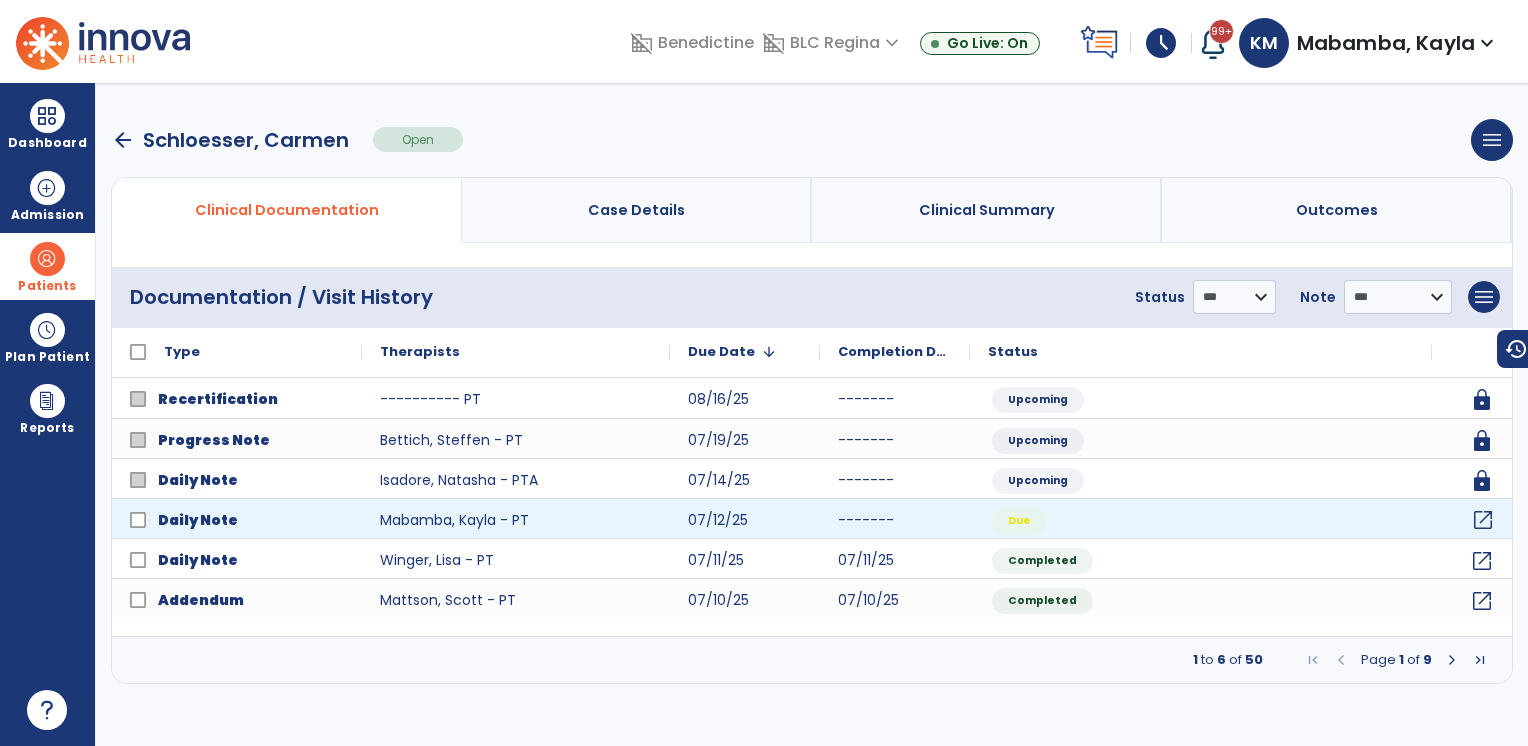 click on "open_in_new" 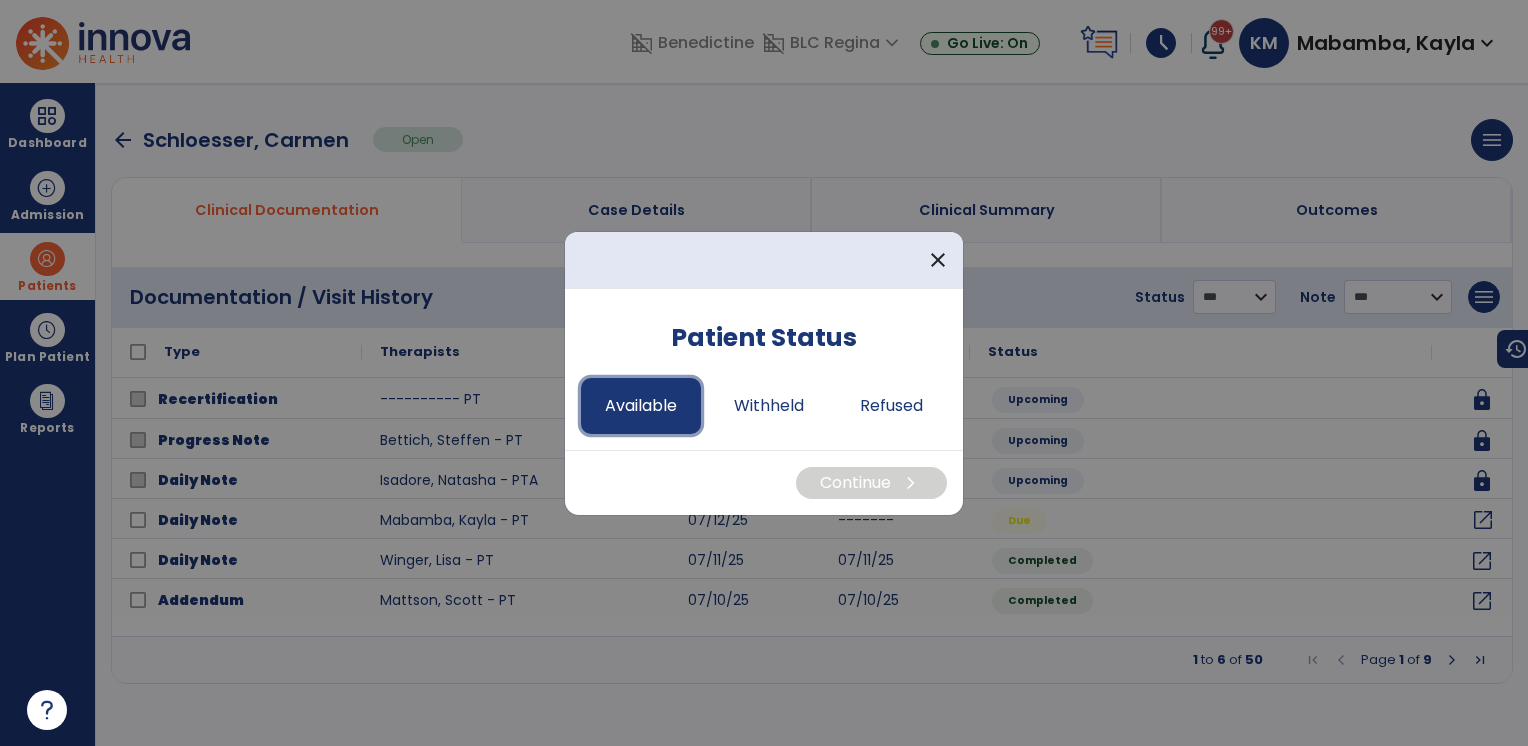 click on "Available" at bounding box center [641, 406] 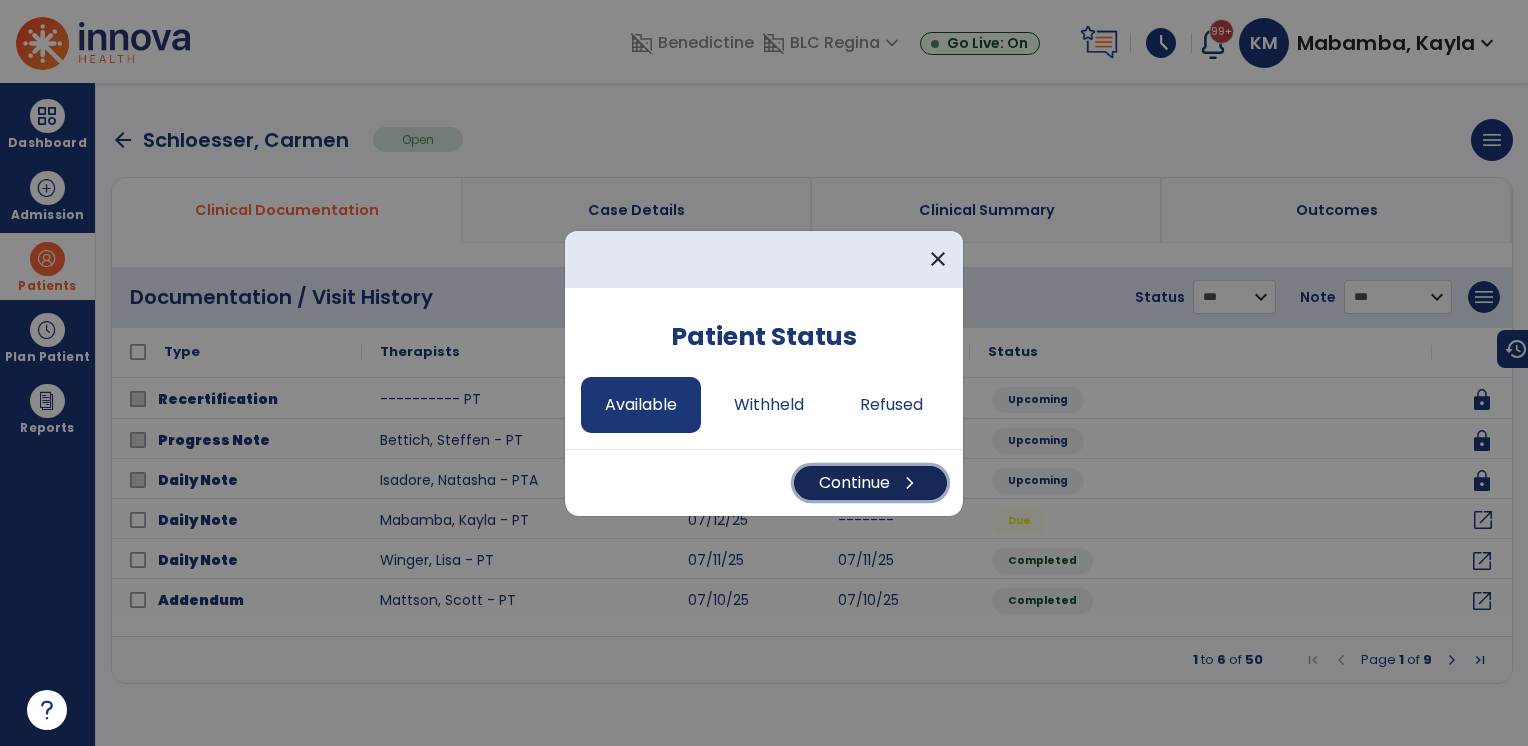 click on "Continue   chevron_right" at bounding box center [870, 483] 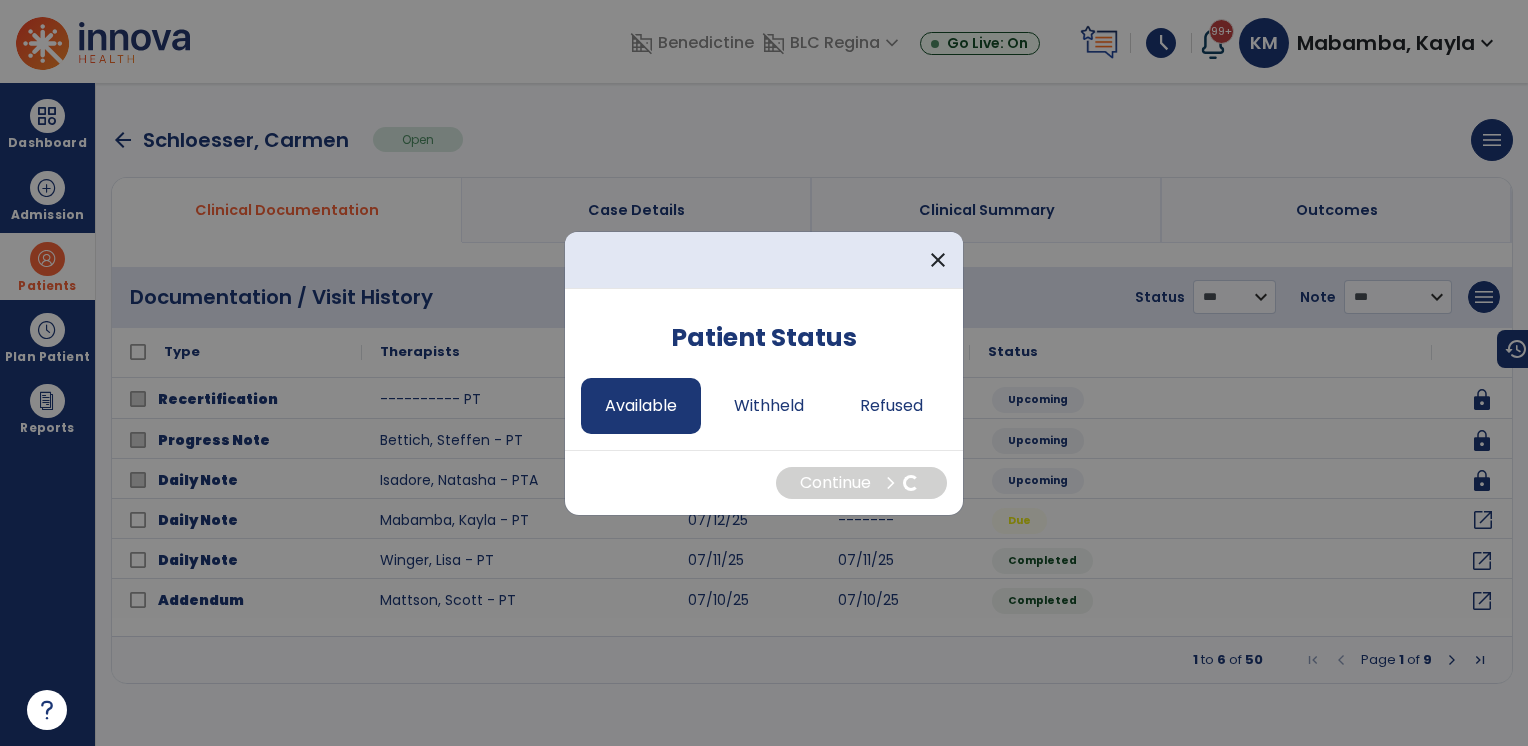 select on "*" 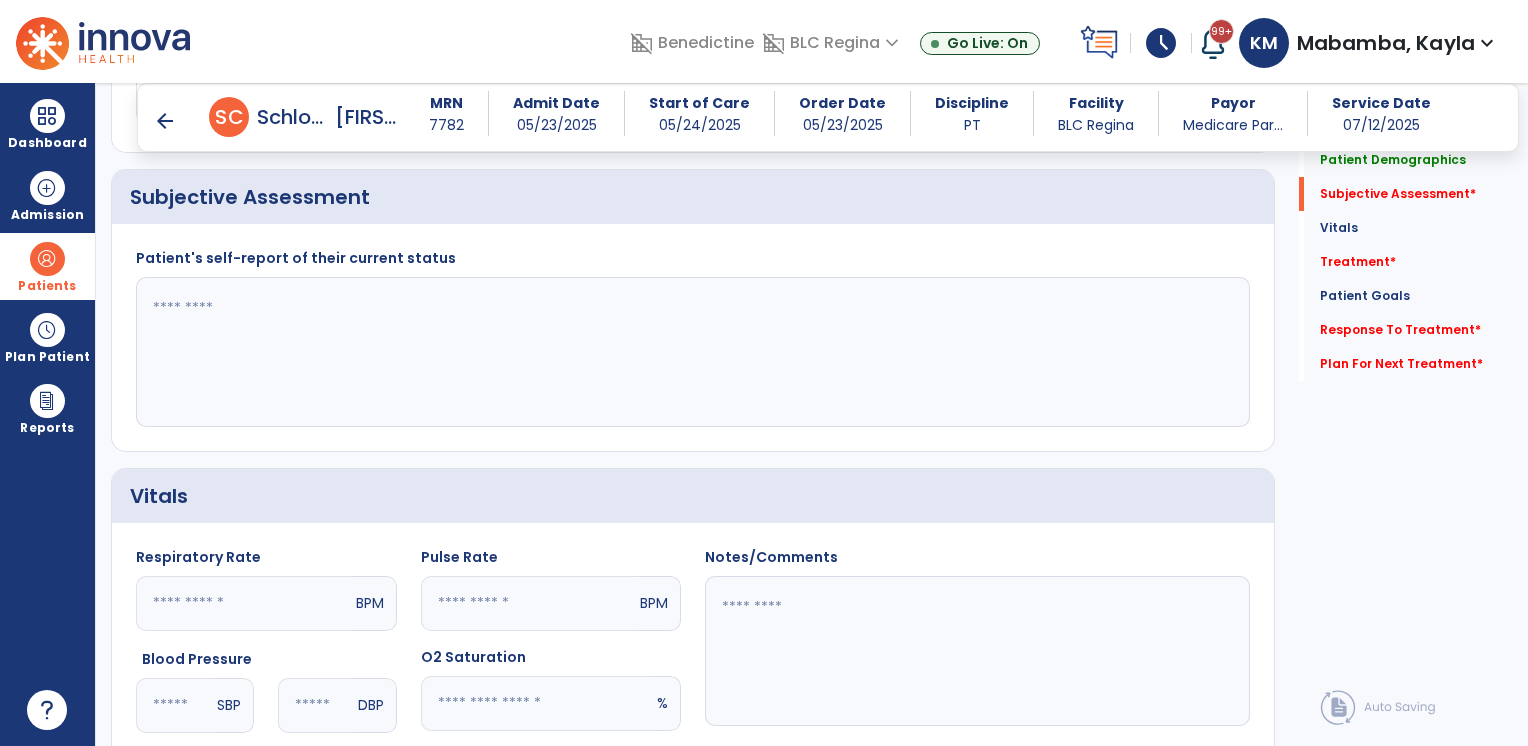 scroll, scrollTop: 936, scrollLeft: 0, axis: vertical 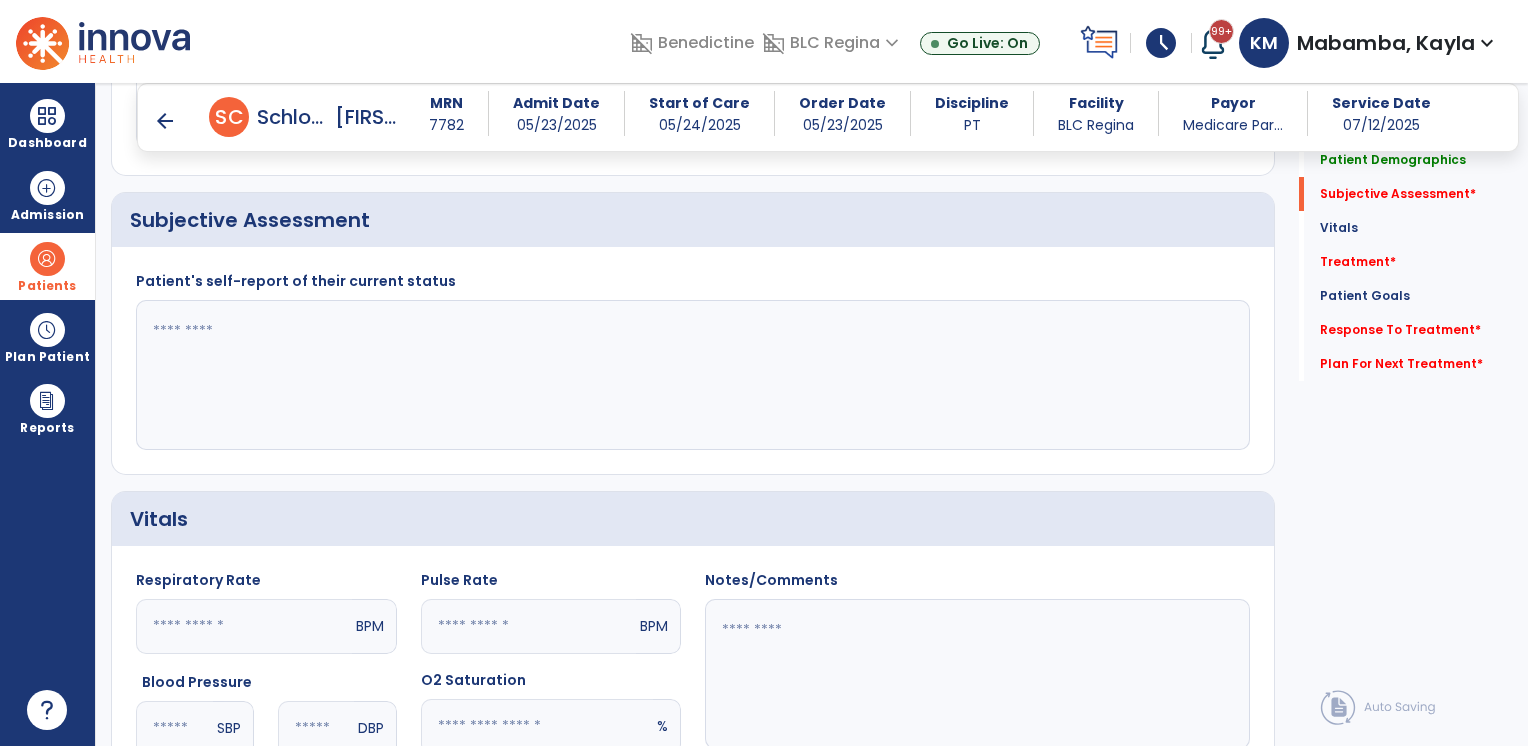 click 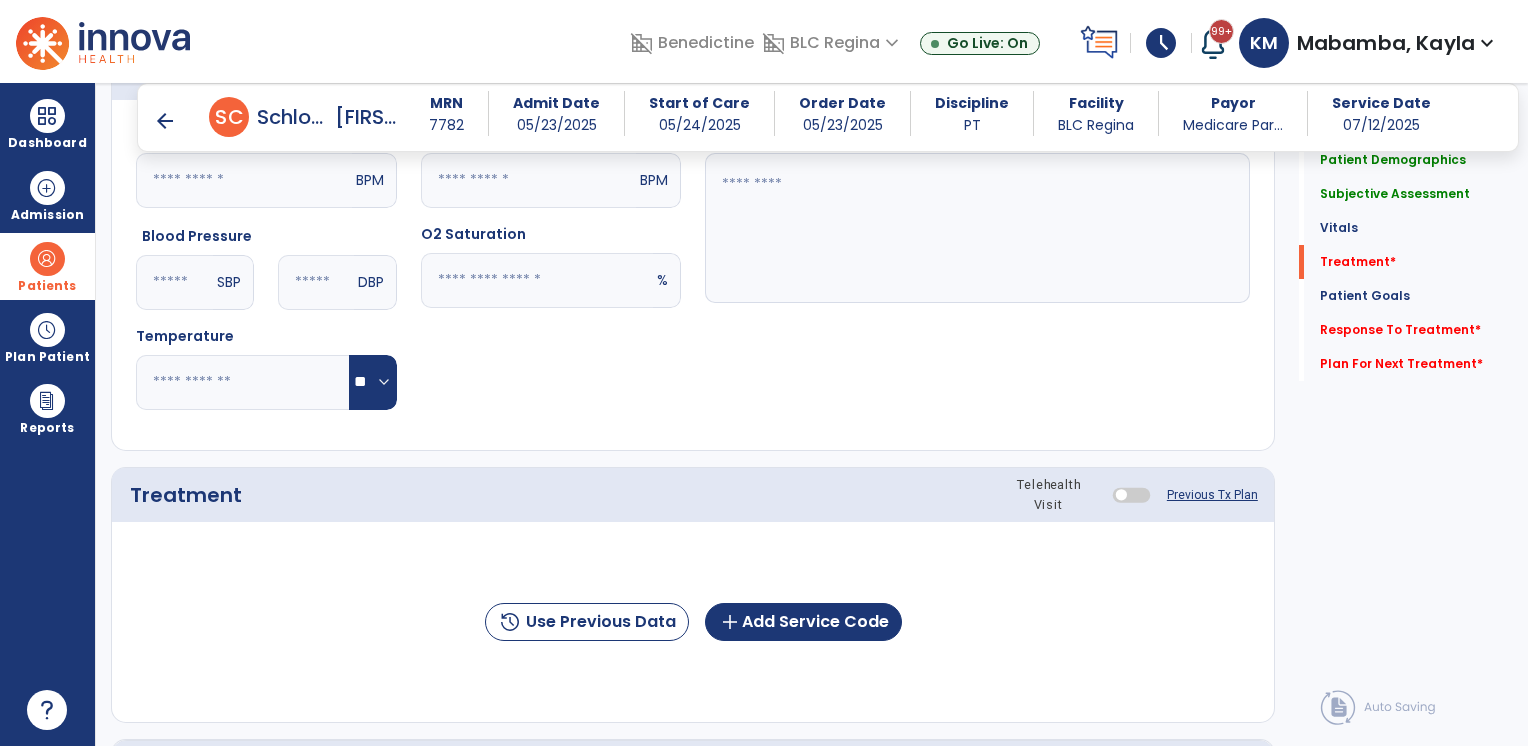 scroll, scrollTop: 1574, scrollLeft: 0, axis: vertical 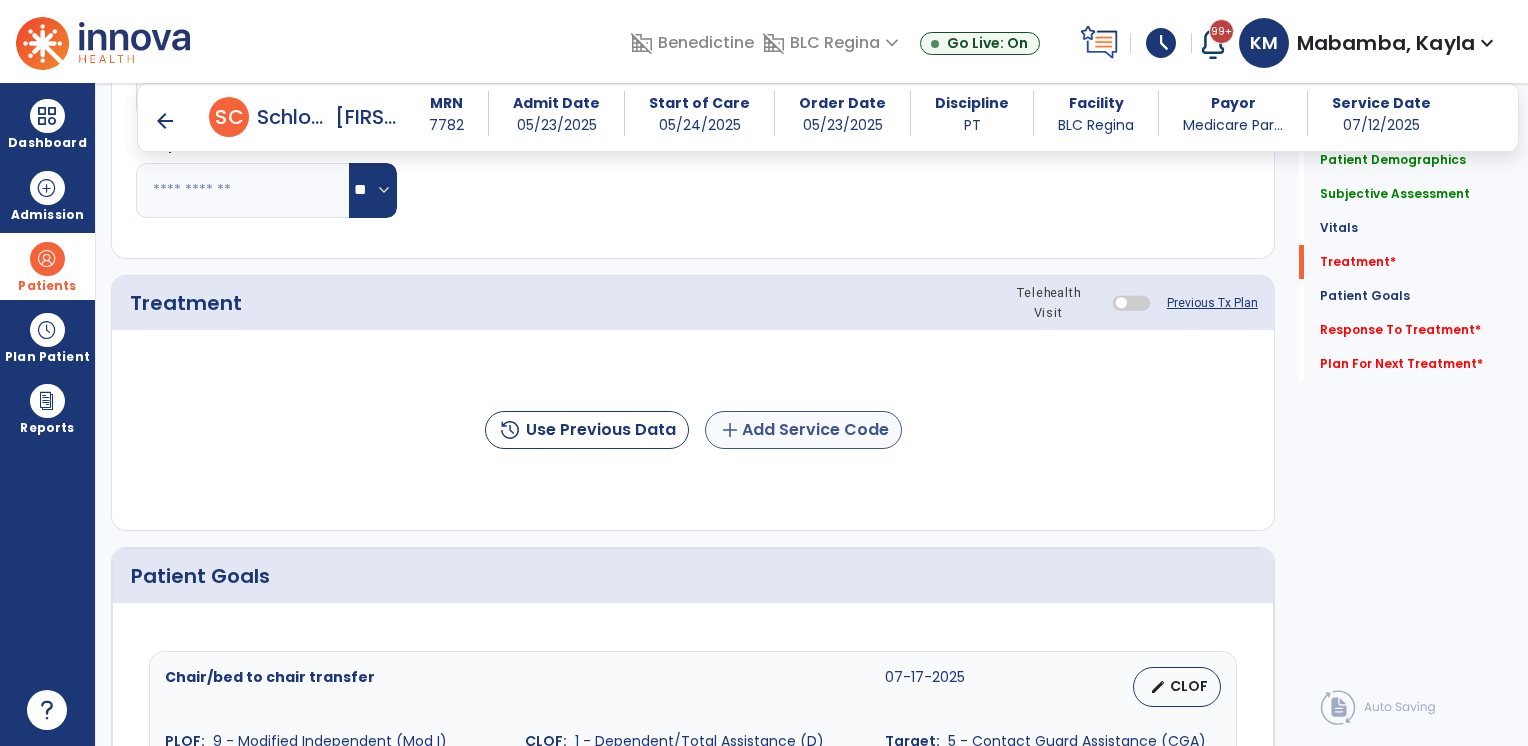 type on "**********" 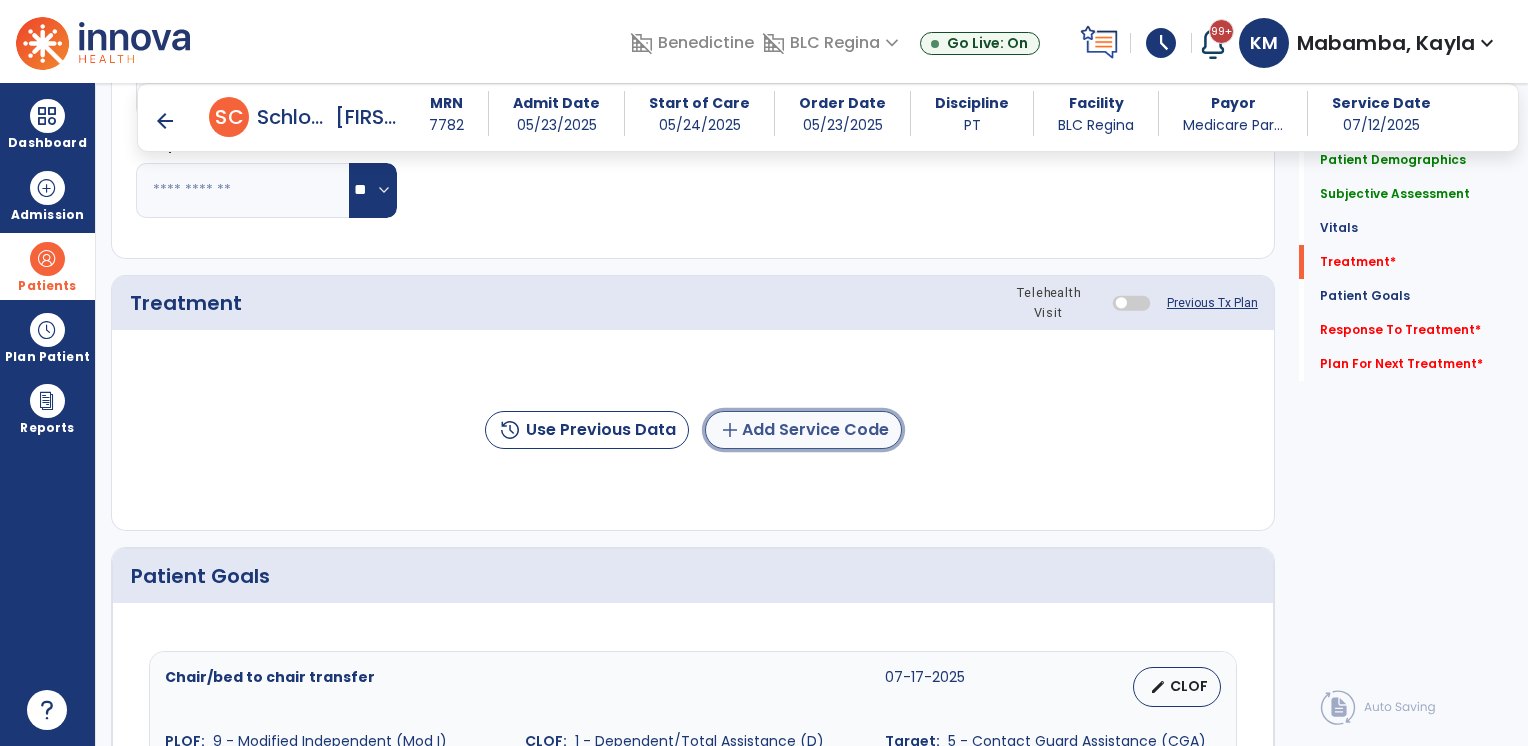 click on "add  Add Service Code" 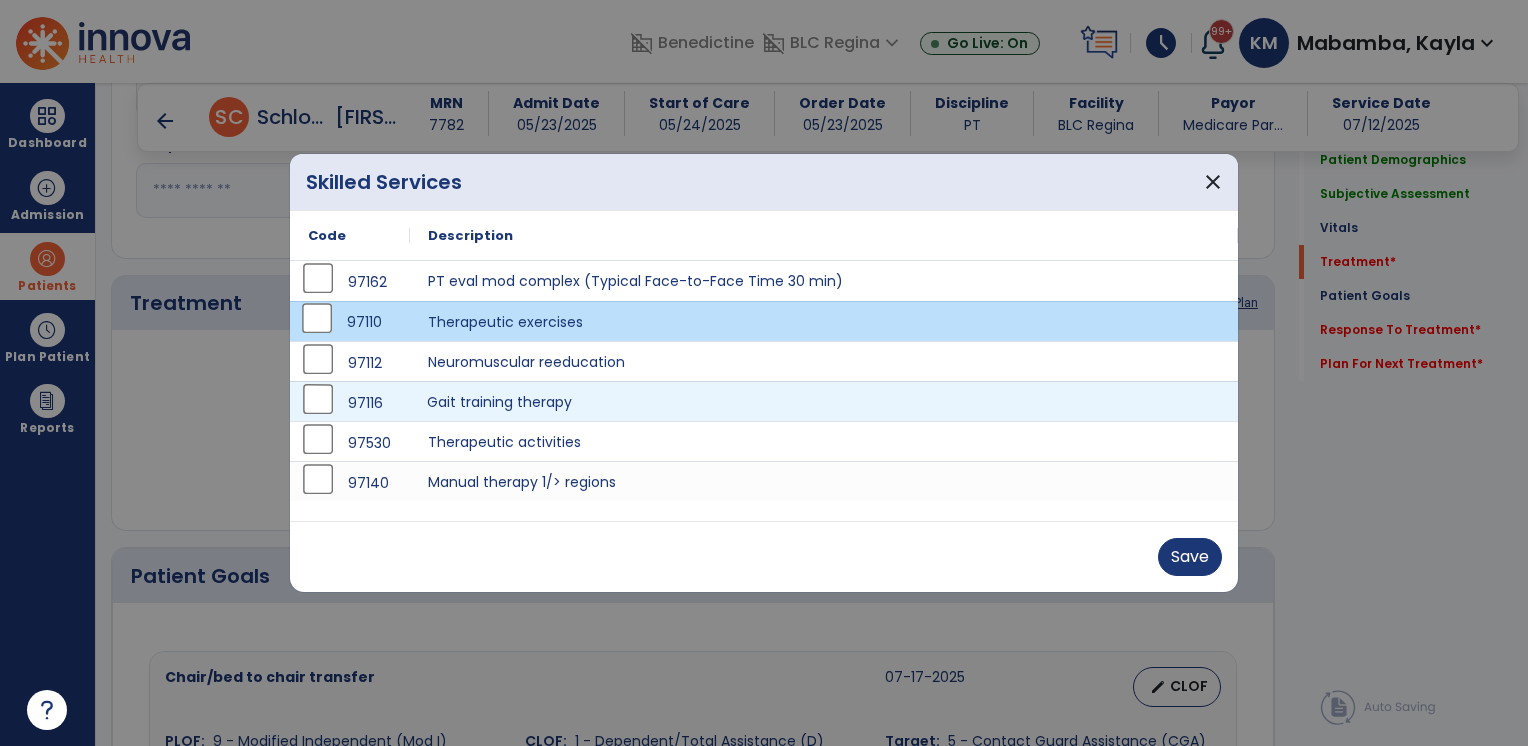 click on "Gait training therapy" at bounding box center [824, 401] 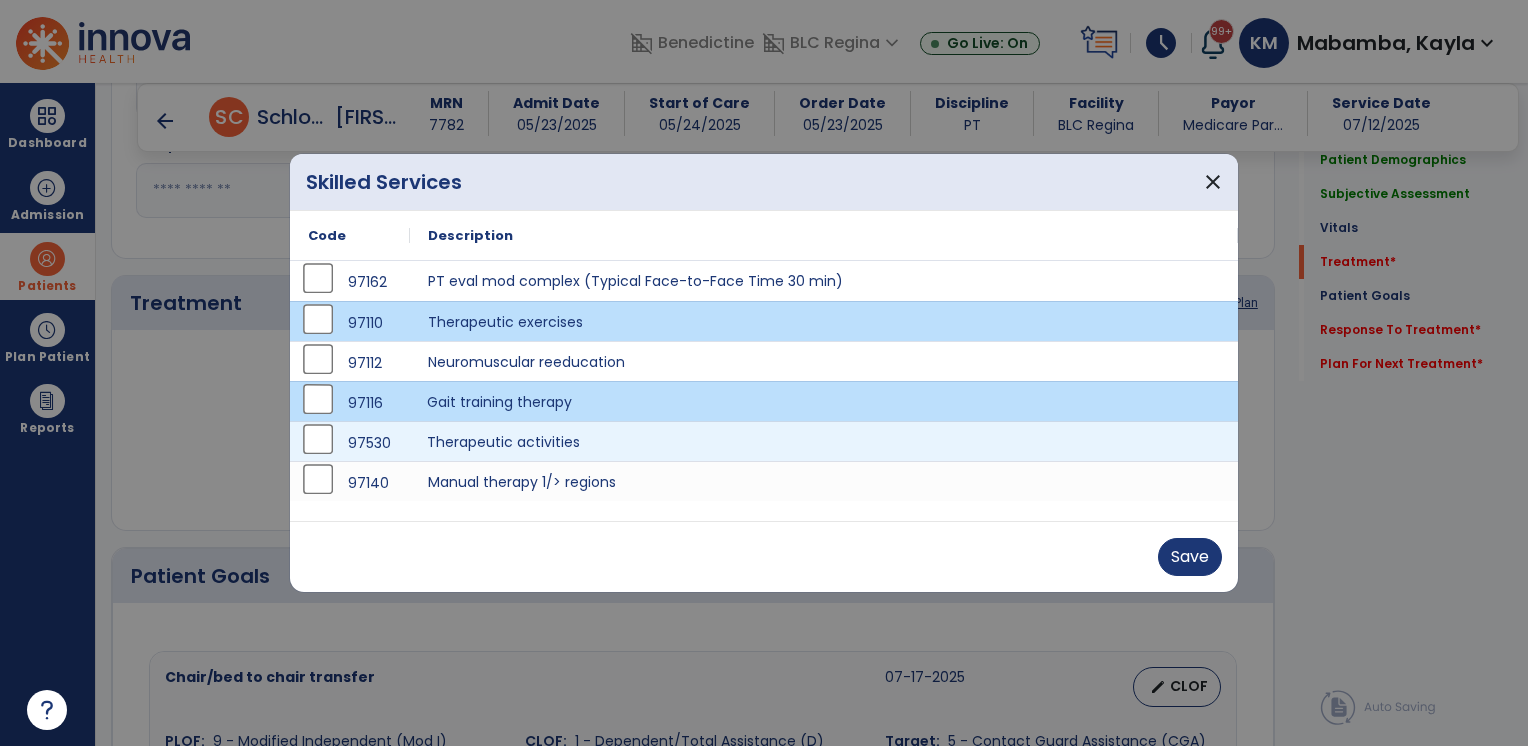 click on "Therapeutic activities" at bounding box center (824, 441) 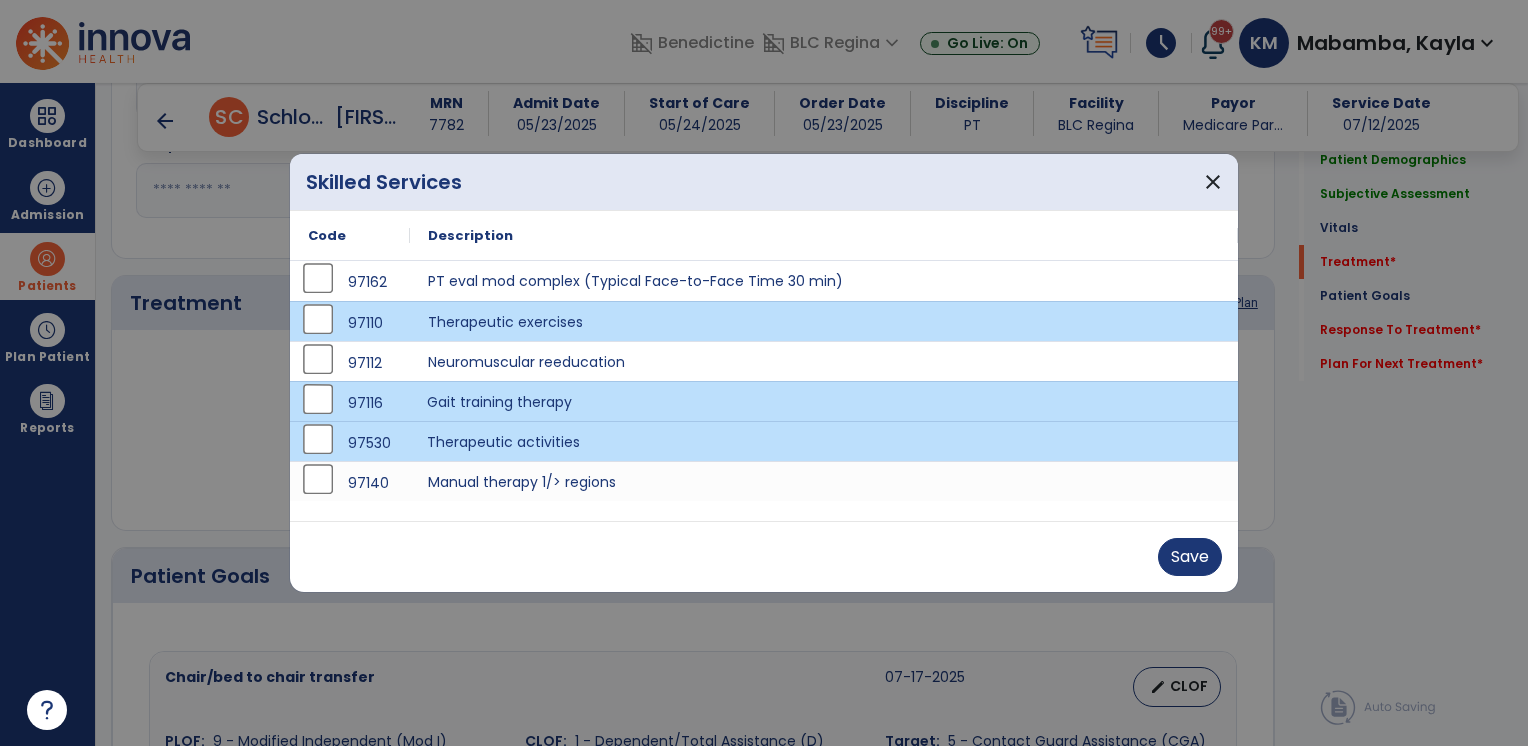 click on "Gait training therapy" at bounding box center (824, 401) 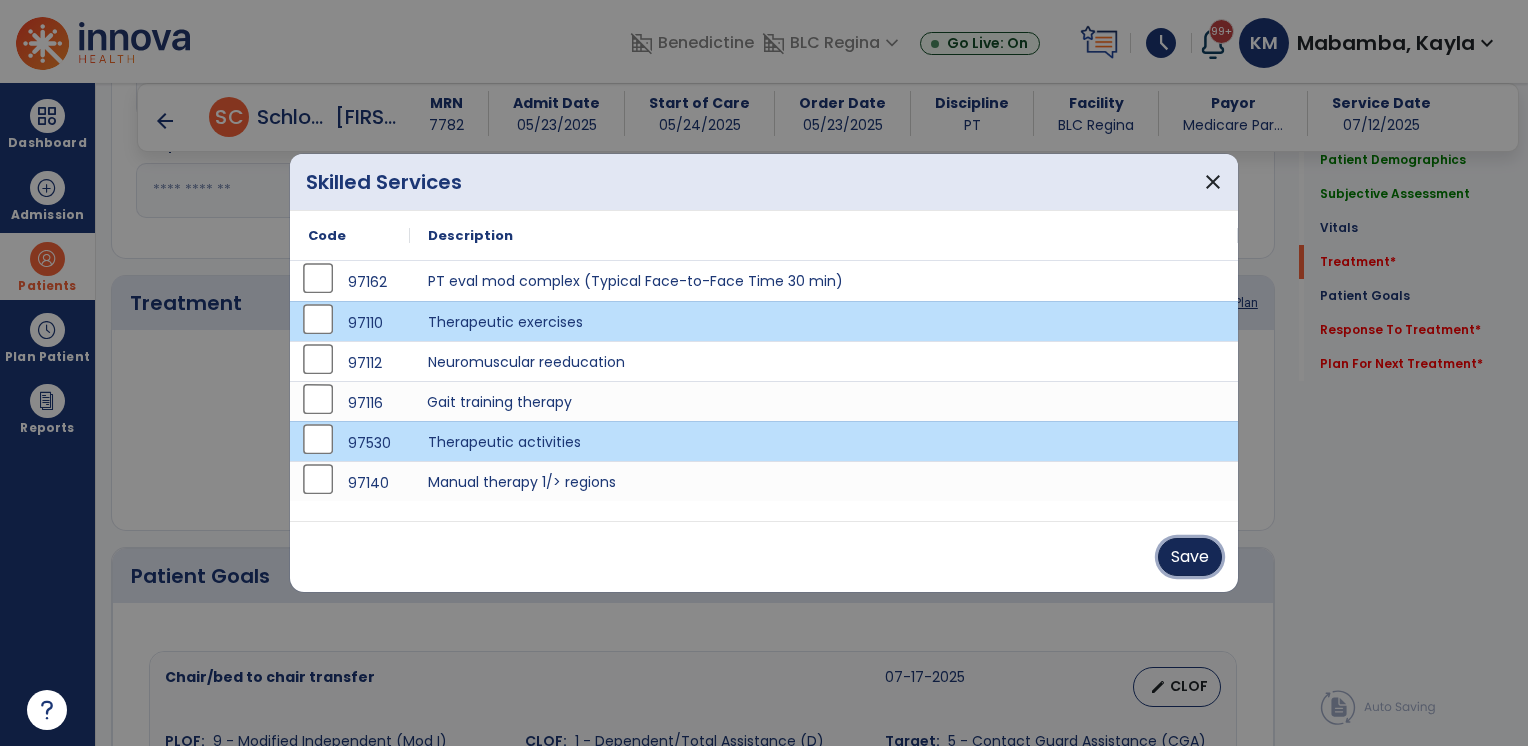 click on "Save" at bounding box center [1190, 557] 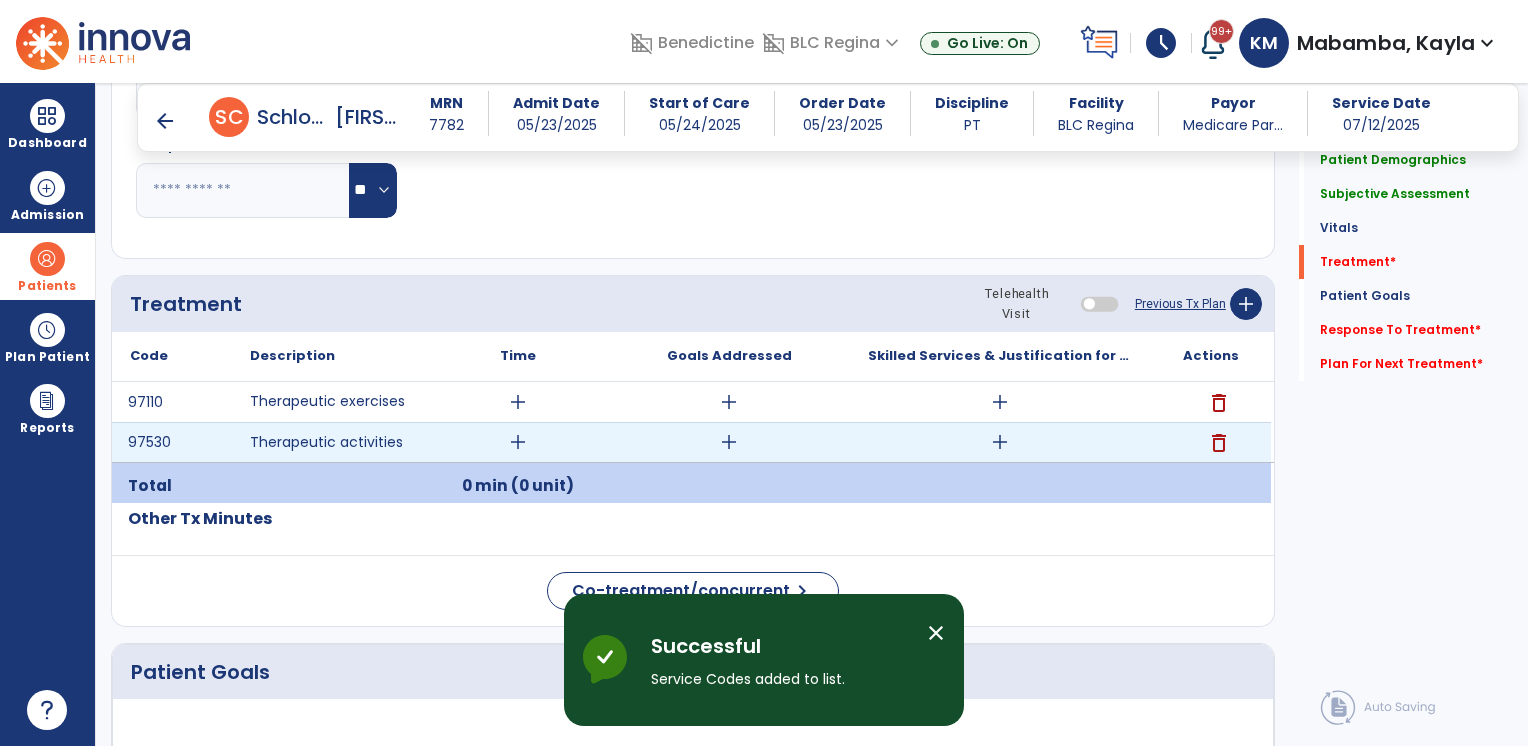 click on "add" at bounding box center (518, 442) 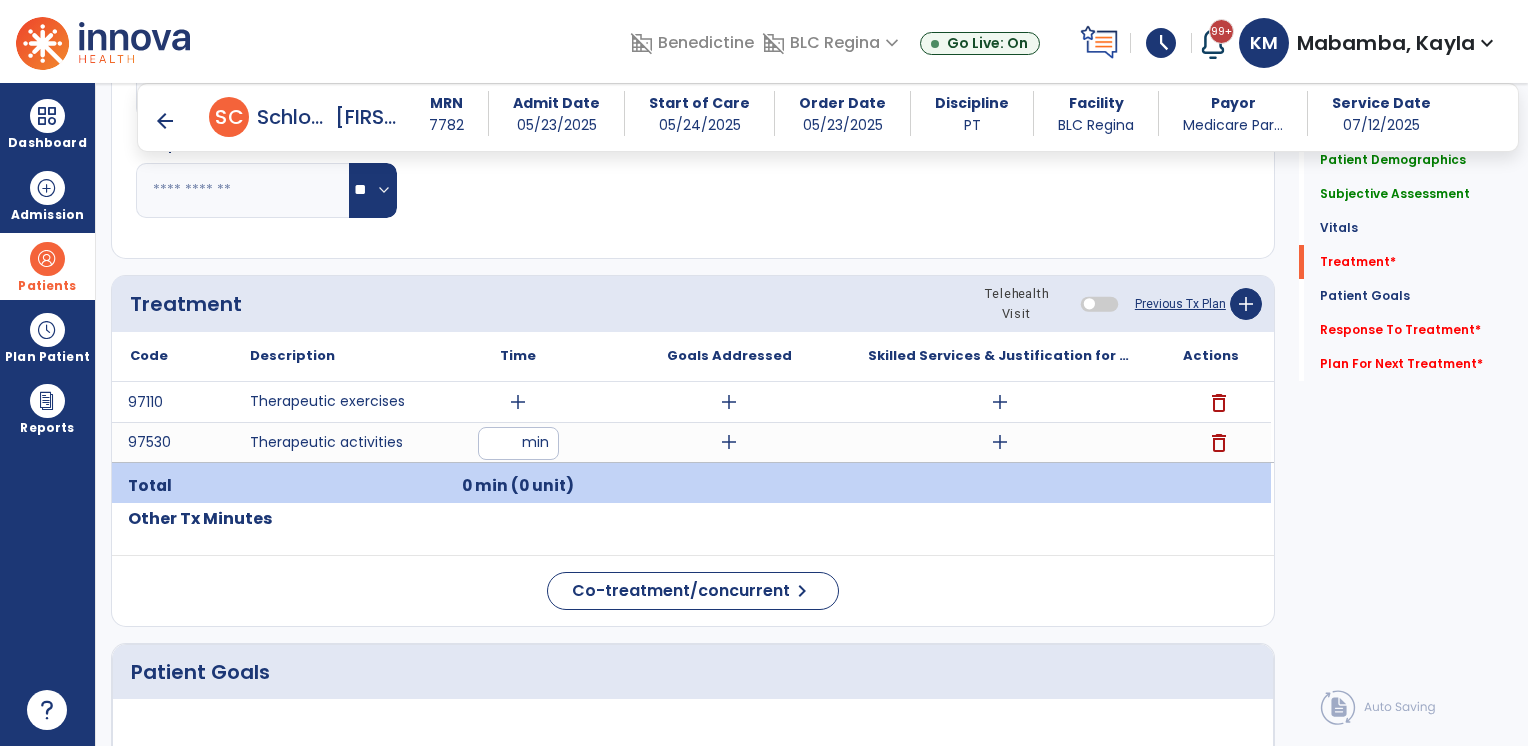 type on "*" 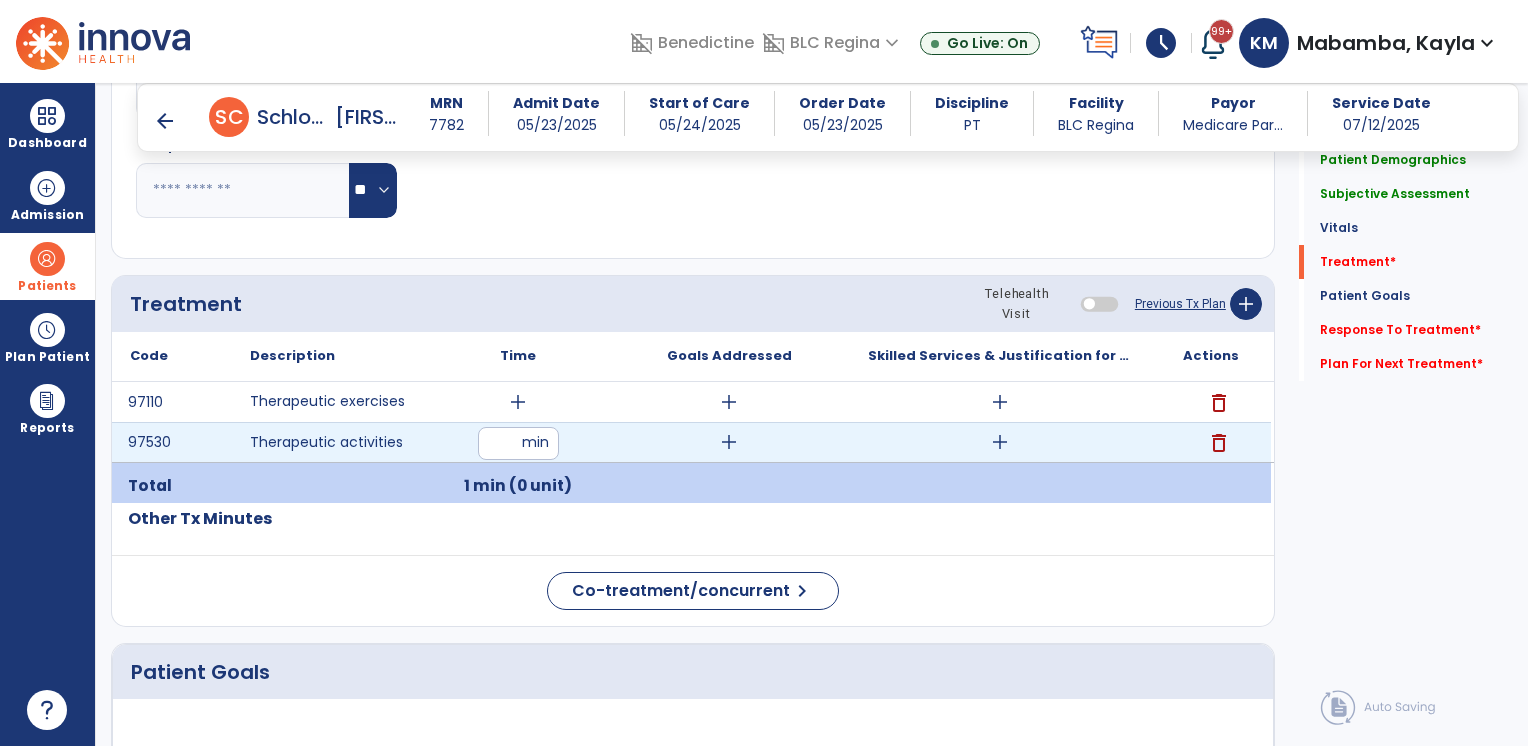 click on "*" at bounding box center (518, 443) 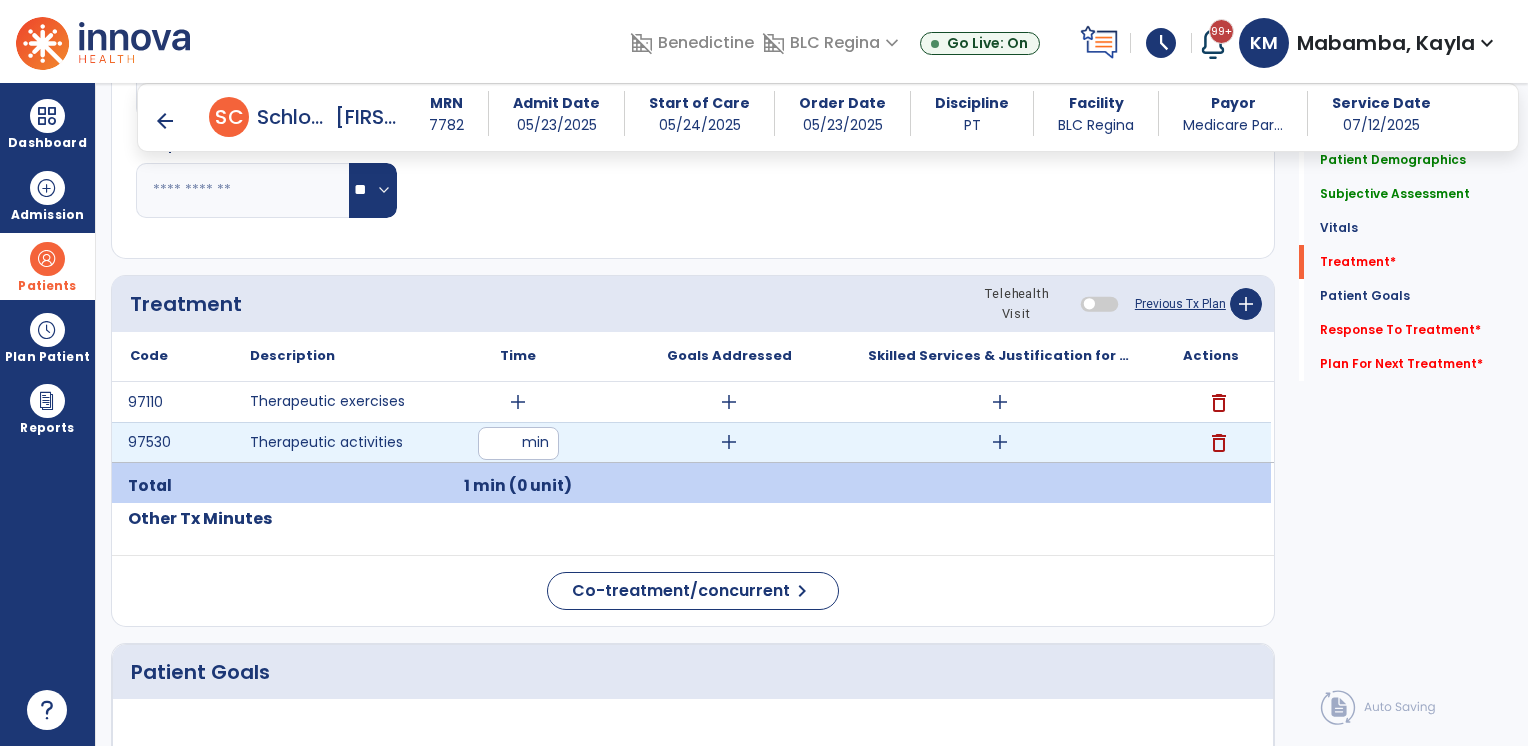 type on "**" 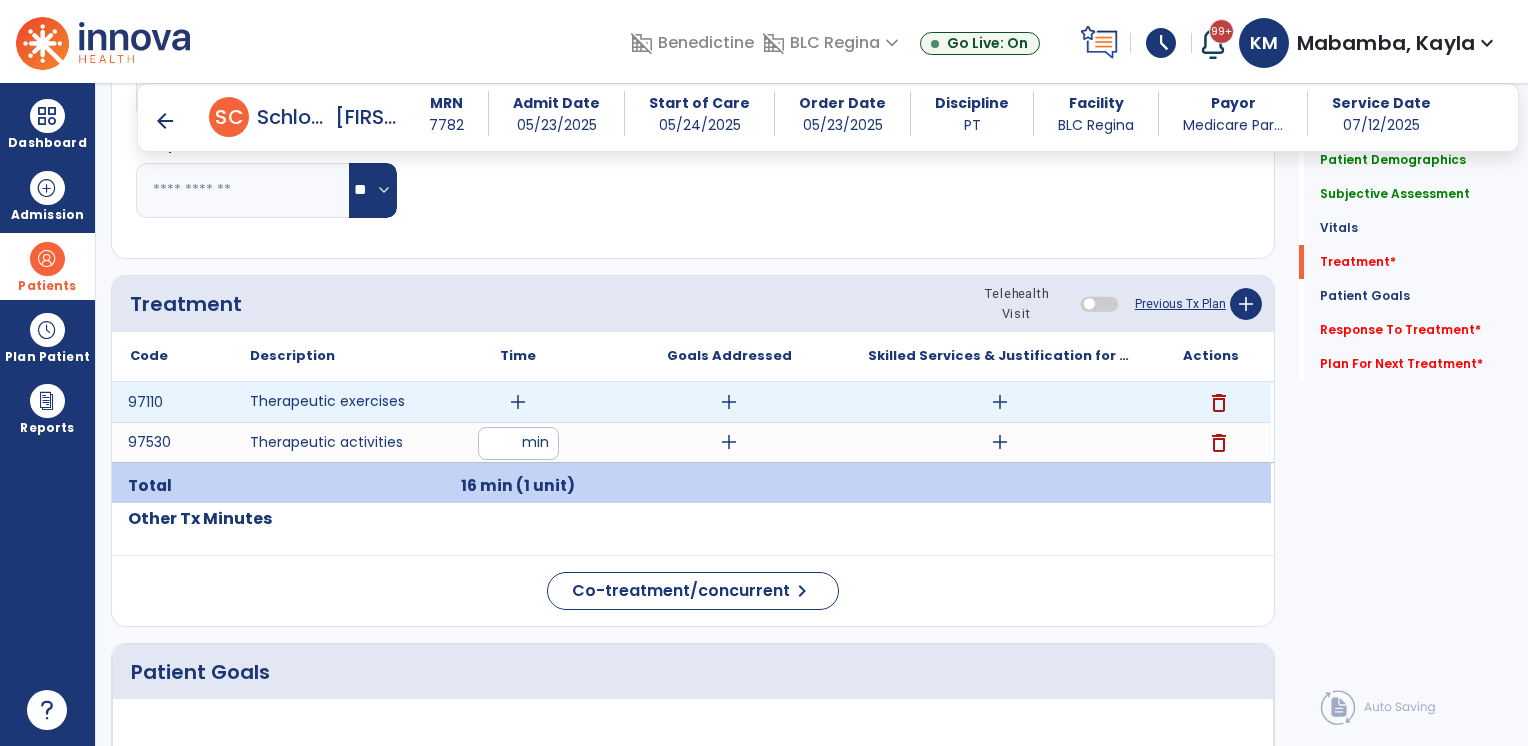 click on "add" at bounding box center [518, 402] 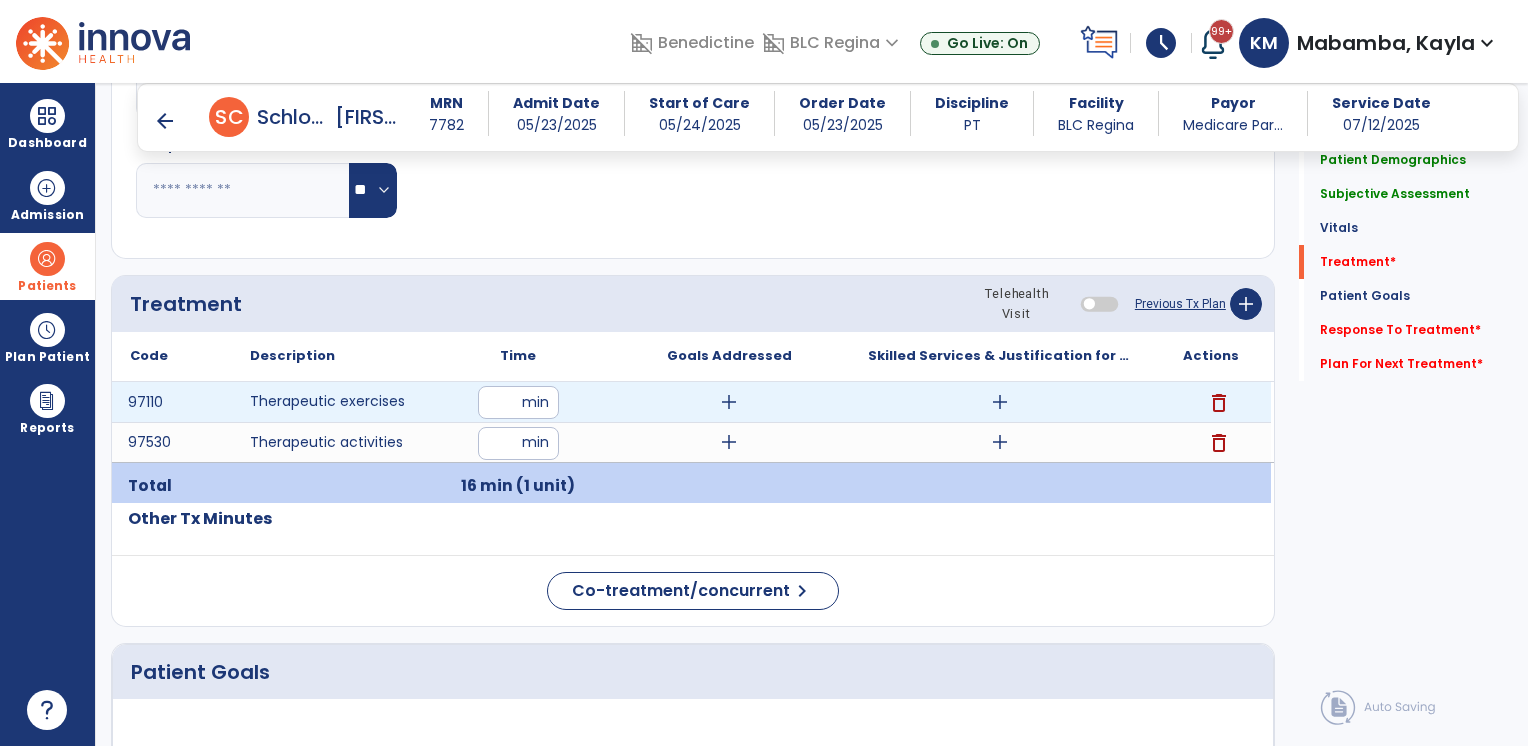 type on "**" 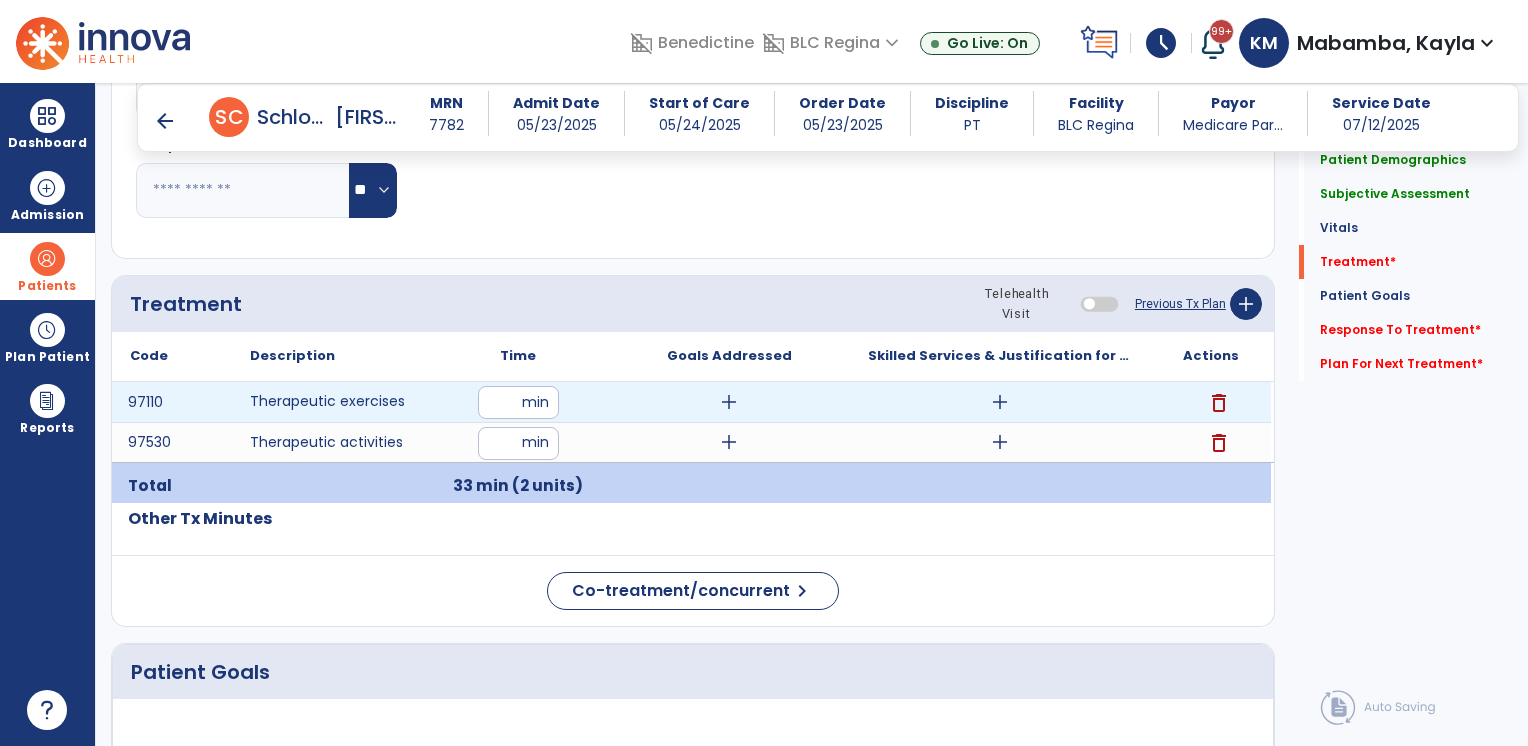 click on "add" at bounding box center (1000, 402) 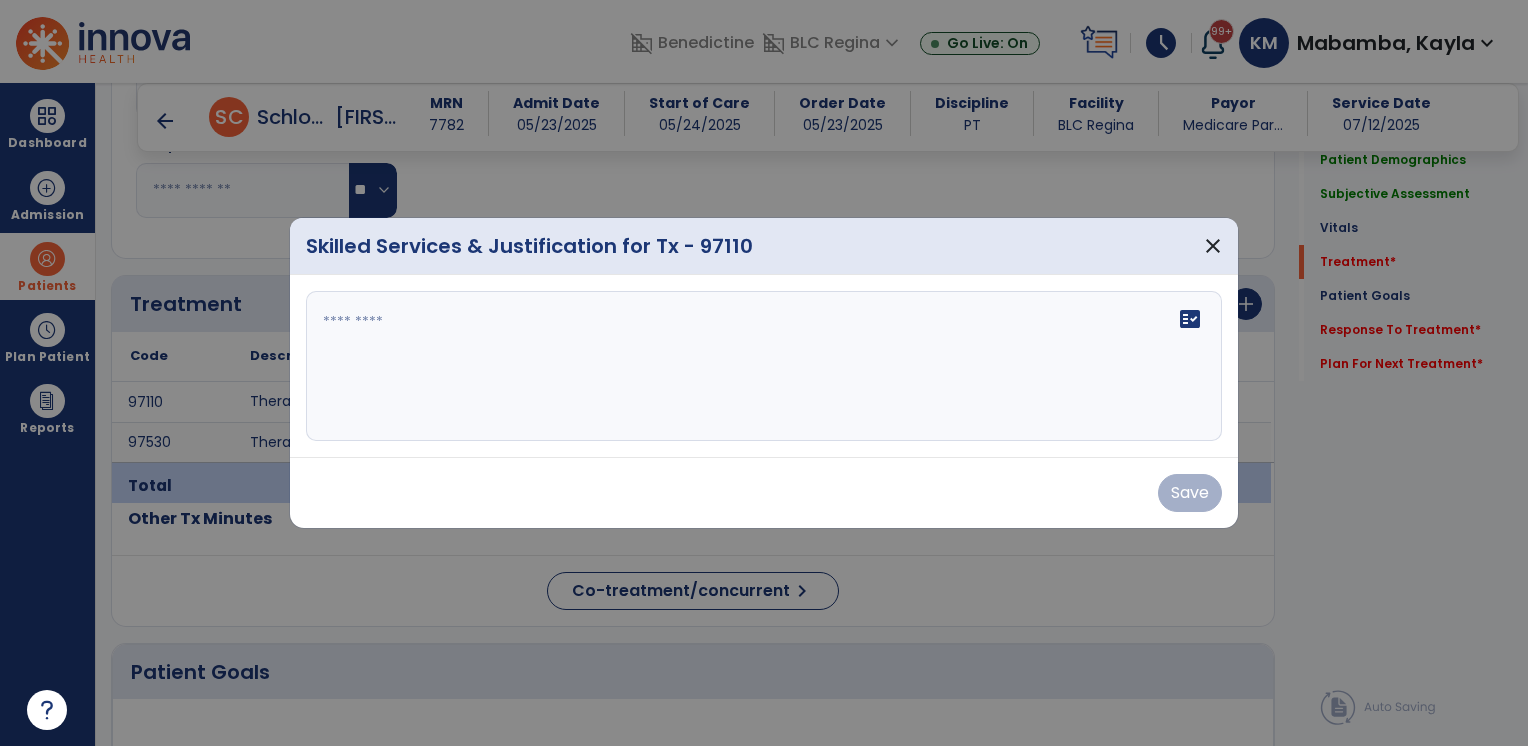 click at bounding box center [764, 366] 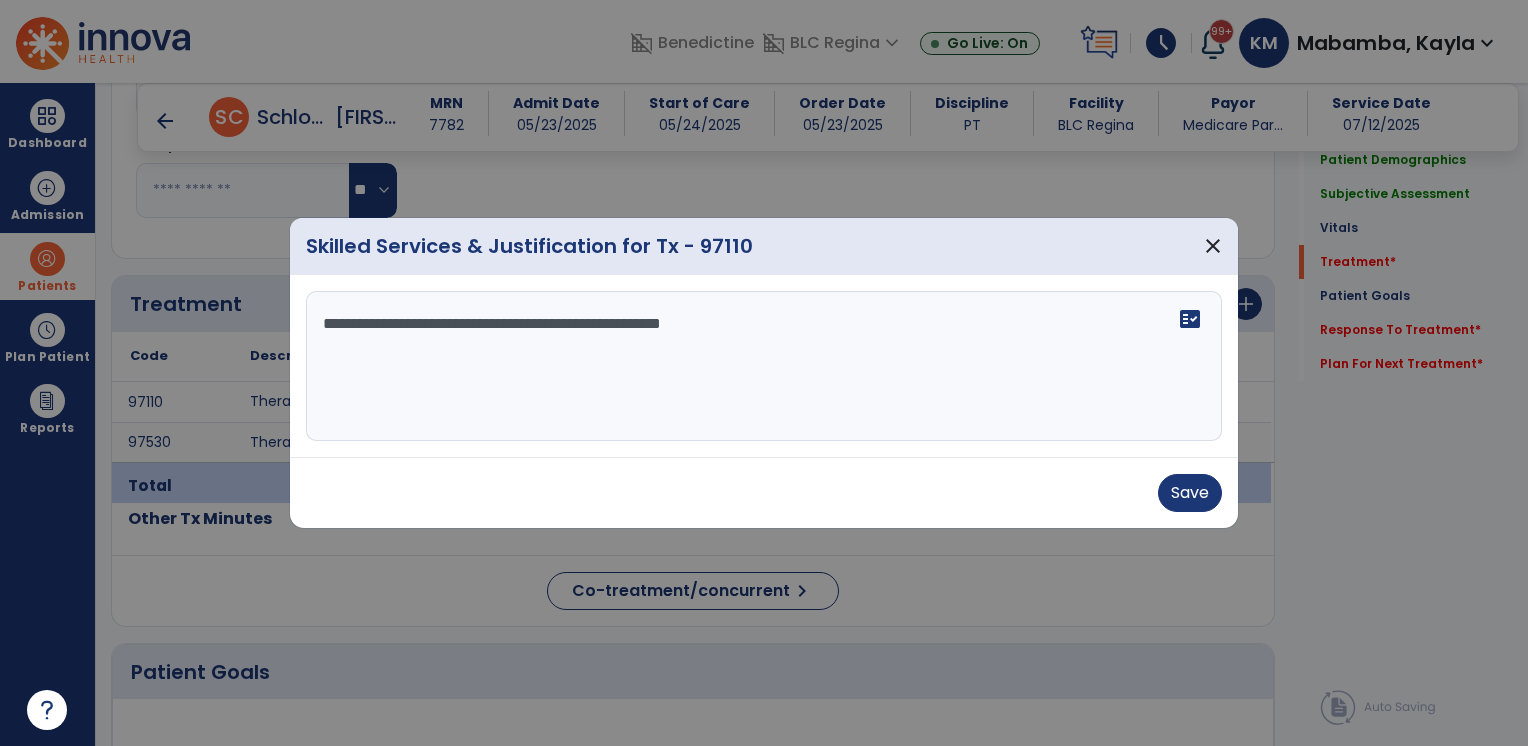 type on "**********" 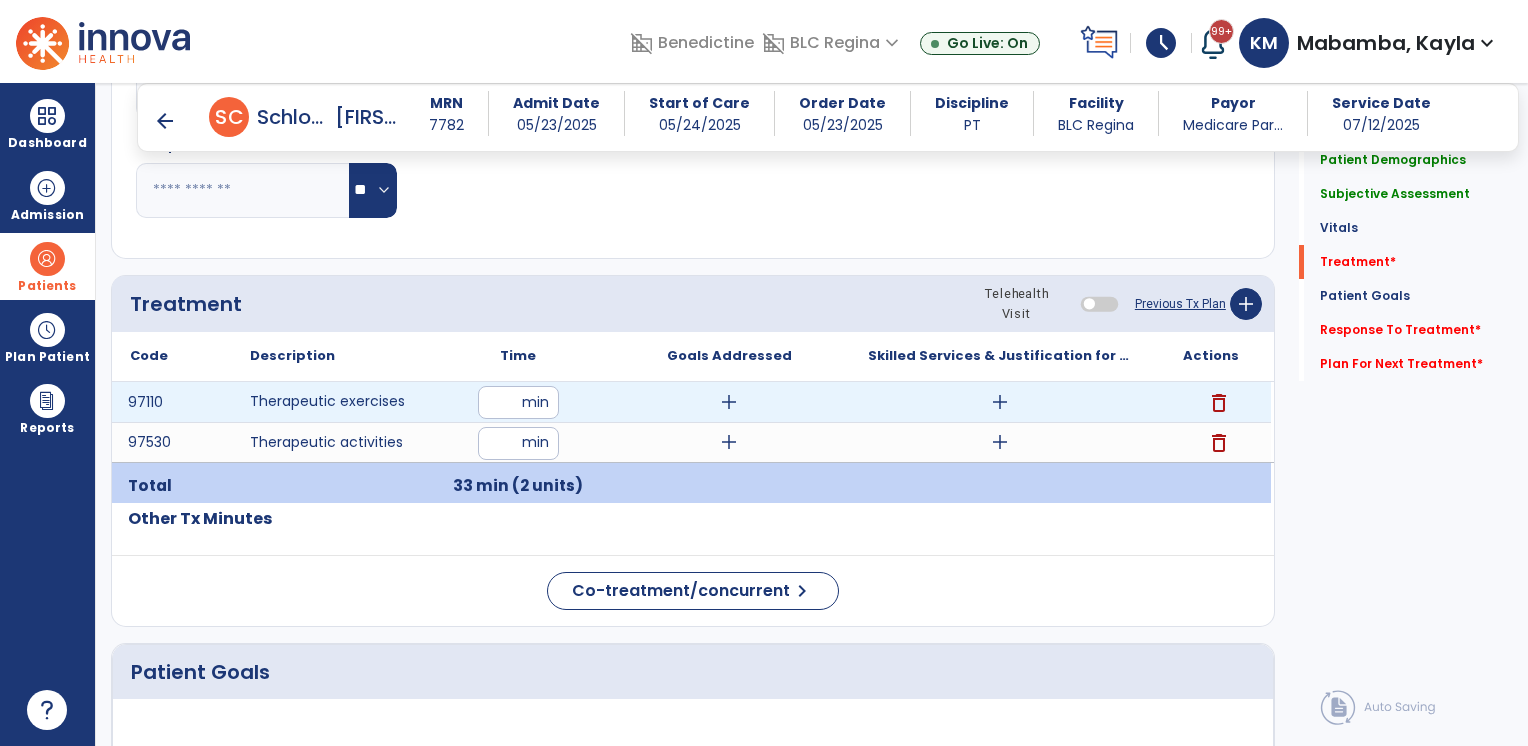 click on "add" at bounding box center [1000, 402] 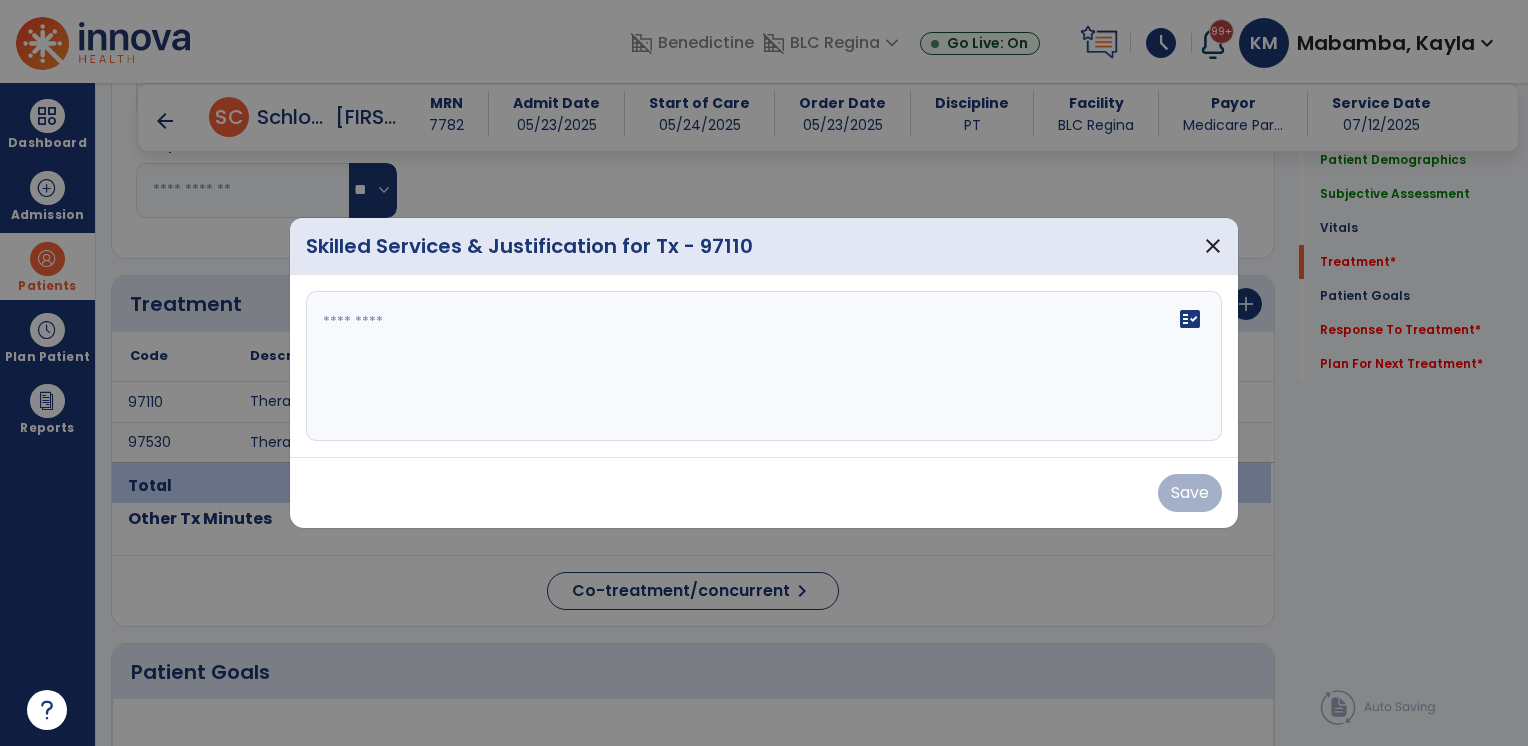 click on "fact_check" at bounding box center (764, 366) 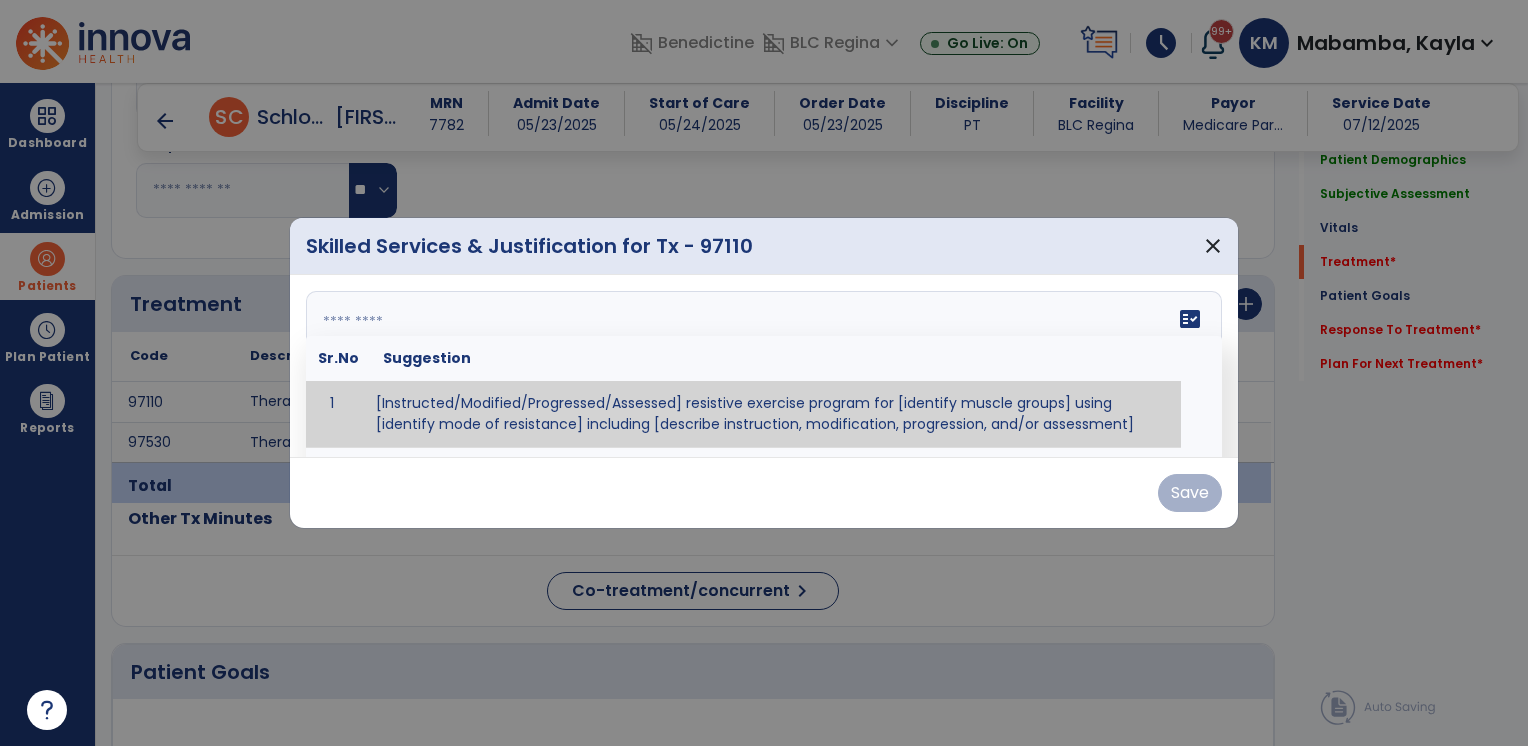 click at bounding box center (762, 366) 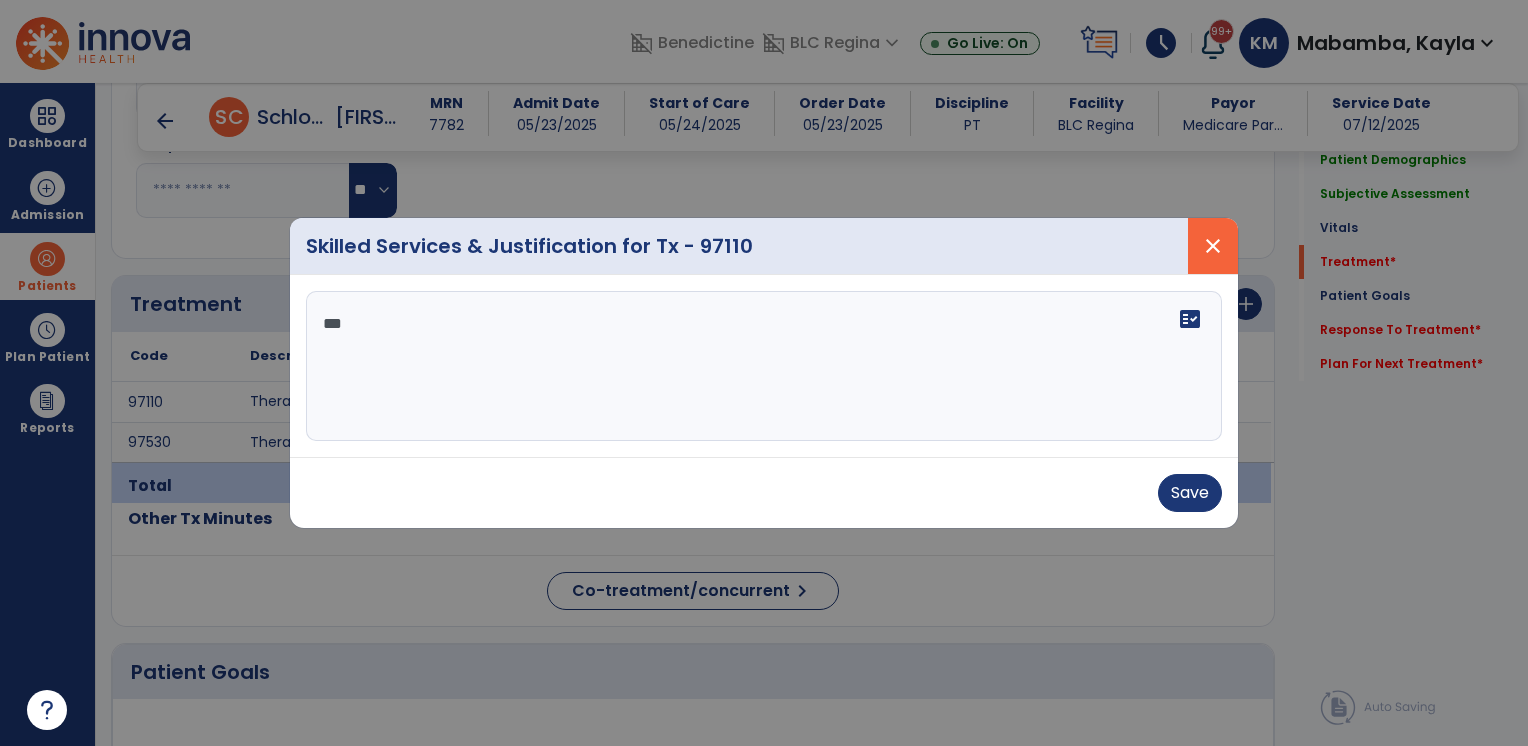 type on "**" 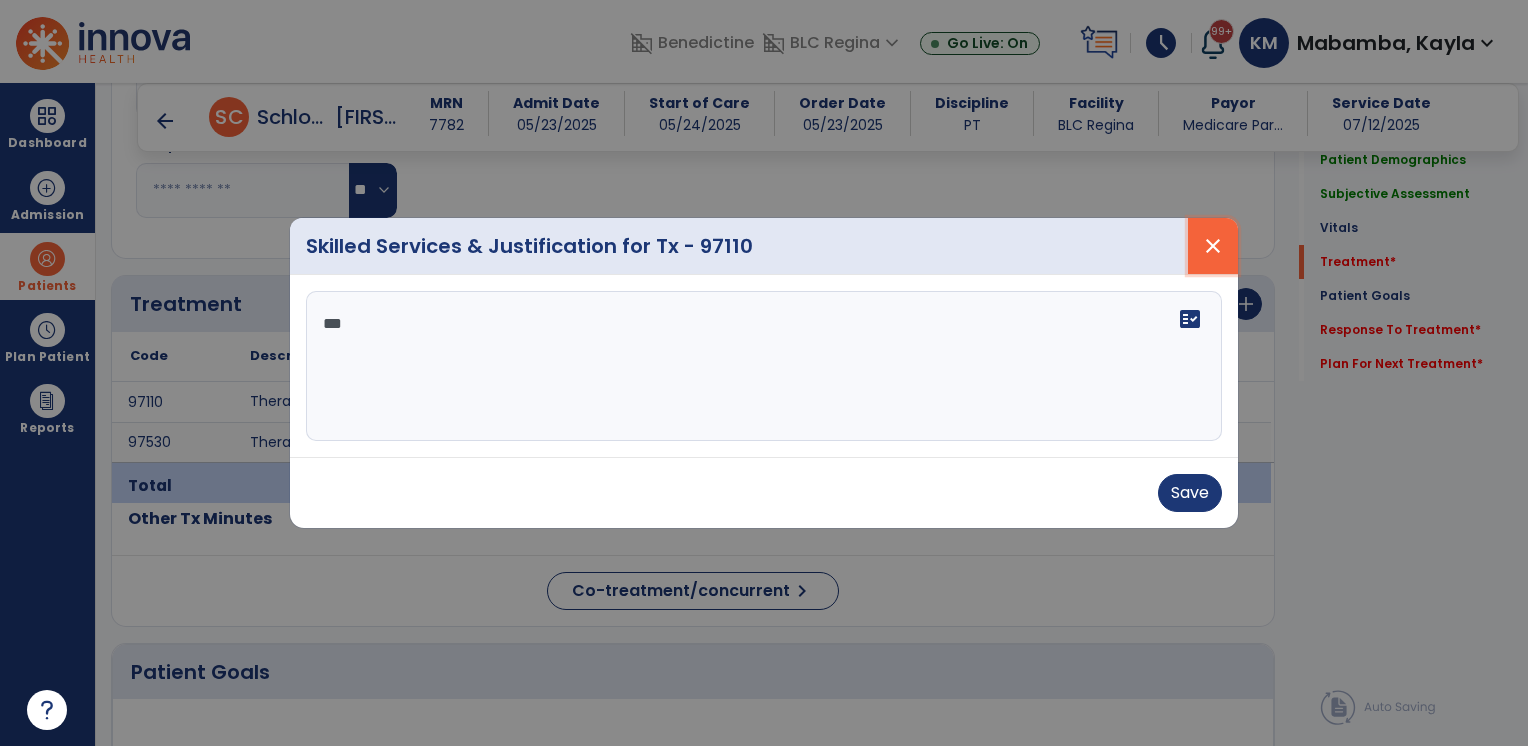 click on "close" at bounding box center (1213, 246) 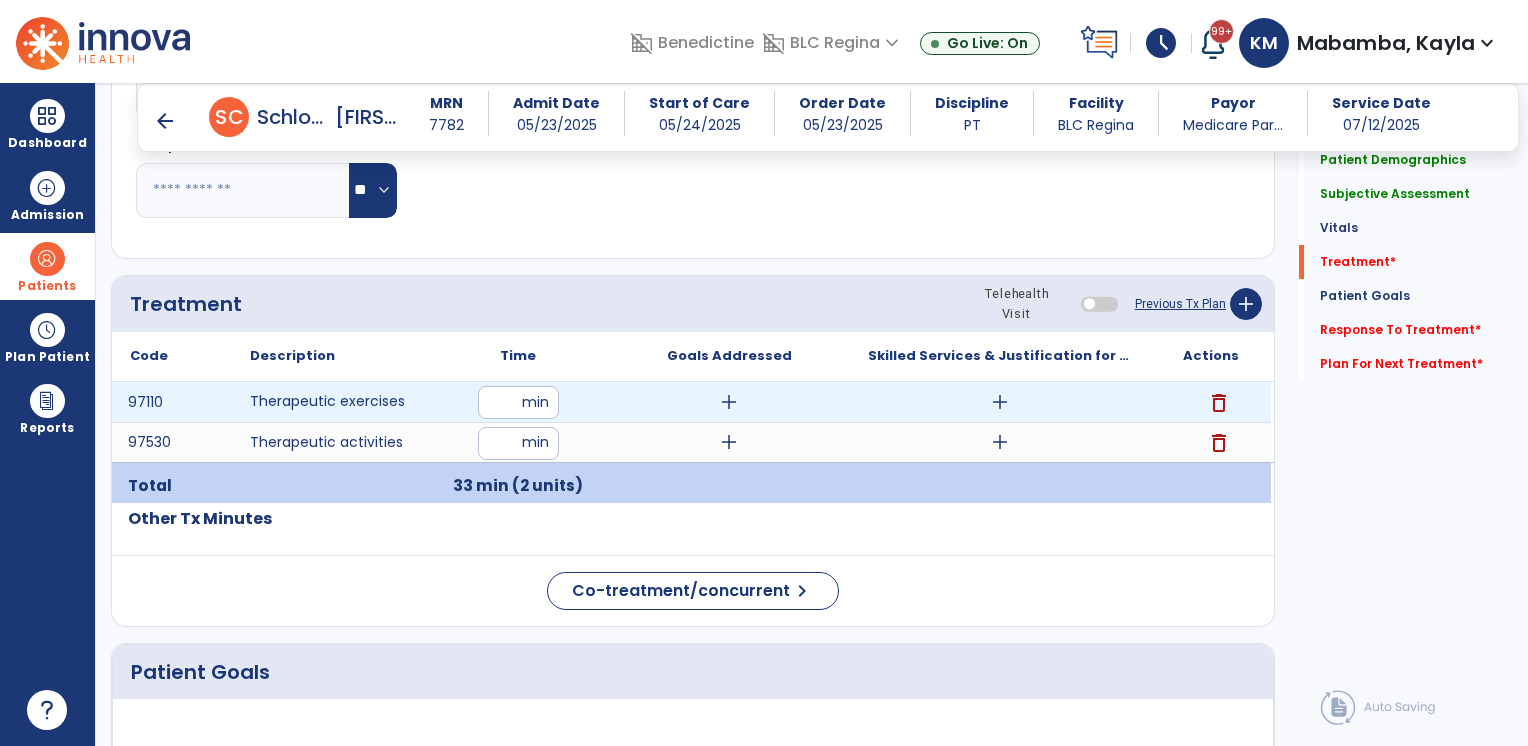 click on "add" at bounding box center [1000, 402] 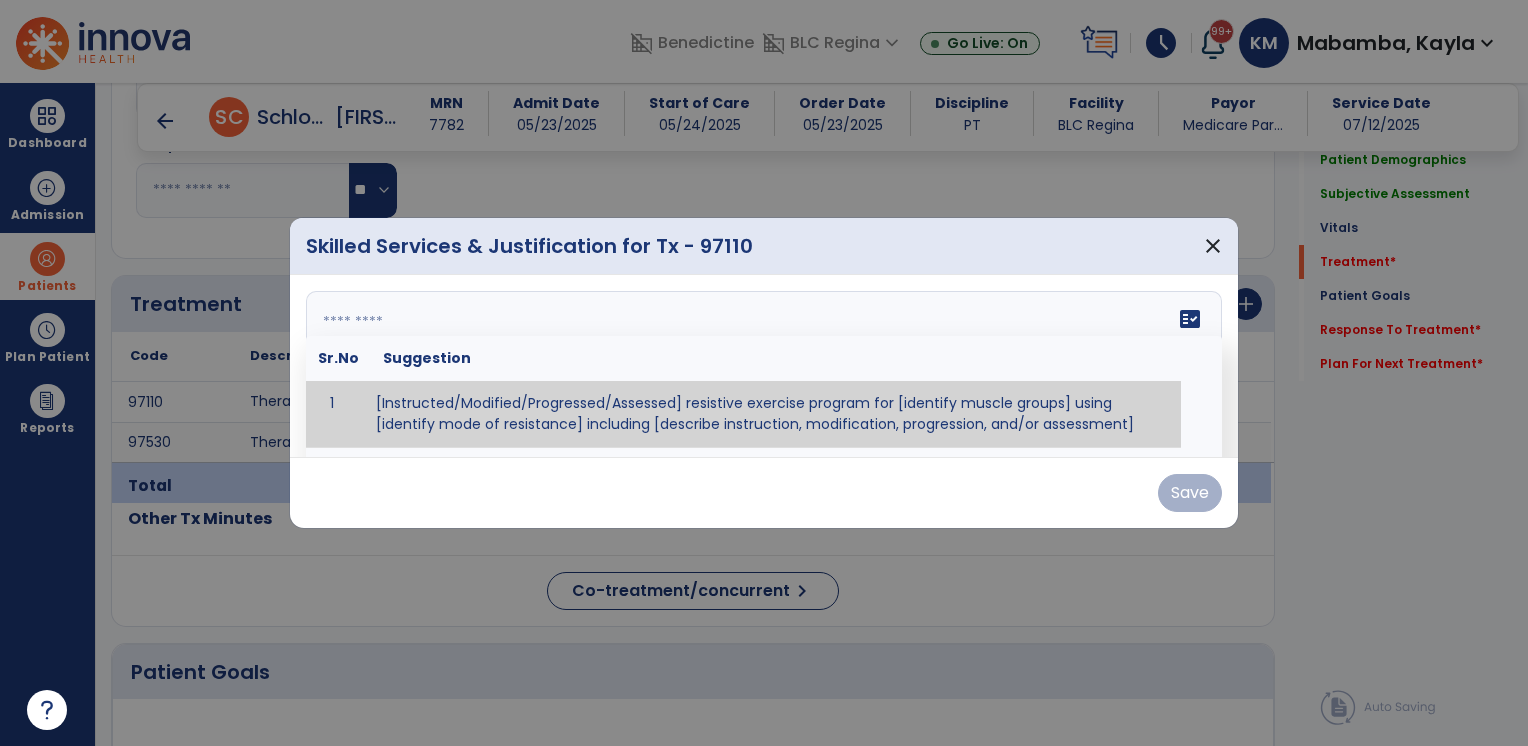 click on "fact_check  Sr.No Suggestion 1 [Instructed/Modified/Progressed/Assessed] resistive exercise program for [identify muscle groups] using [identify mode of resistance] including [describe instruction, modification, progression, and/or assessment] 2 [Instructed/Modified/Progressed/Assessed] aerobic exercise program using [identify equipment/mode] including [describe instruction, modification,progression, and/or assessment] 3 [Instructed/Modified/Progressed/Assessed] [PROM/A/AROM/AROM] program for [identify joint movements] using [contract-relax, over-pressure, inhibitory techniques, other] 4 [Assessed/Tested] aerobic capacity with administration of [aerobic capacity test]" at bounding box center [764, 366] 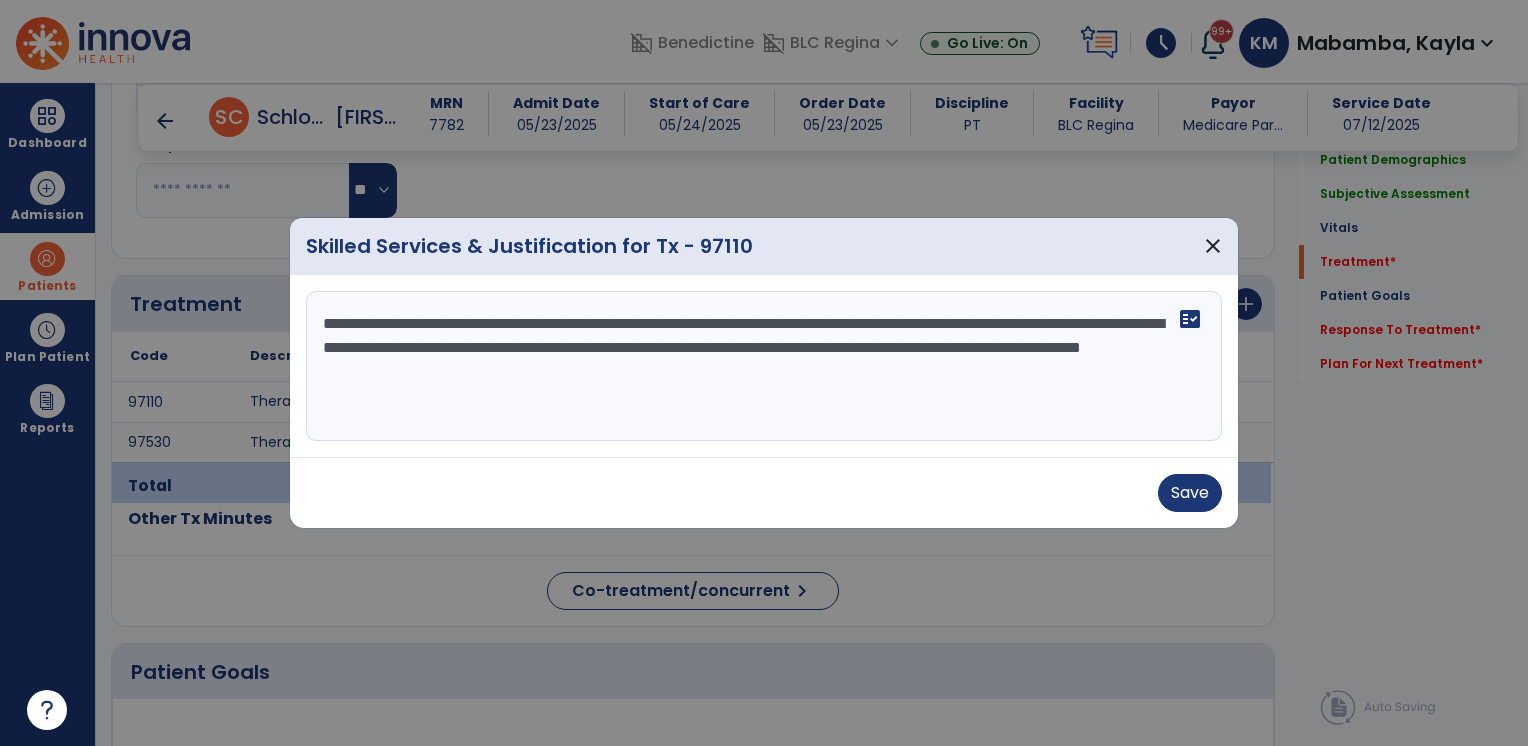 type on "**********" 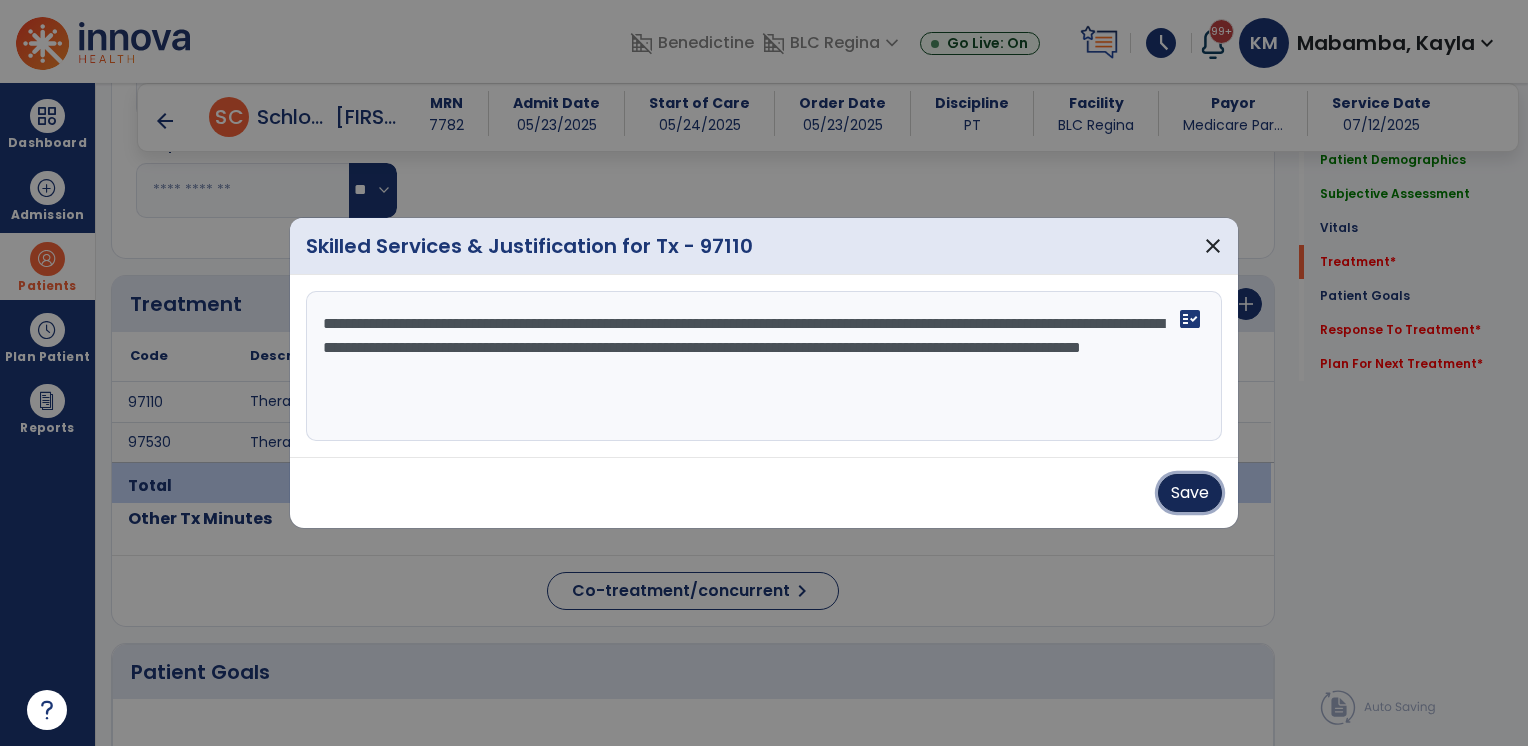 click on "Save" at bounding box center (1190, 493) 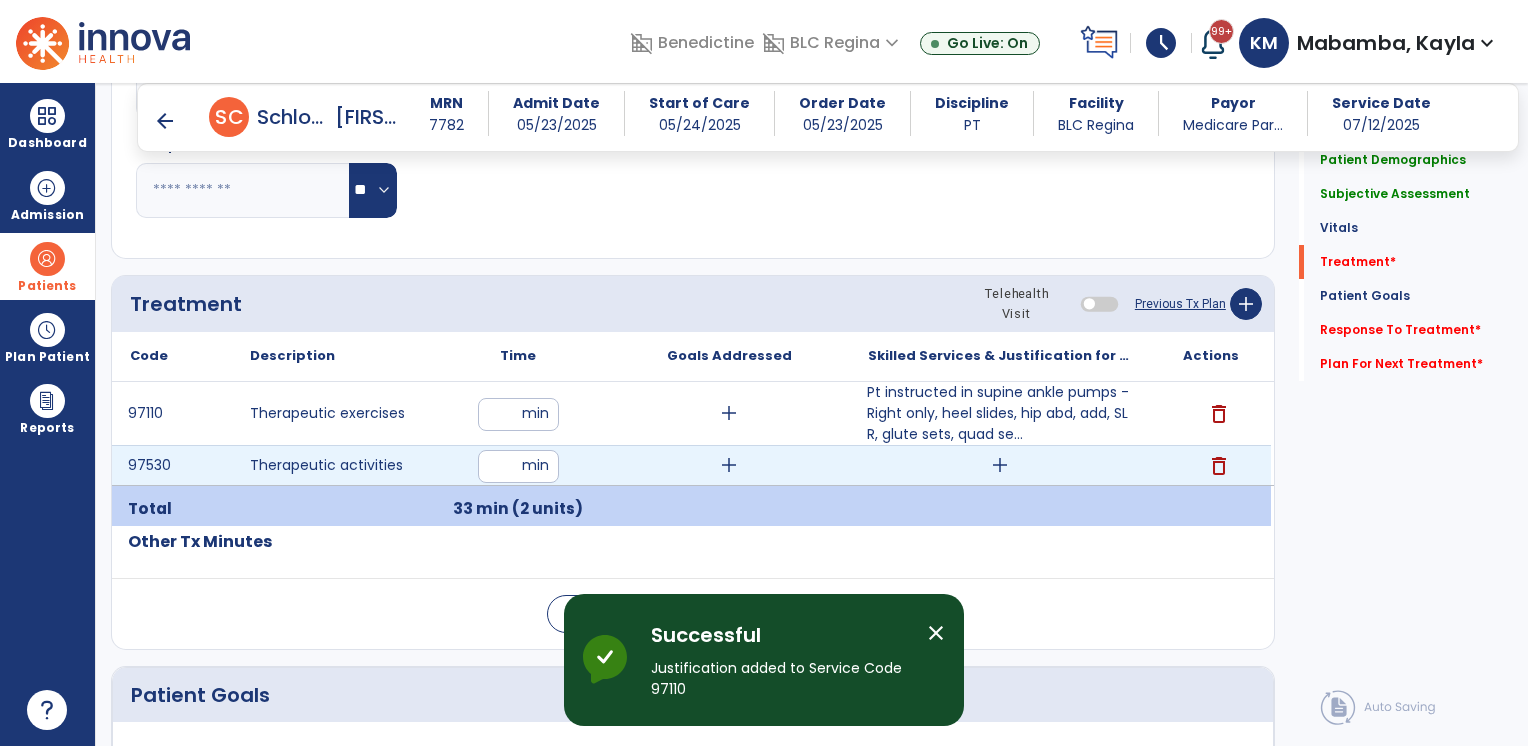 click on "add" at bounding box center (1000, 465) 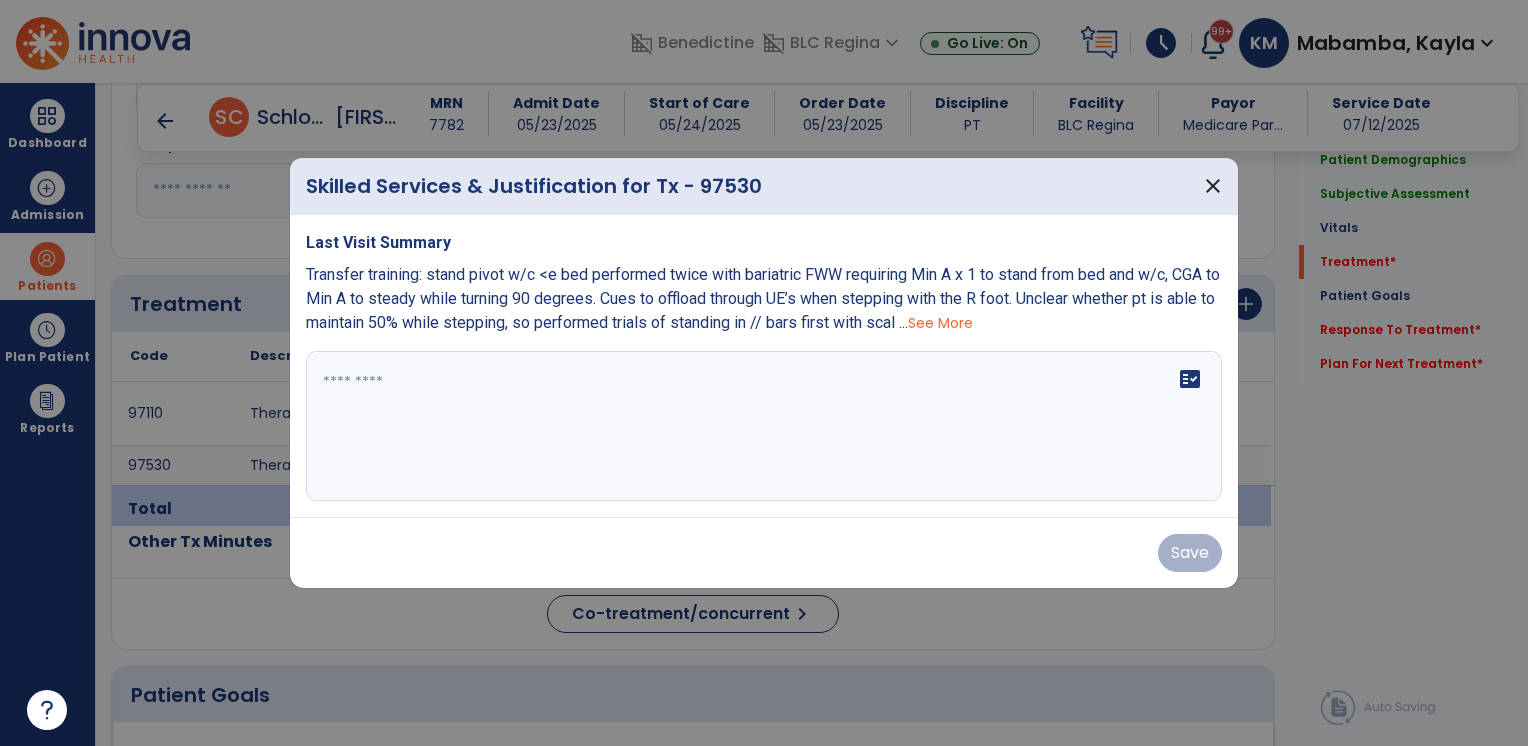 click on "fact_check" at bounding box center [764, 426] 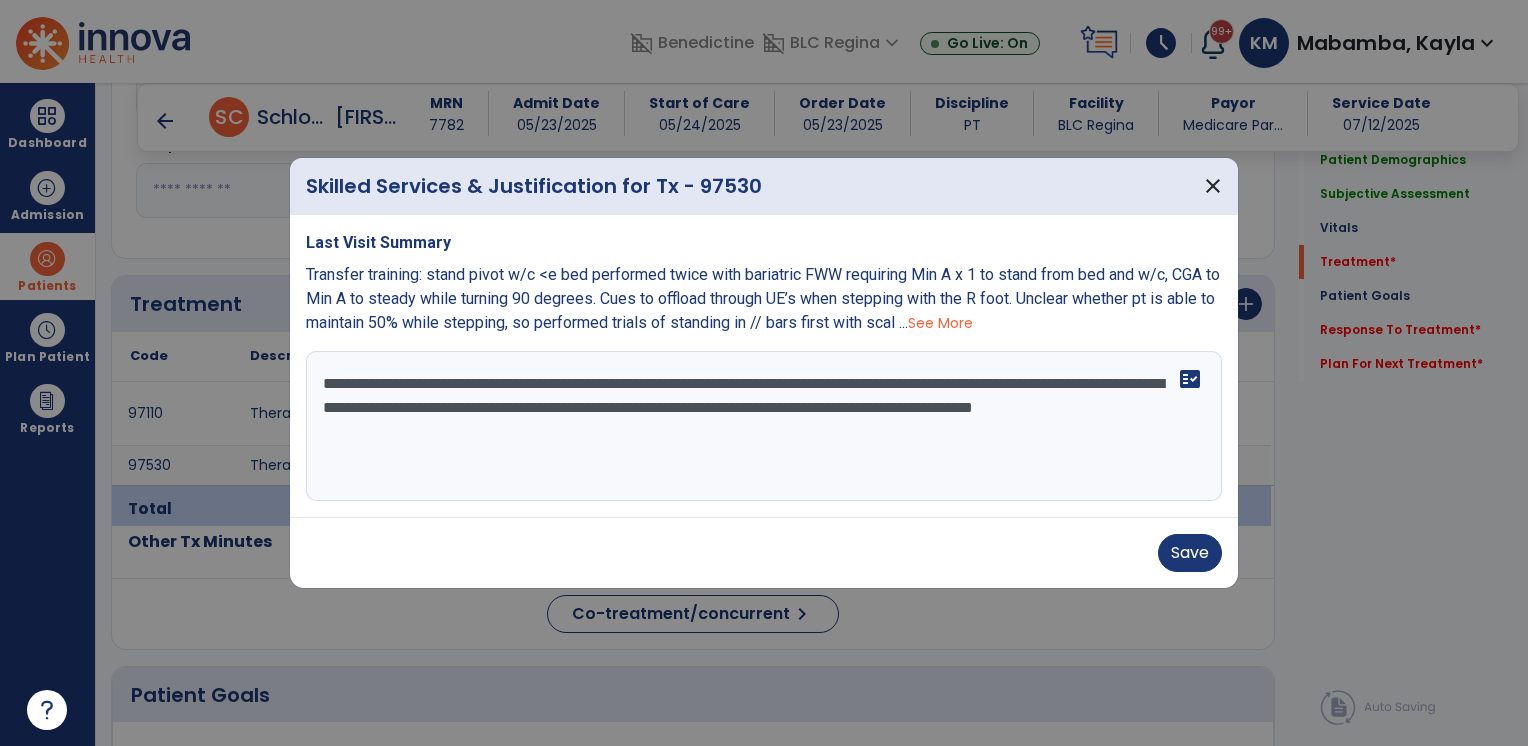 click on "**********" at bounding box center (764, 426) 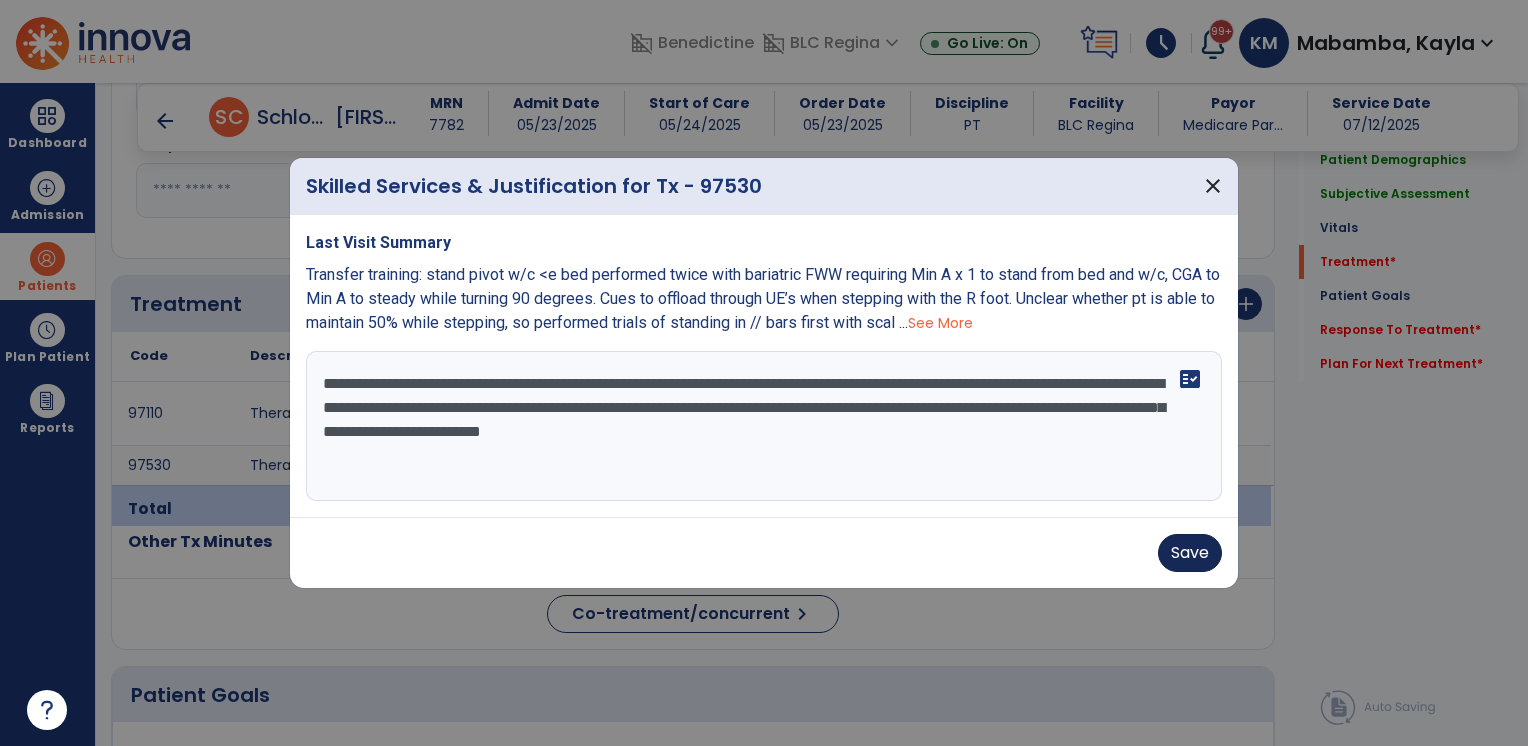type on "**********" 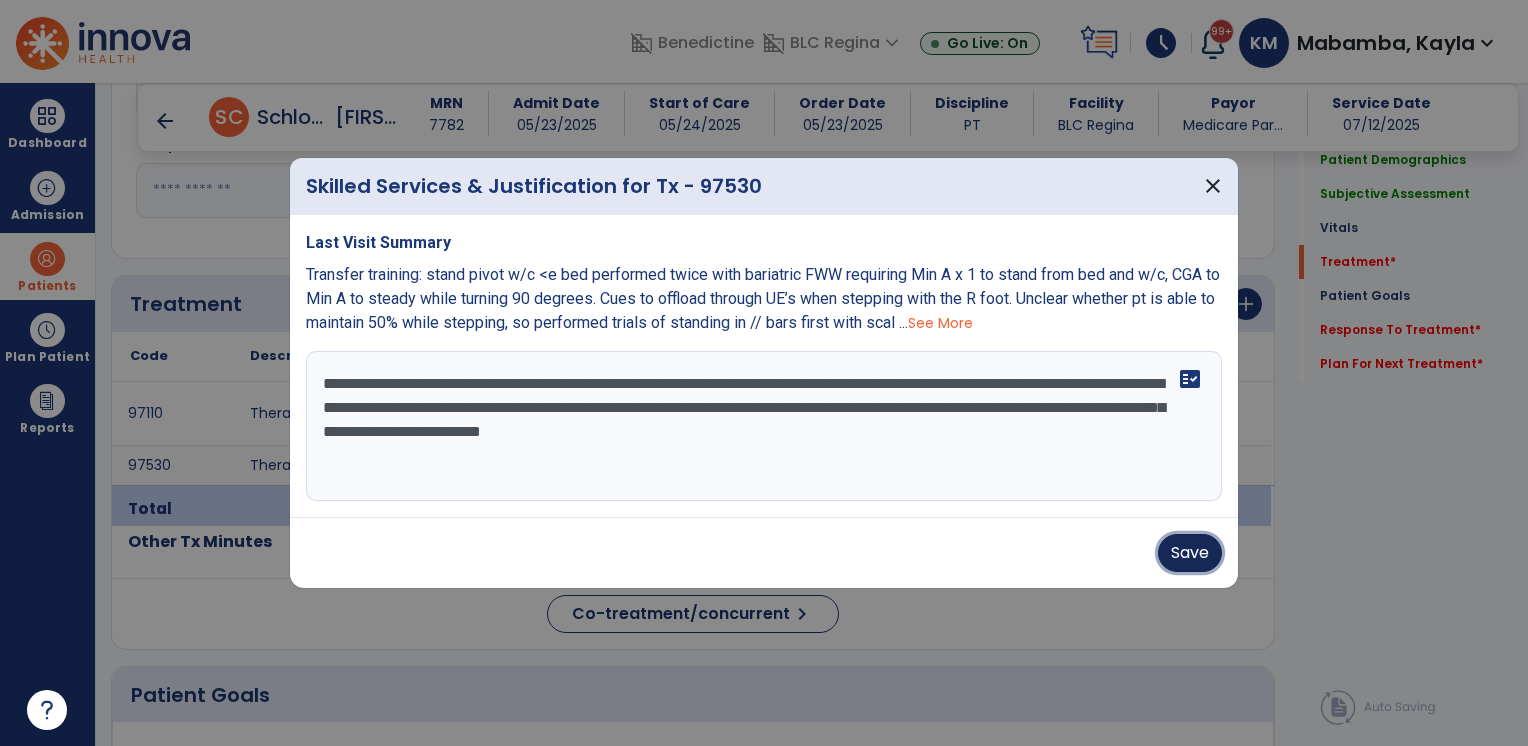 click on "Save" at bounding box center [1190, 553] 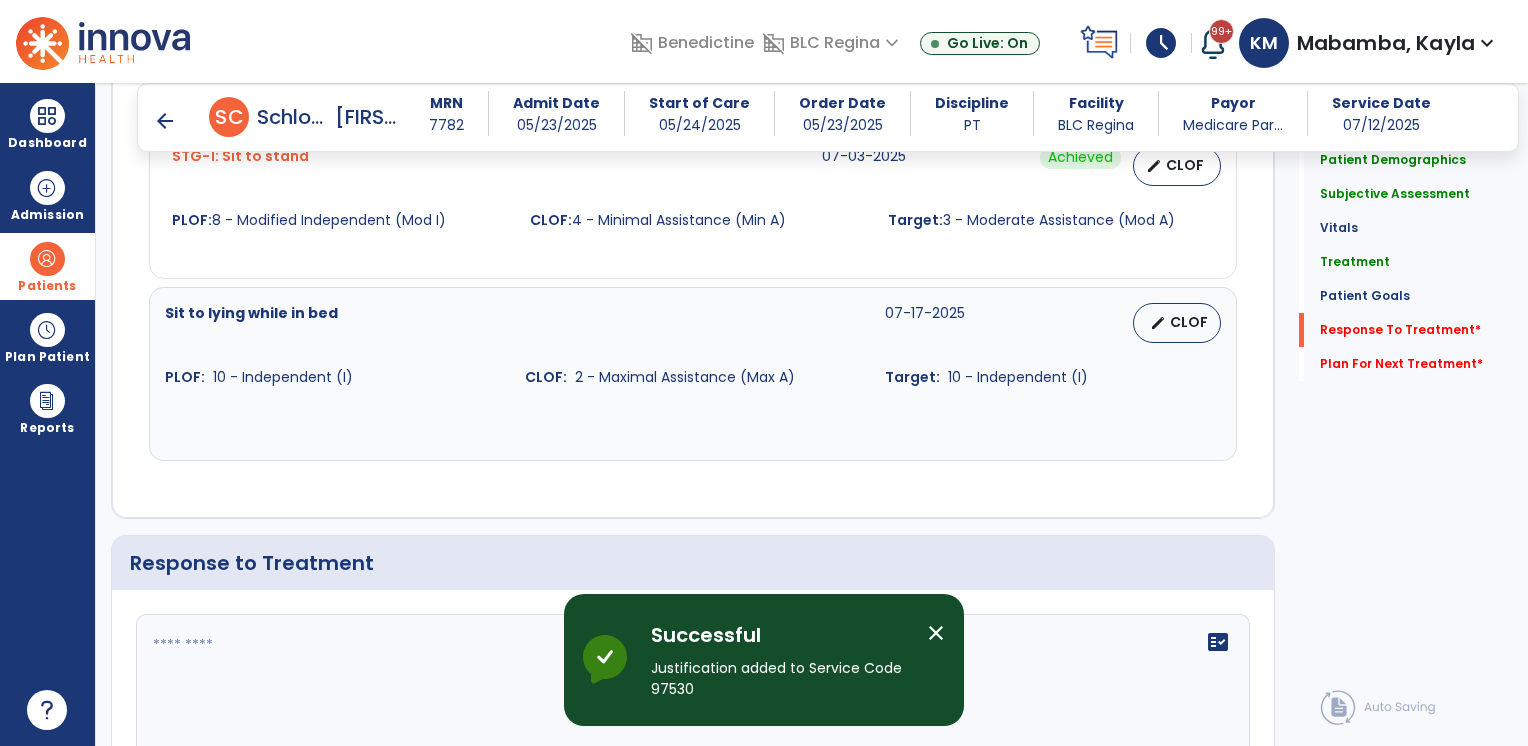 scroll, scrollTop: 2724, scrollLeft: 0, axis: vertical 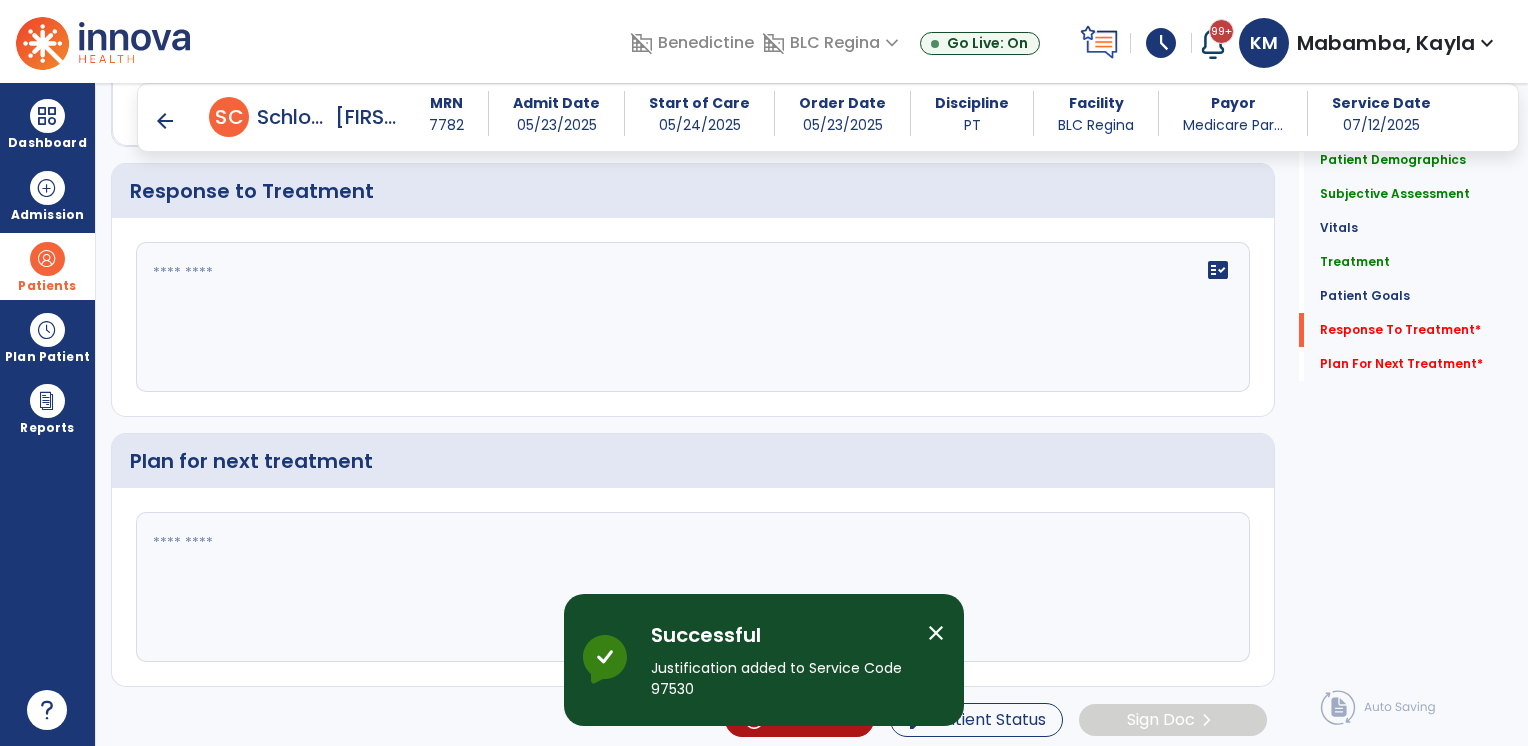 click on "fact_check" 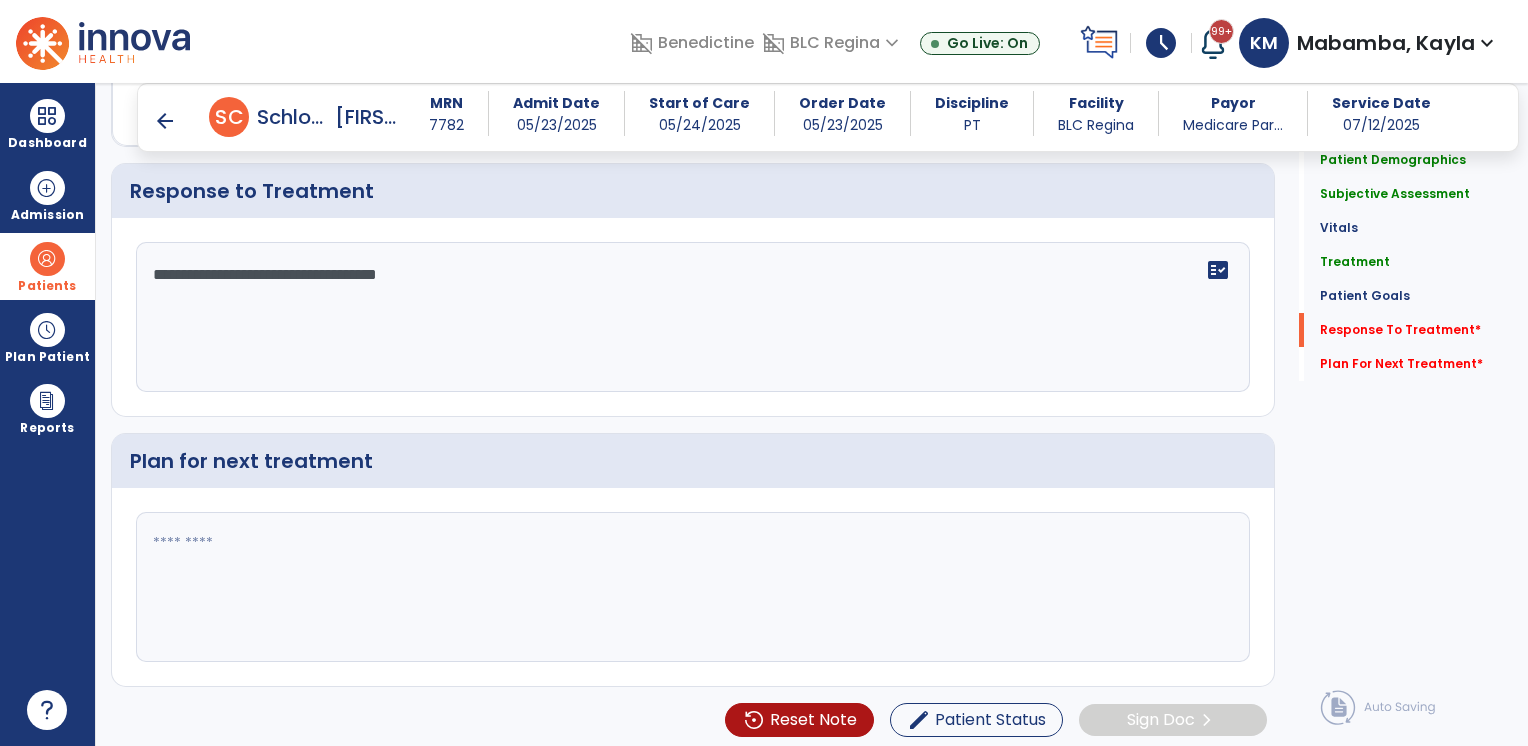 type on "**********" 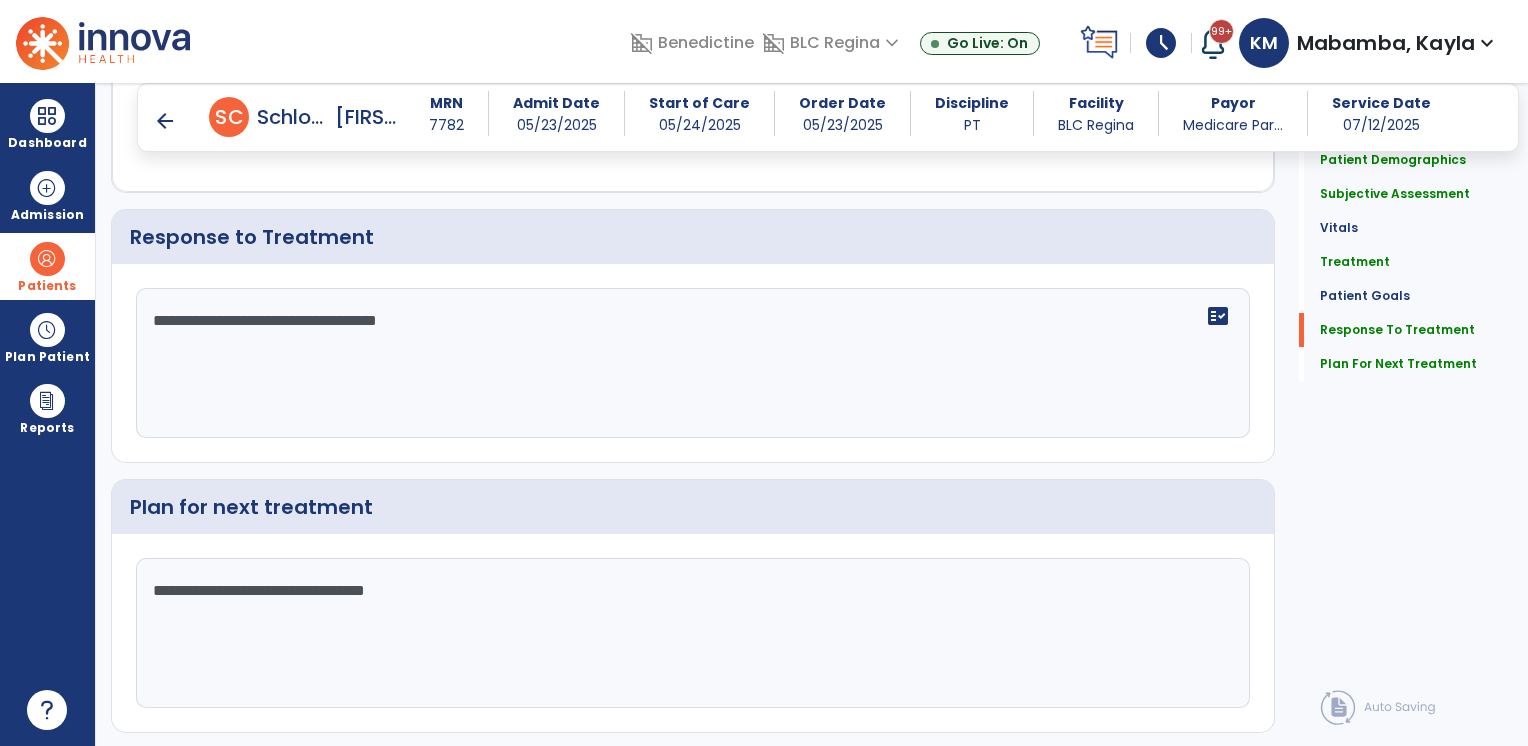 scroll, scrollTop: 2724, scrollLeft: 0, axis: vertical 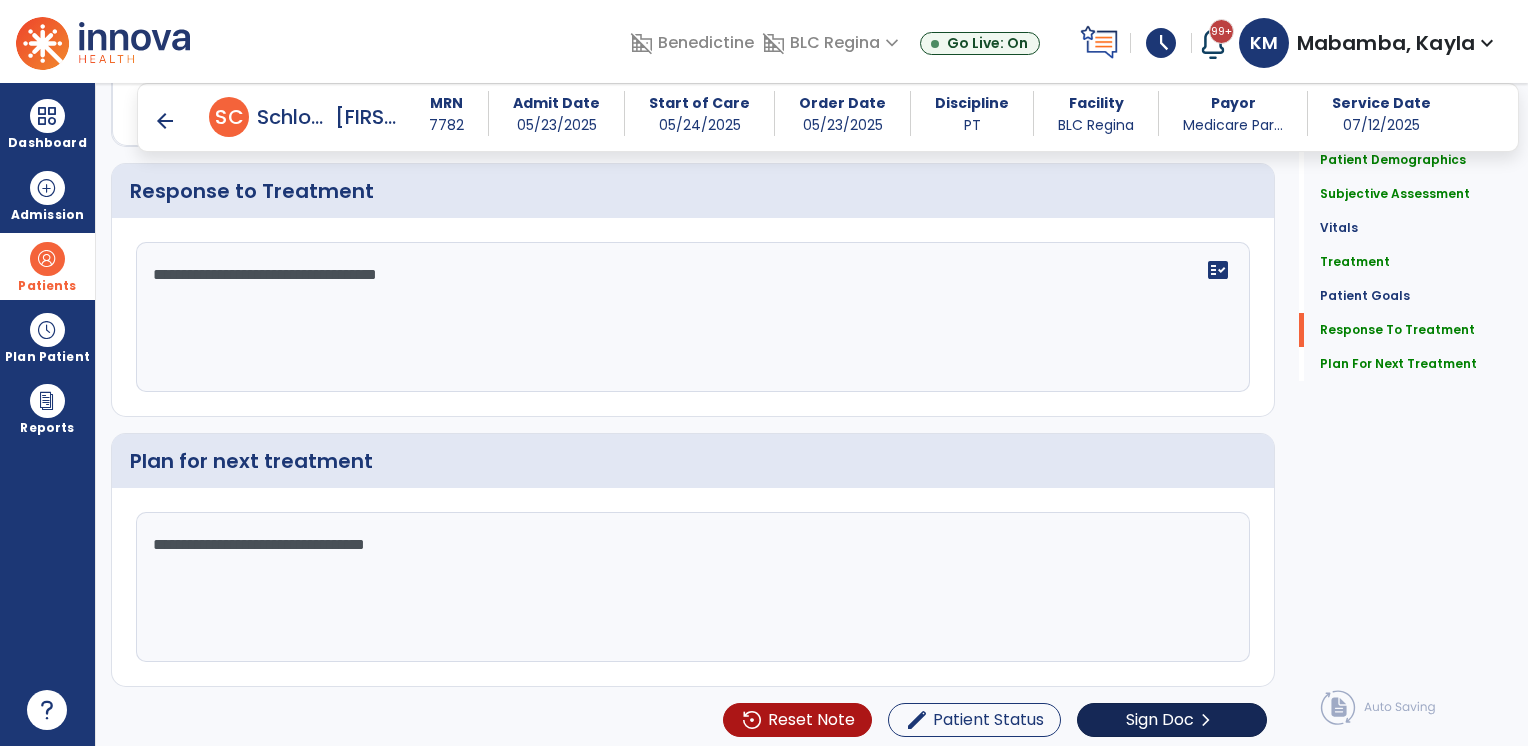 type on "**********" 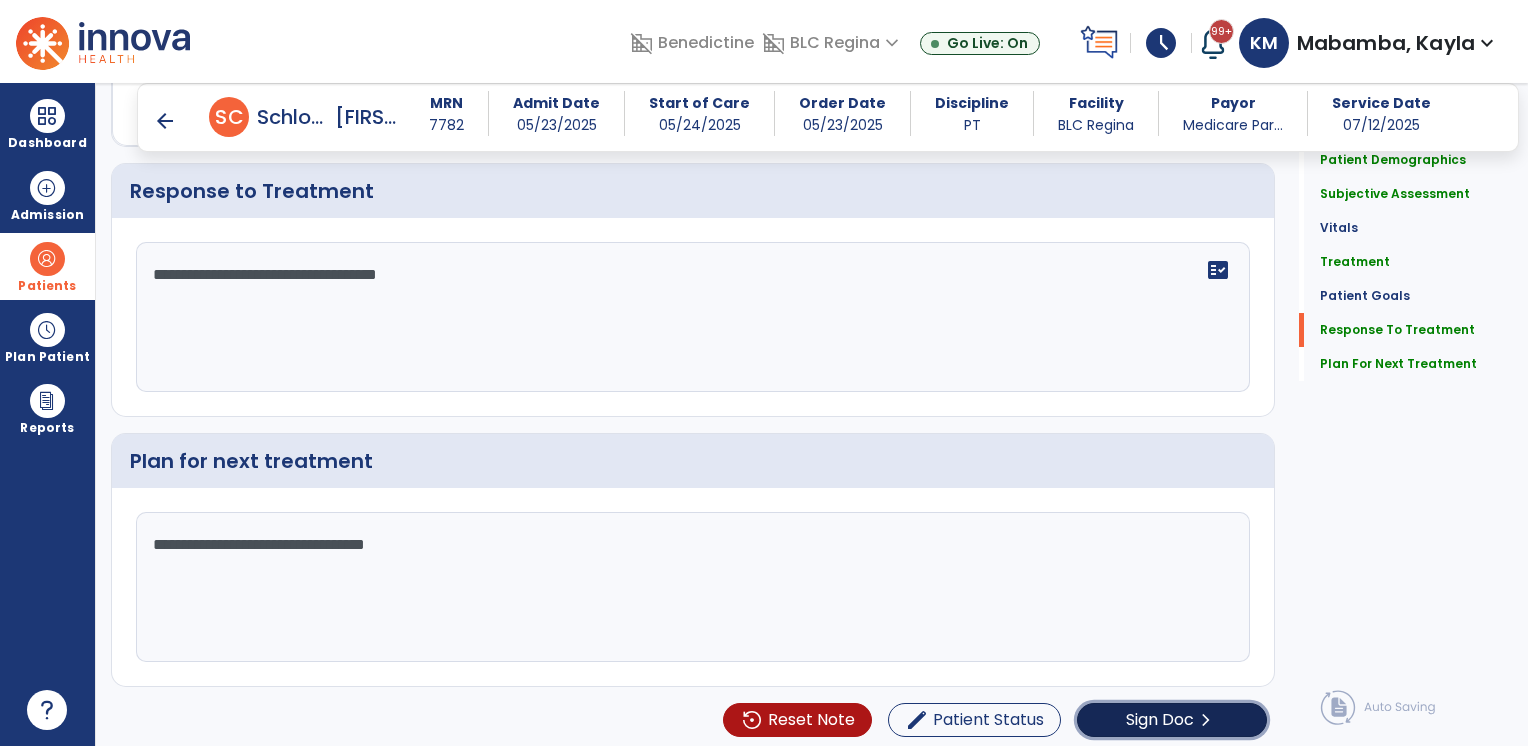 click on "Sign Doc  chevron_right" 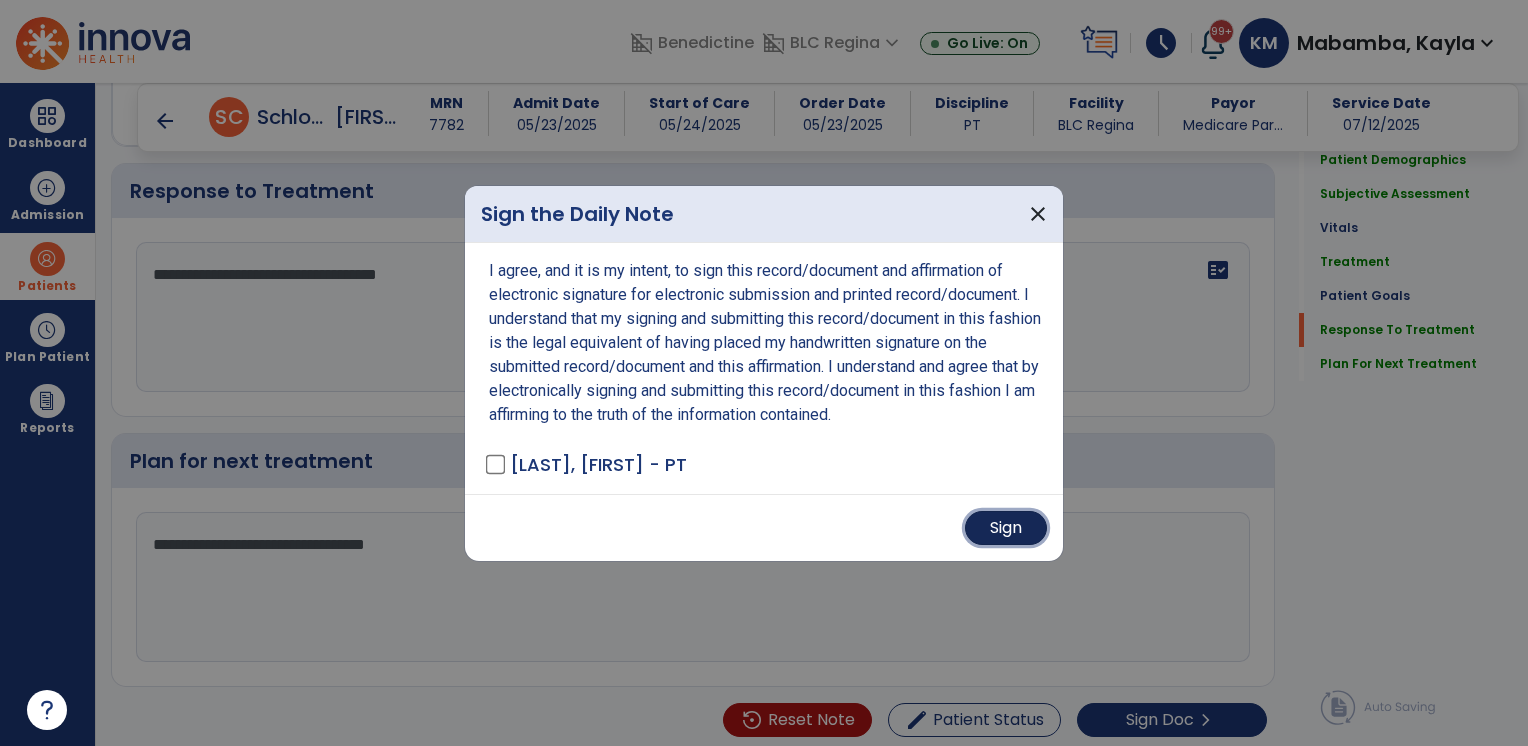 click on "Sign" at bounding box center [1006, 528] 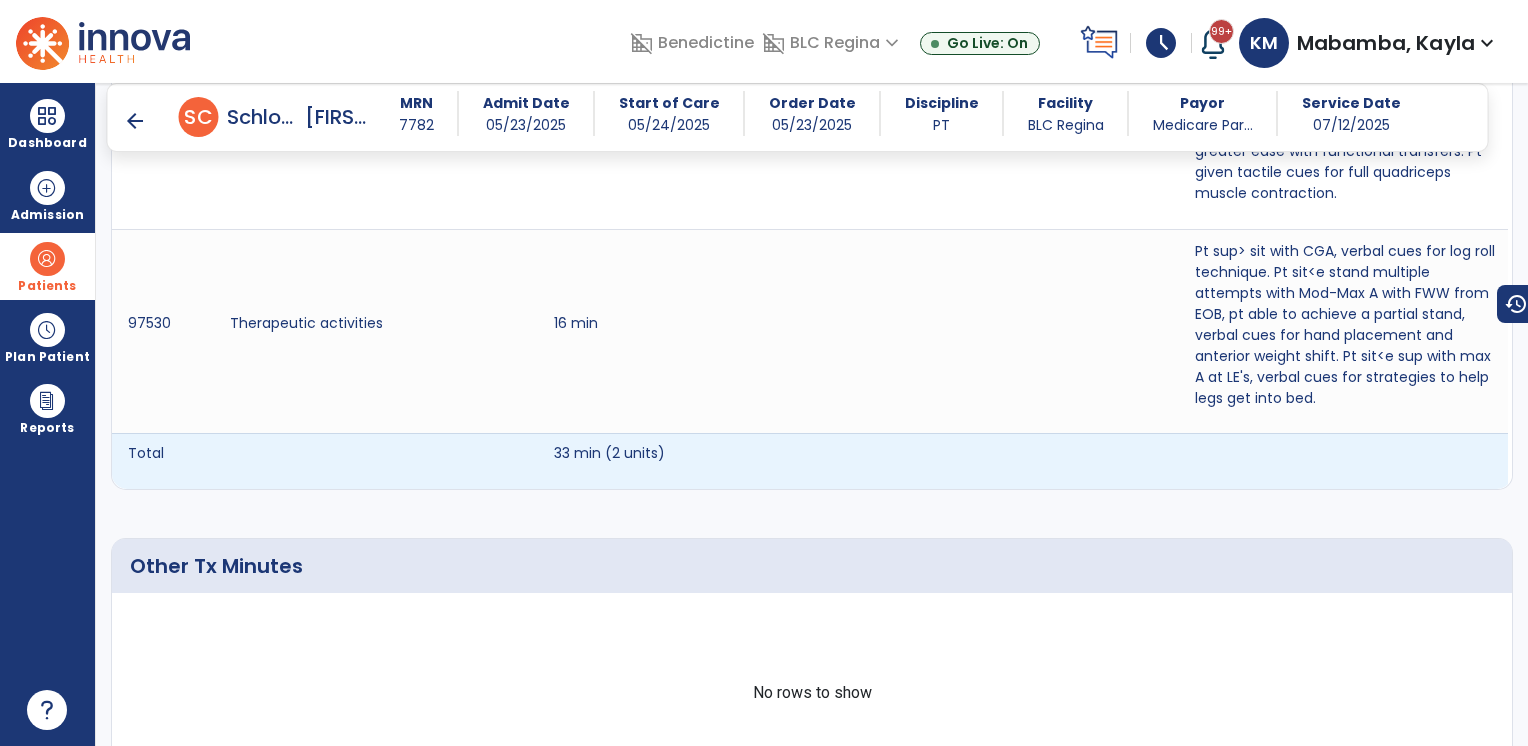 scroll, scrollTop: 2367, scrollLeft: 0, axis: vertical 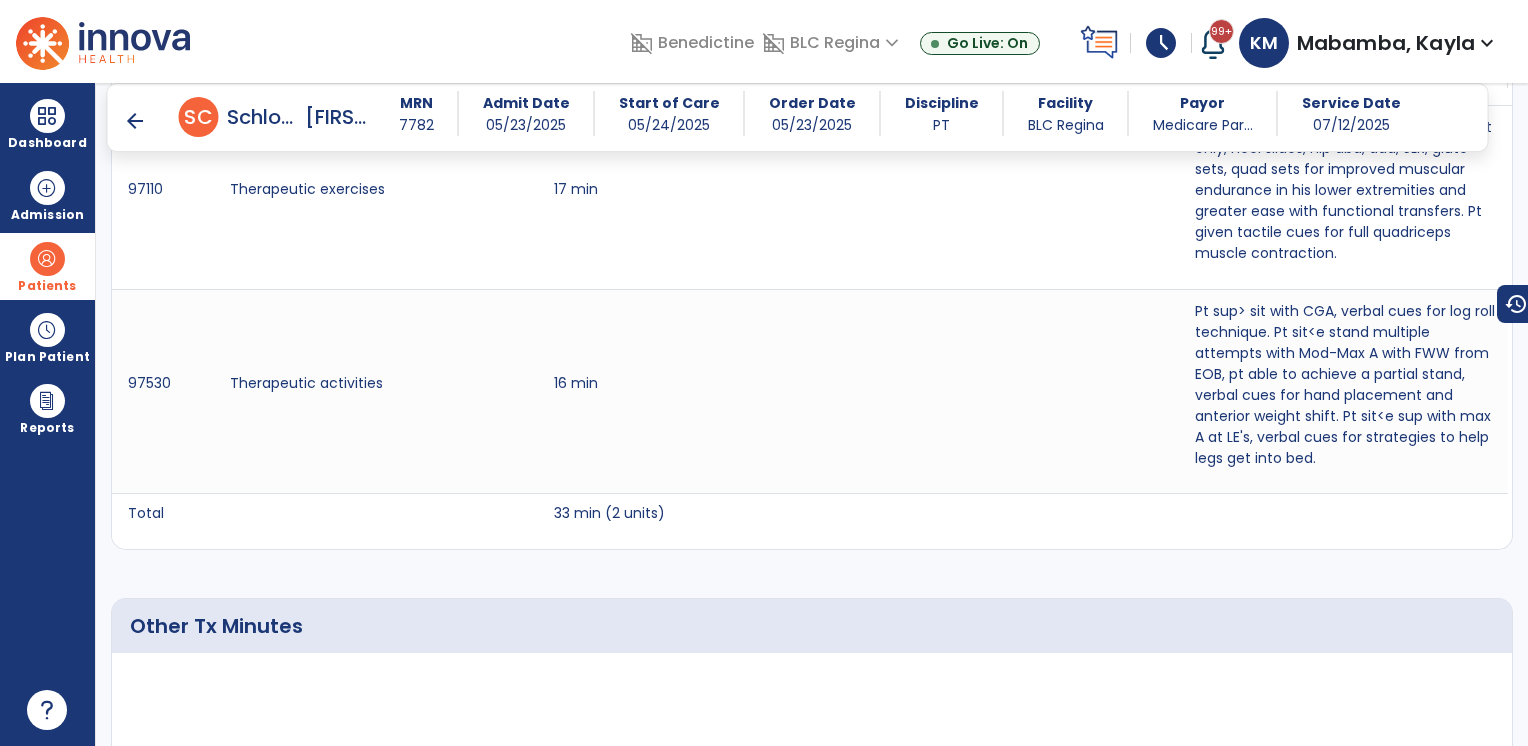 click on "arrow_back" at bounding box center [135, 121] 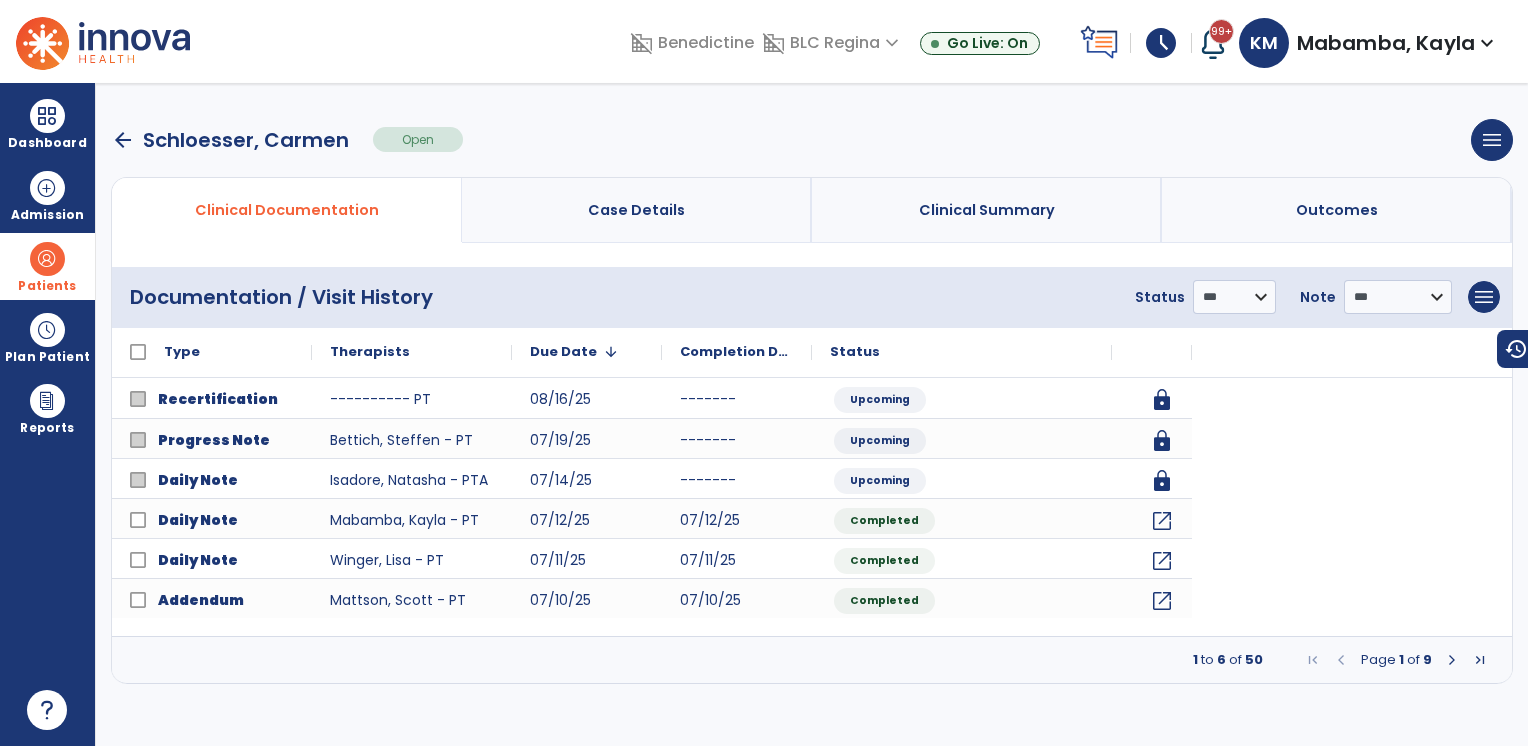 scroll, scrollTop: 0, scrollLeft: 0, axis: both 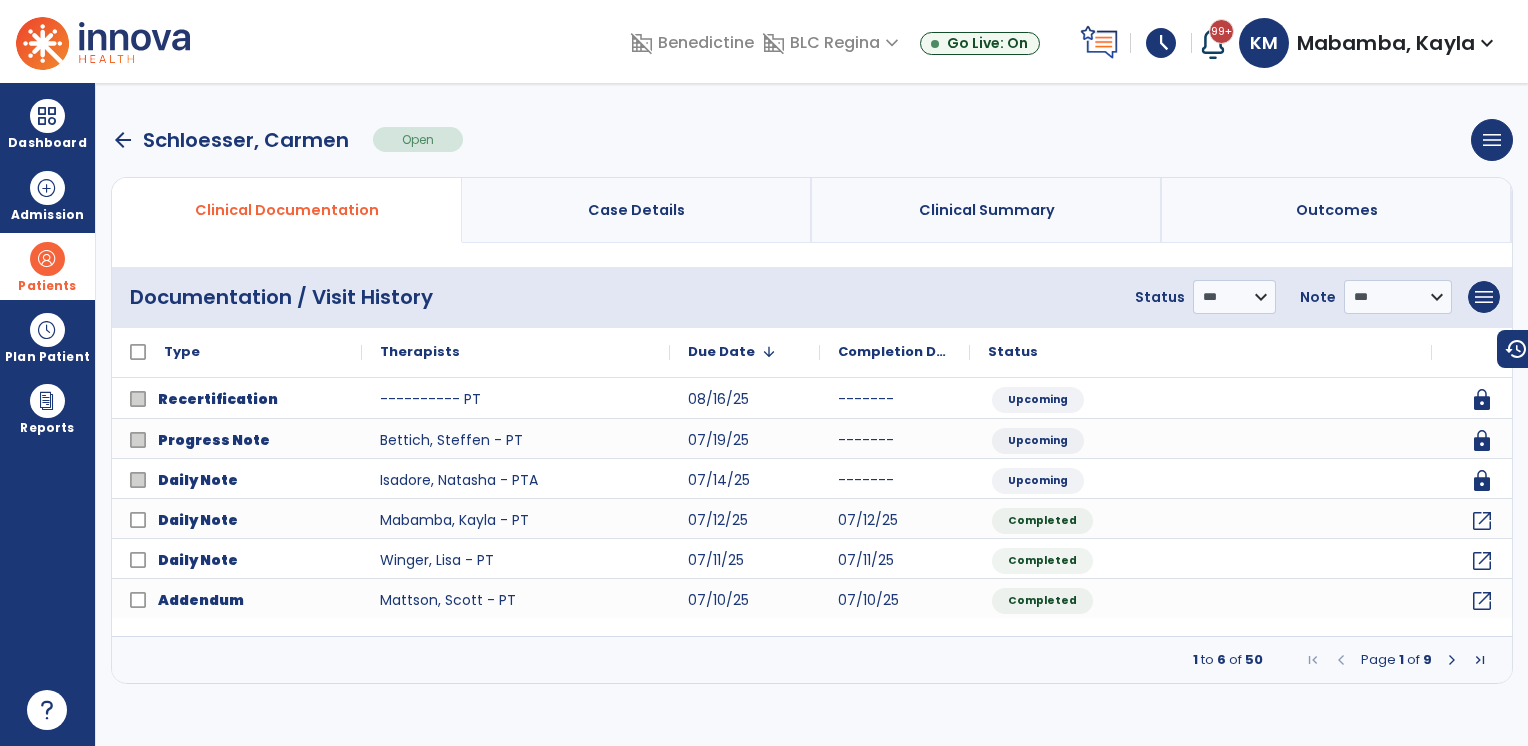 click on "arrow_back" at bounding box center (123, 140) 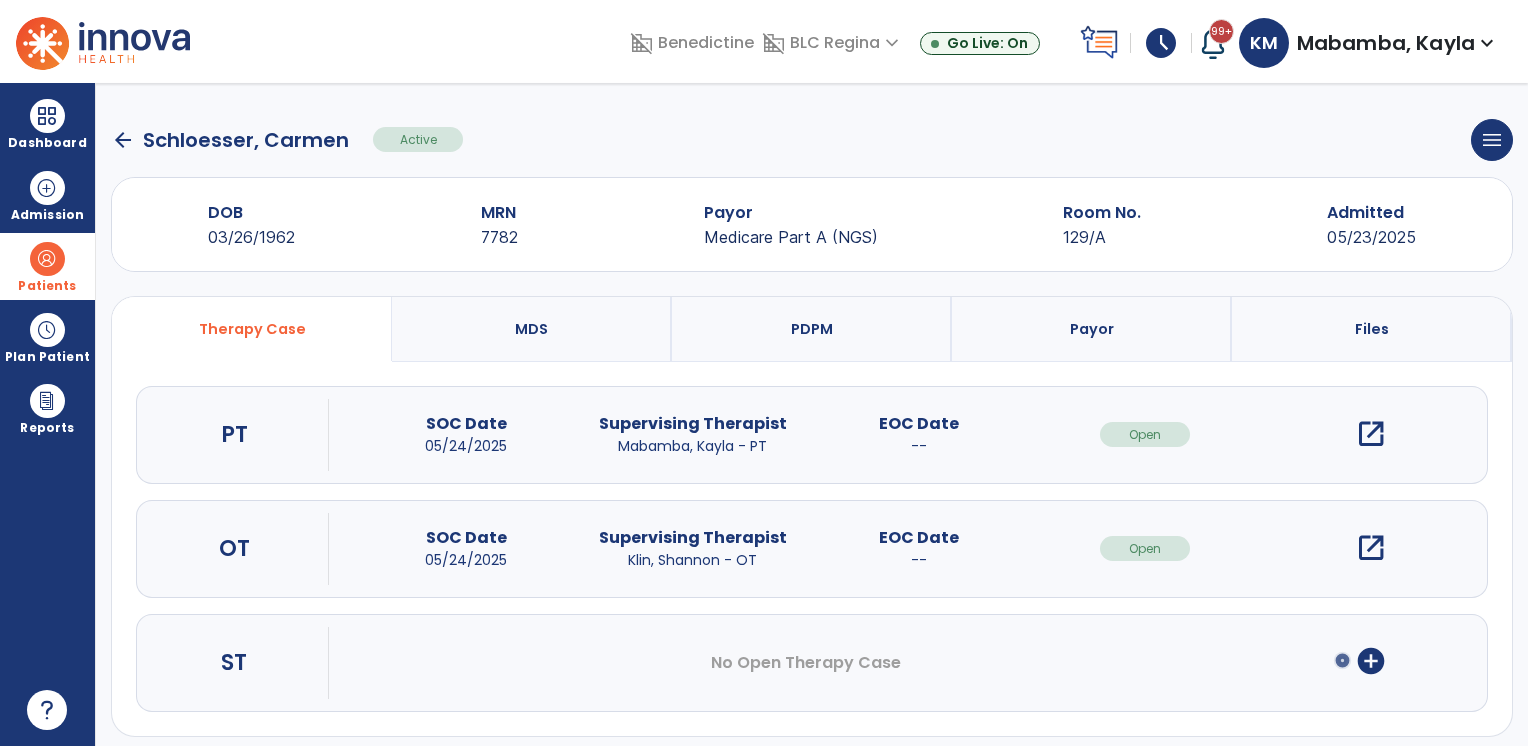 click on "arrow_back" 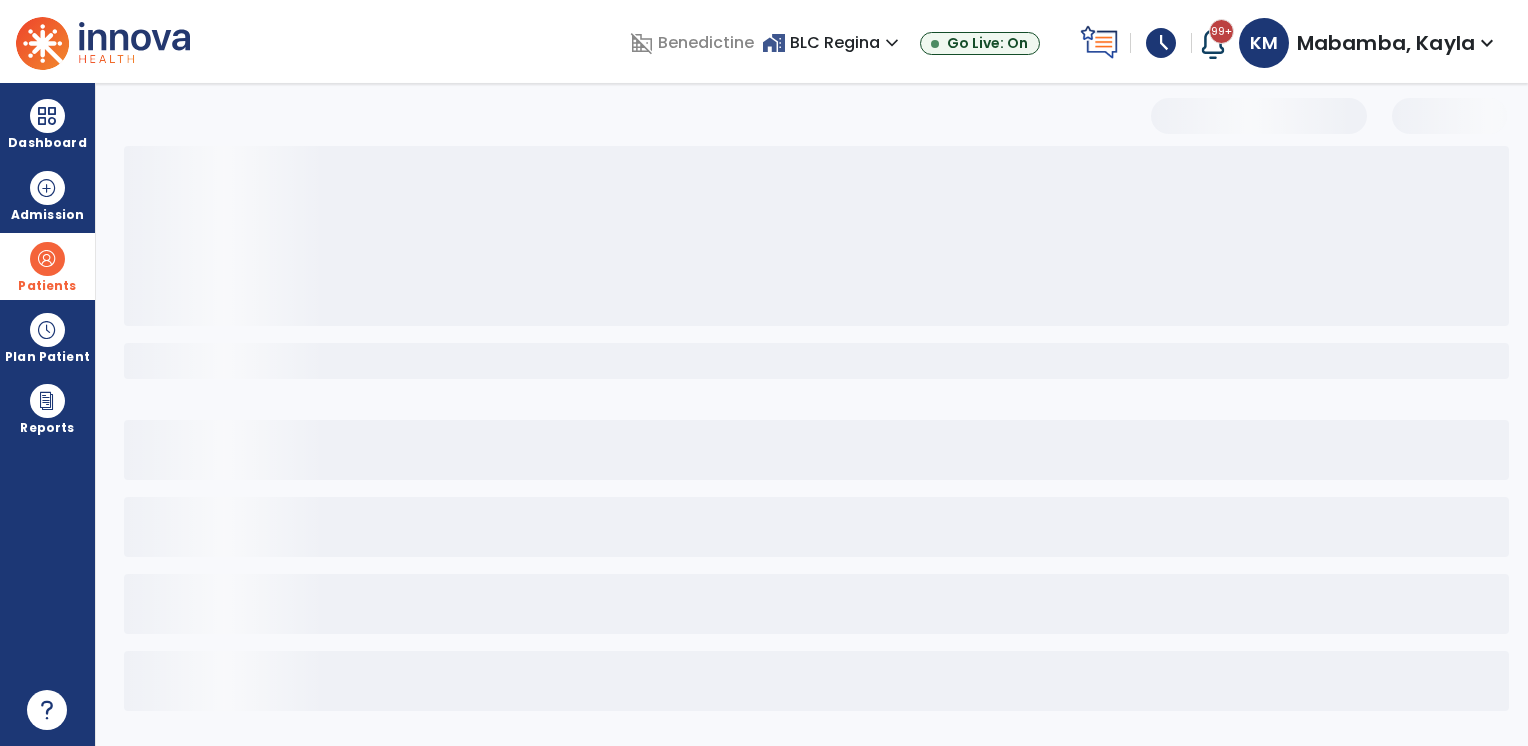 select on "***" 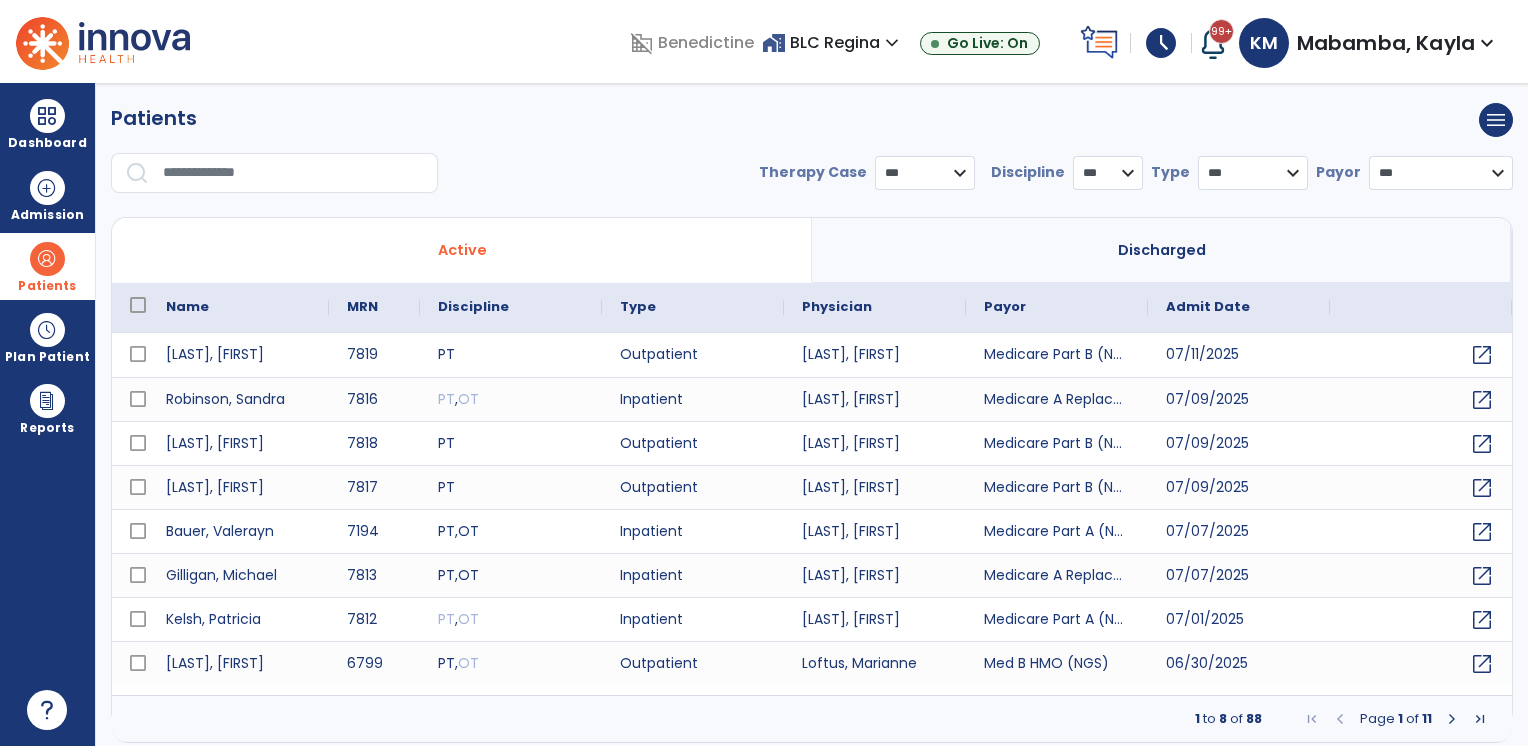 click at bounding box center [293, 173] 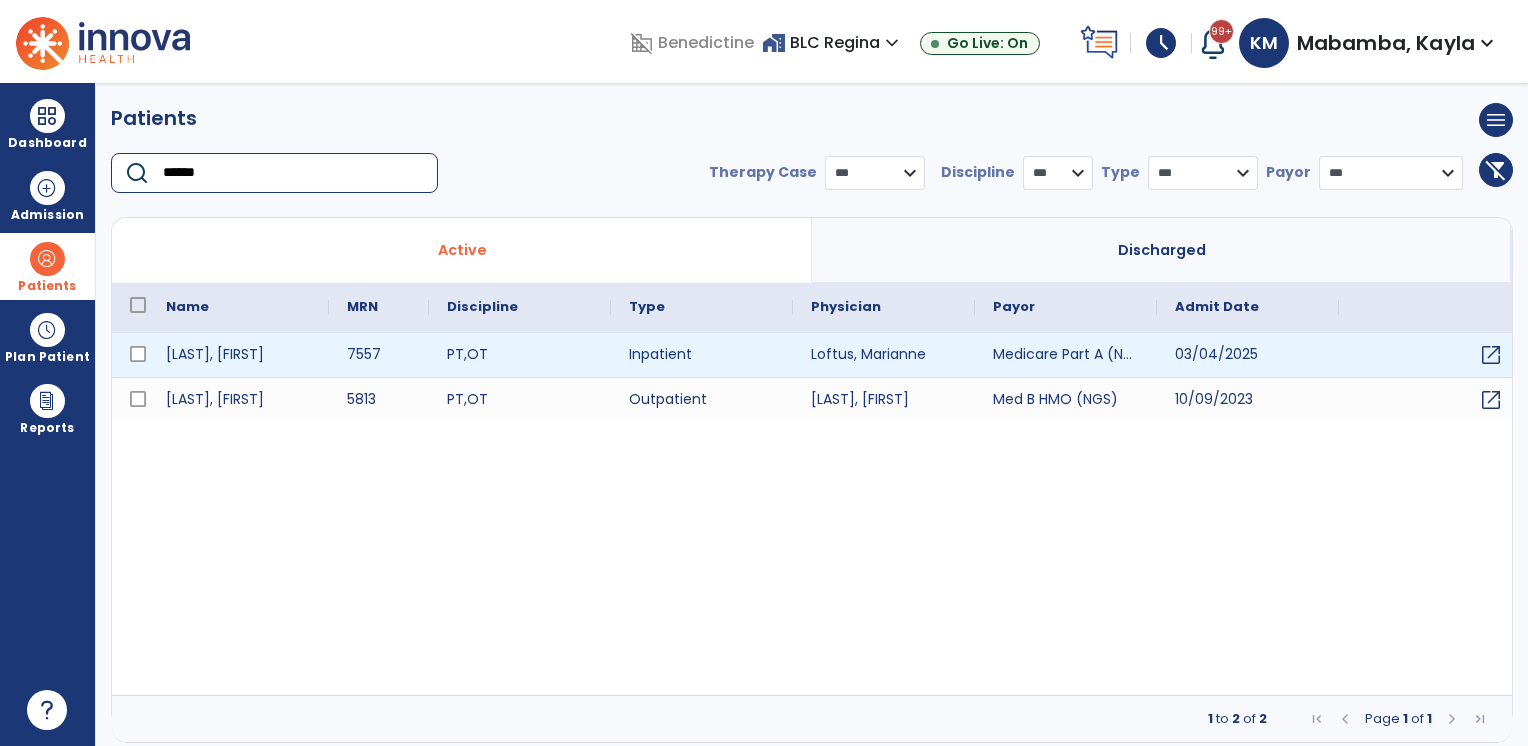 type on "******" 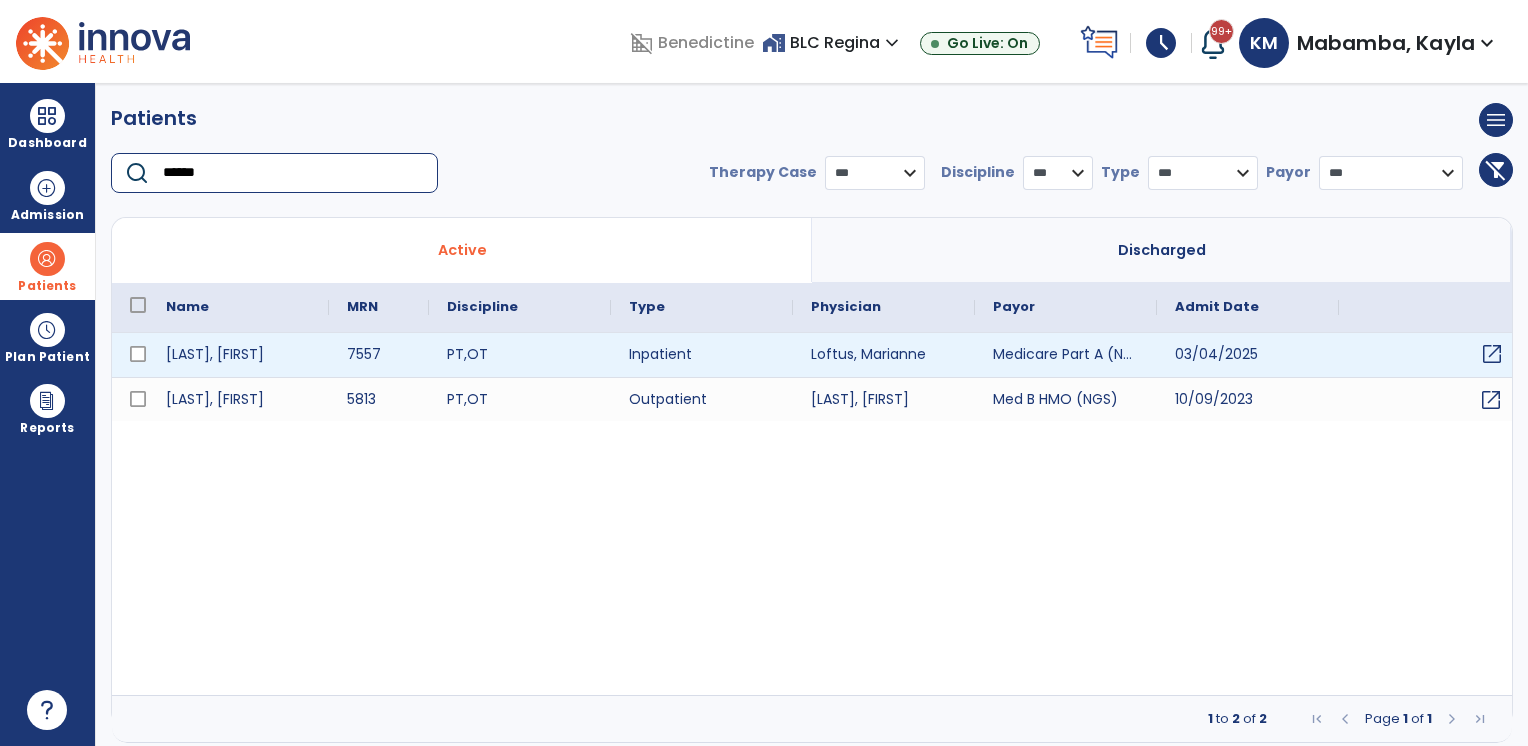 click on "open_in_new" at bounding box center (1492, 354) 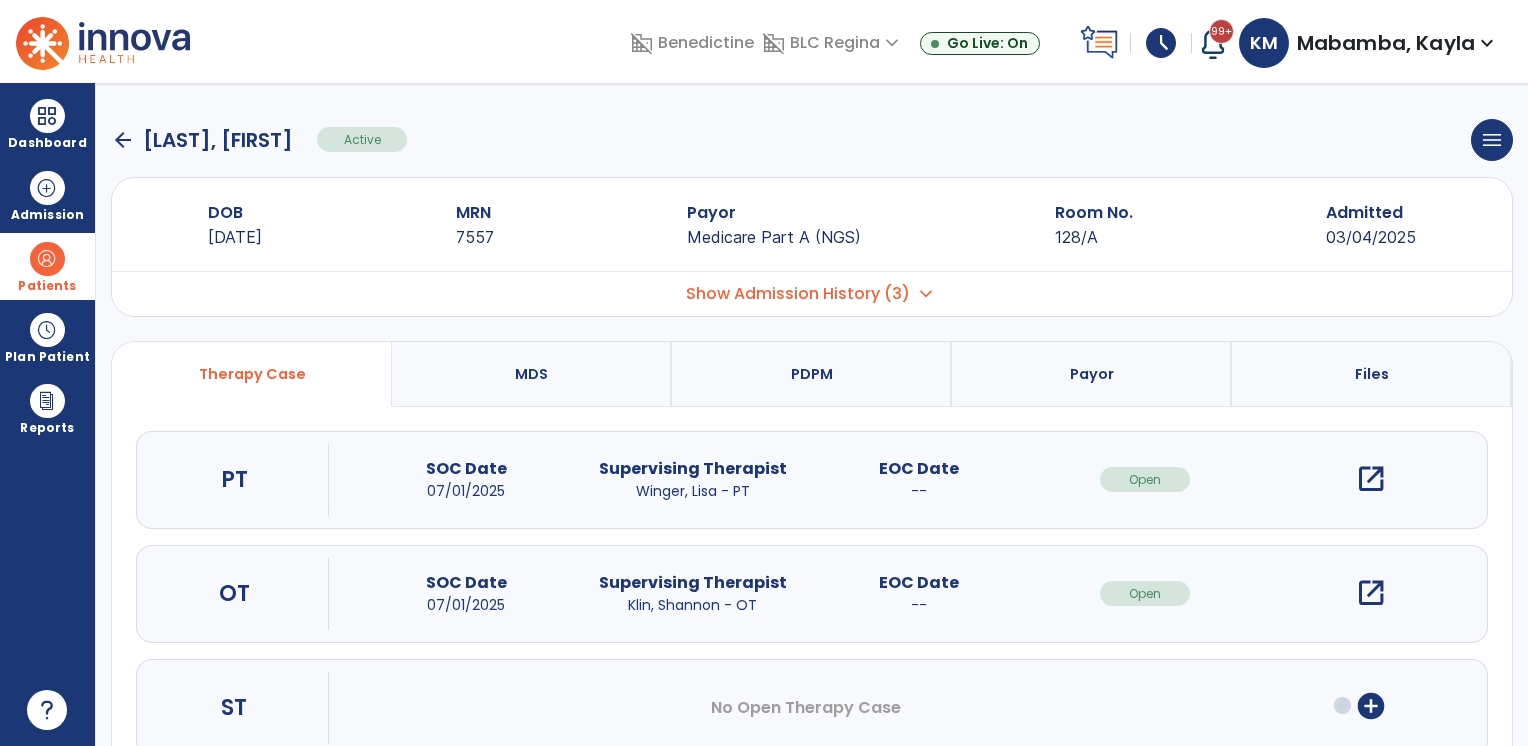 click on "open_in_new" at bounding box center (1371, 479) 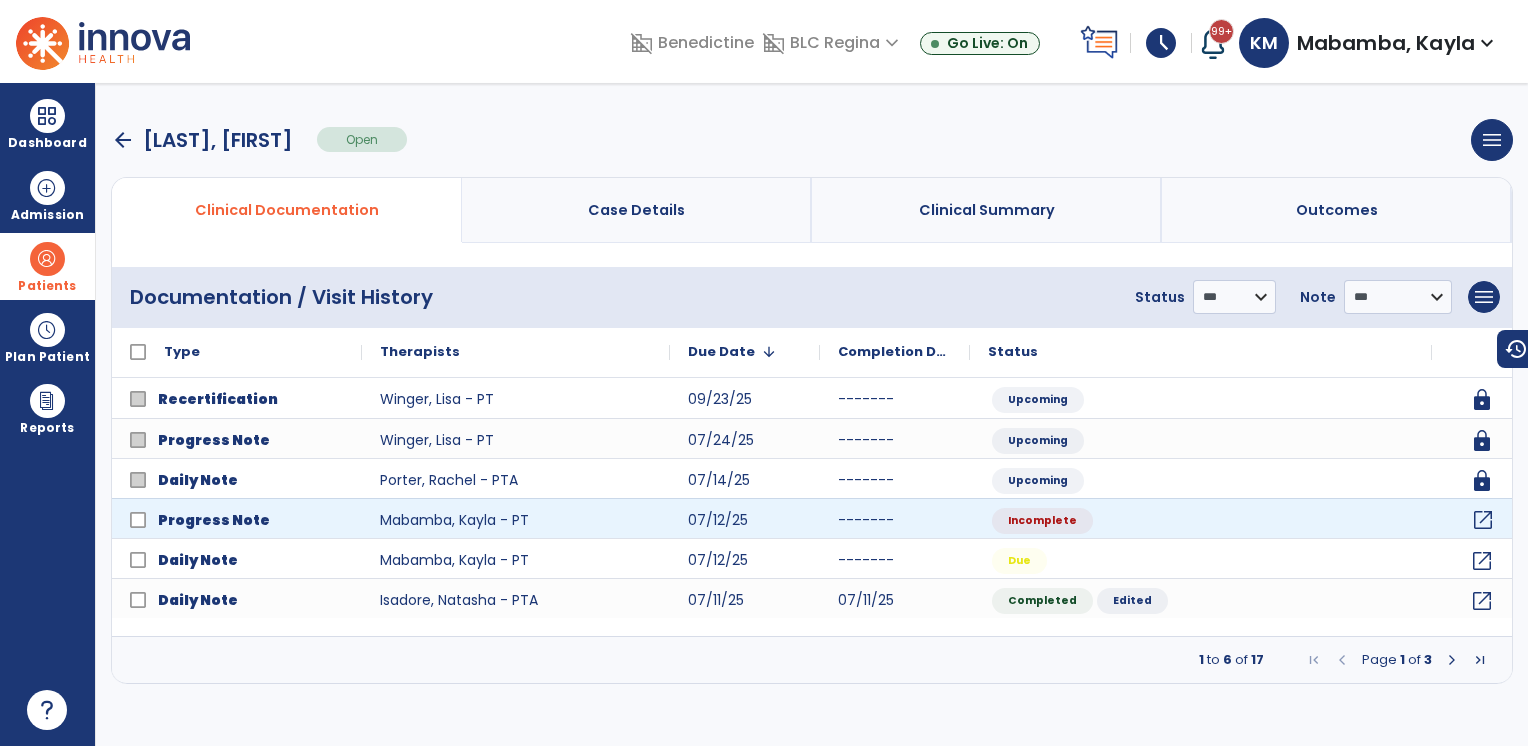 click on "open_in_new" 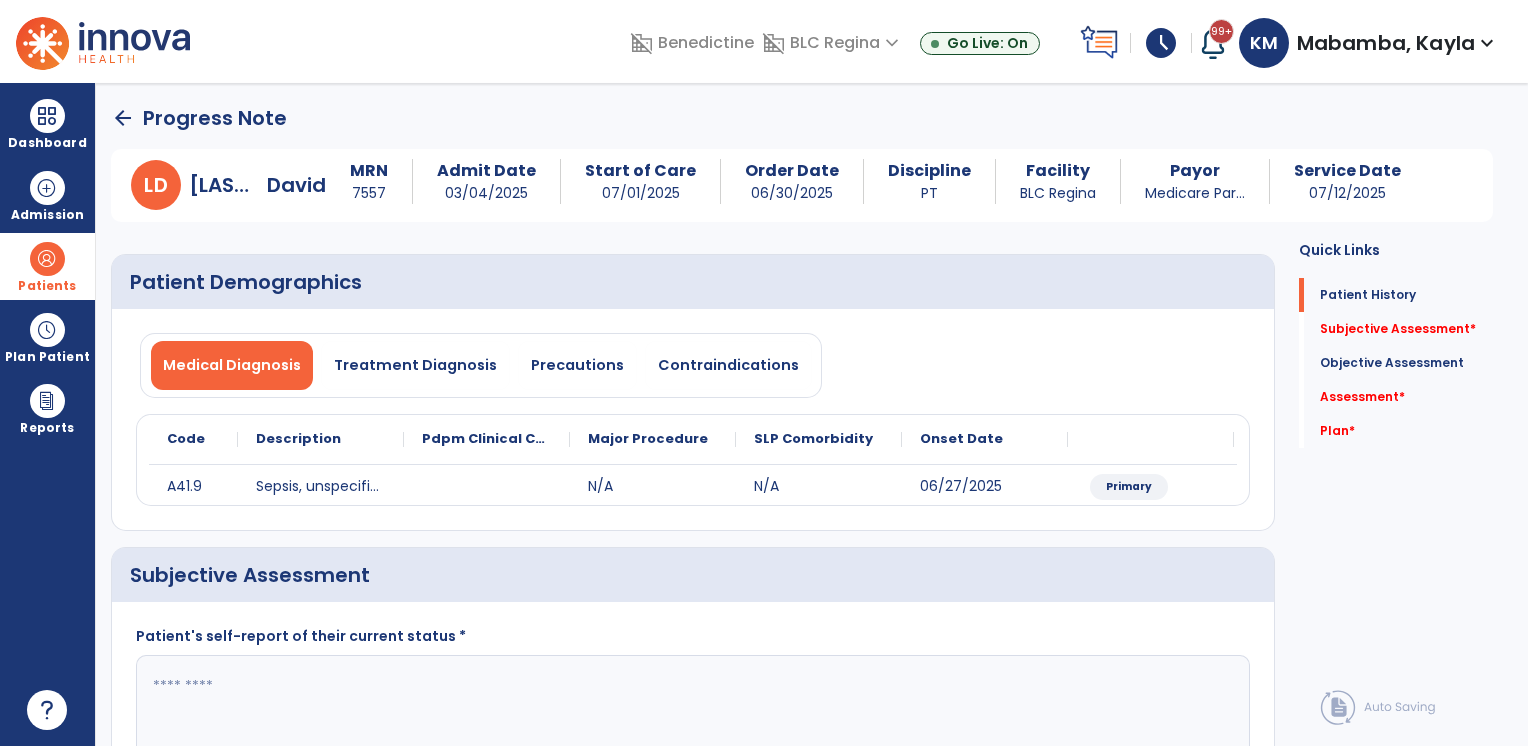 click 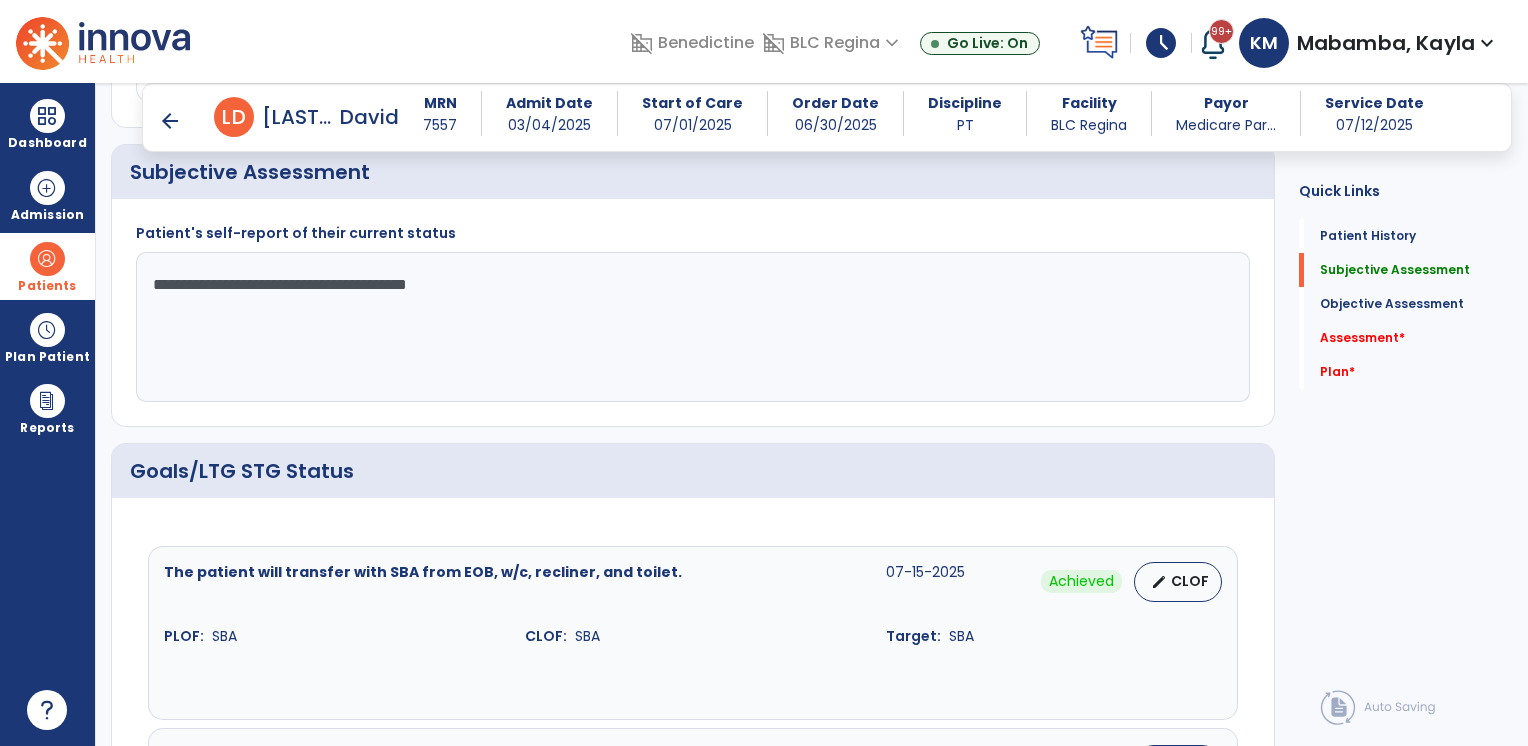 scroll, scrollTop: 291, scrollLeft: 0, axis: vertical 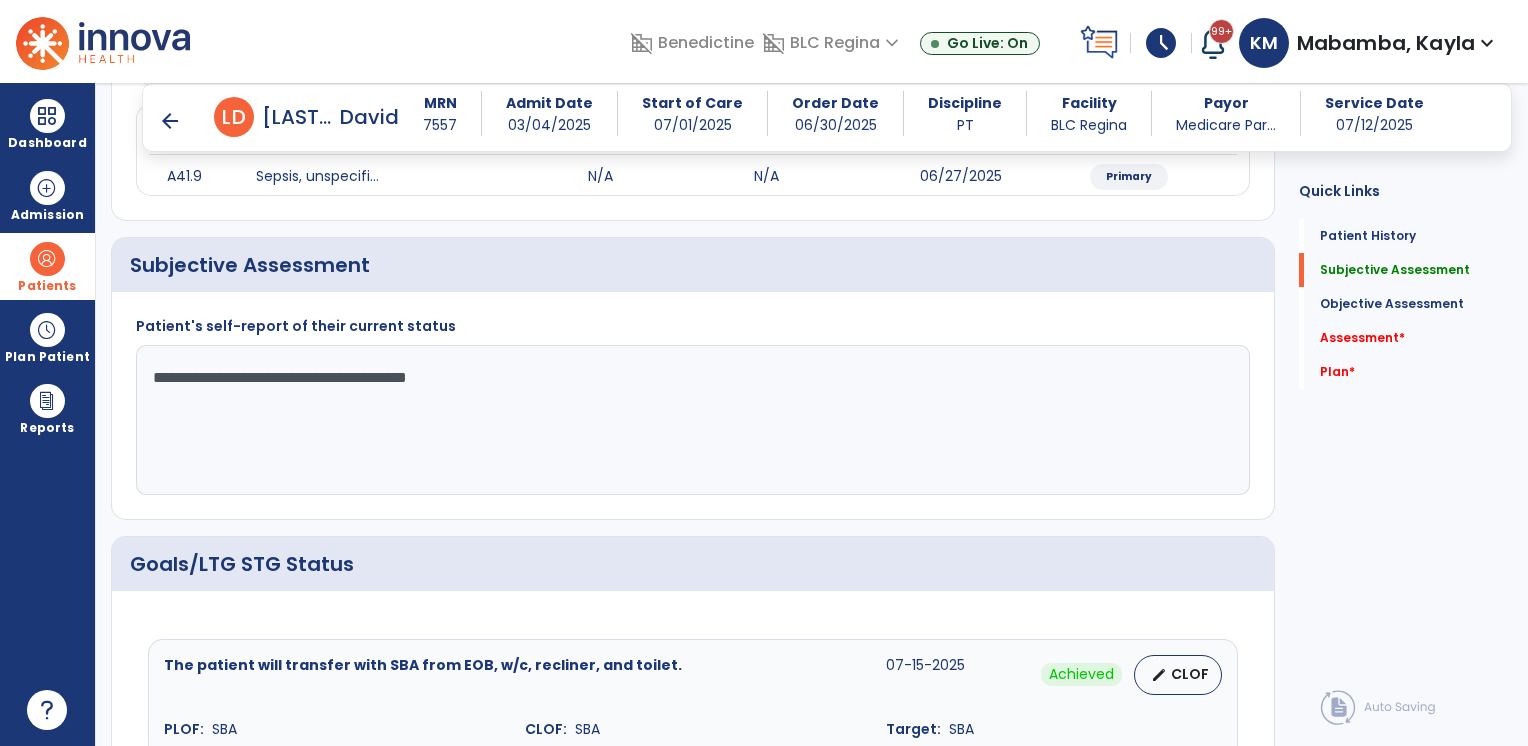 drag, startPoint x: 504, startPoint y: 374, endPoint x: 226, endPoint y: 370, distance: 278.02878 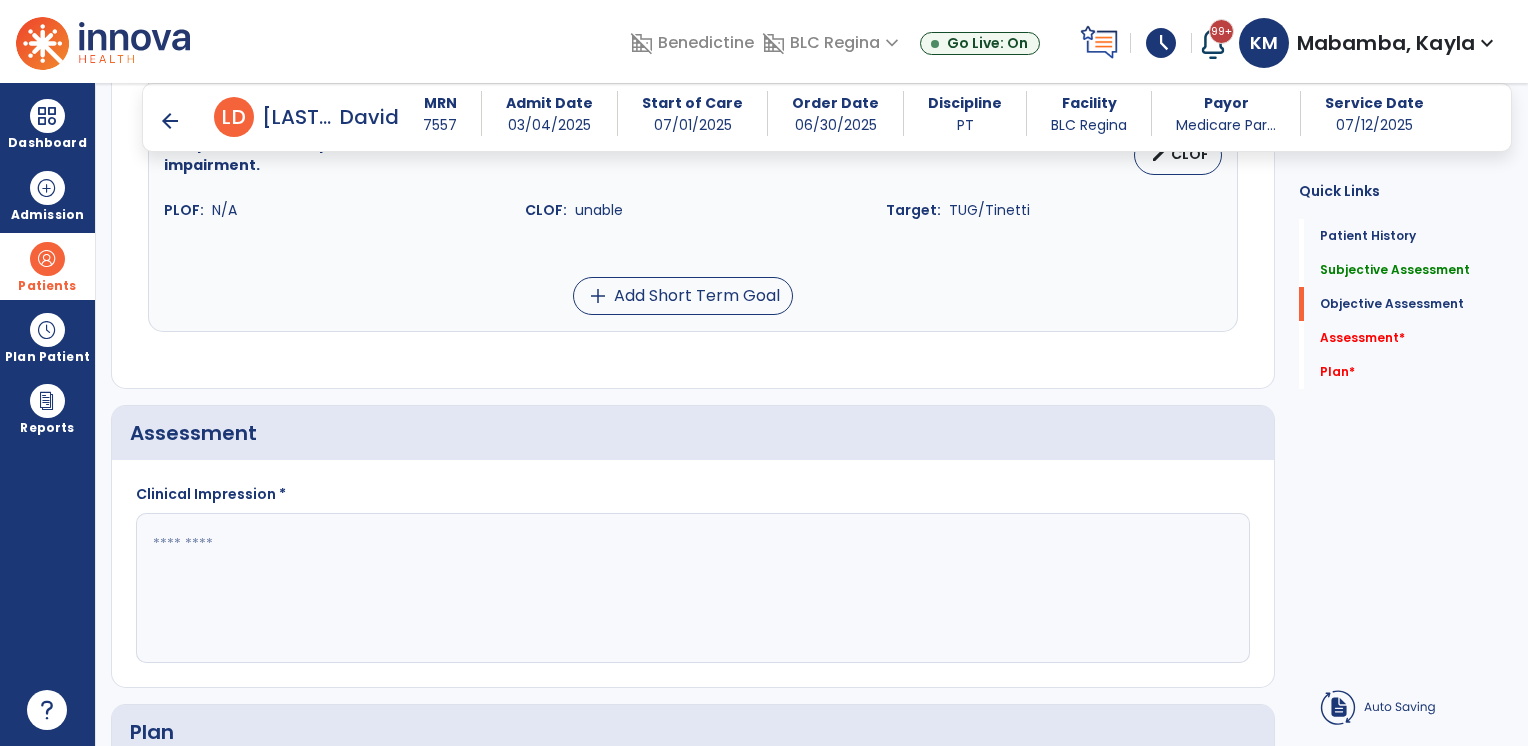 scroll, scrollTop: 1435, scrollLeft: 0, axis: vertical 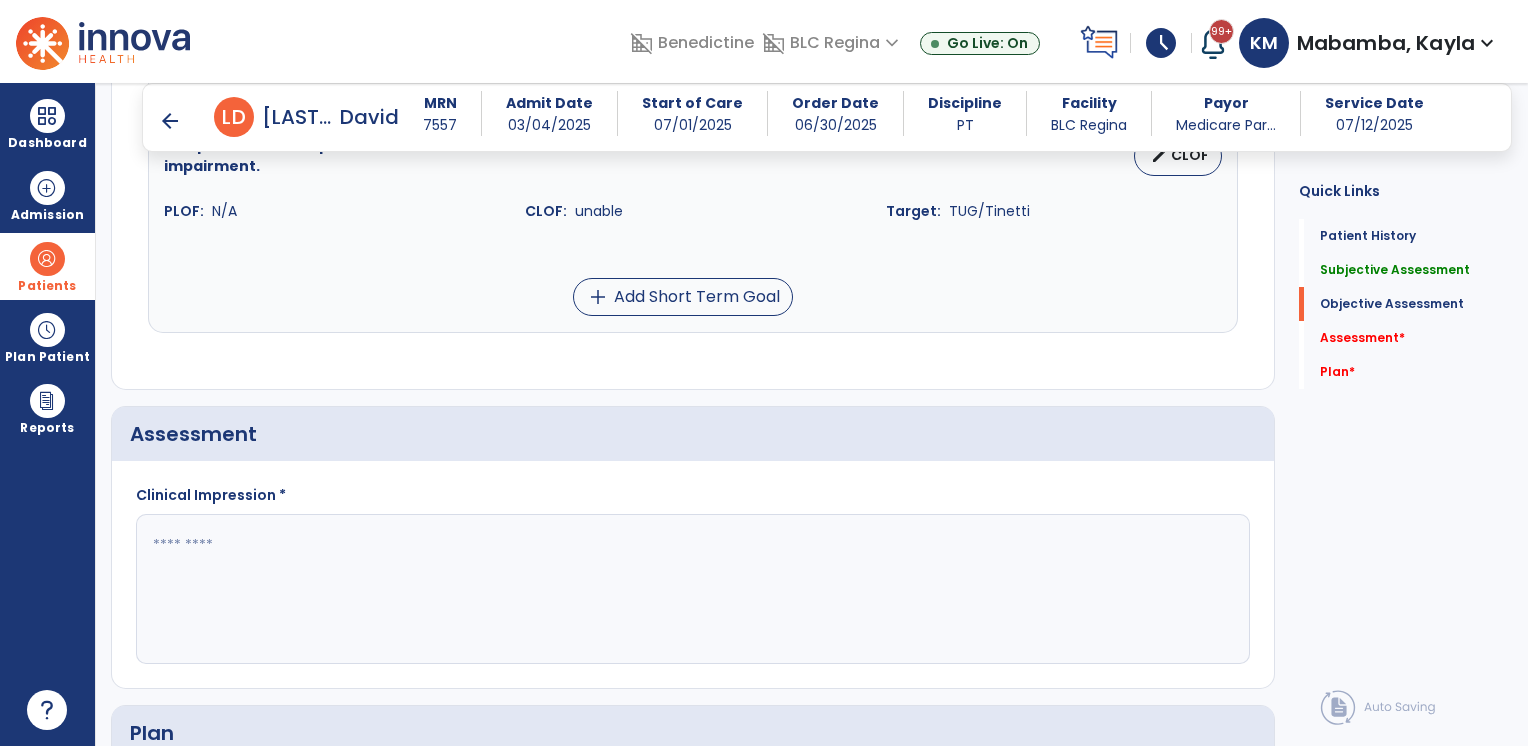 type on "**********" 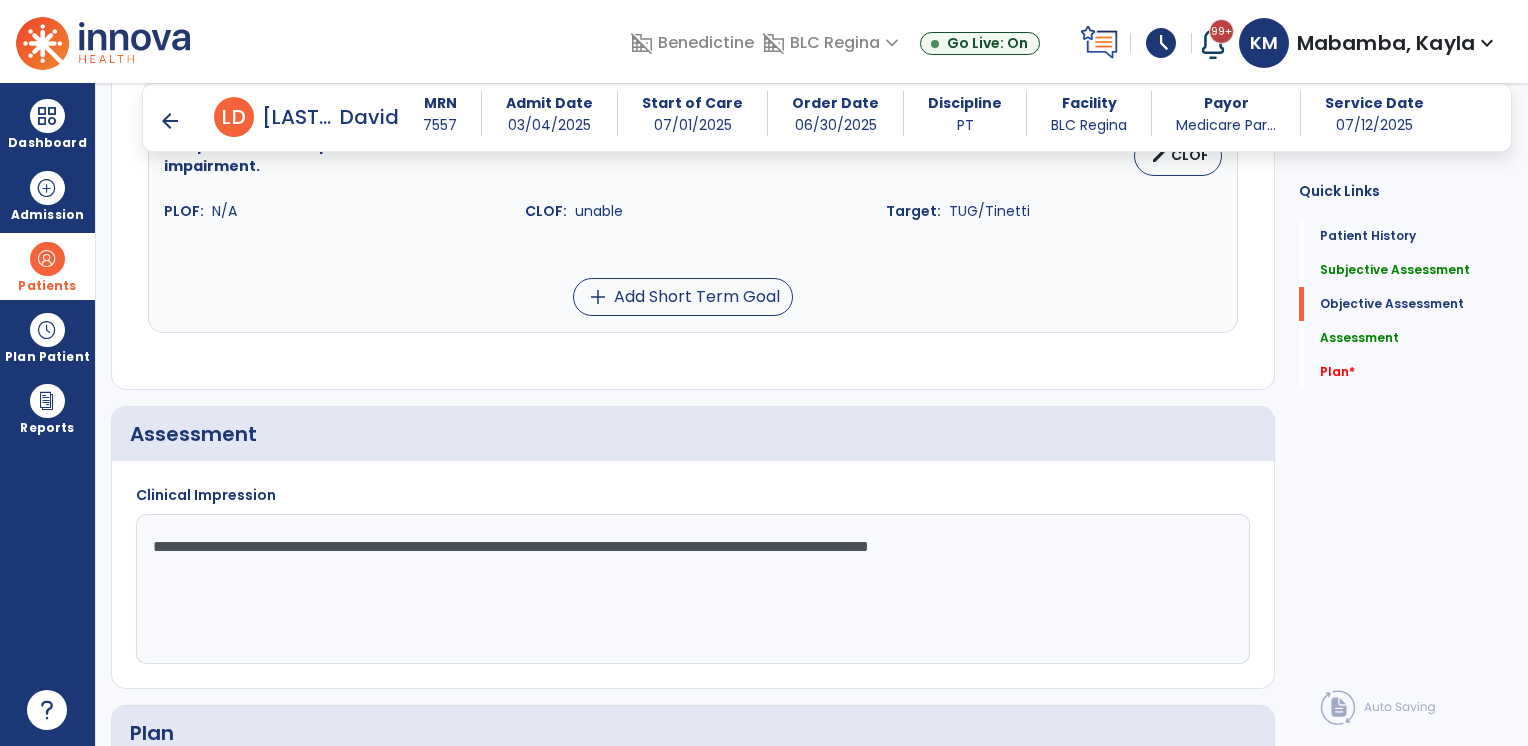 click on "**********" 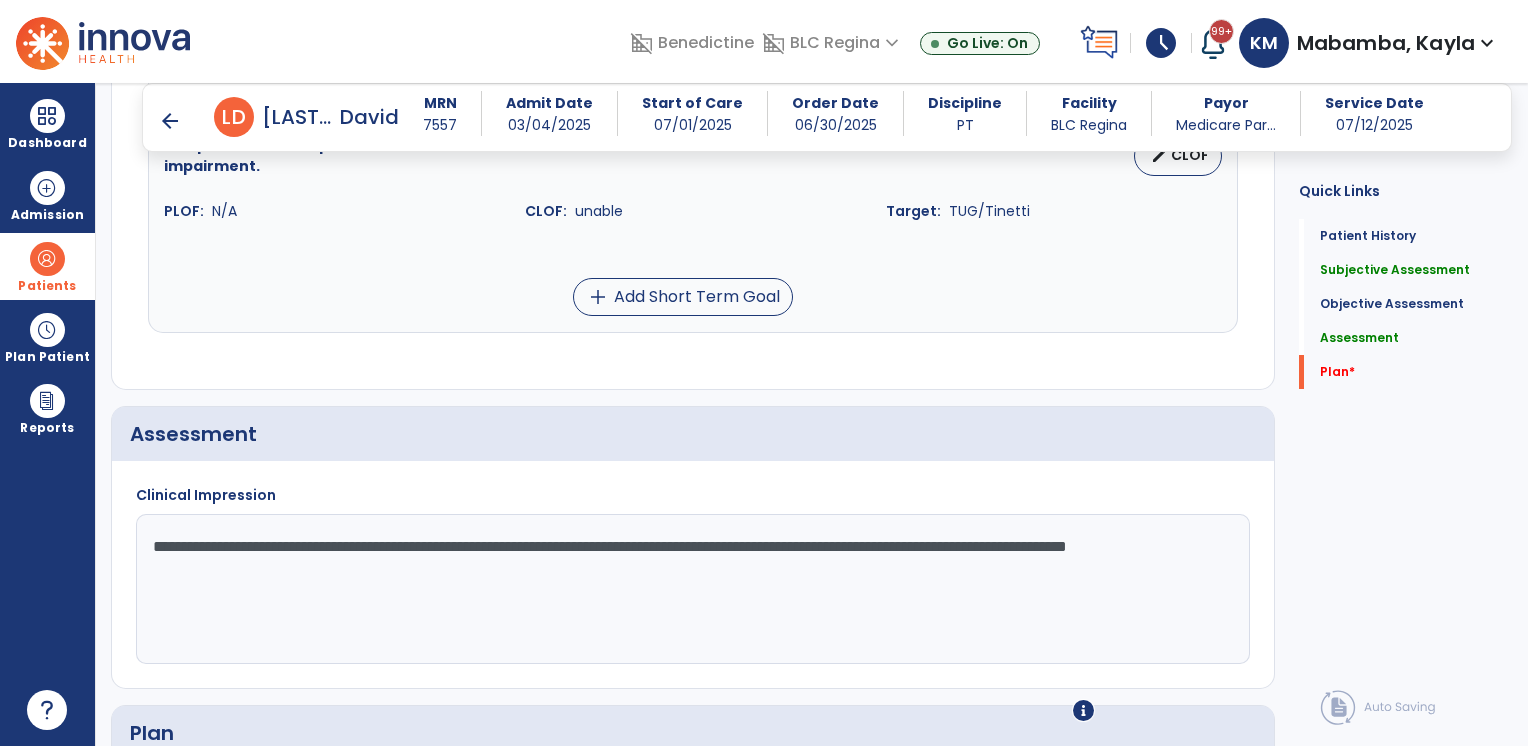 scroll, scrollTop: 1741, scrollLeft: 0, axis: vertical 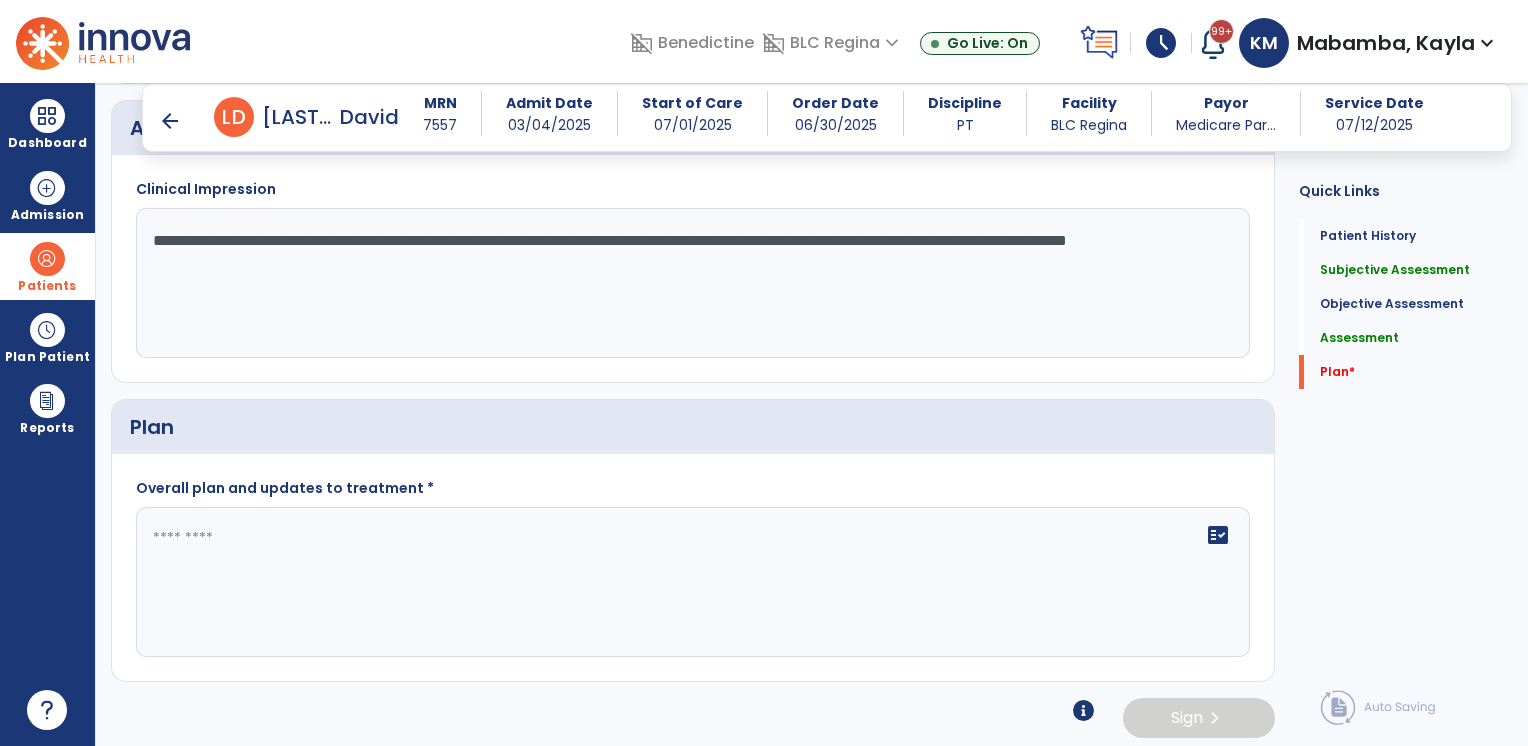 click on "**********" 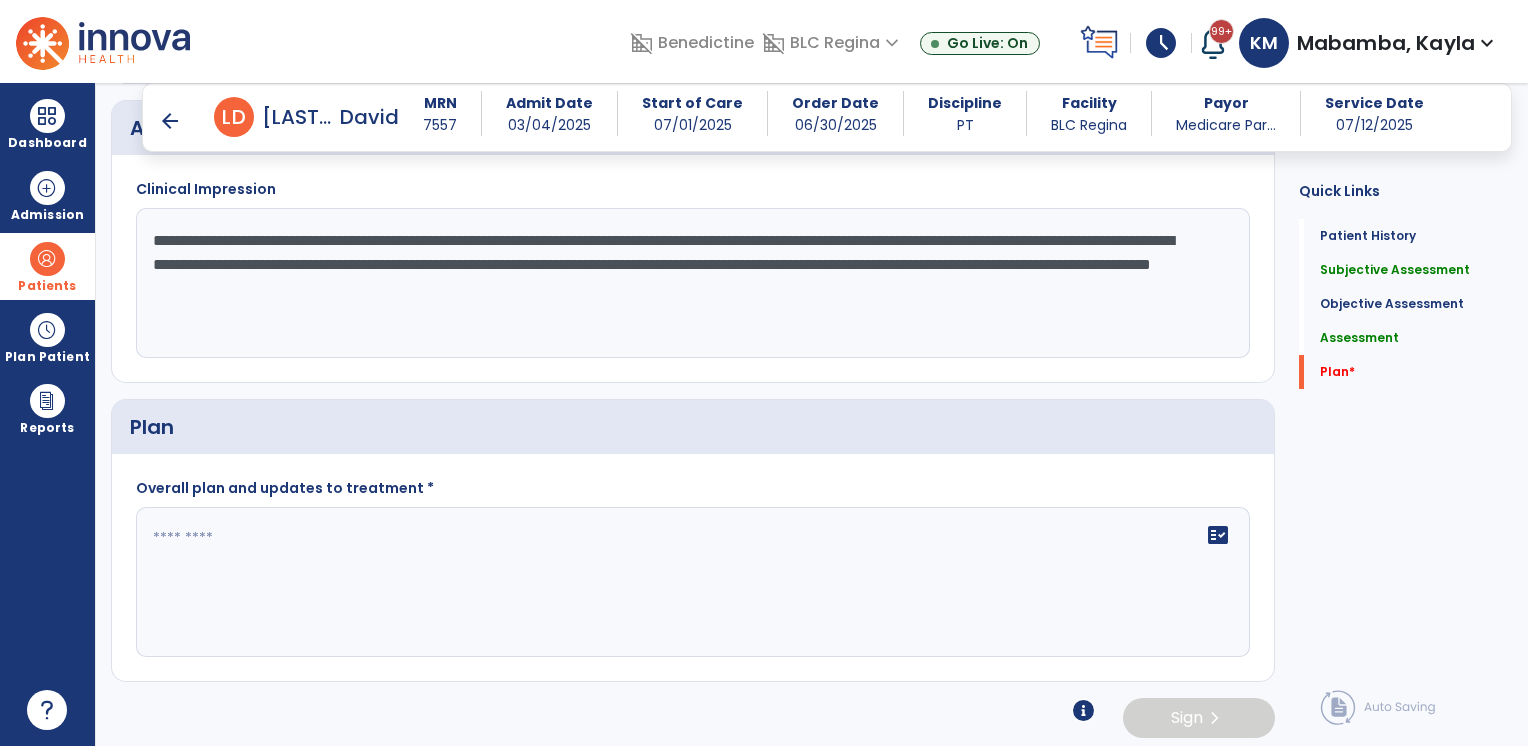 click on "**********" 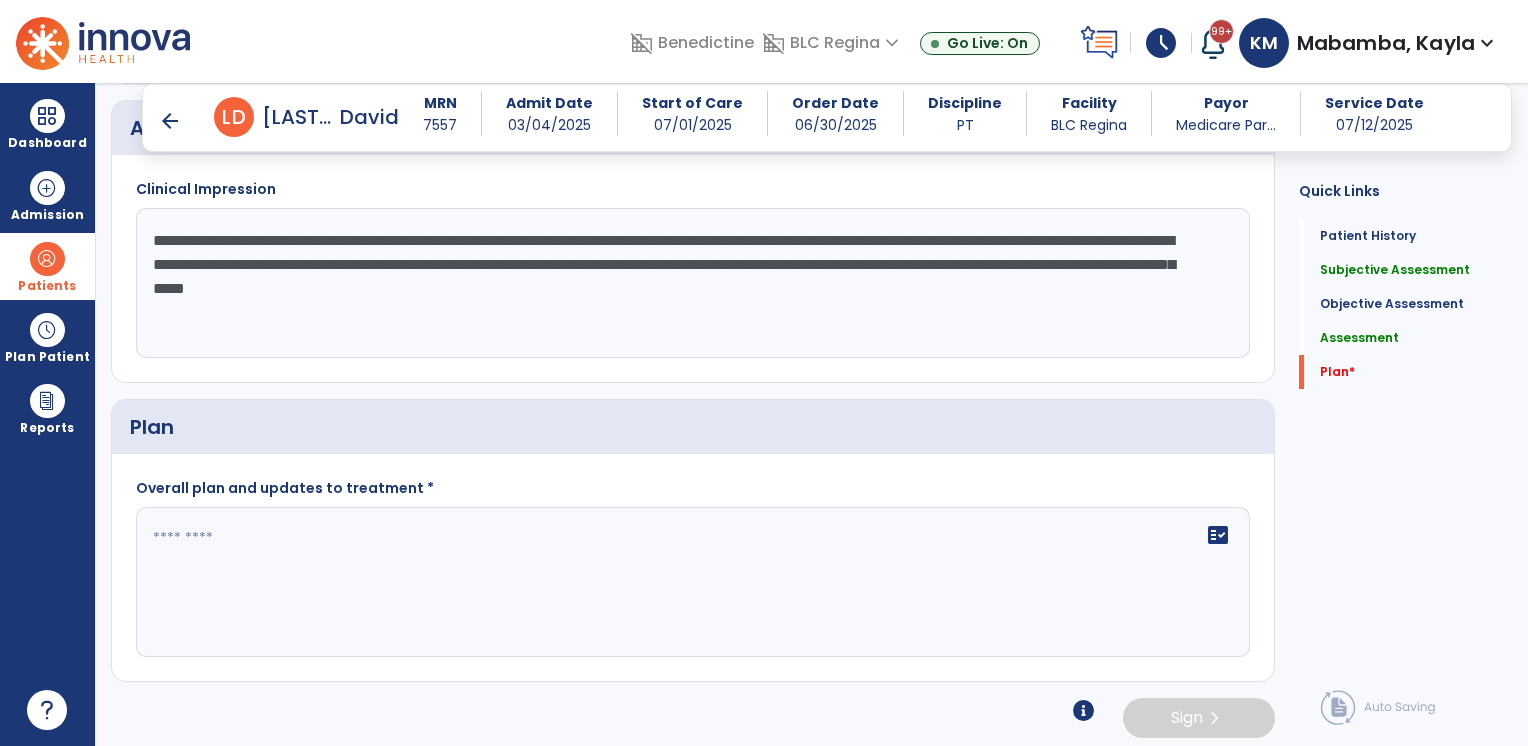 click on "**********" 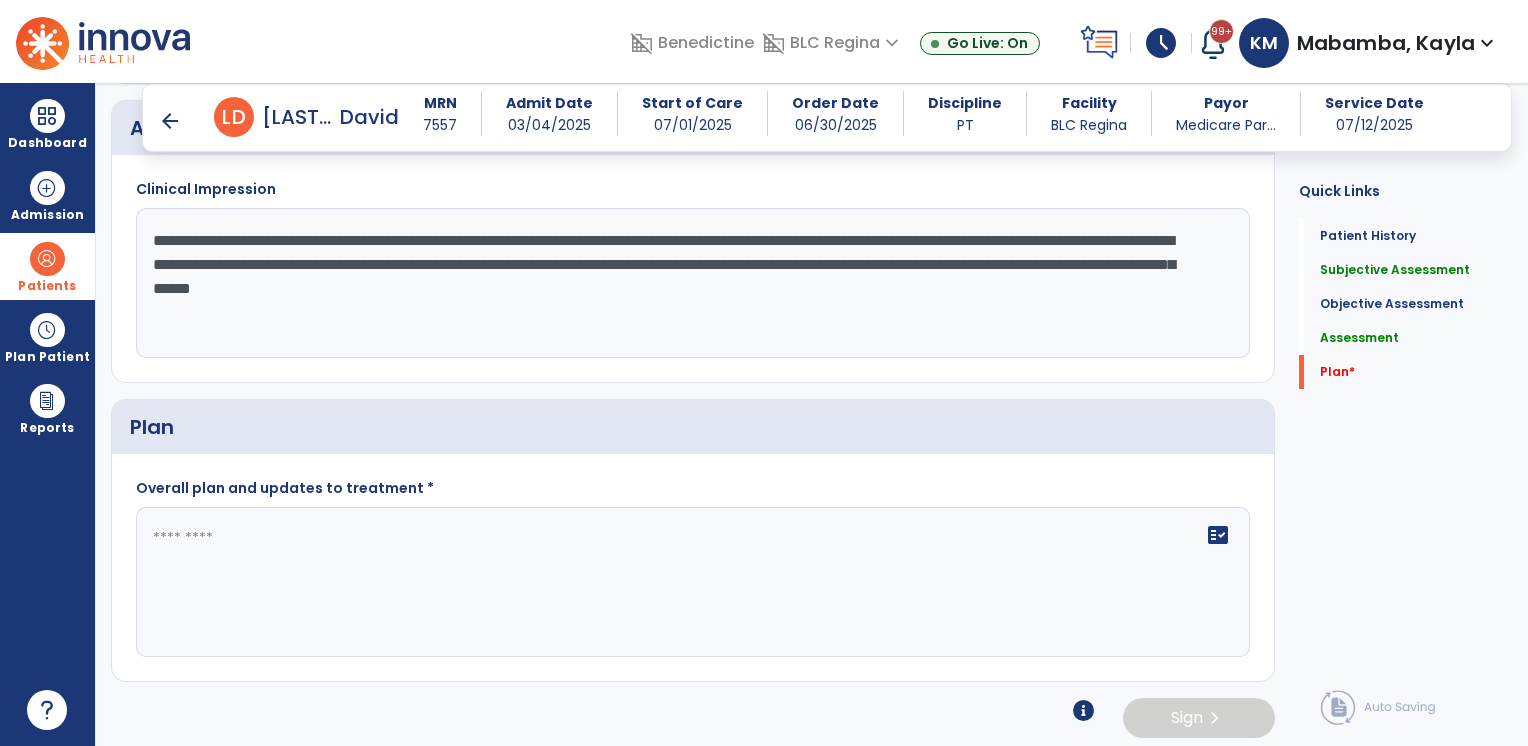 click on "**********" 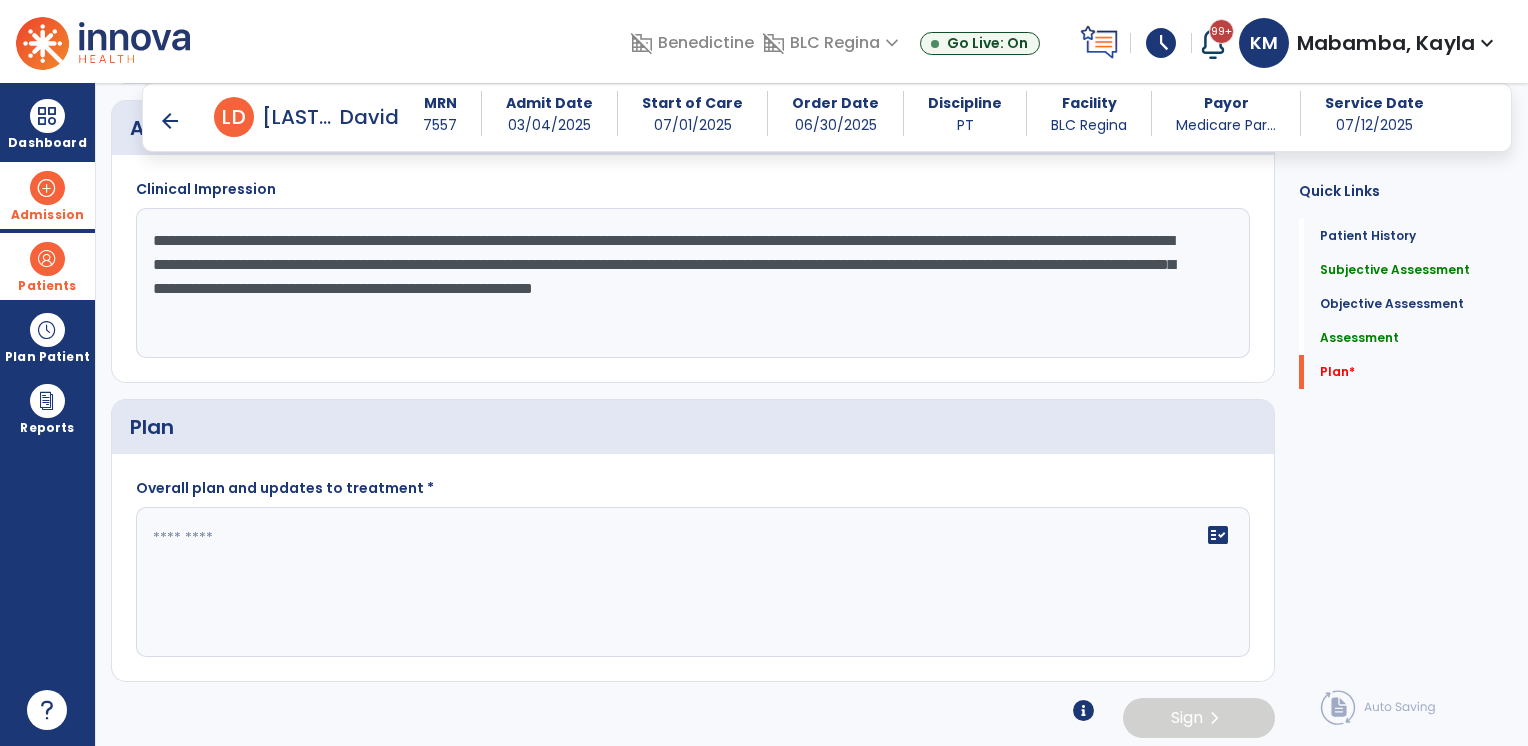 drag, startPoint x: 320, startPoint y: 301, endPoint x: 92, endPoint y: 226, distance: 240.01875 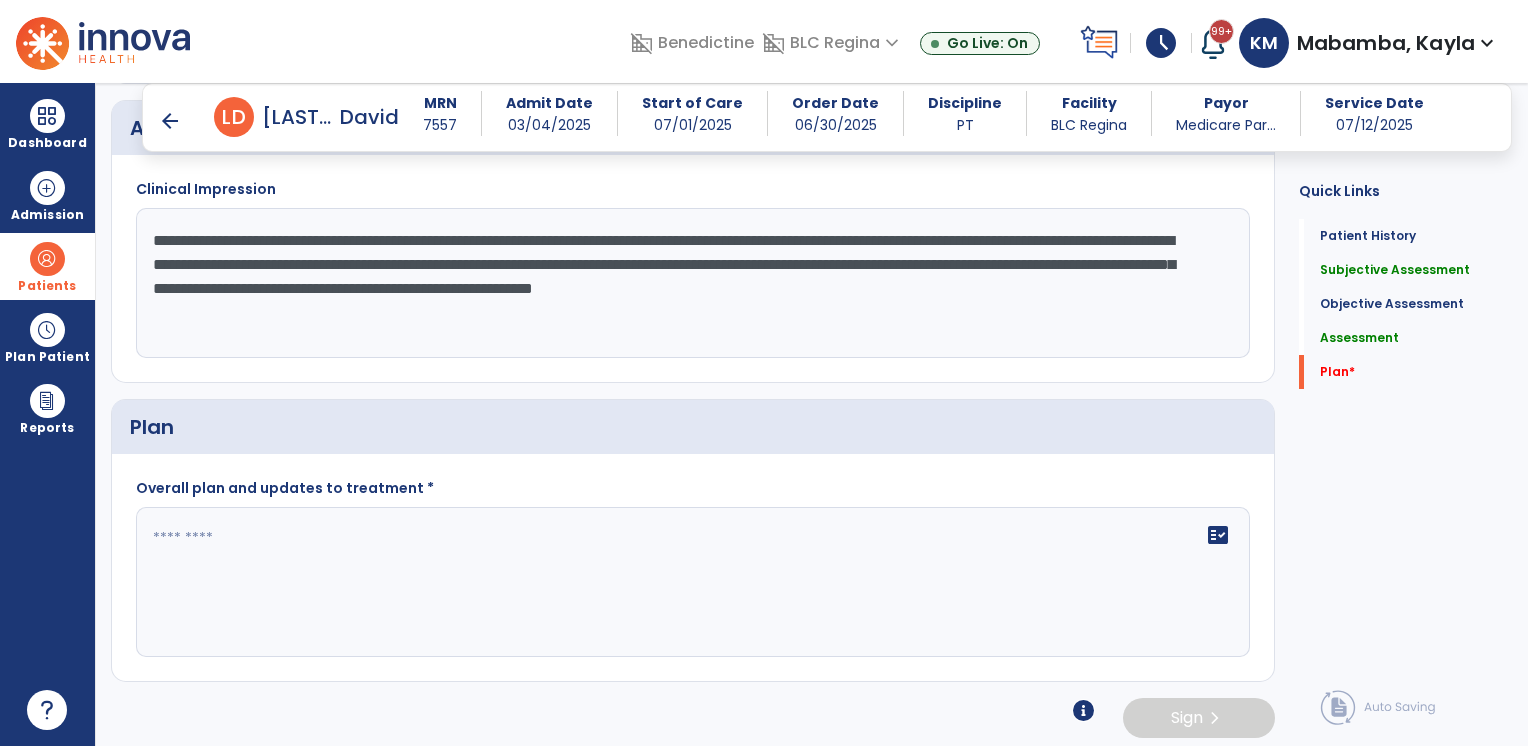 type on "**********" 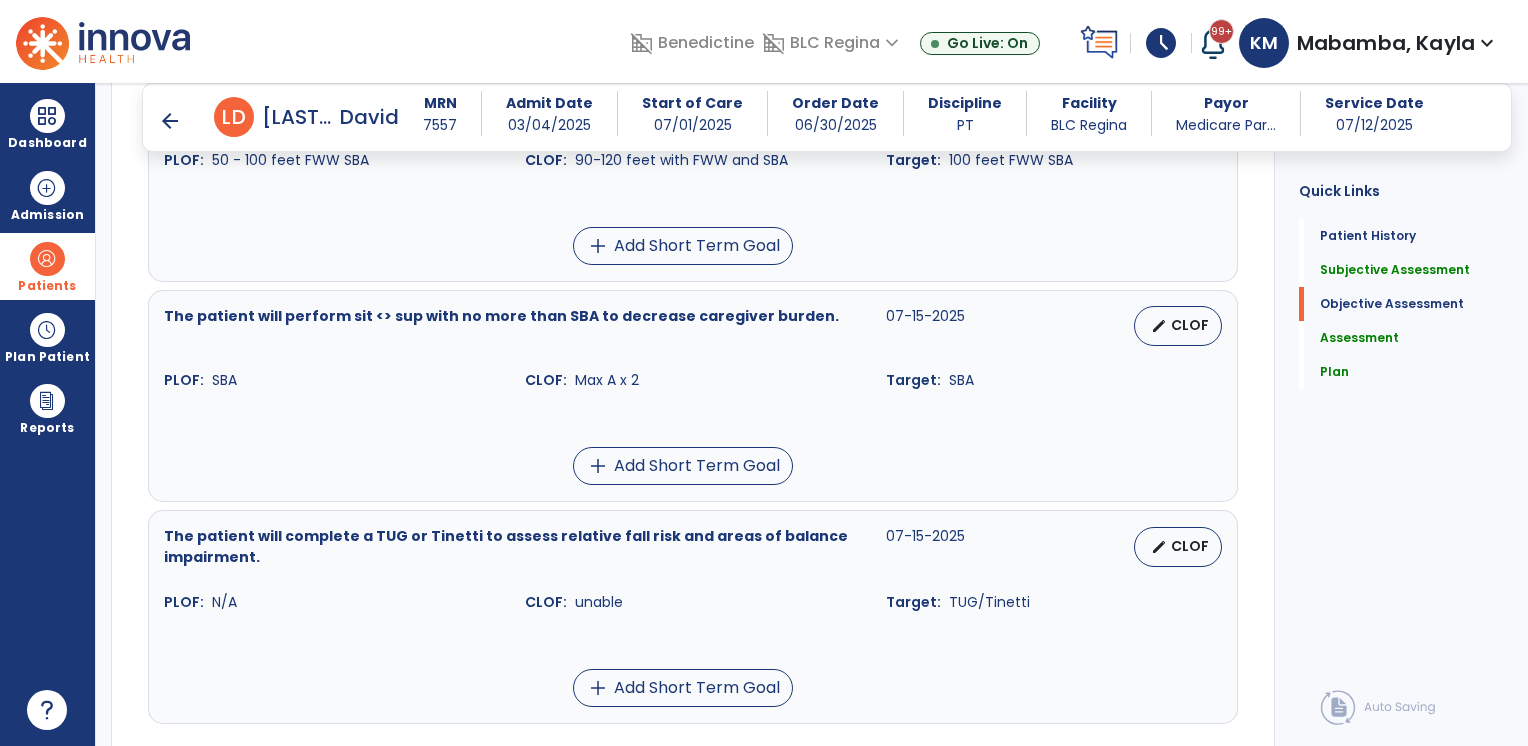 scroll, scrollTop: 1045, scrollLeft: 0, axis: vertical 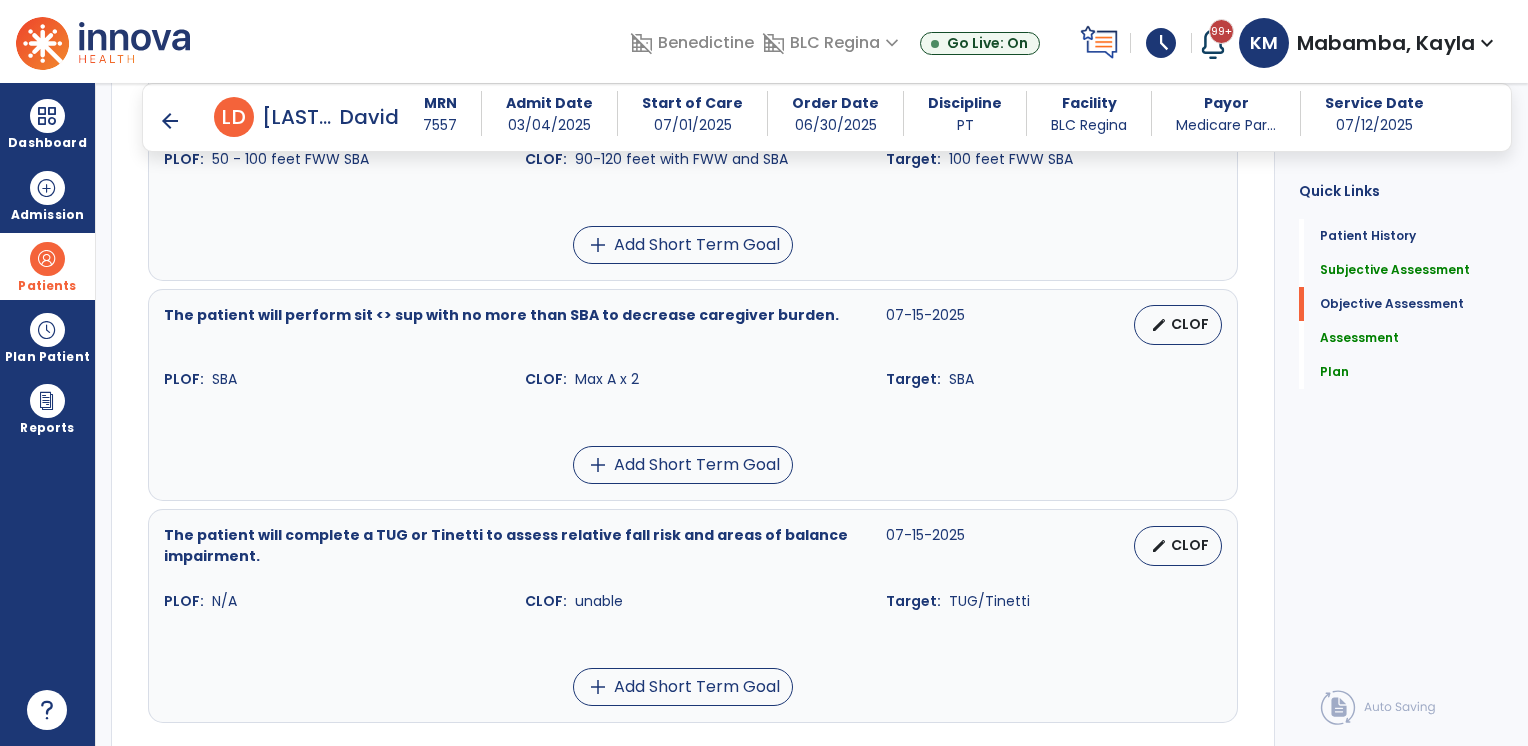 type on "**********" 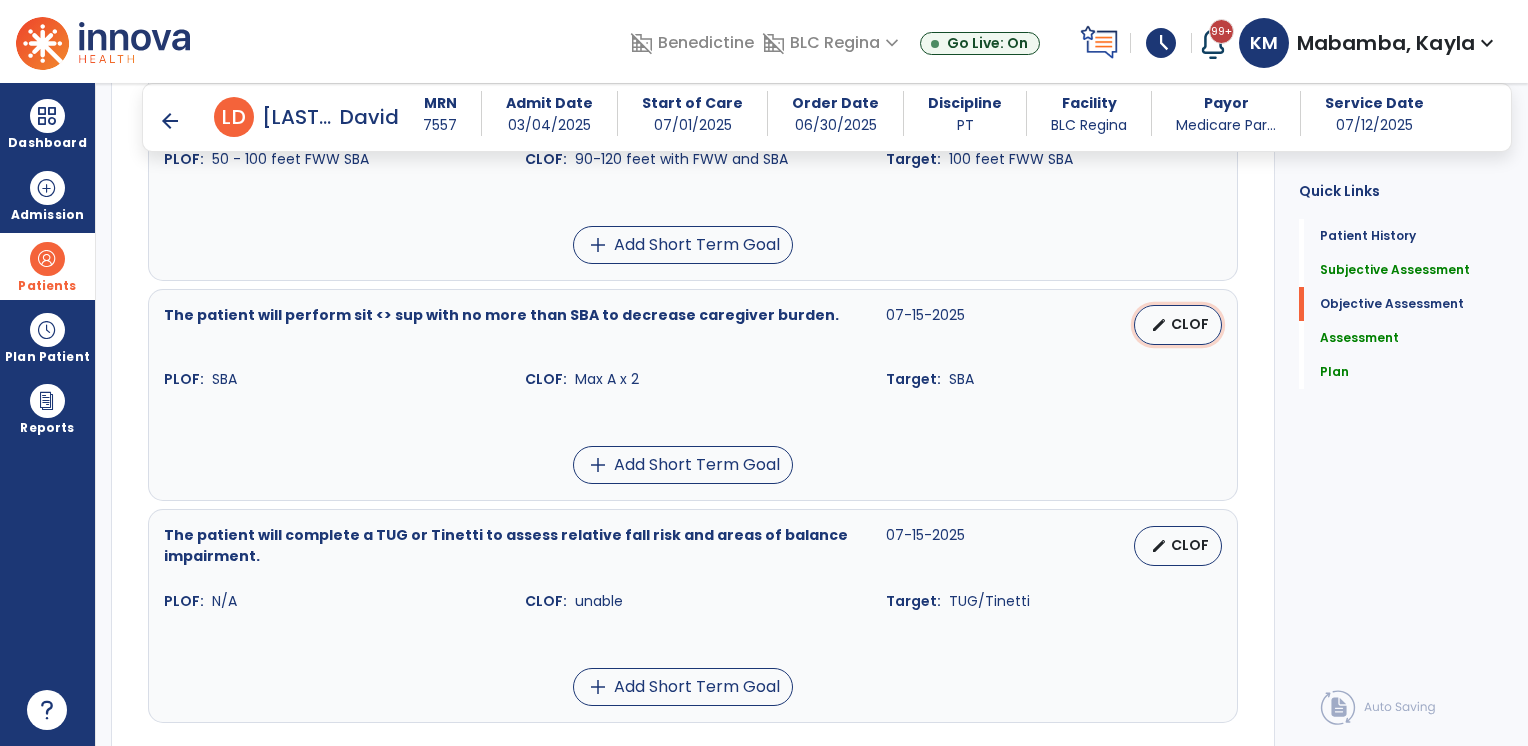 click on "edit" at bounding box center [1159, 325] 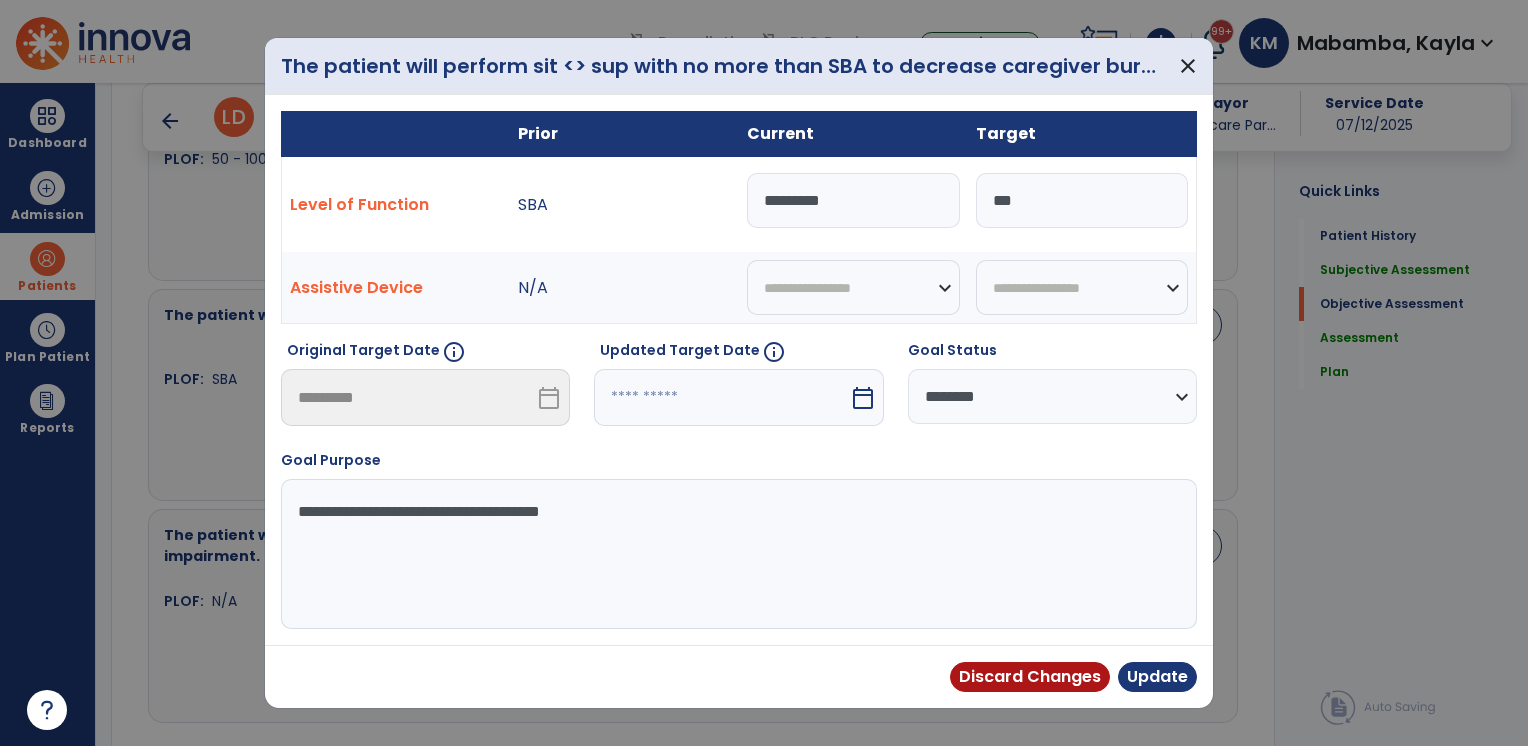 drag, startPoint x: 862, startPoint y: 201, endPoint x: 808, endPoint y: 208, distance: 54.451813 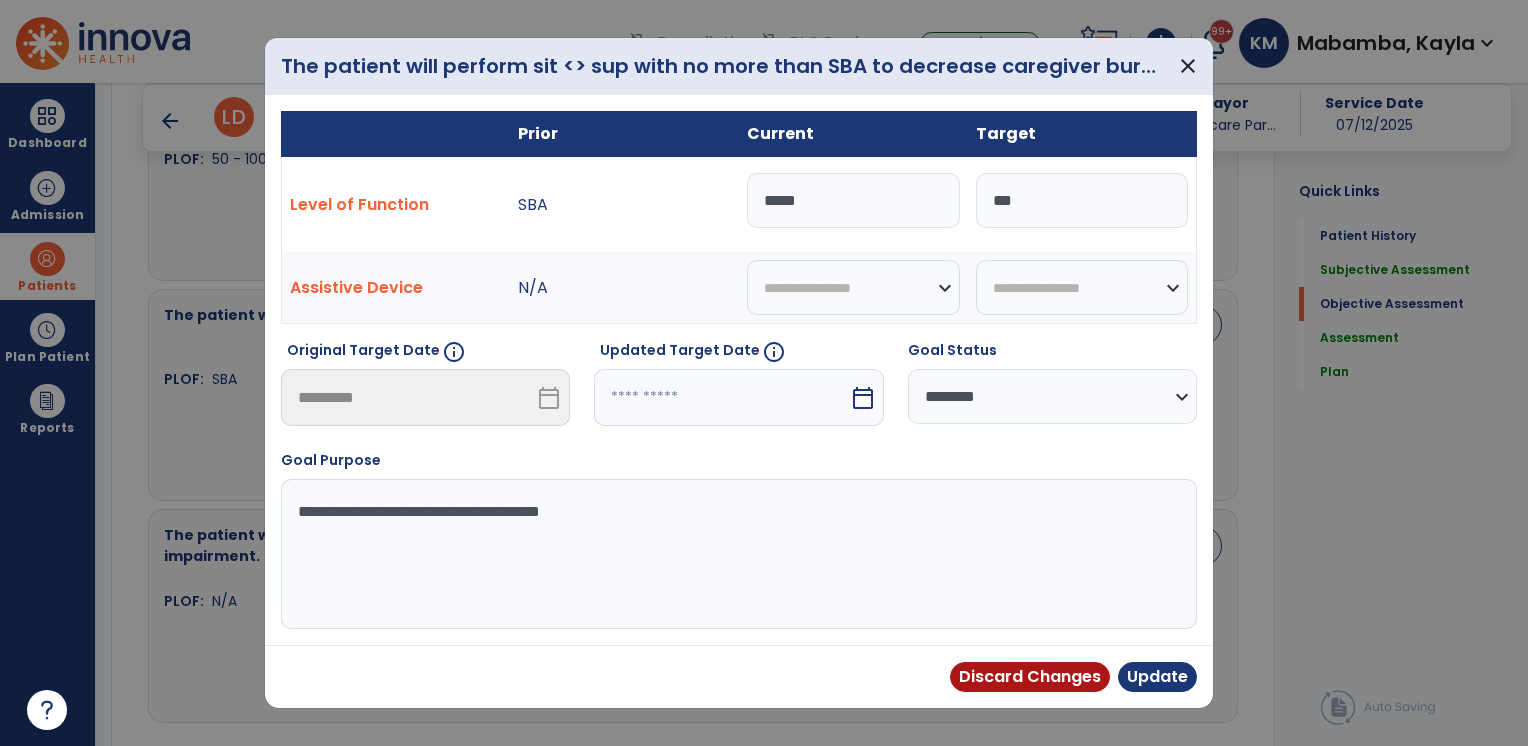 type on "*****" 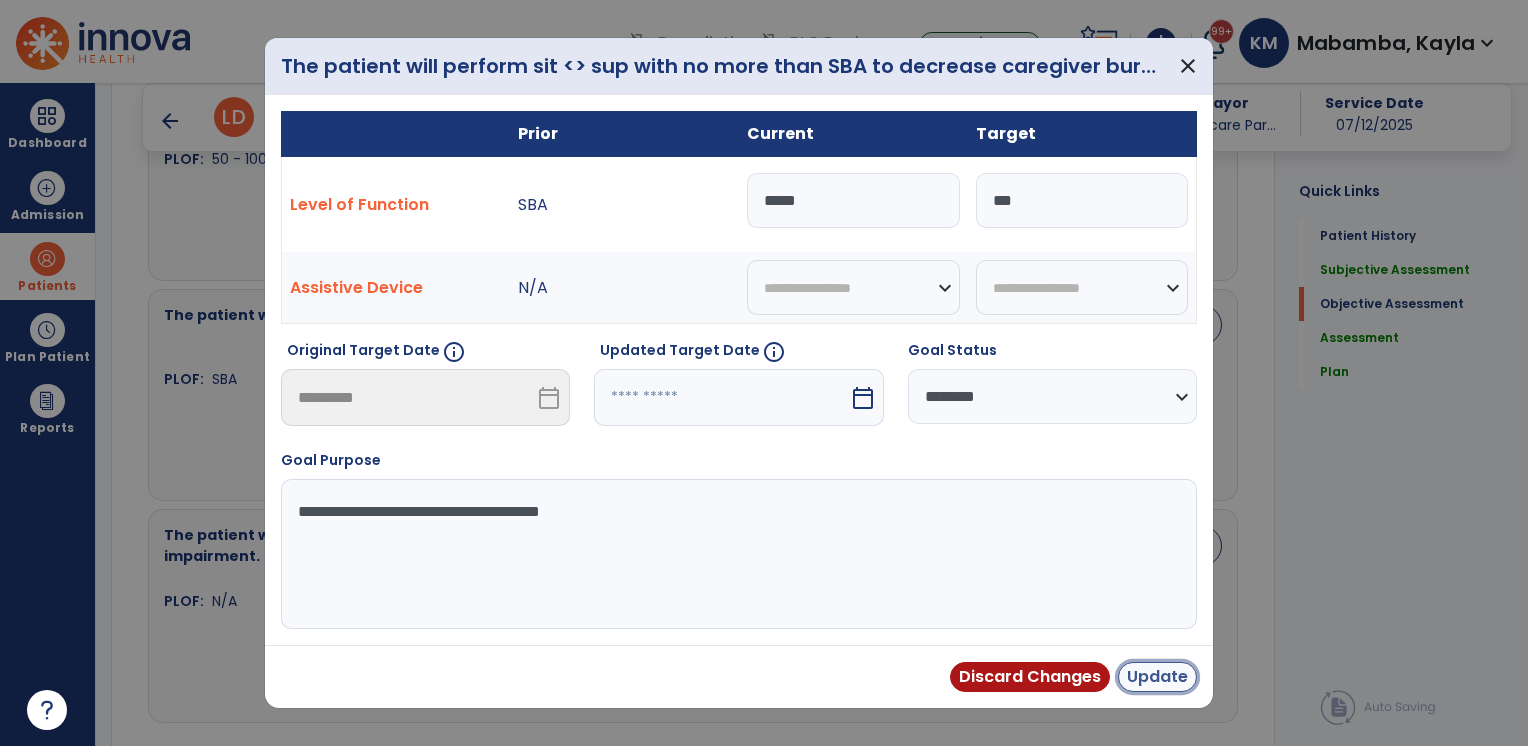 click on "Update" at bounding box center [1157, 677] 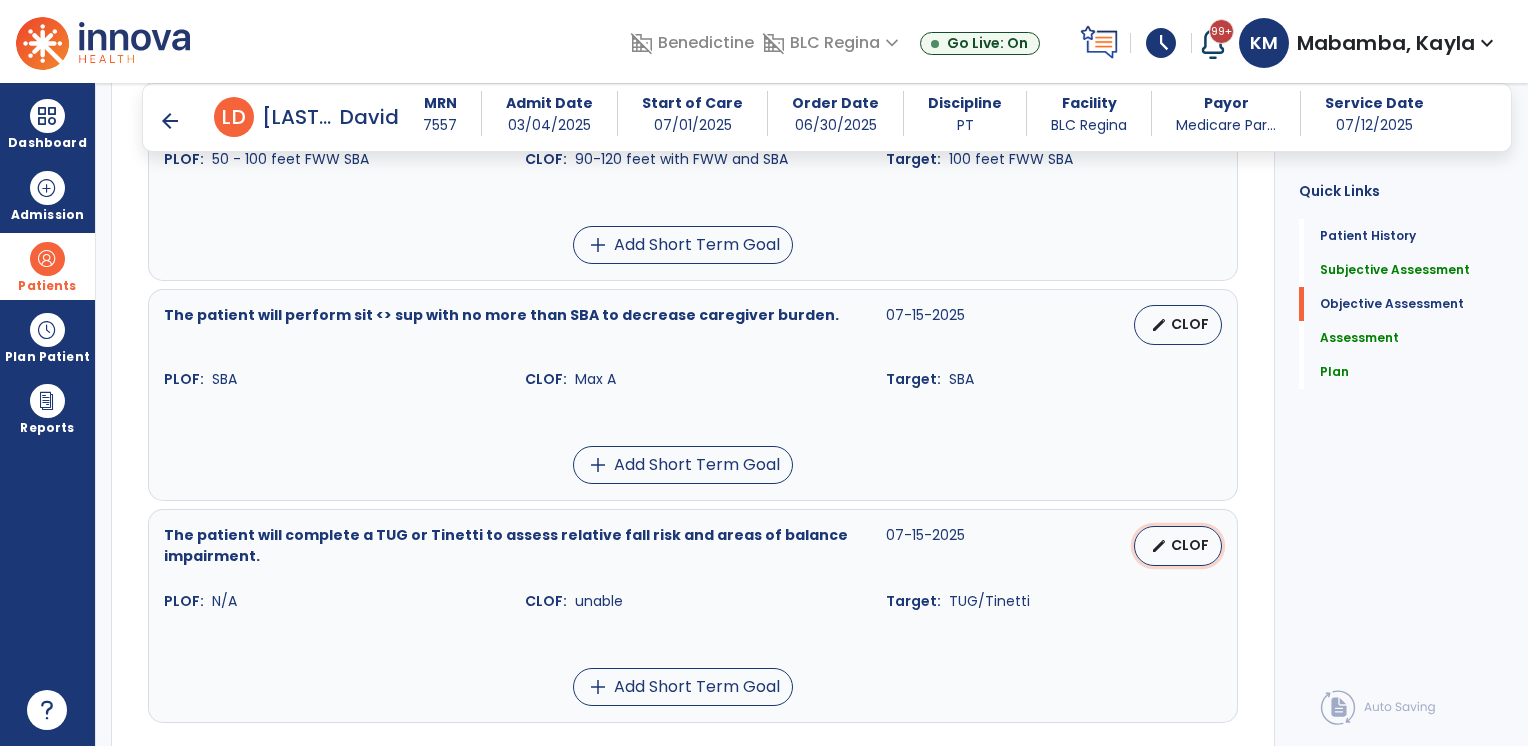 click on "edit   CLOF" at bounding box center (1178, 546) 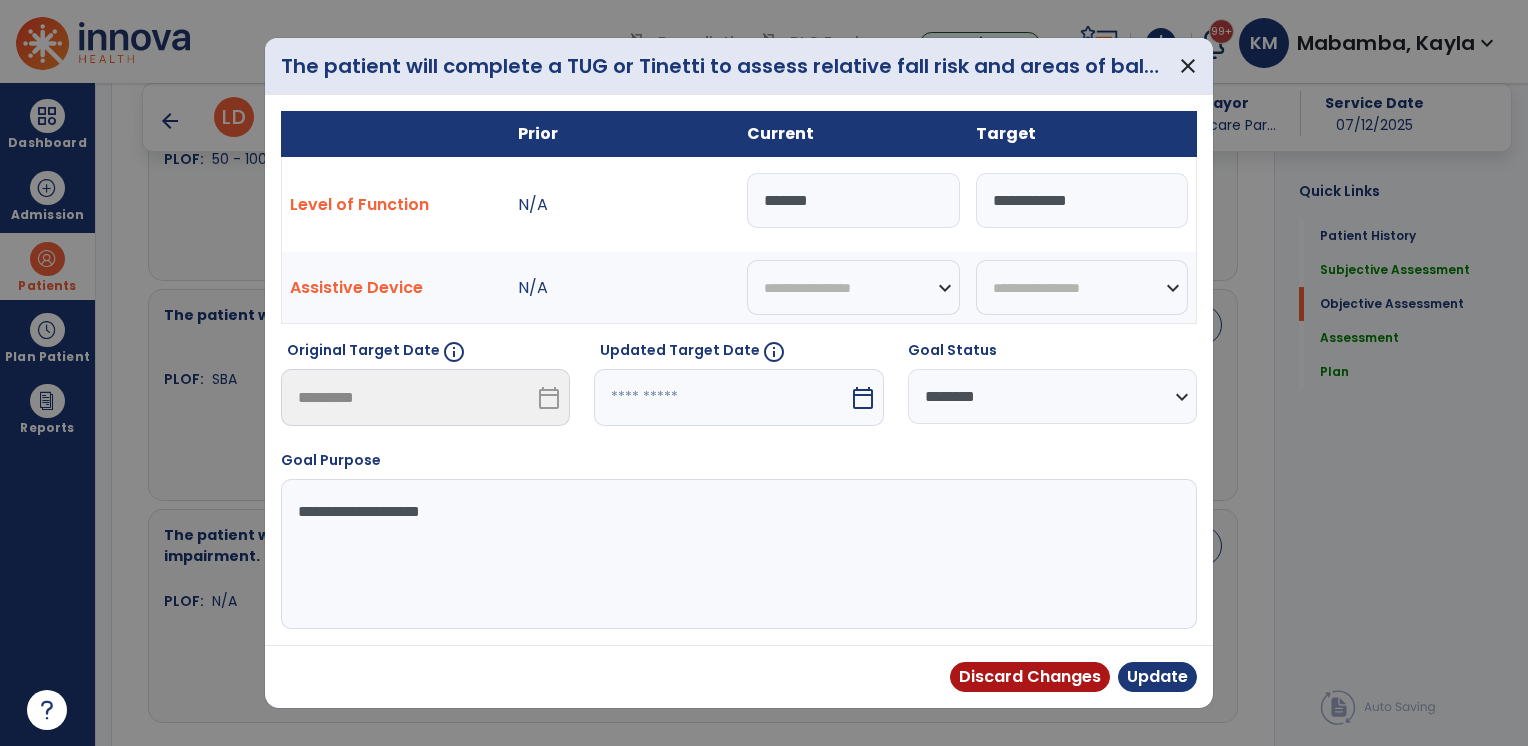 click on "******" at bounding box center [853, 200] 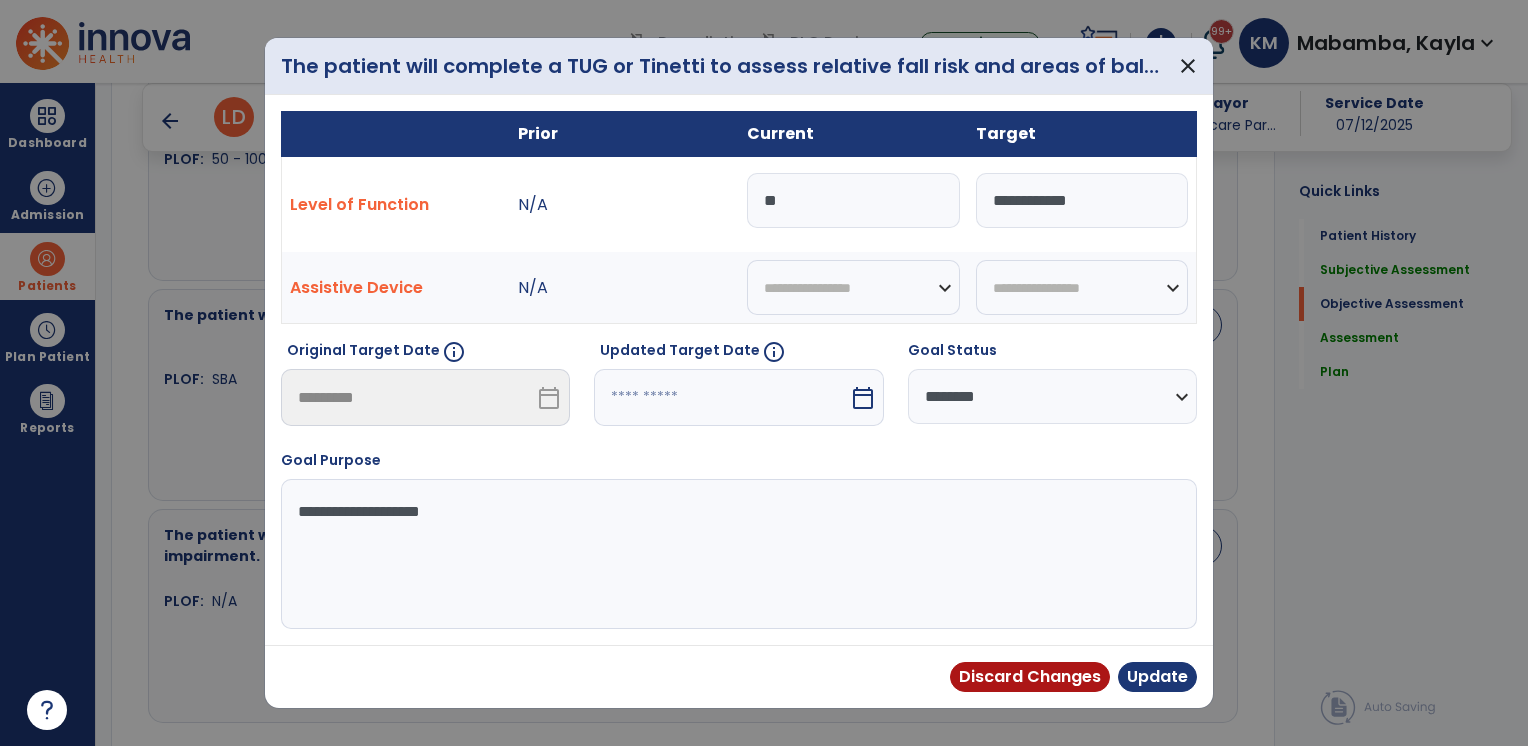 type on "*" 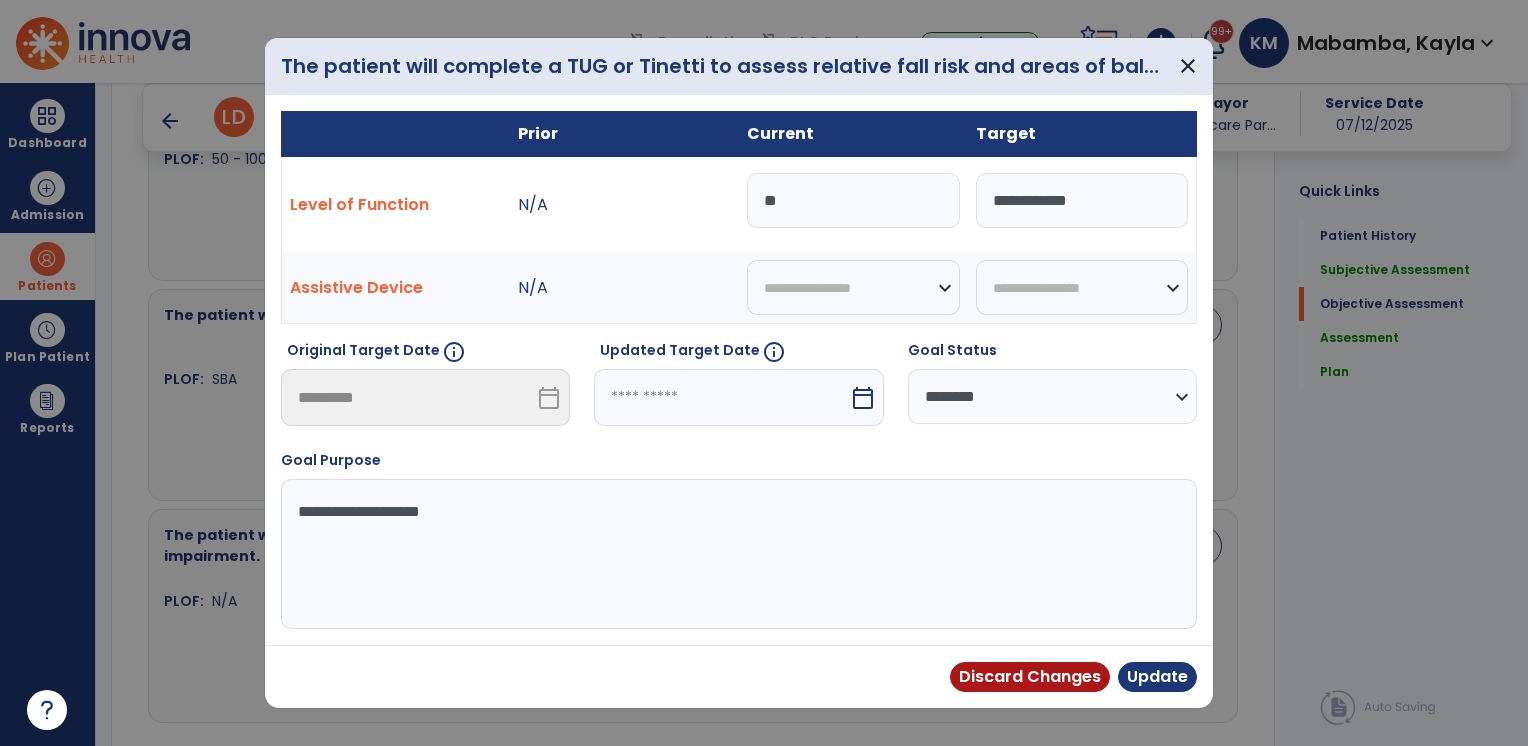 type on "**" 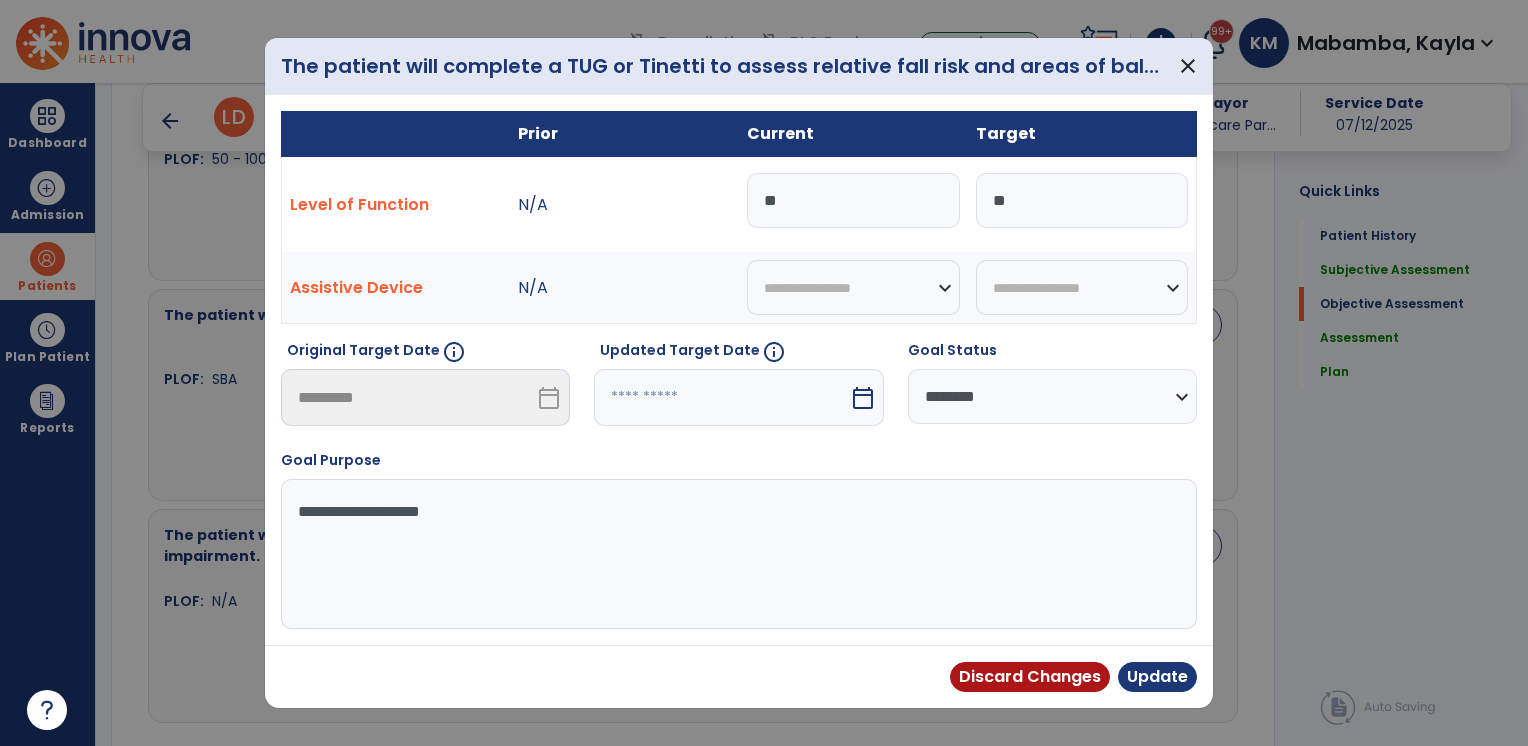 type on "*" 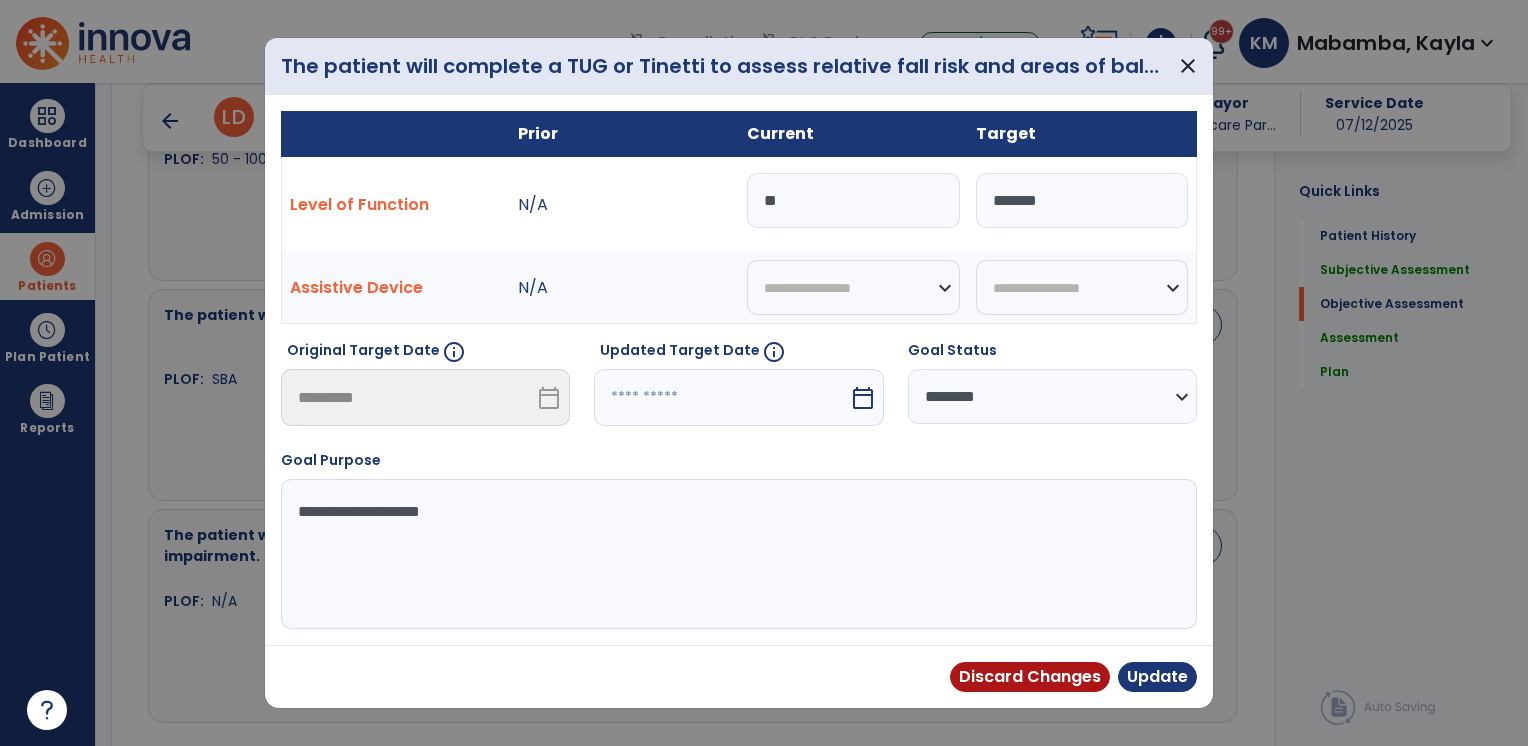click on "*******" at bounding box center [1082, 200] 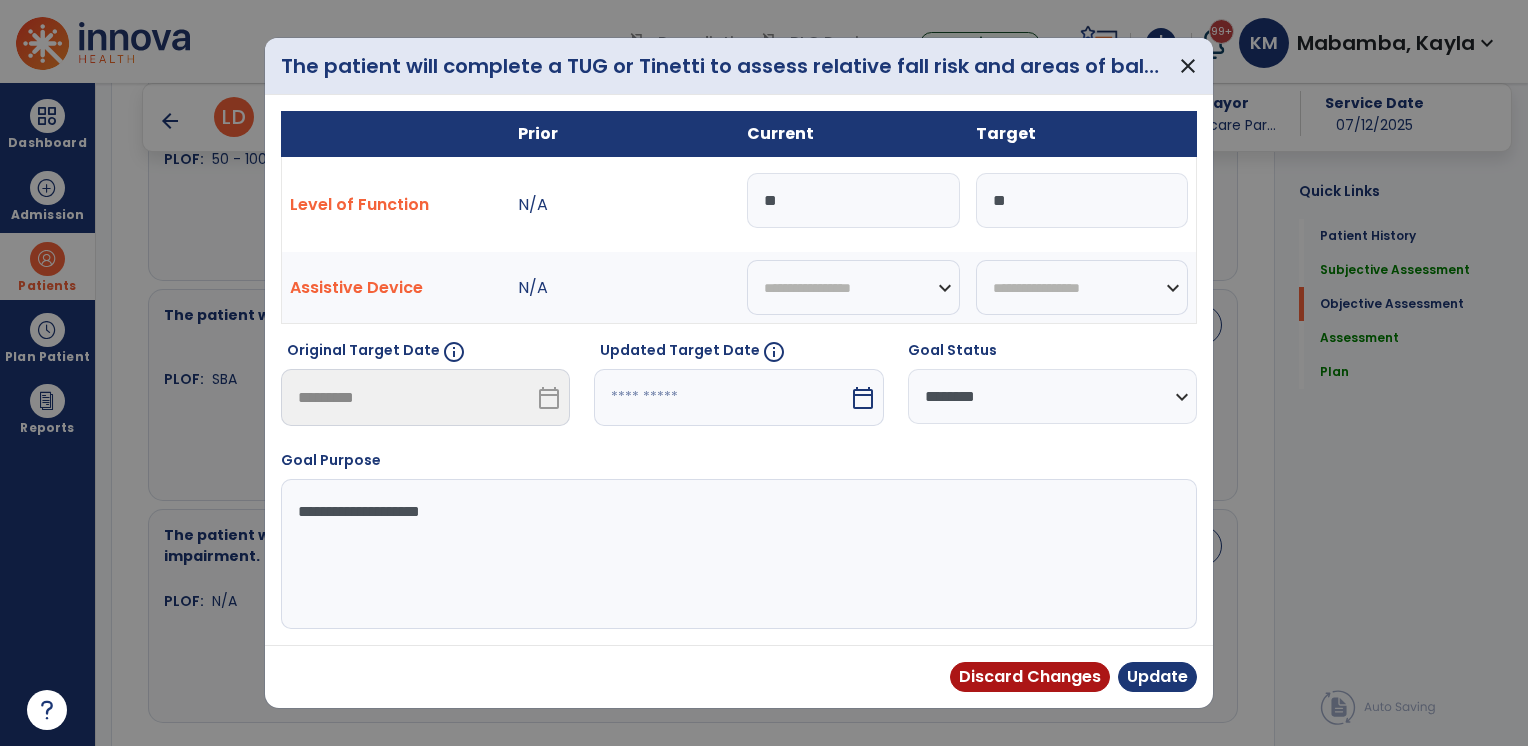 type on "*" 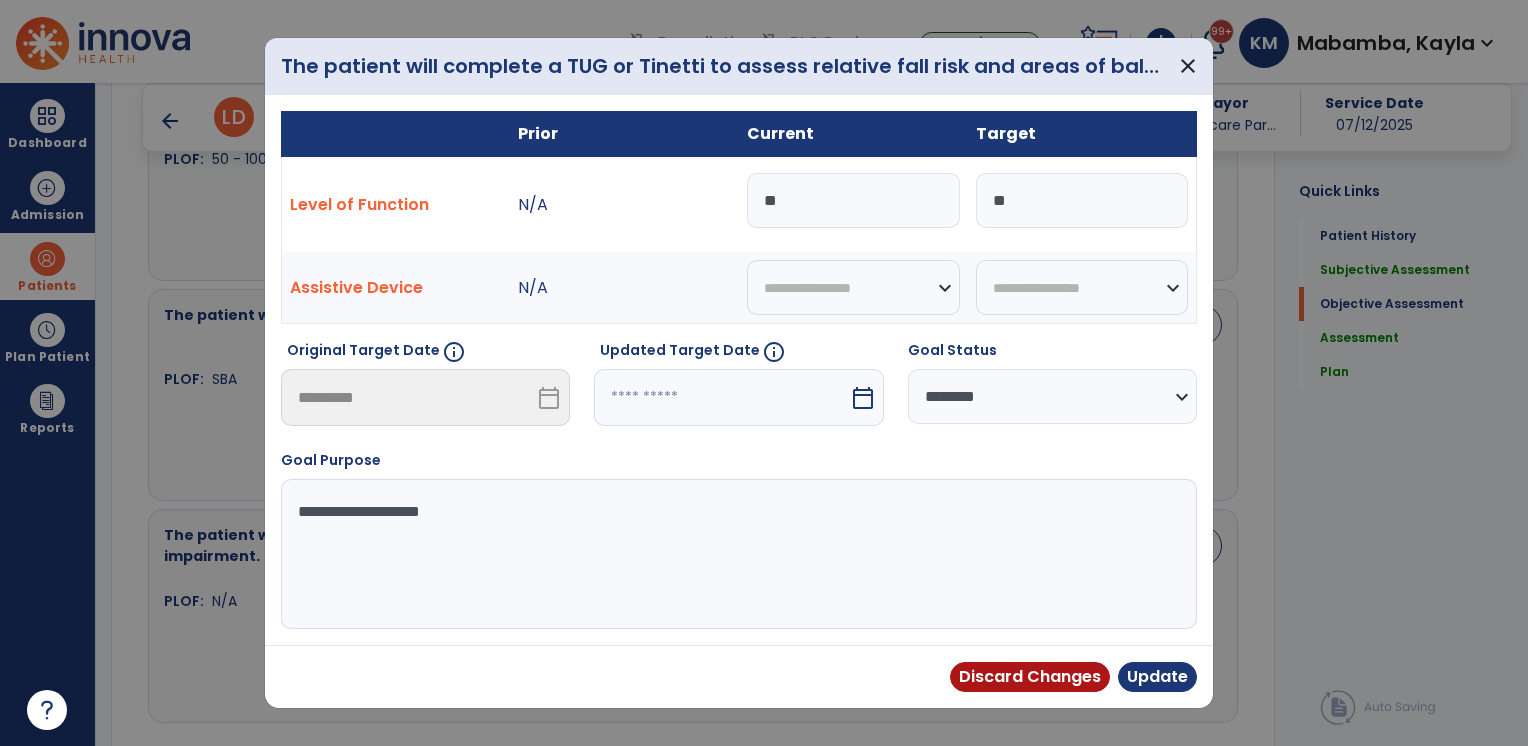 type on "**" 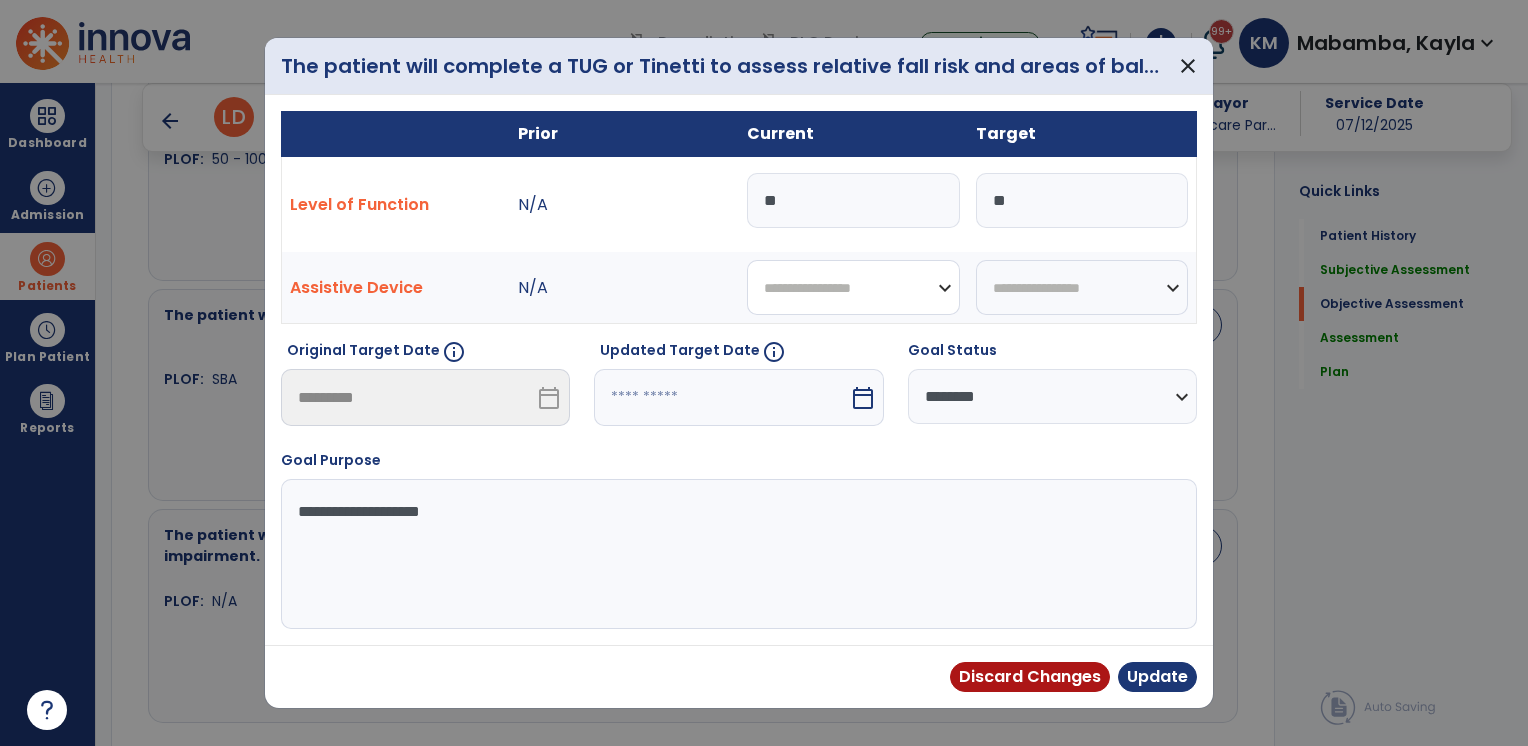 click on "**********" at bounding box center (853, 287) 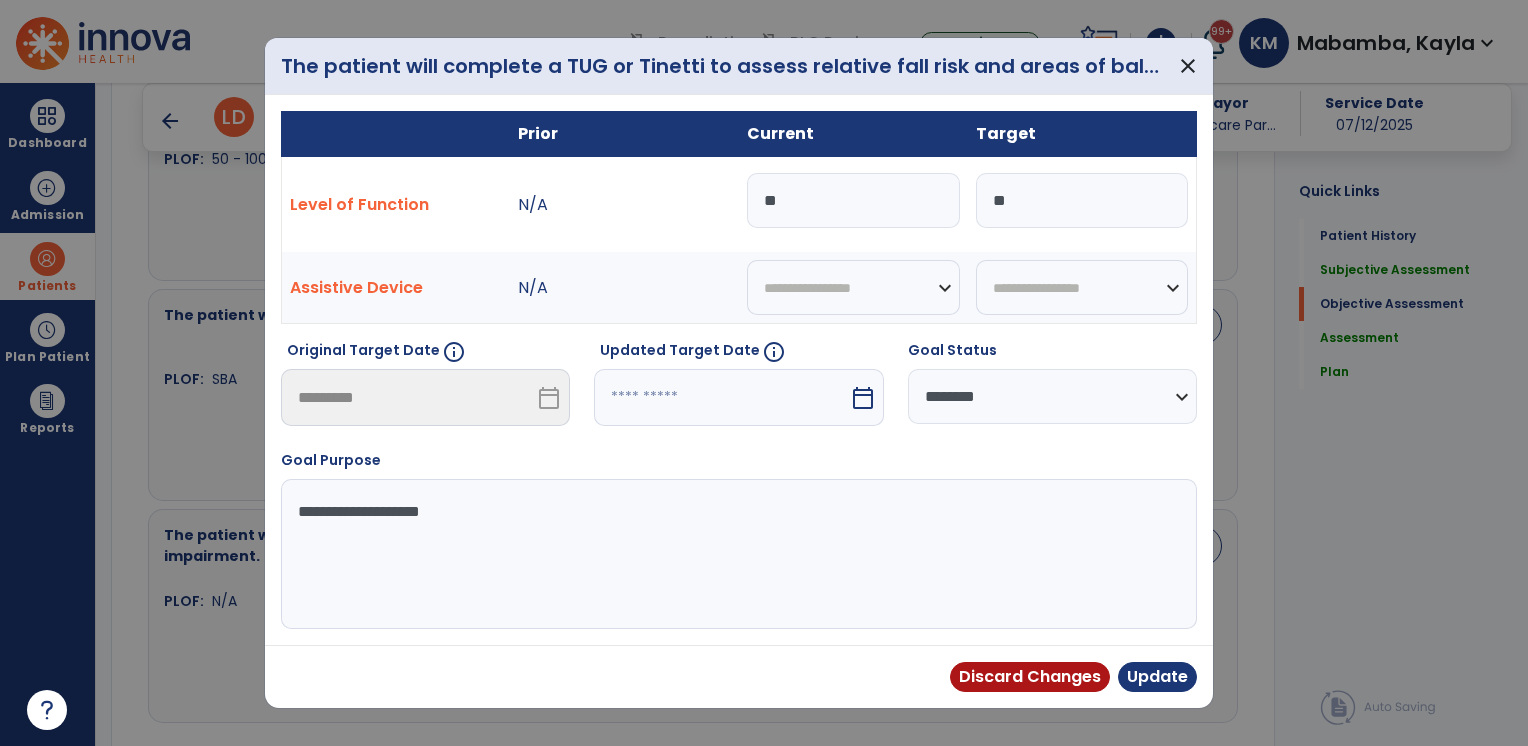 click on "**********" at bounding box center (1052, 396) 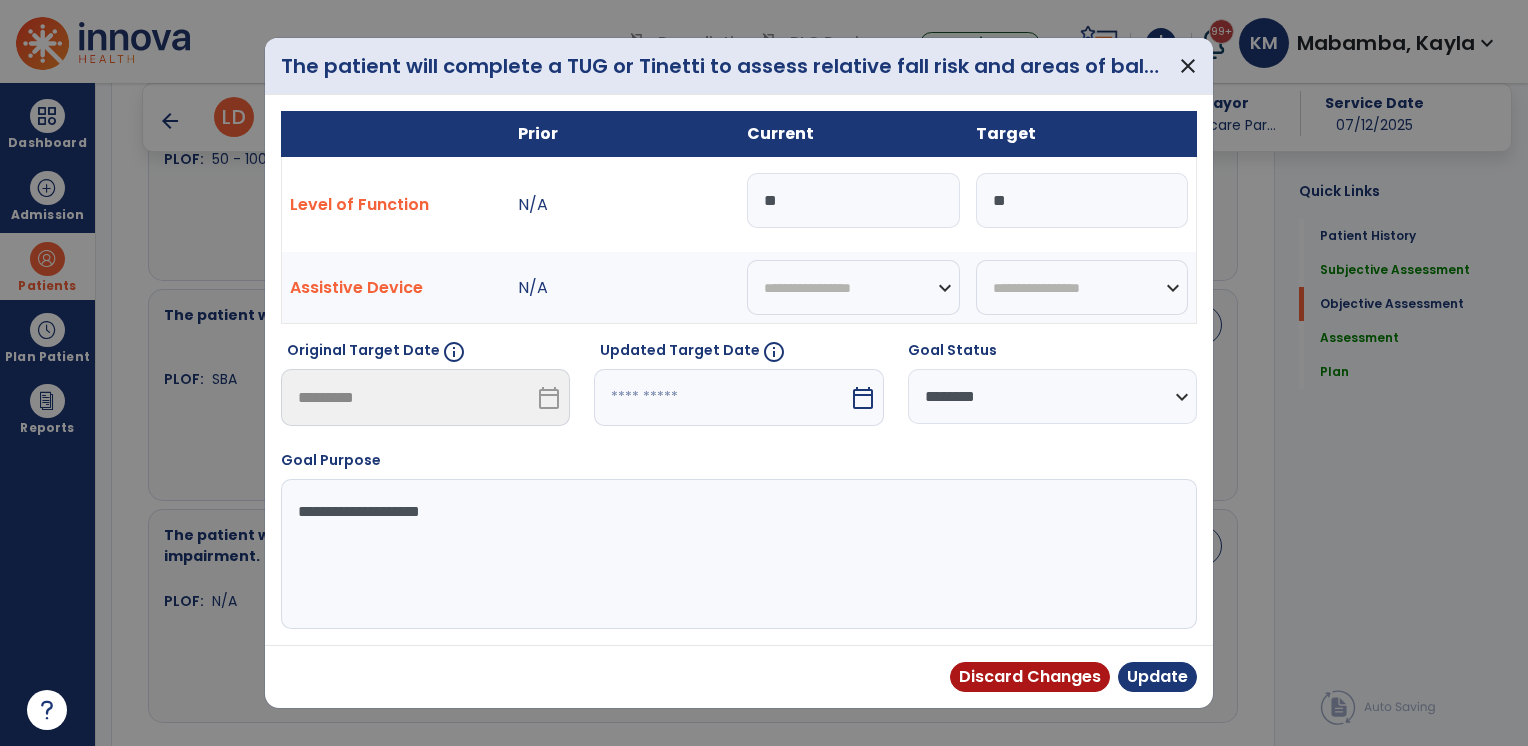 click on "**********" at bounding box center [1052, 396] 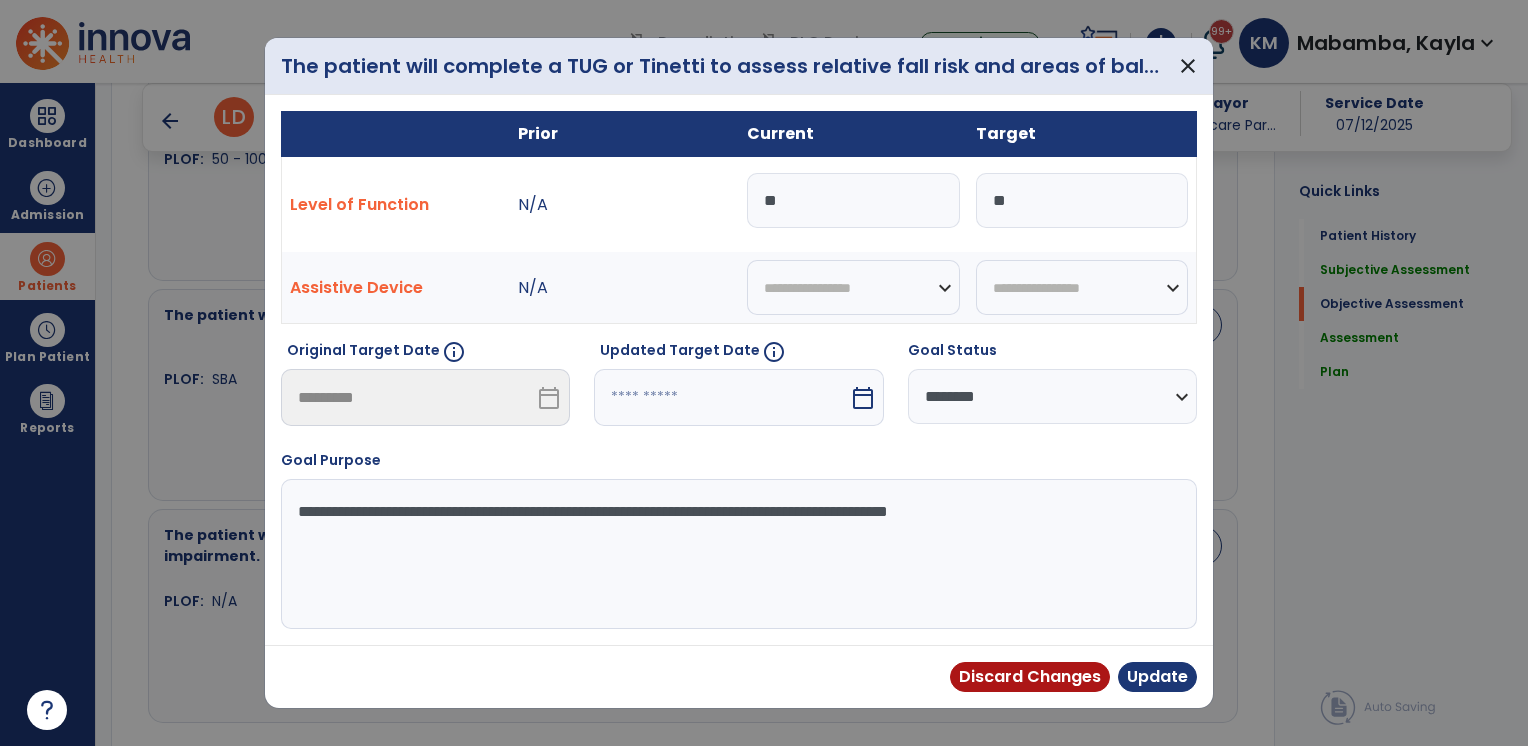 drag, startPoint x: 1052, startPoint y: 522, endPoint x: 886, endPoint y: 511, distance: 166.36406 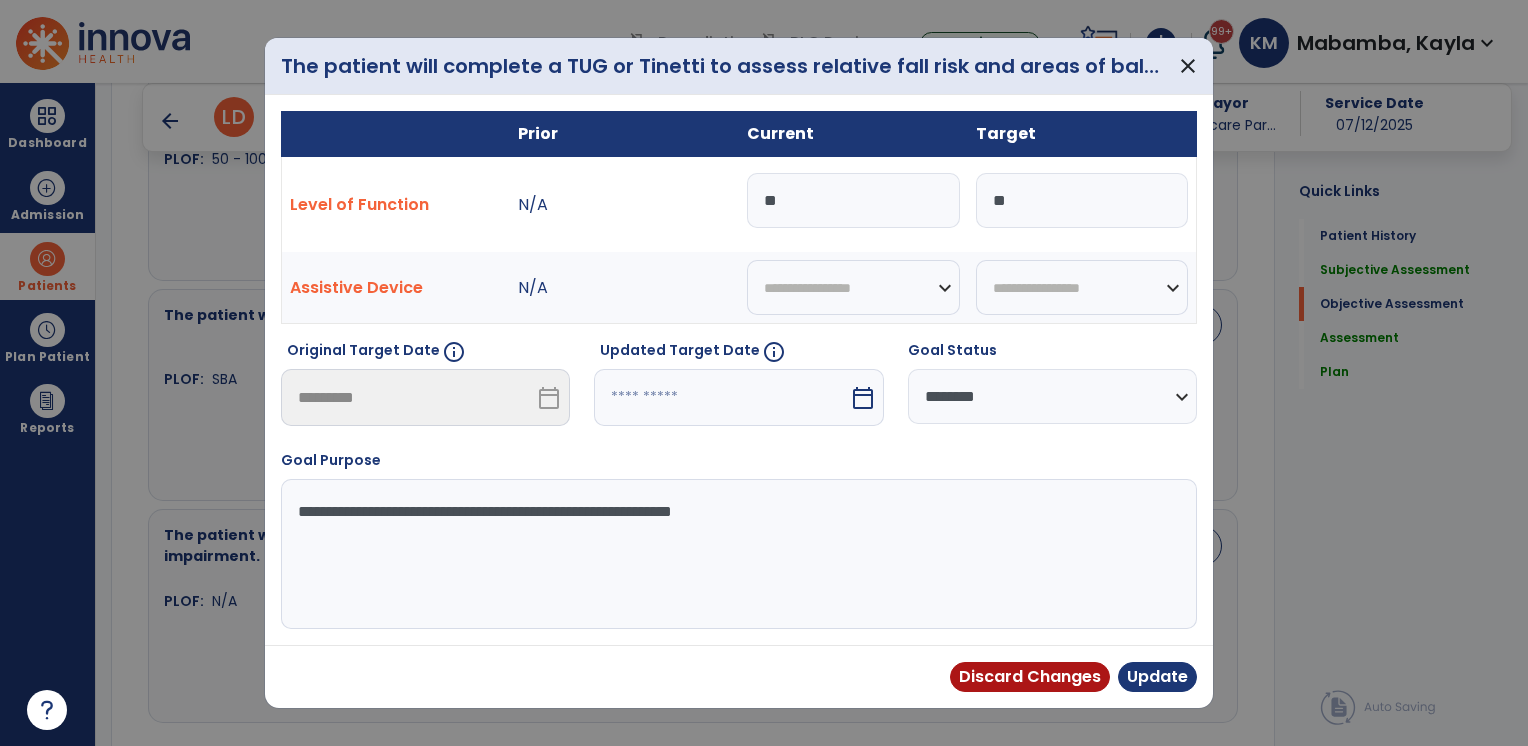 click on "**********" at bounding box center (739, 554) 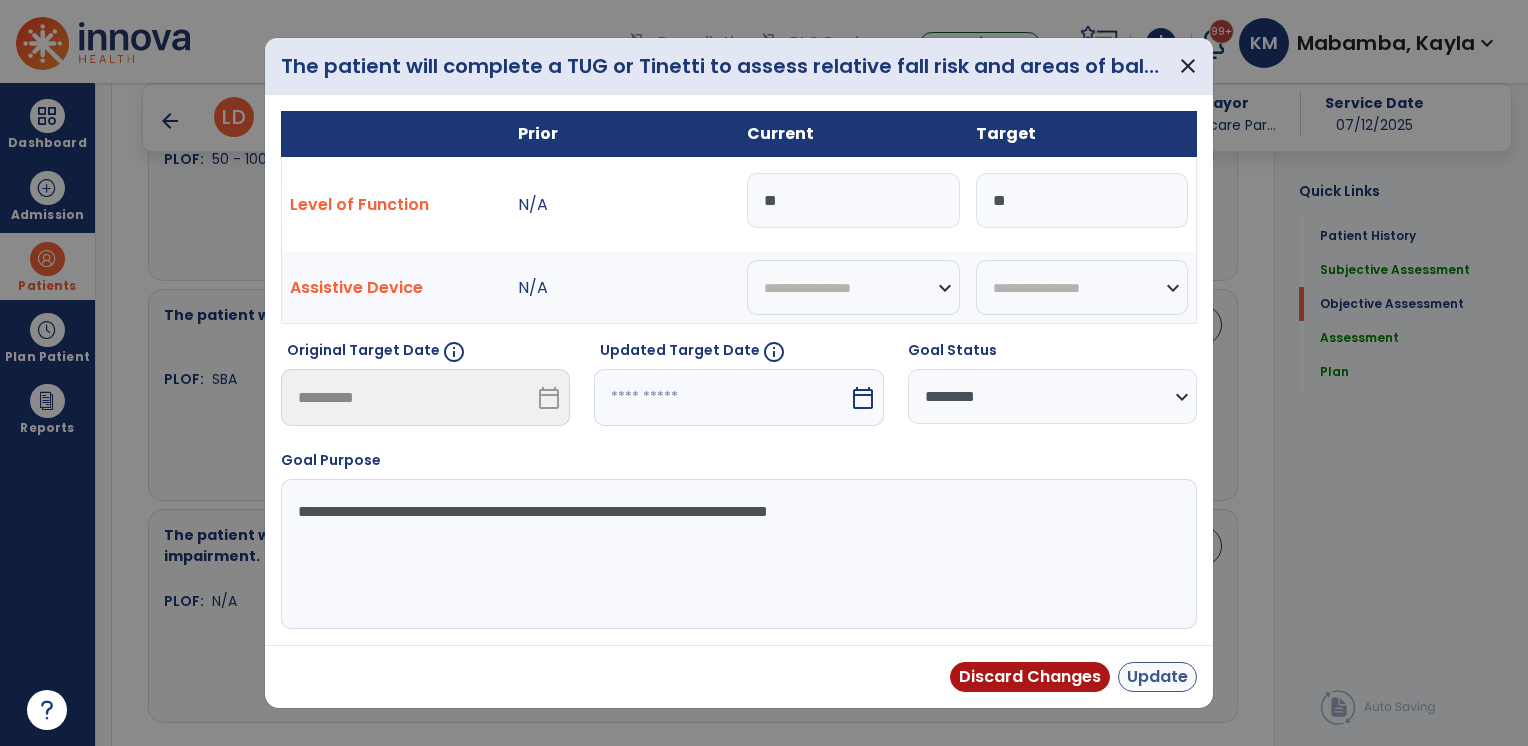 type on "**********" 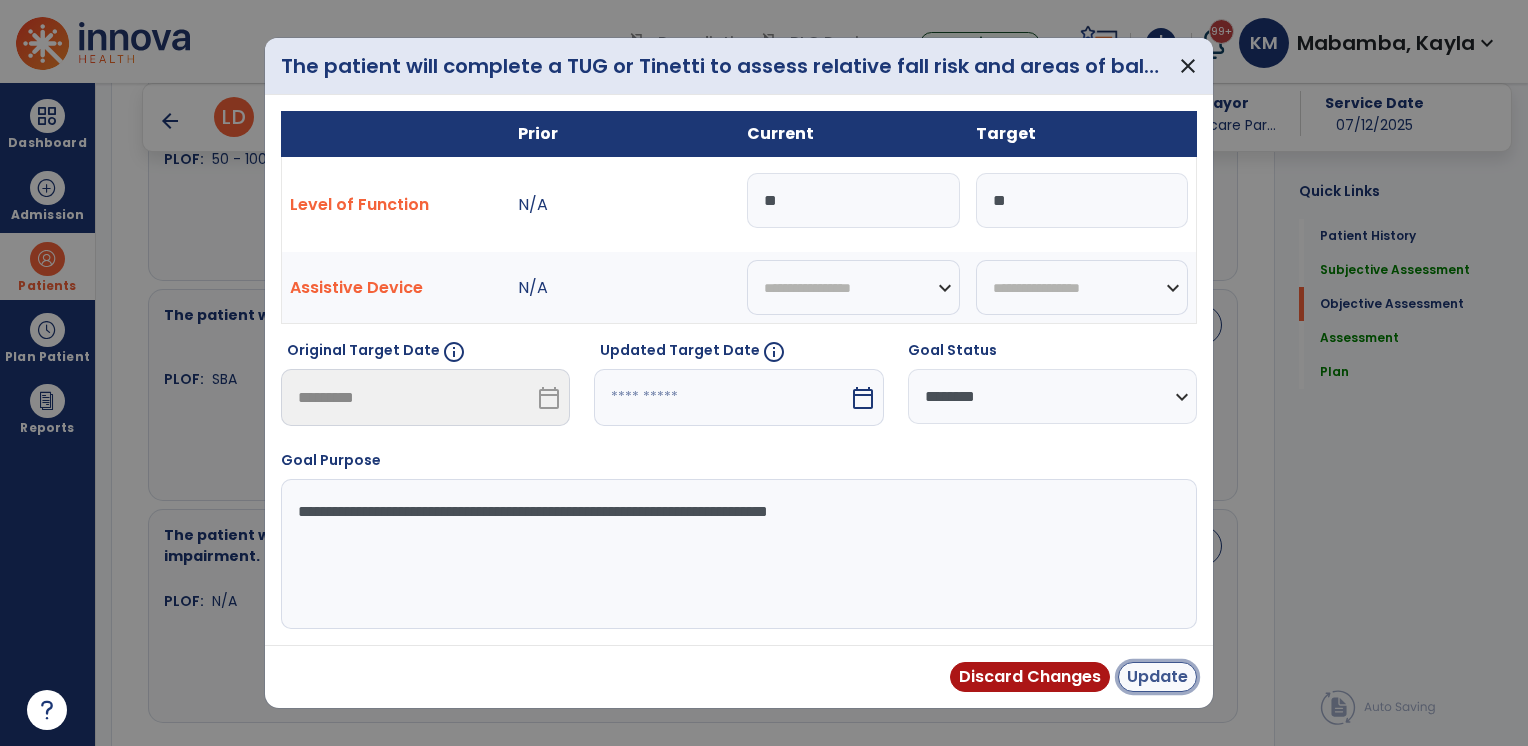click on "Update" at bounding box center (1157, 677) 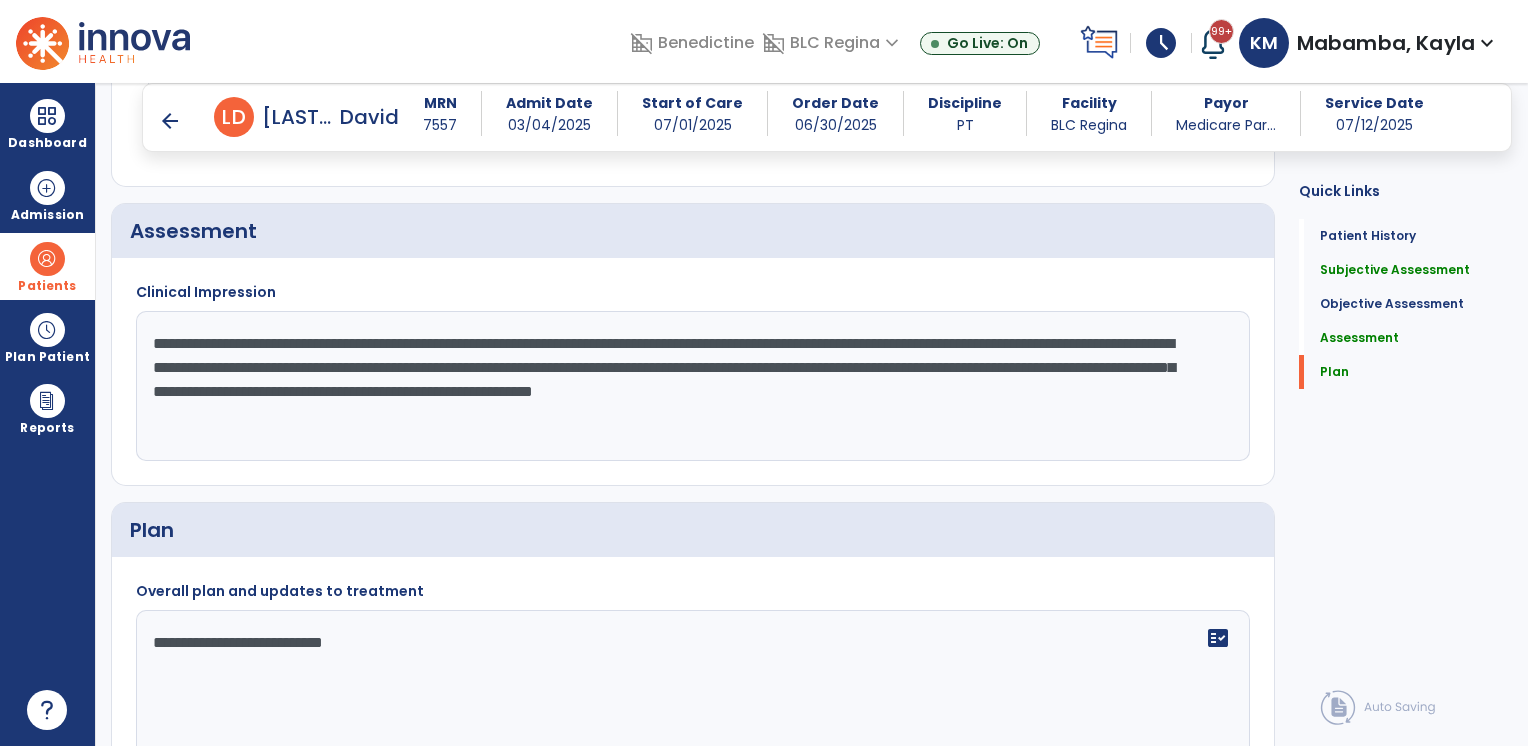 scroll, scrollTop: 1607, scrollLeft: 0, axis: vertical 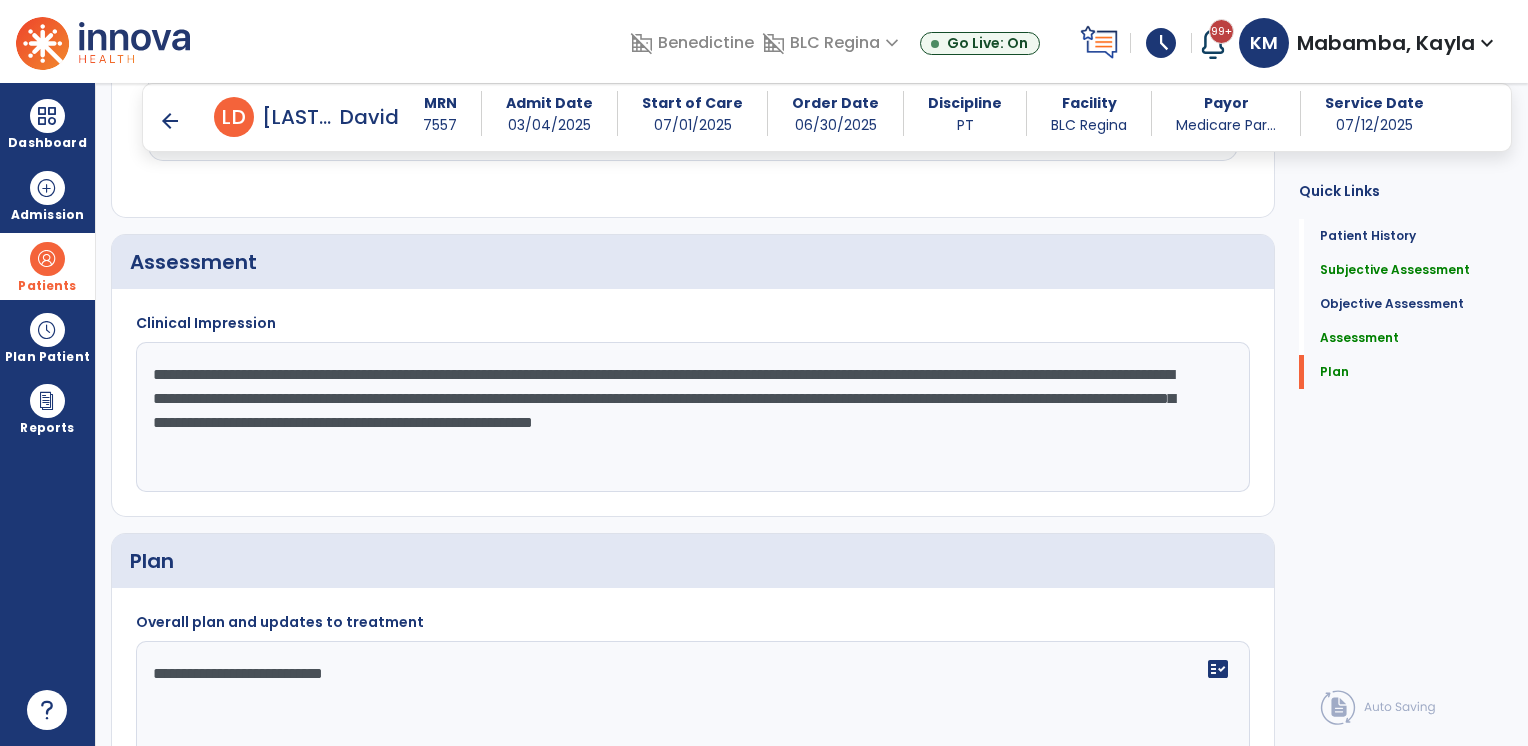 drag, startPoint x: 332, startPoint y: 444, endPoint x: -4, endPoint y: 273, distance: 377.01062 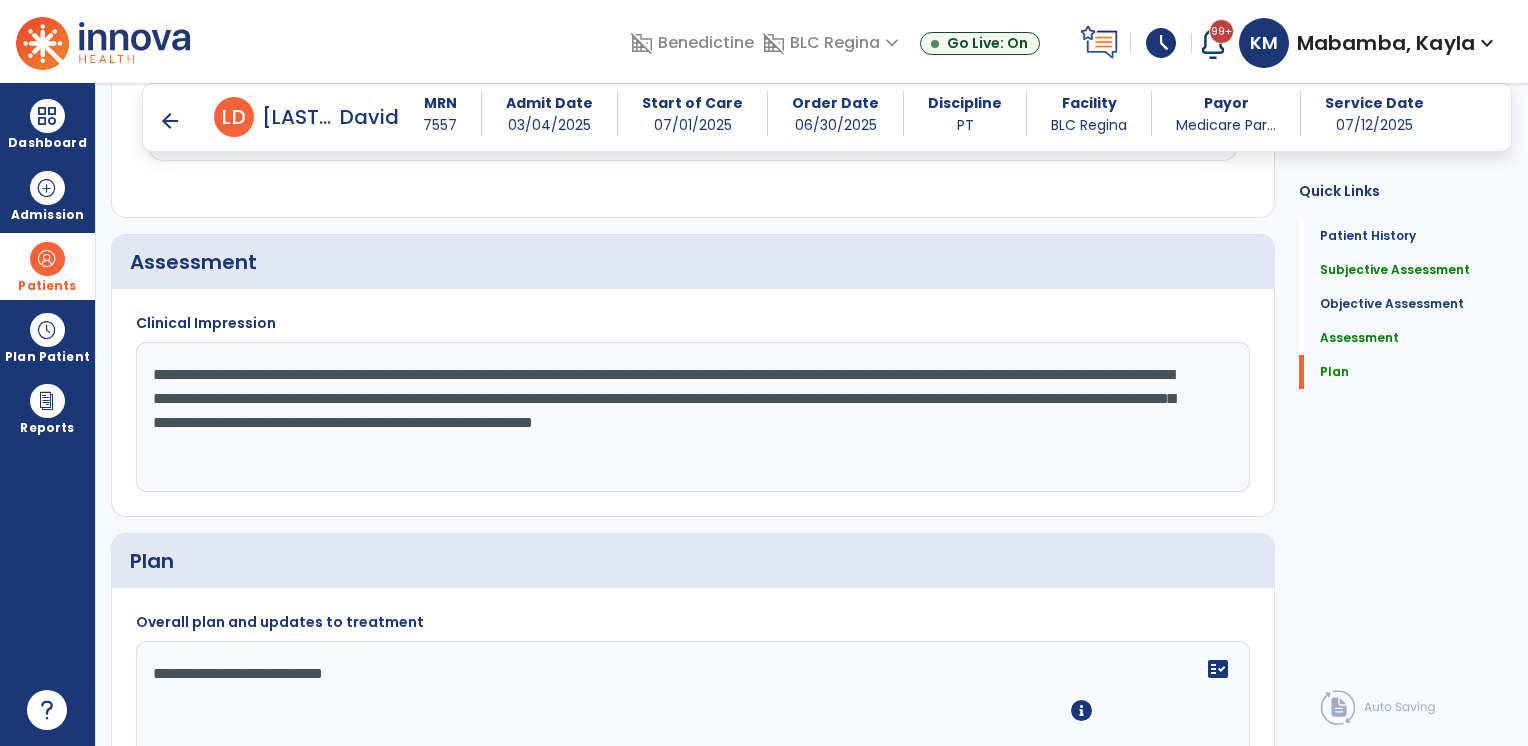scroll, scrollTop: 1743, scrollLeft: 0, axis: vertical 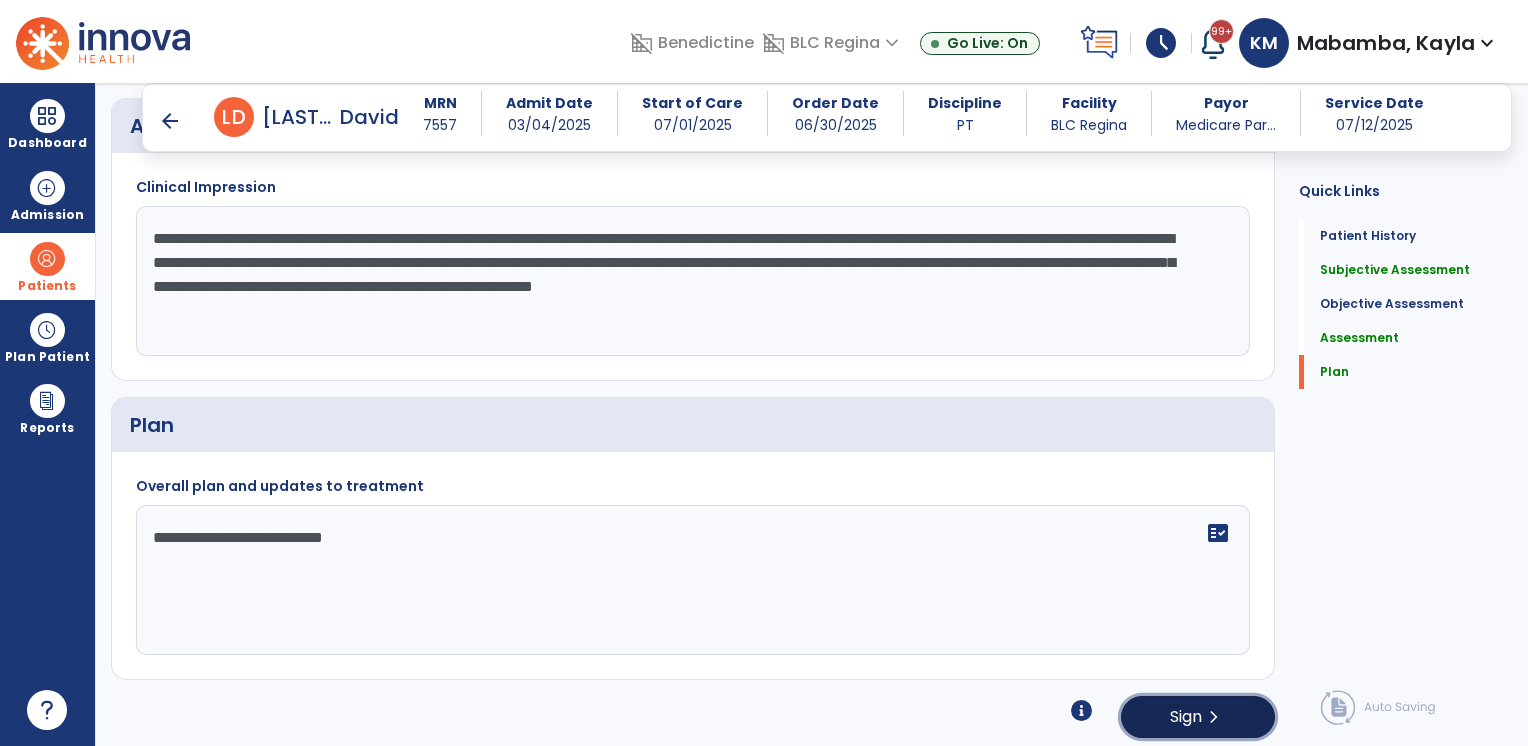 click on "Sign  chevron_right" 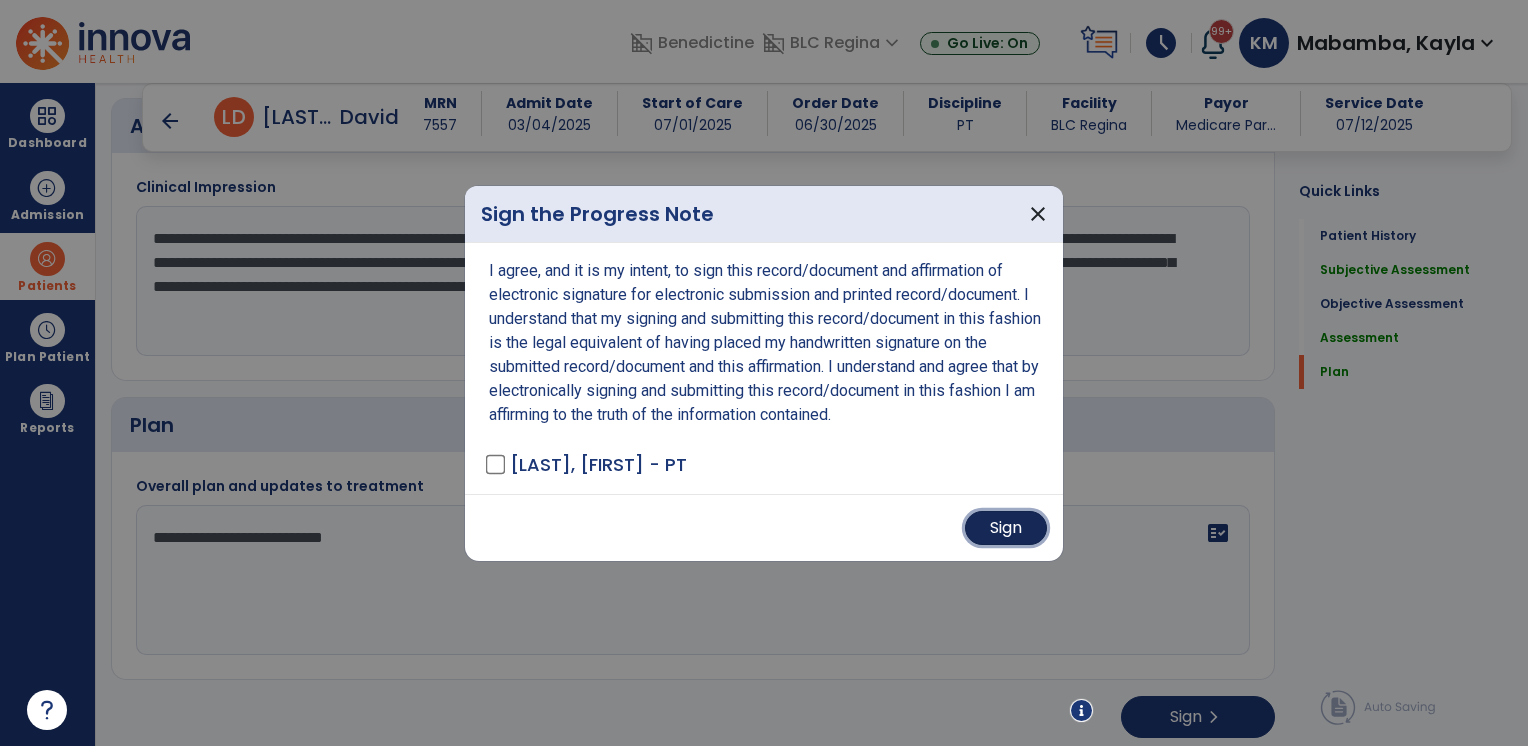 click on "Sign" at bounding box center [1006, 528] 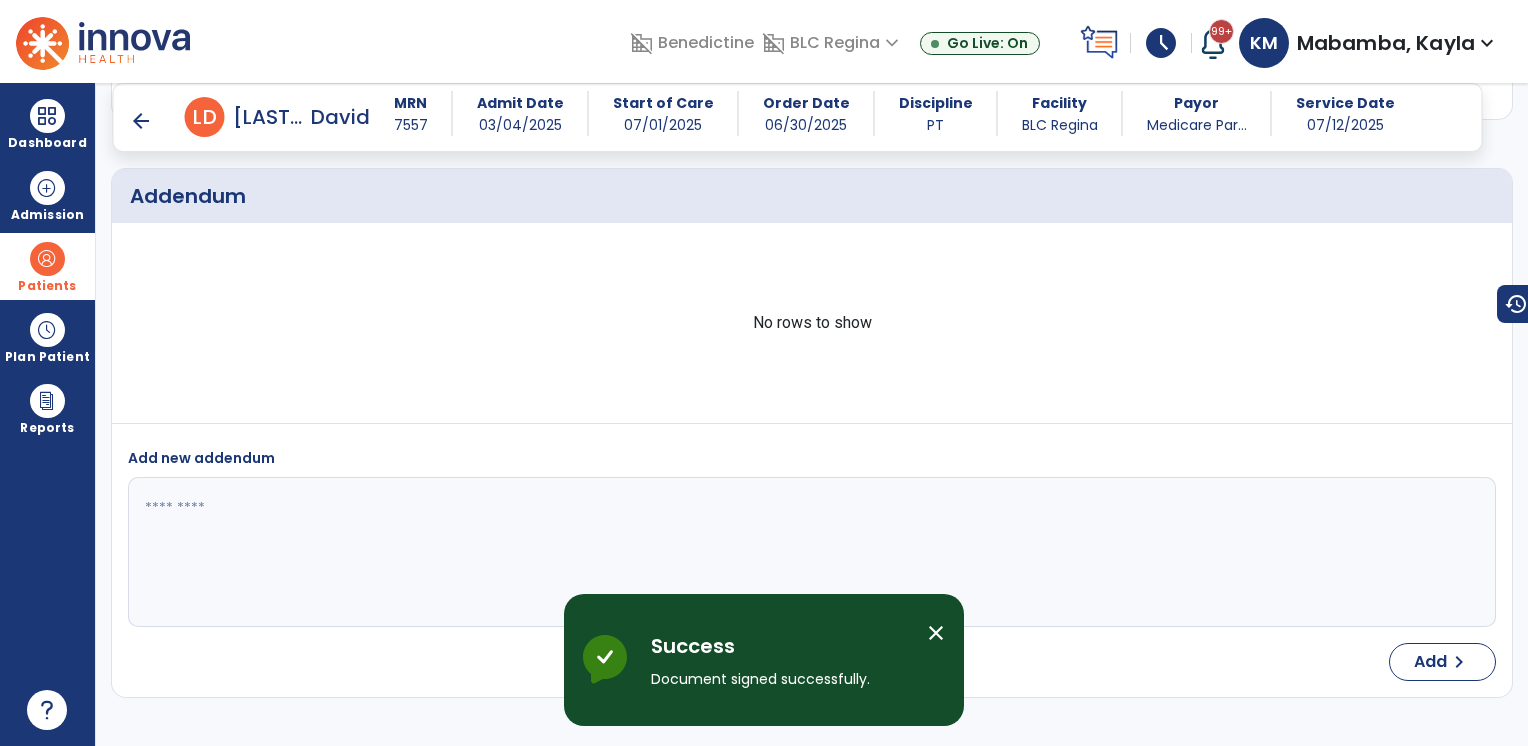 scroll, scrollTop: 2070, scrollLeft: 0, axis: vertical 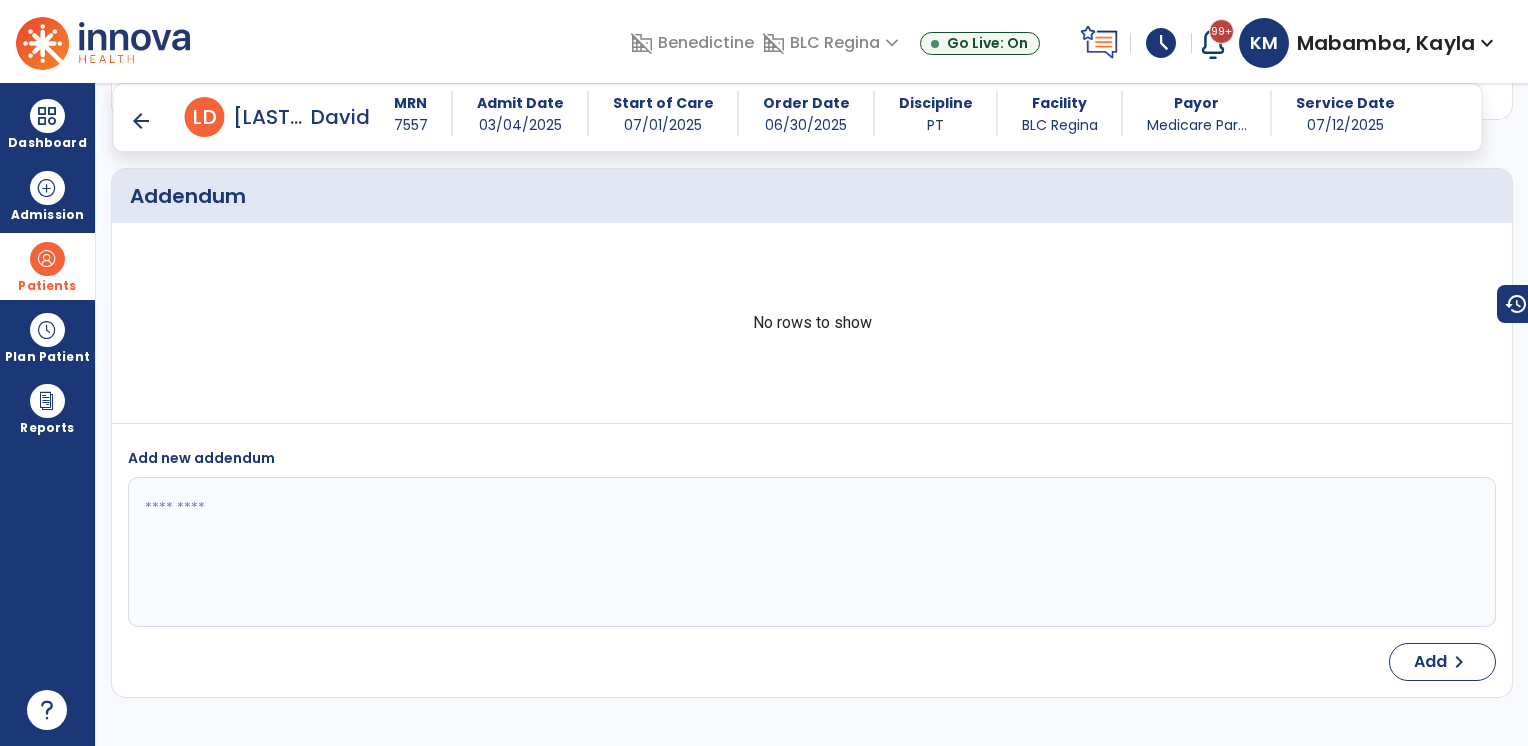 click on "arrow_back" at bounding box center (141, 121) 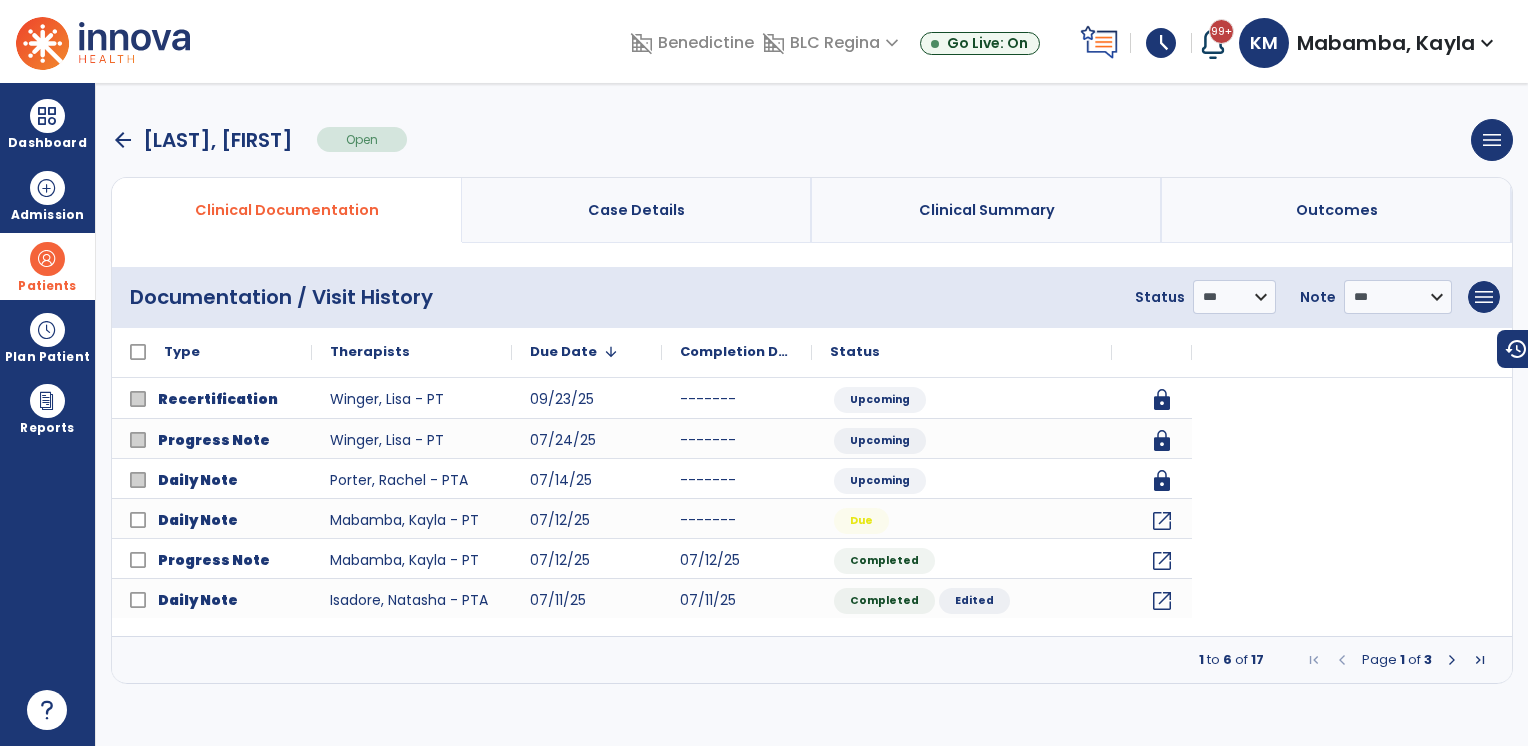 scroll, scrollTop: 0, scrollLeft: 0, axis: both 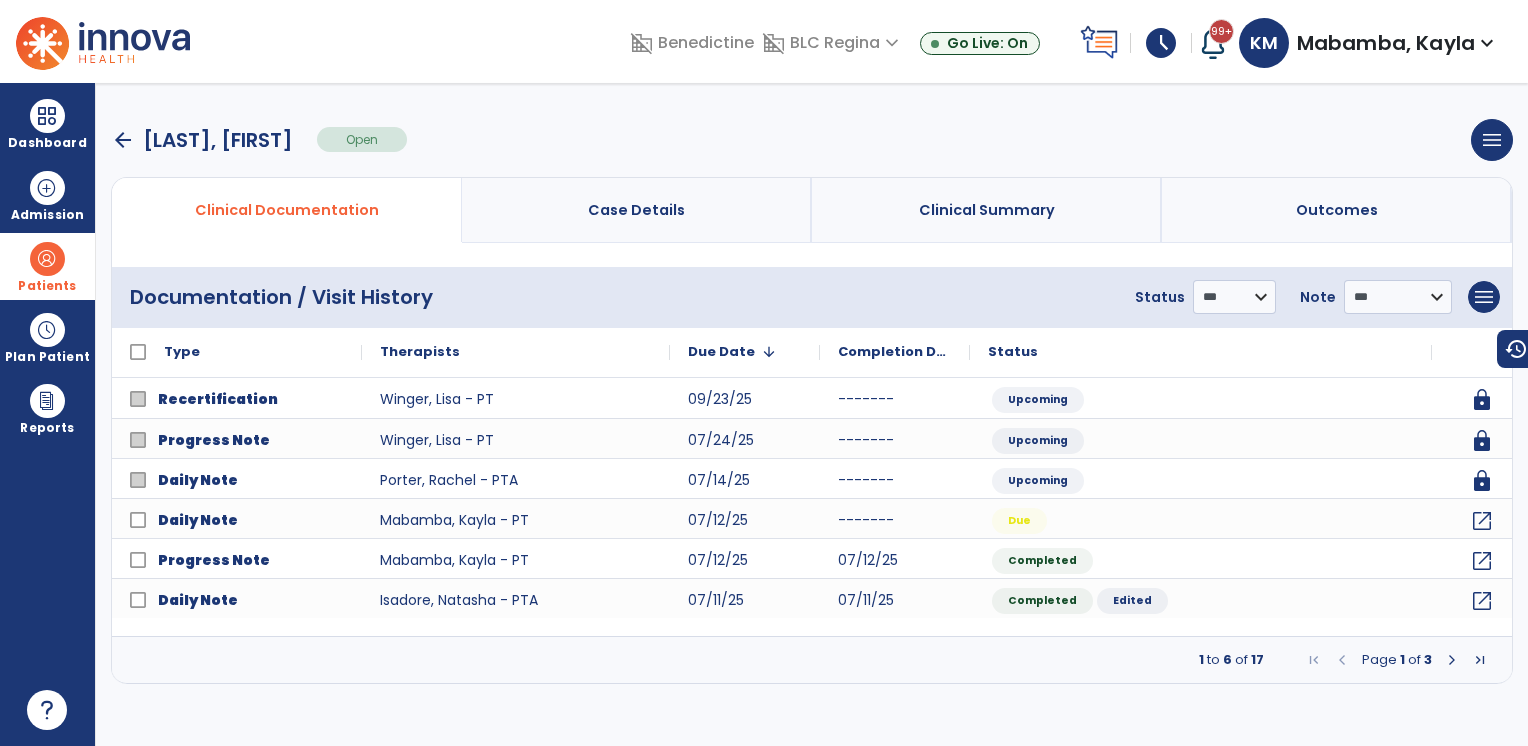 click on "arrow_back" at bounding box center (123, 140) 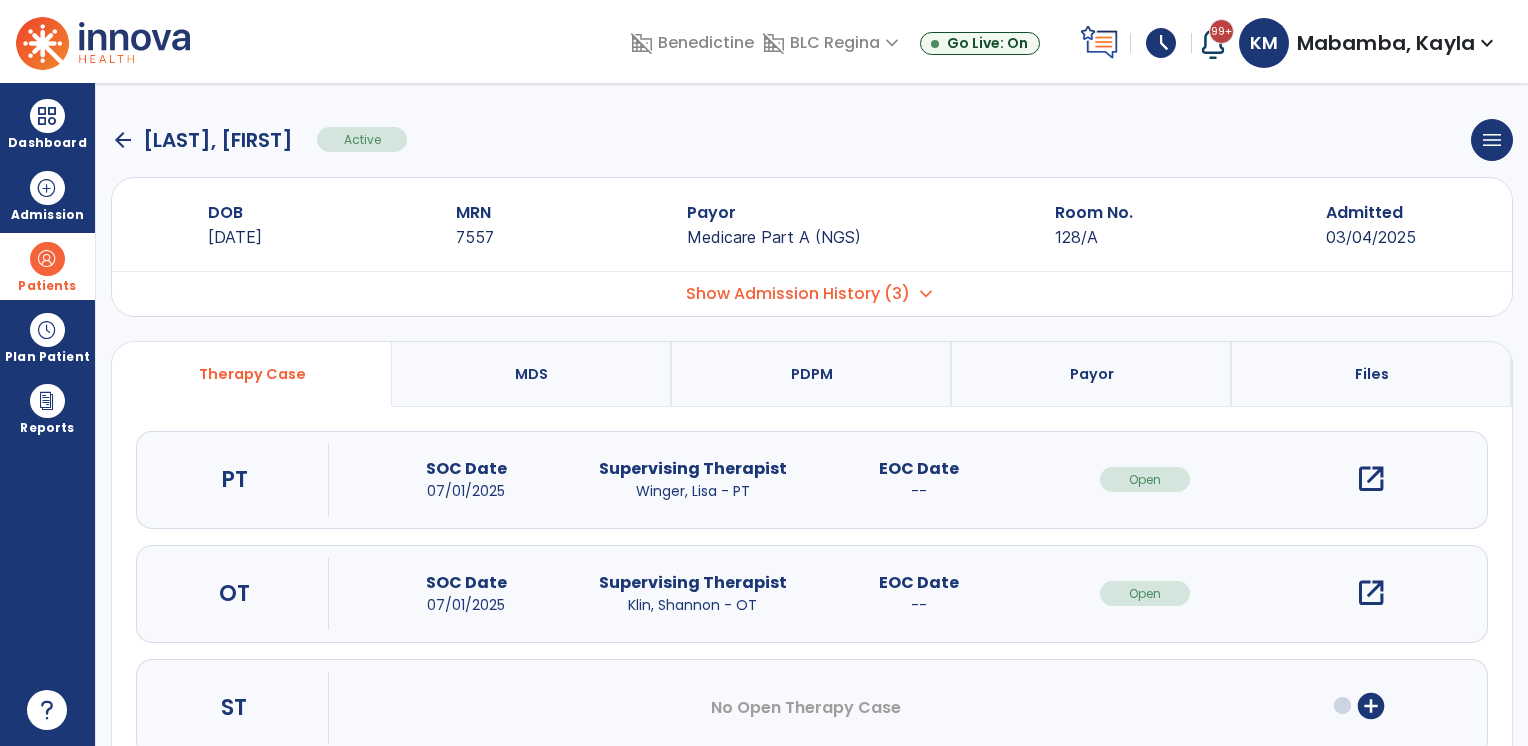 click on "open_in_new" at bounding box center [1371, 479] 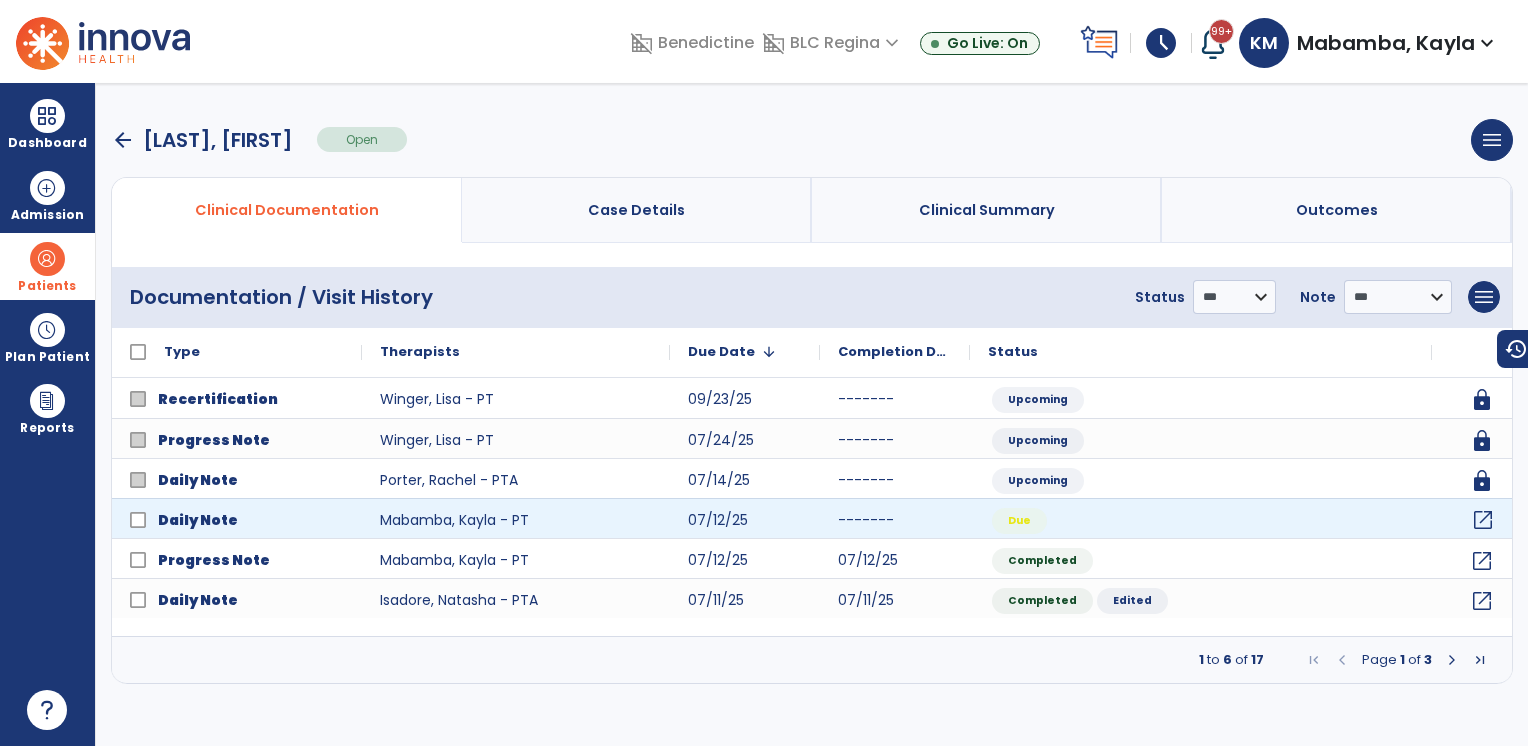 click on "open_in_new" 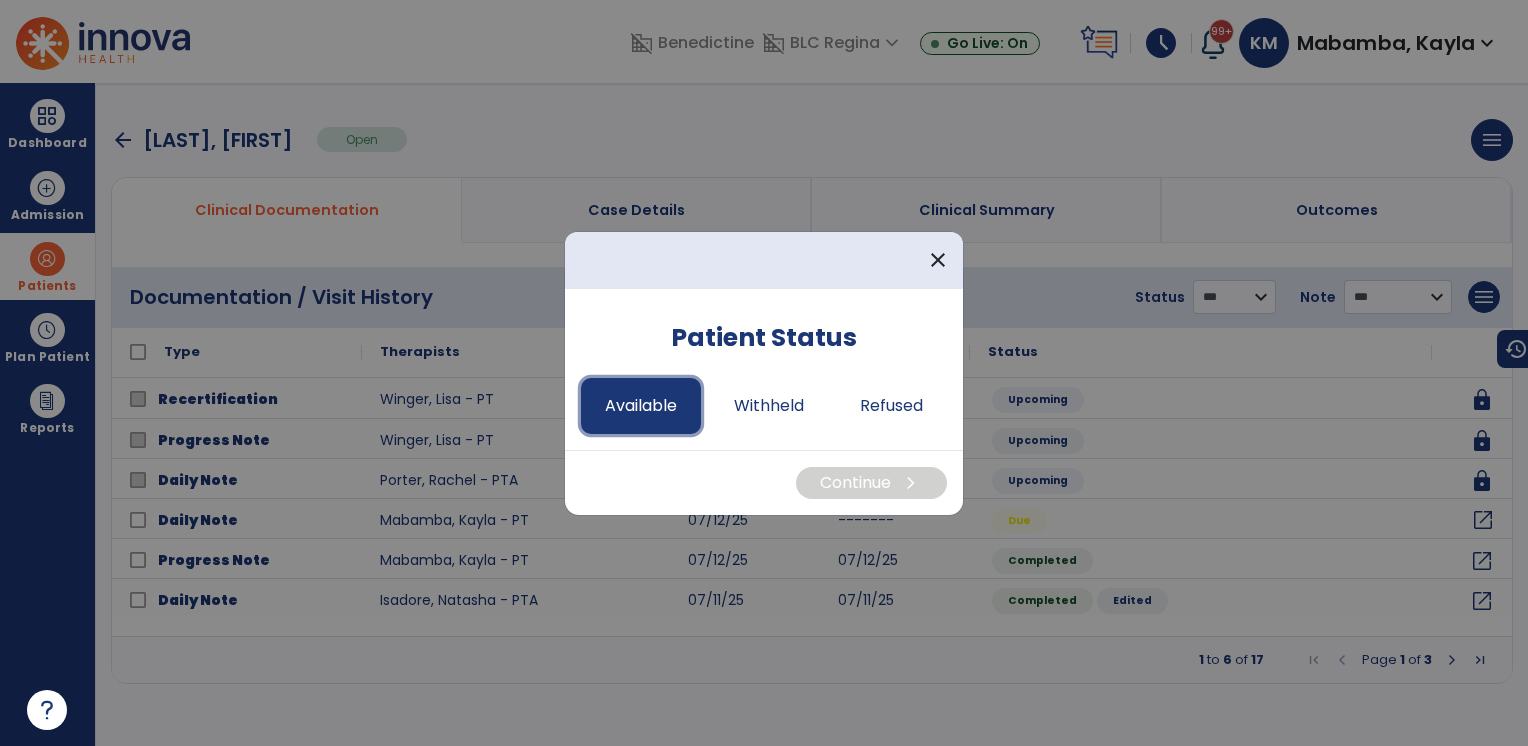 click on "Available" at bounding box center [641, 406] 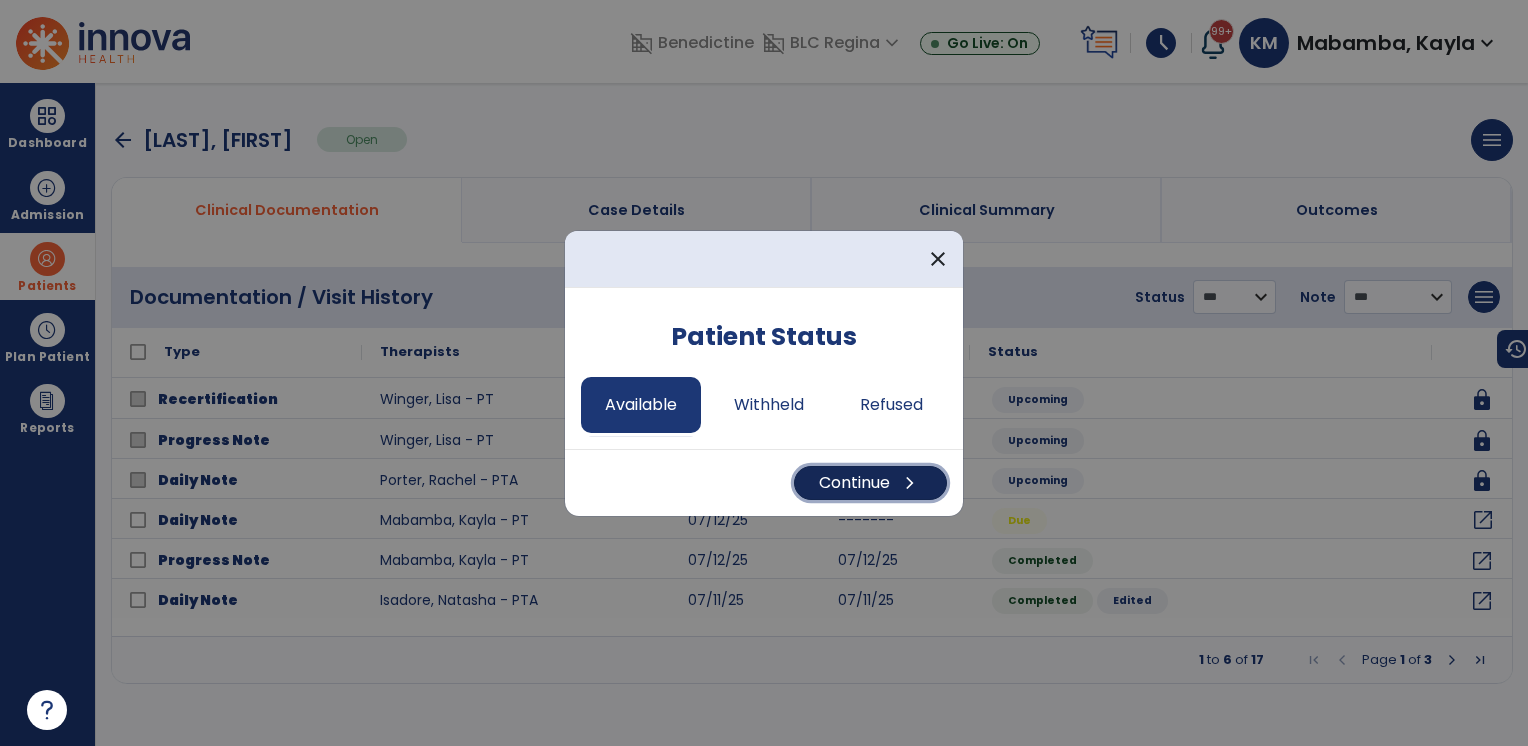 click on "Continue   chevron_right" at bounding box center (870, 483) 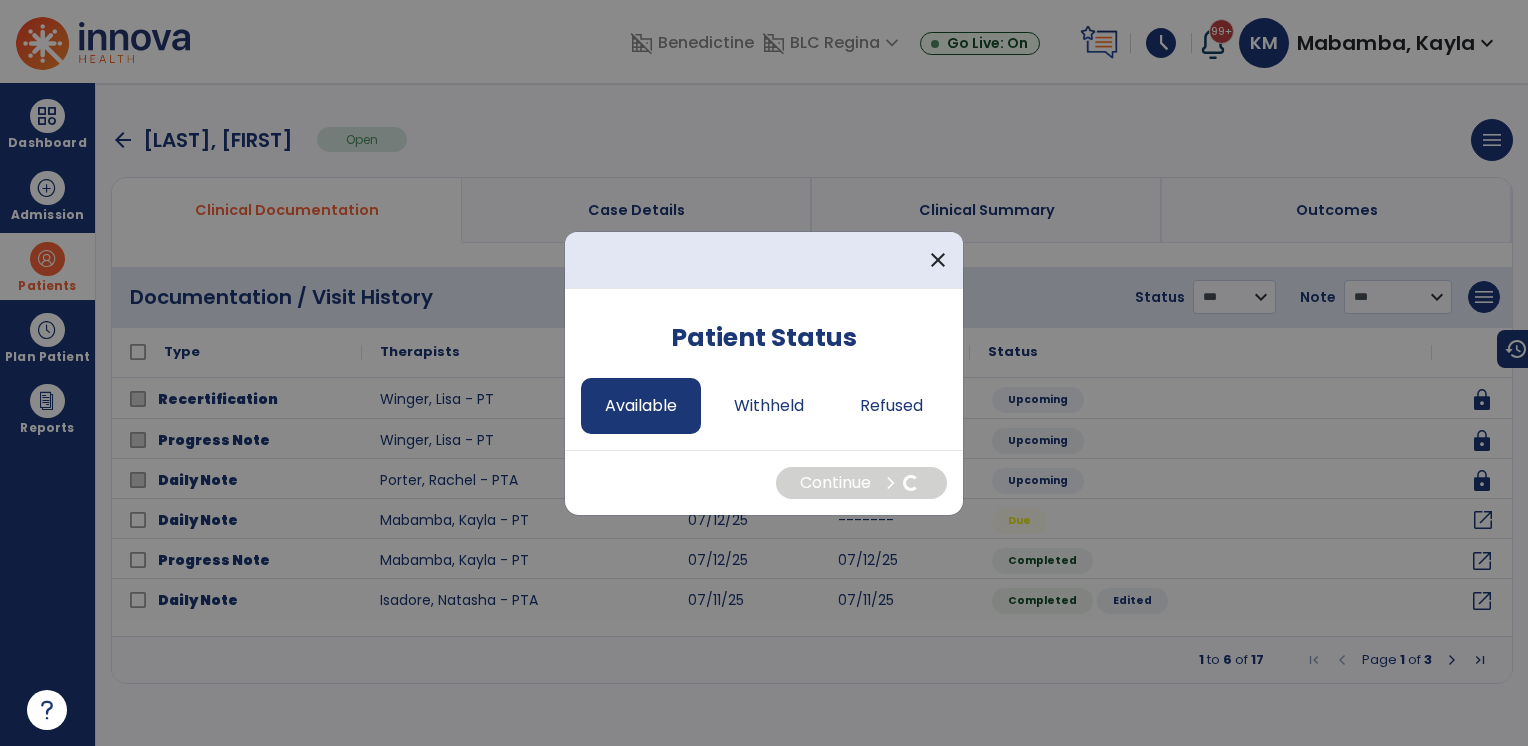 select on "*" 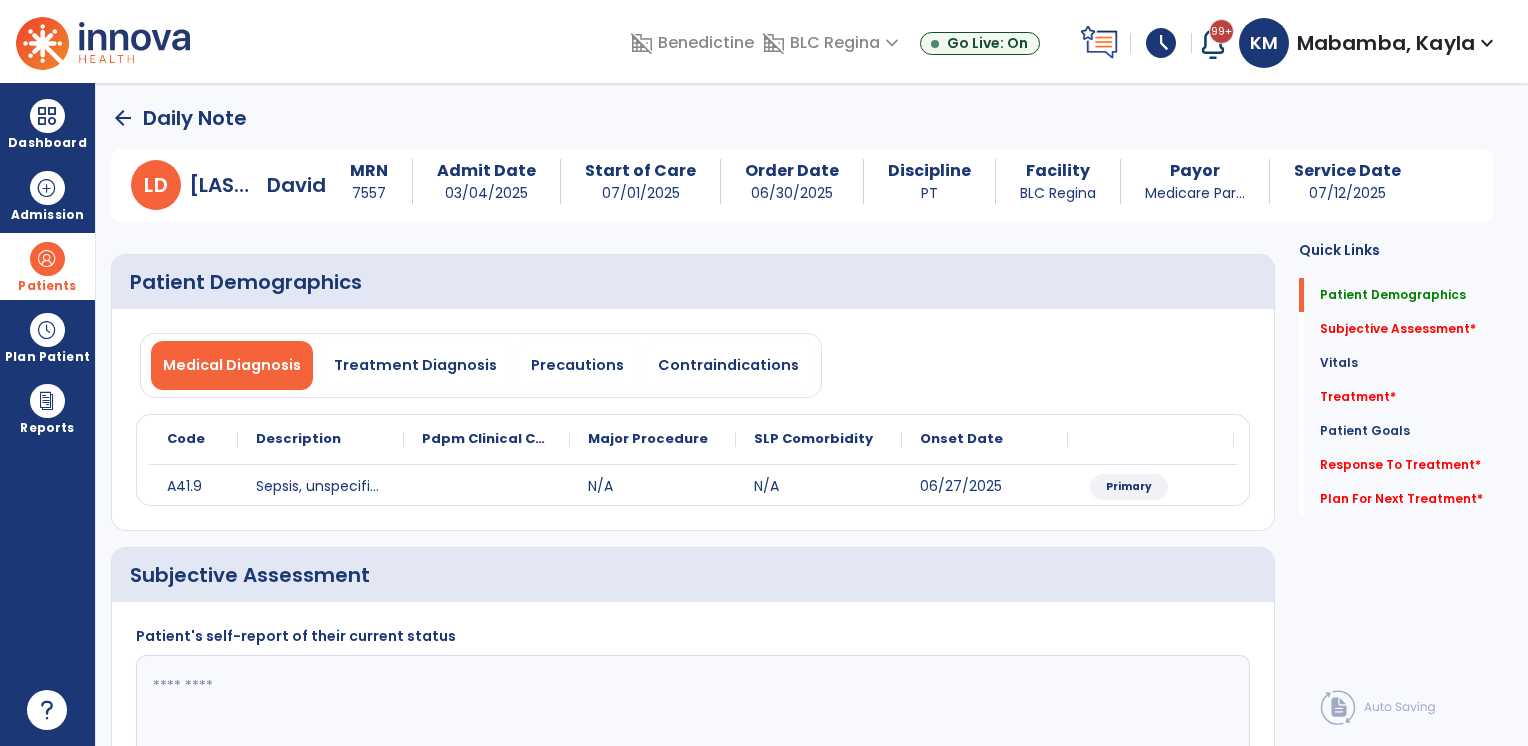 click 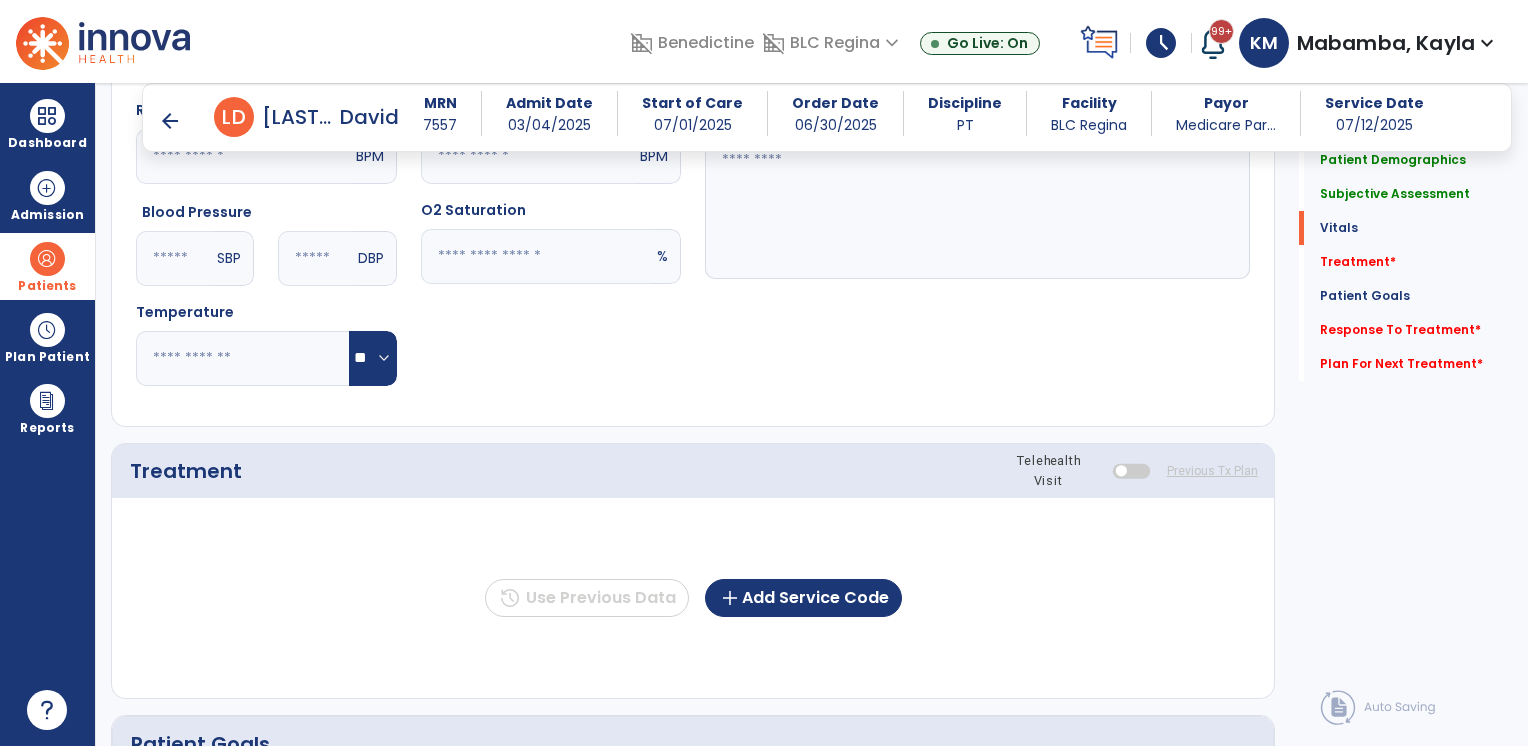 scroll, scrollTop: 807, scrollLeft: 0, axis: vertical 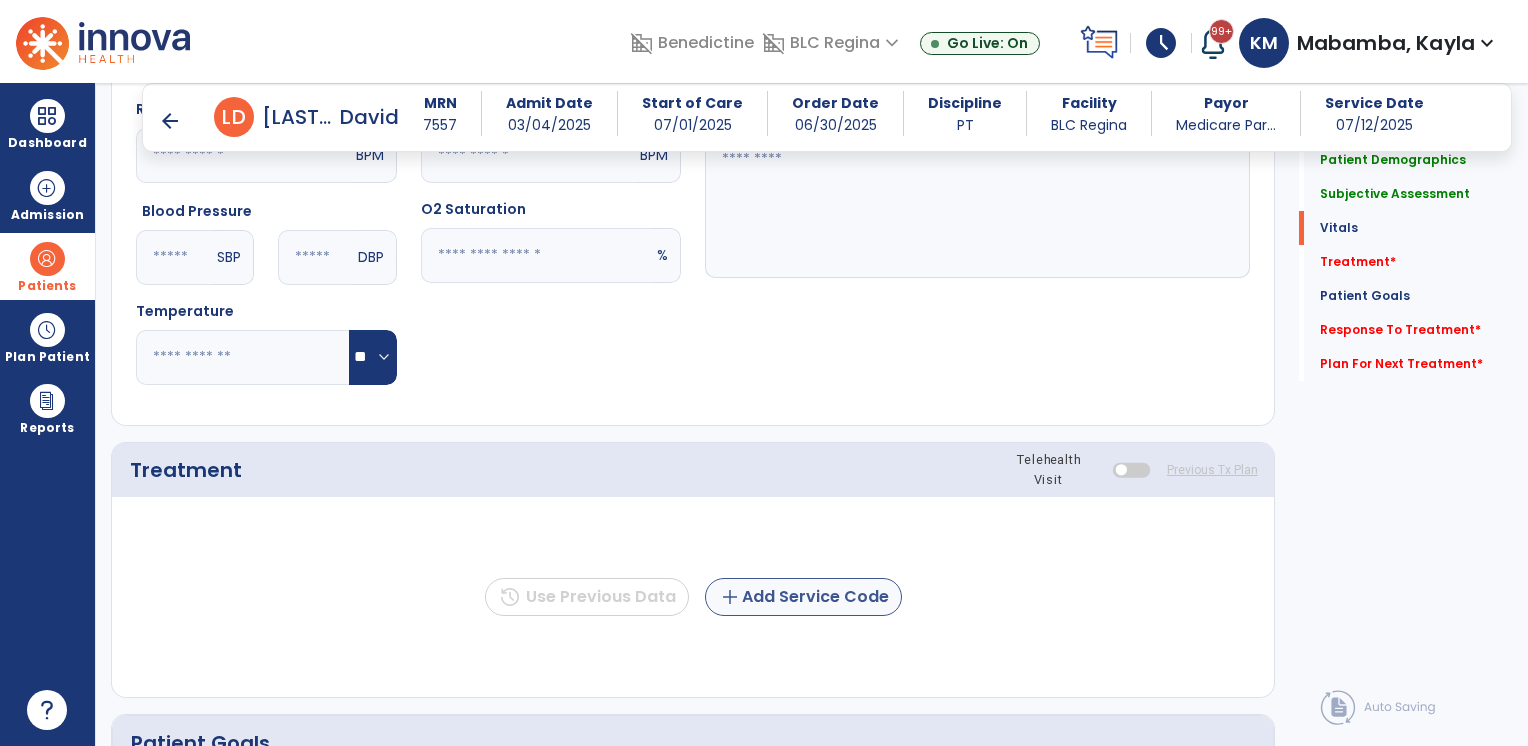 type on "**********" 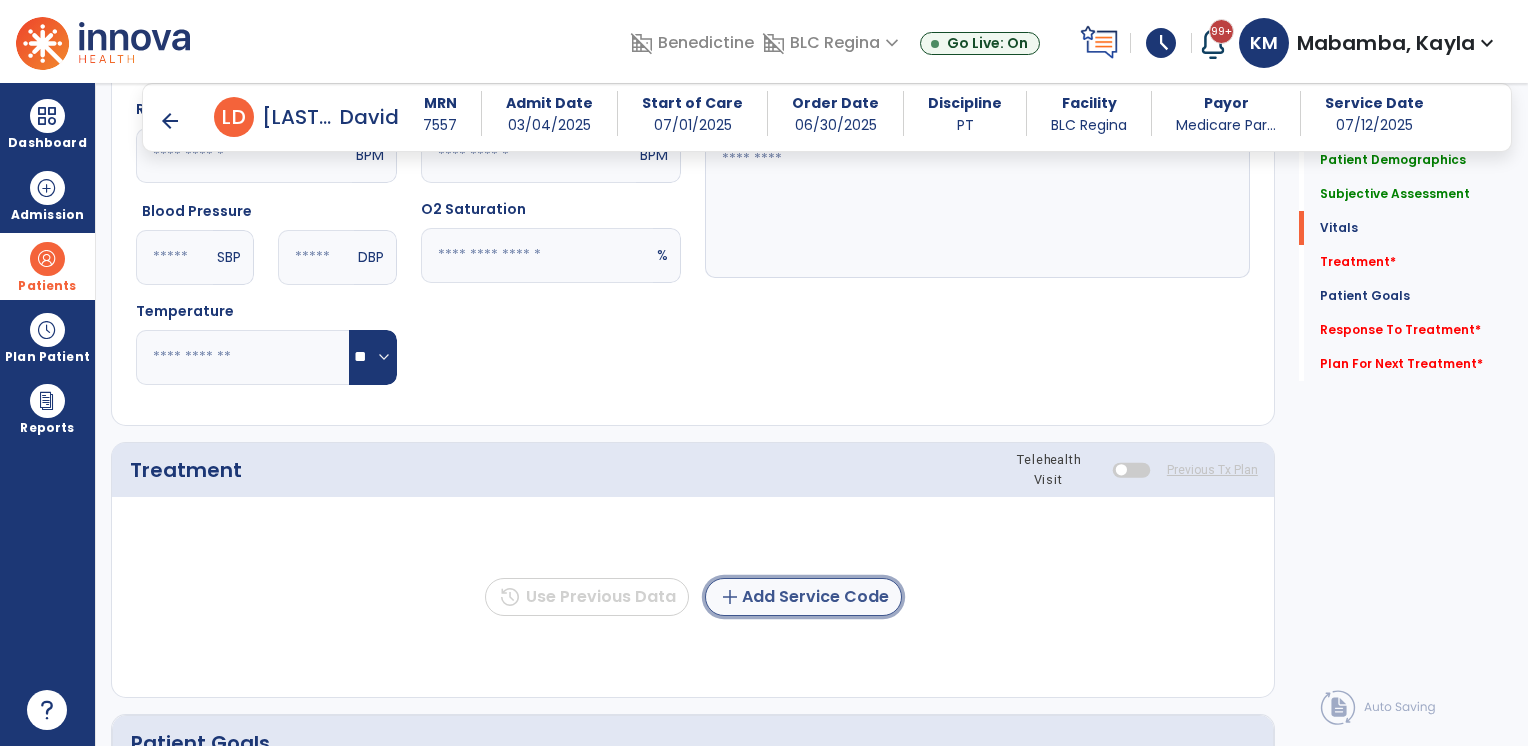 click on "add  Add Service Code" 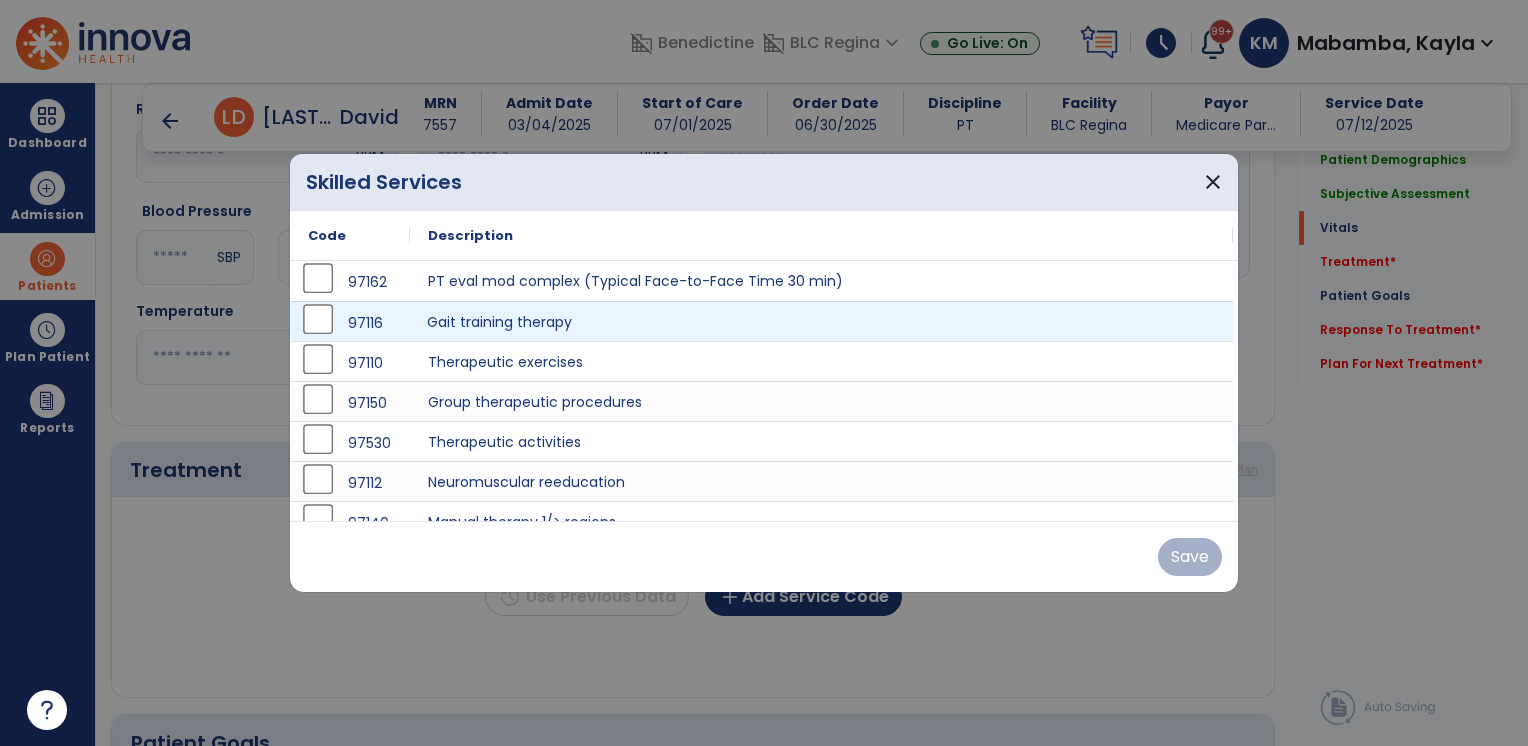 click on "Gait training therapy" at bounding box center [821, 321] 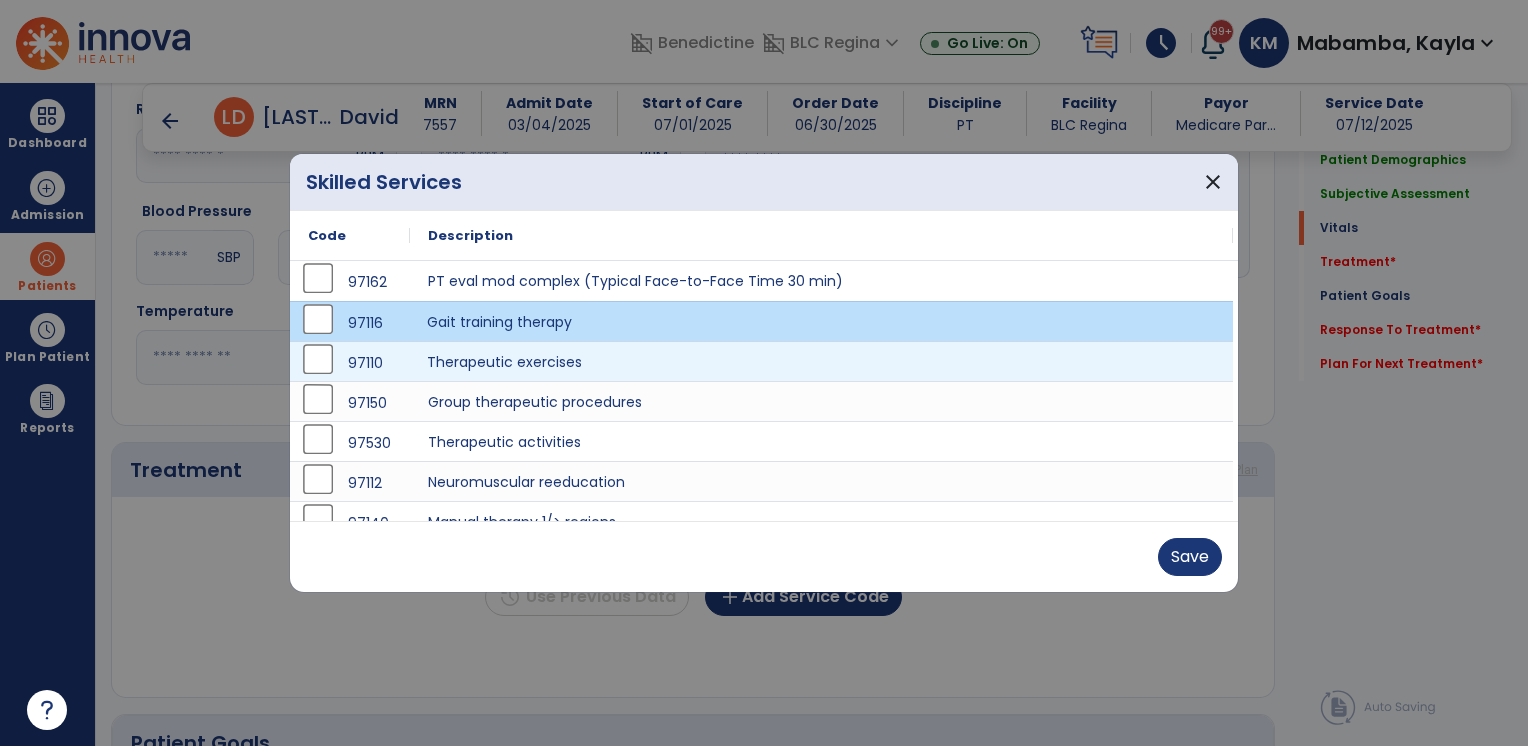 click on "Therapeutic exercises" at bounding box center (821, 361) 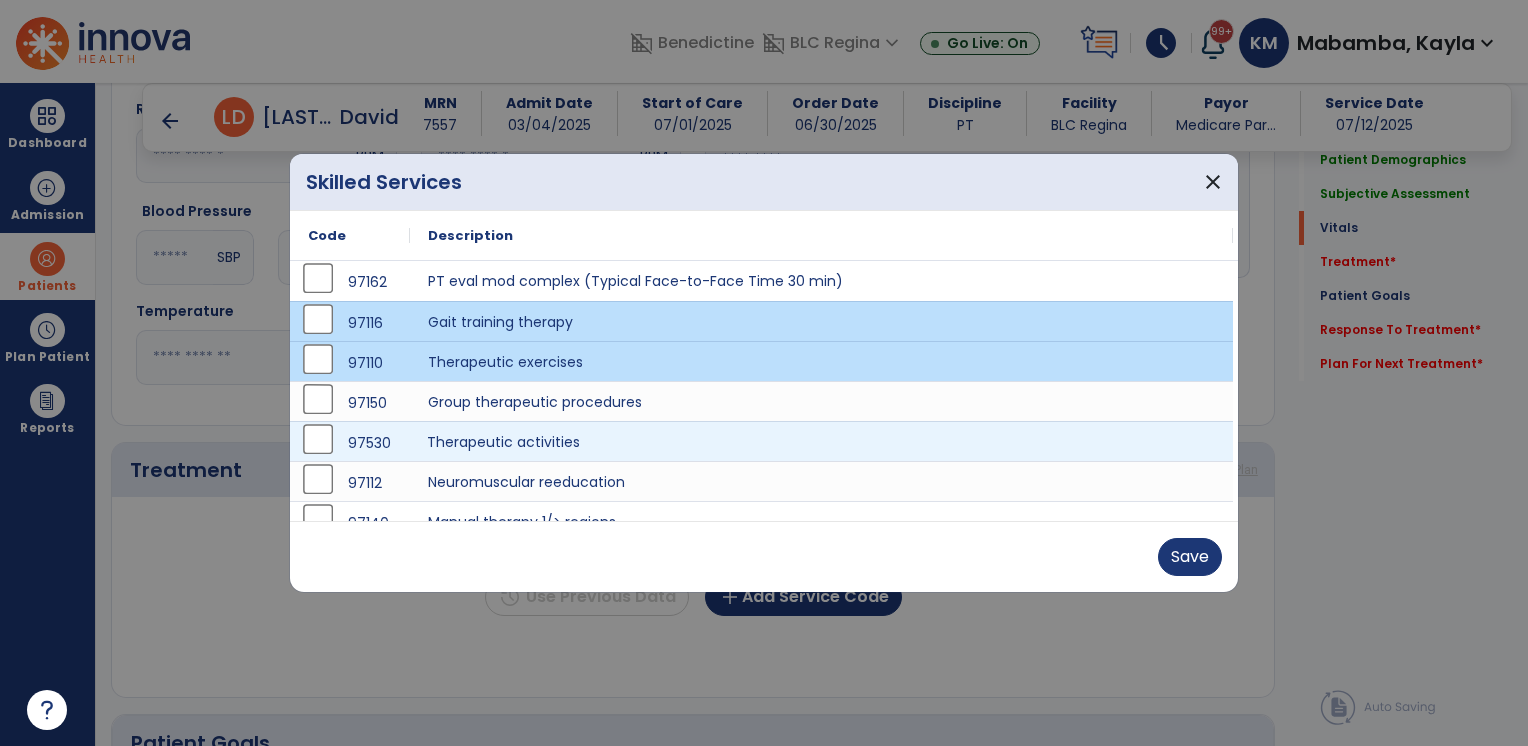 click on "Therapeutic activities" at bounding box center [821, 441] 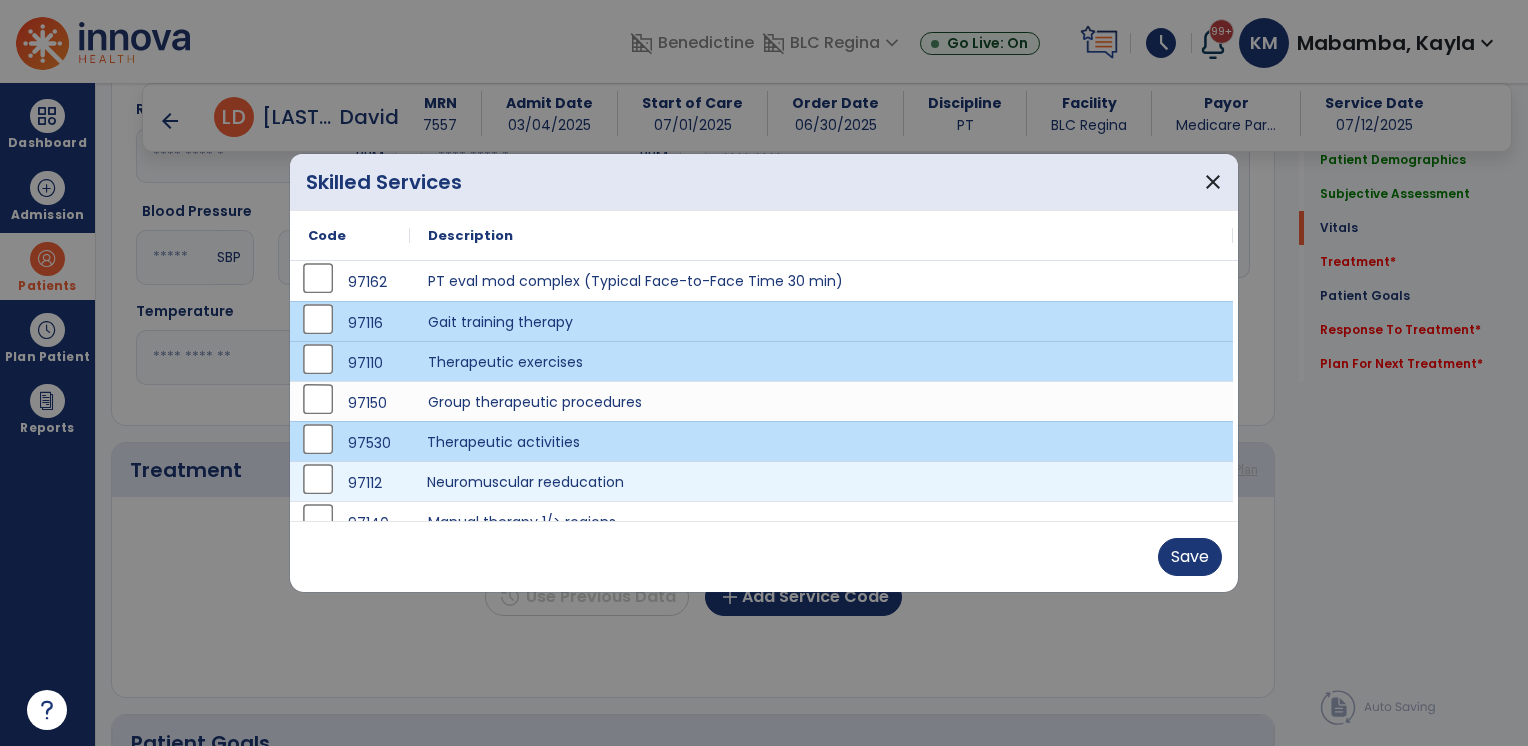 click on "Neuromuscular reeducation" at bounding box center (821, 481) 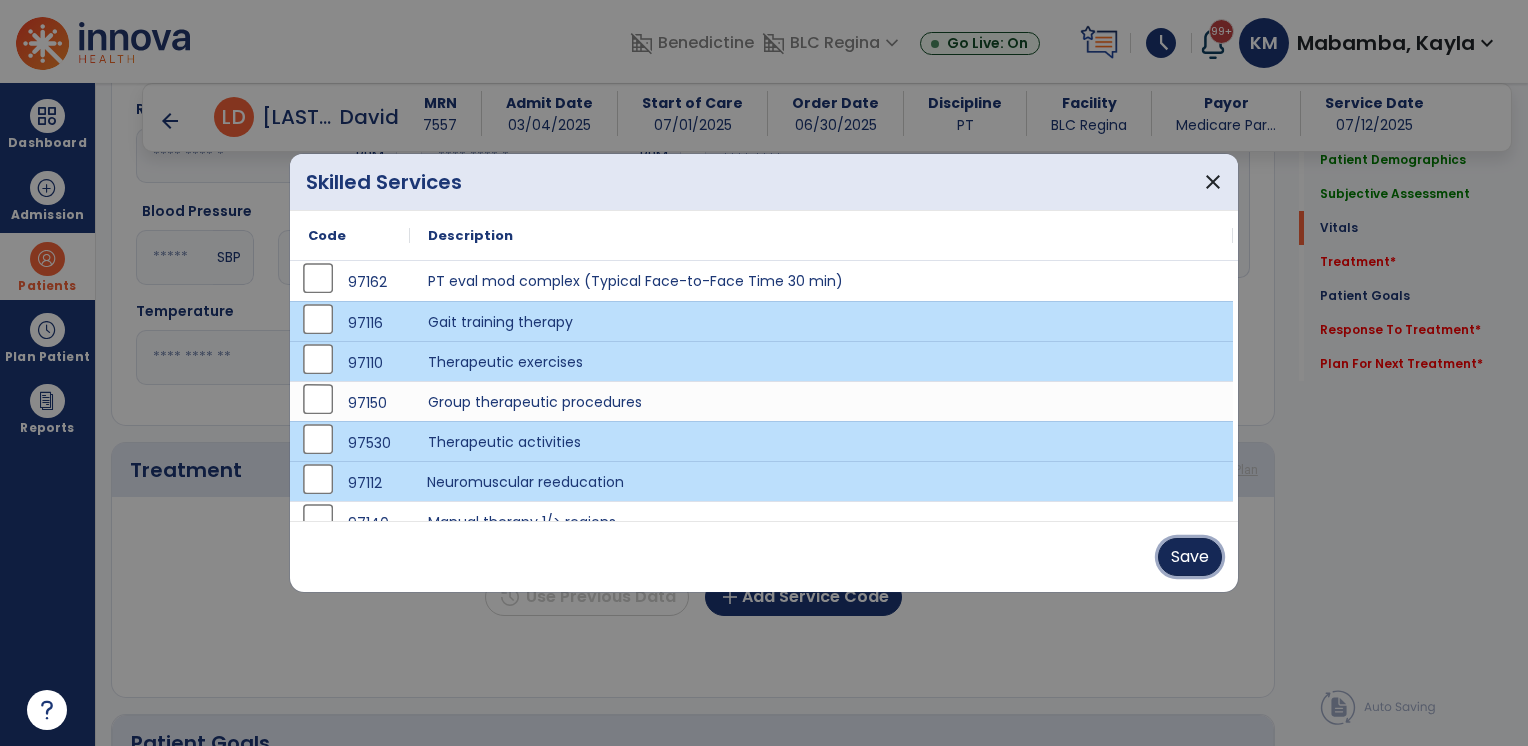 click on "Save" at bounding box center (1190, 557) 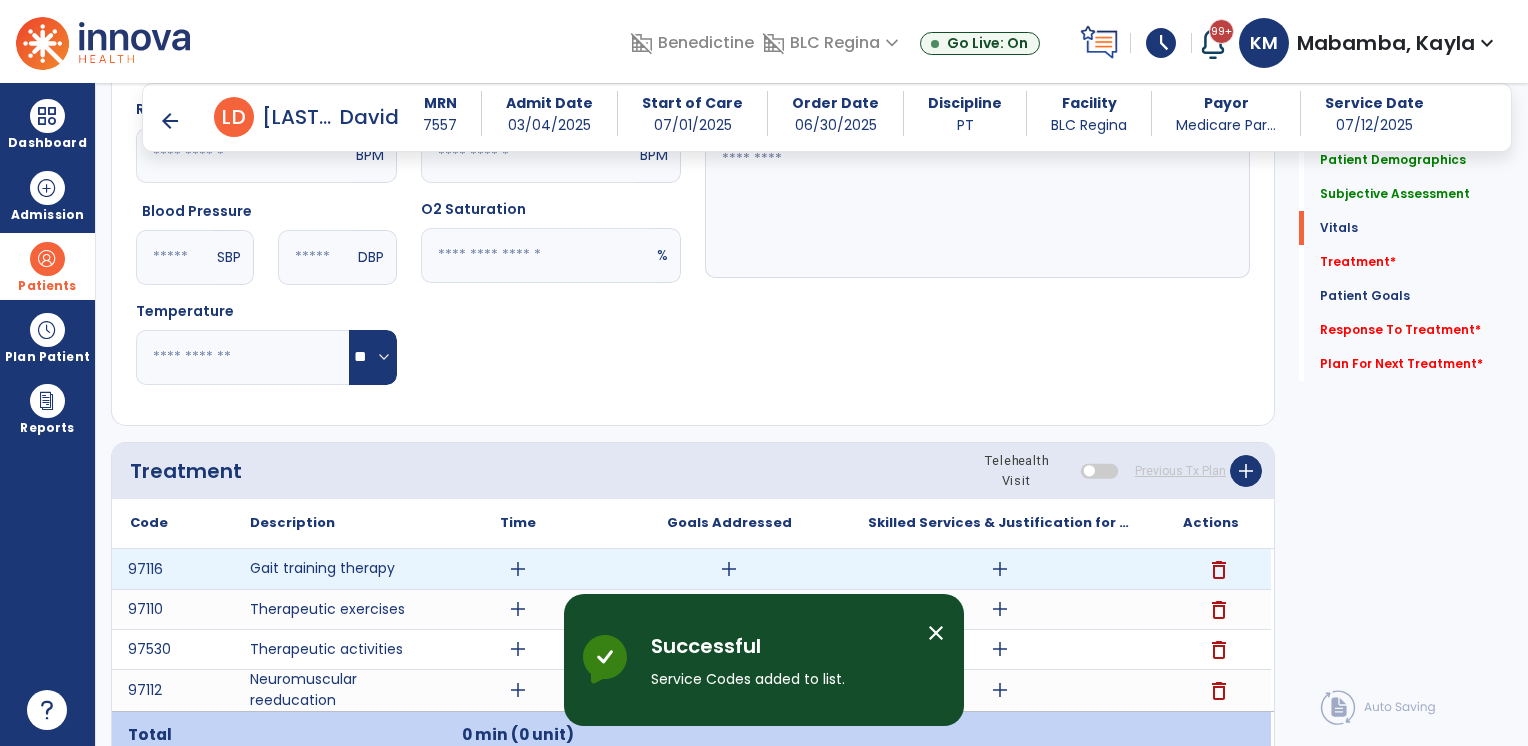 click on "add" at bounding box center (518, 569) 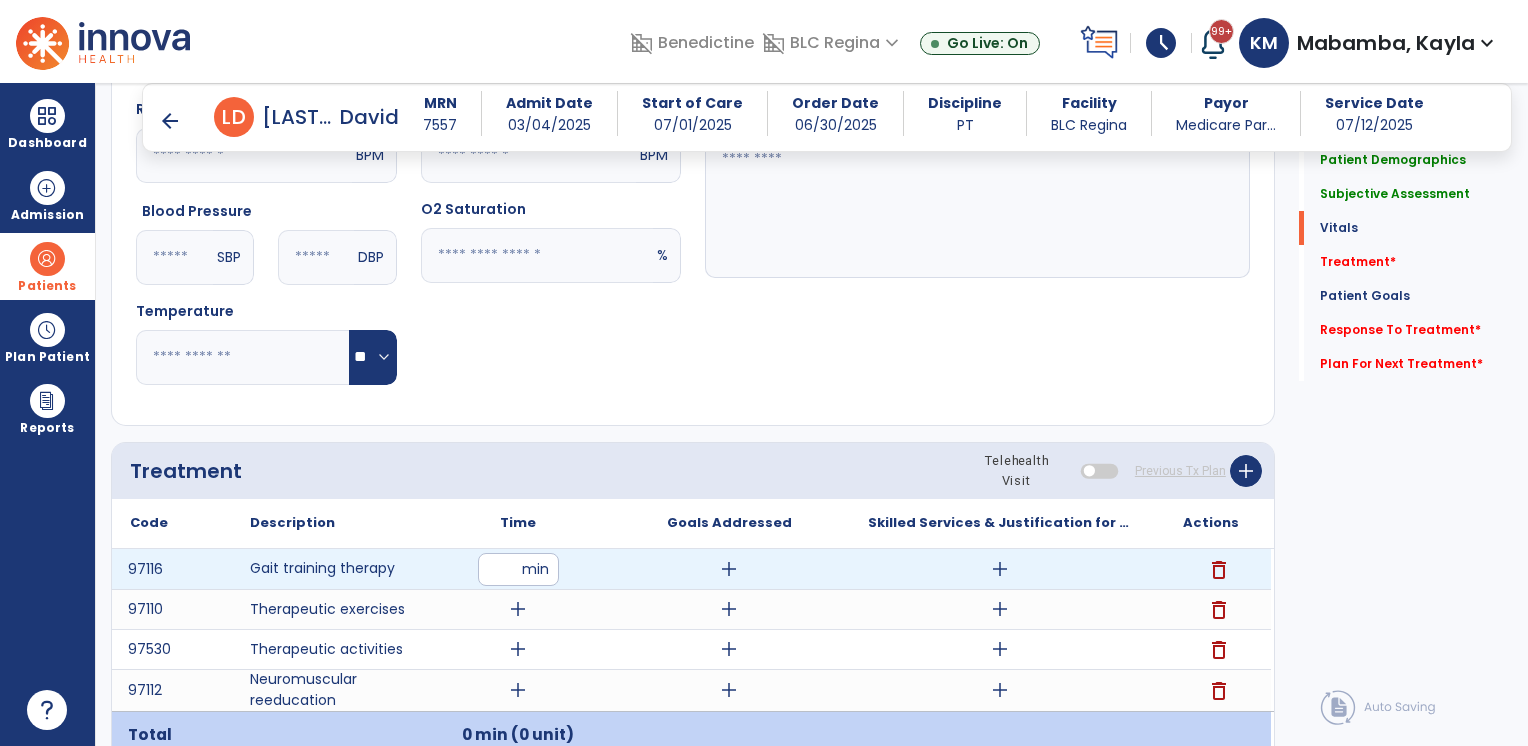 type on "*" 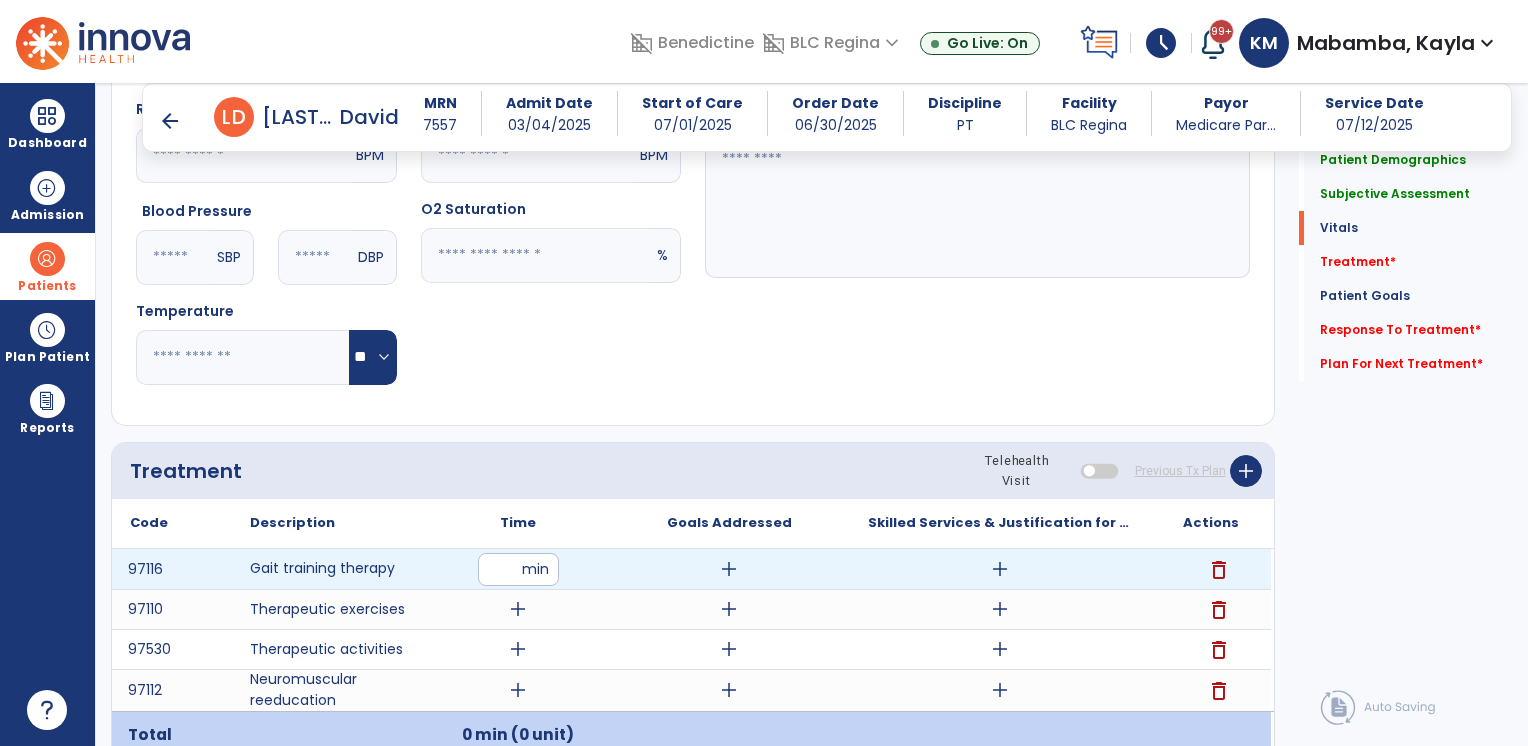 type on "*" 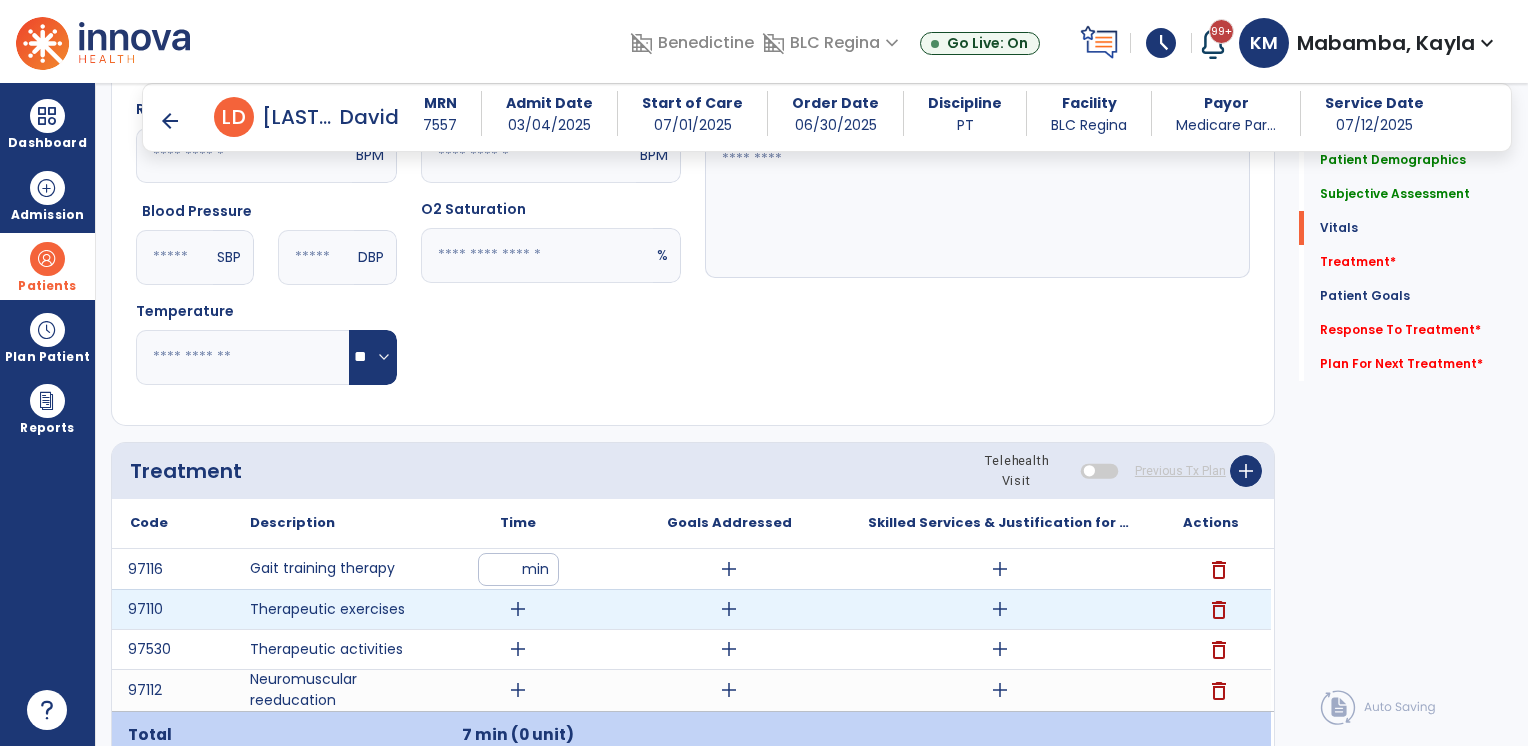 click on "add" at bounding box center (518, 609) 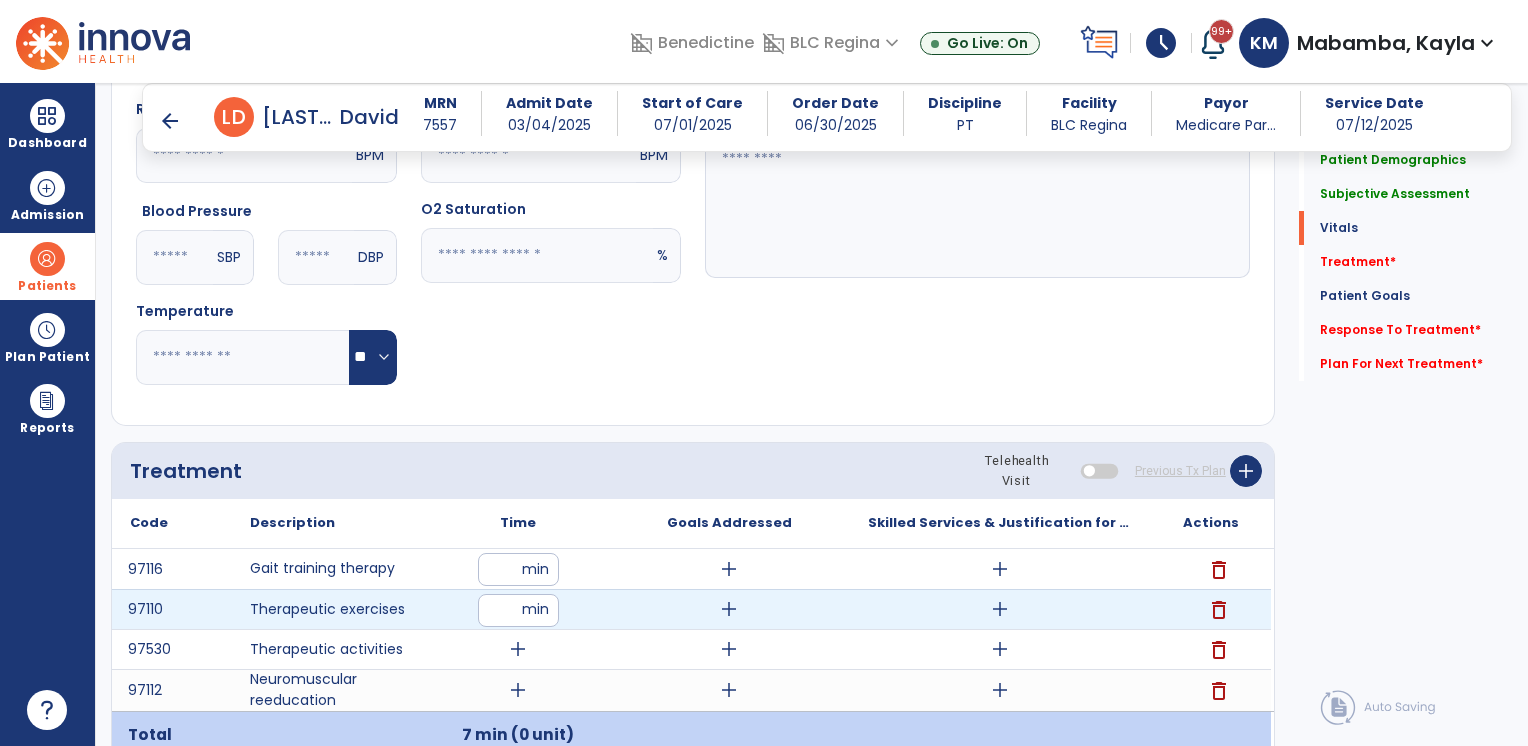 type on "**" 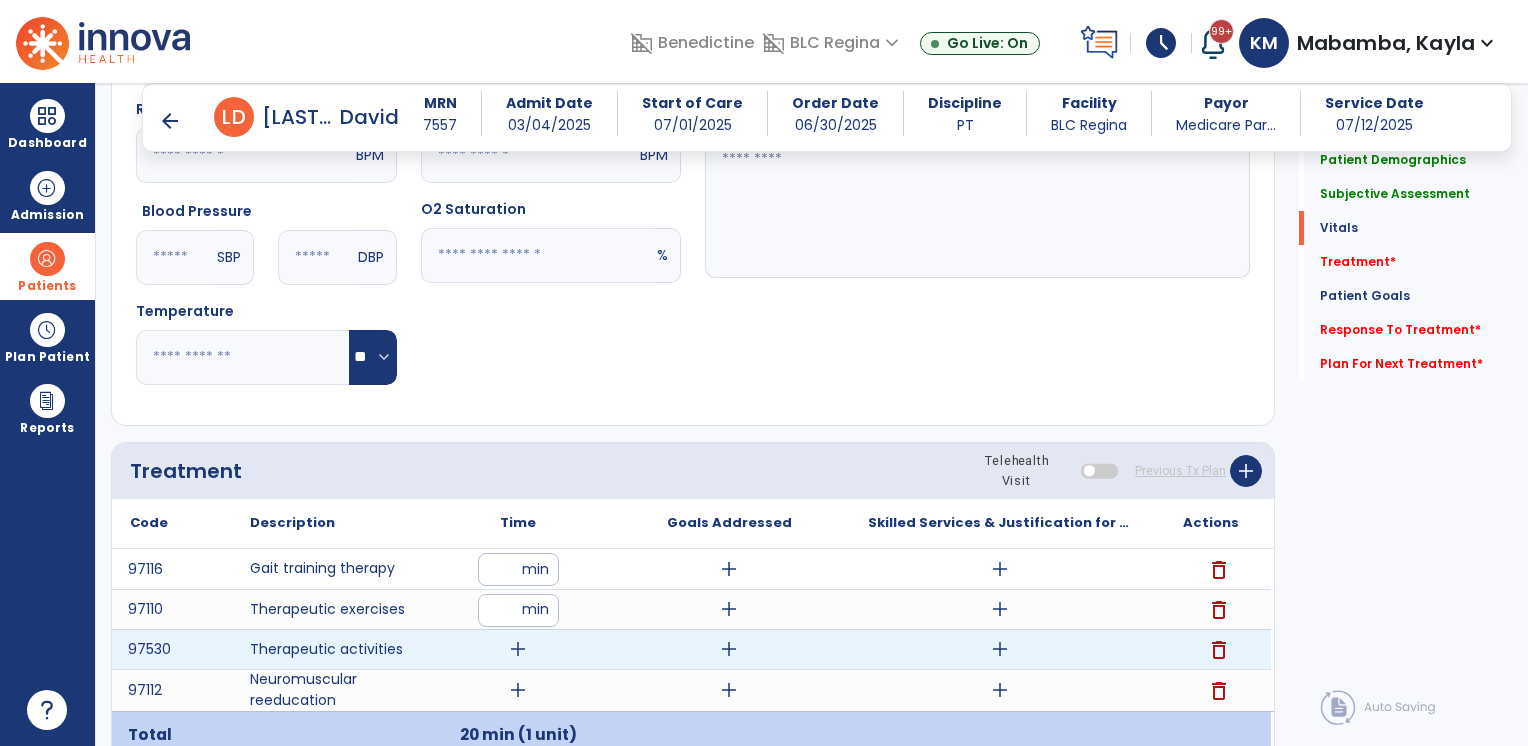 click on "add" at bounding box center [518, 649] 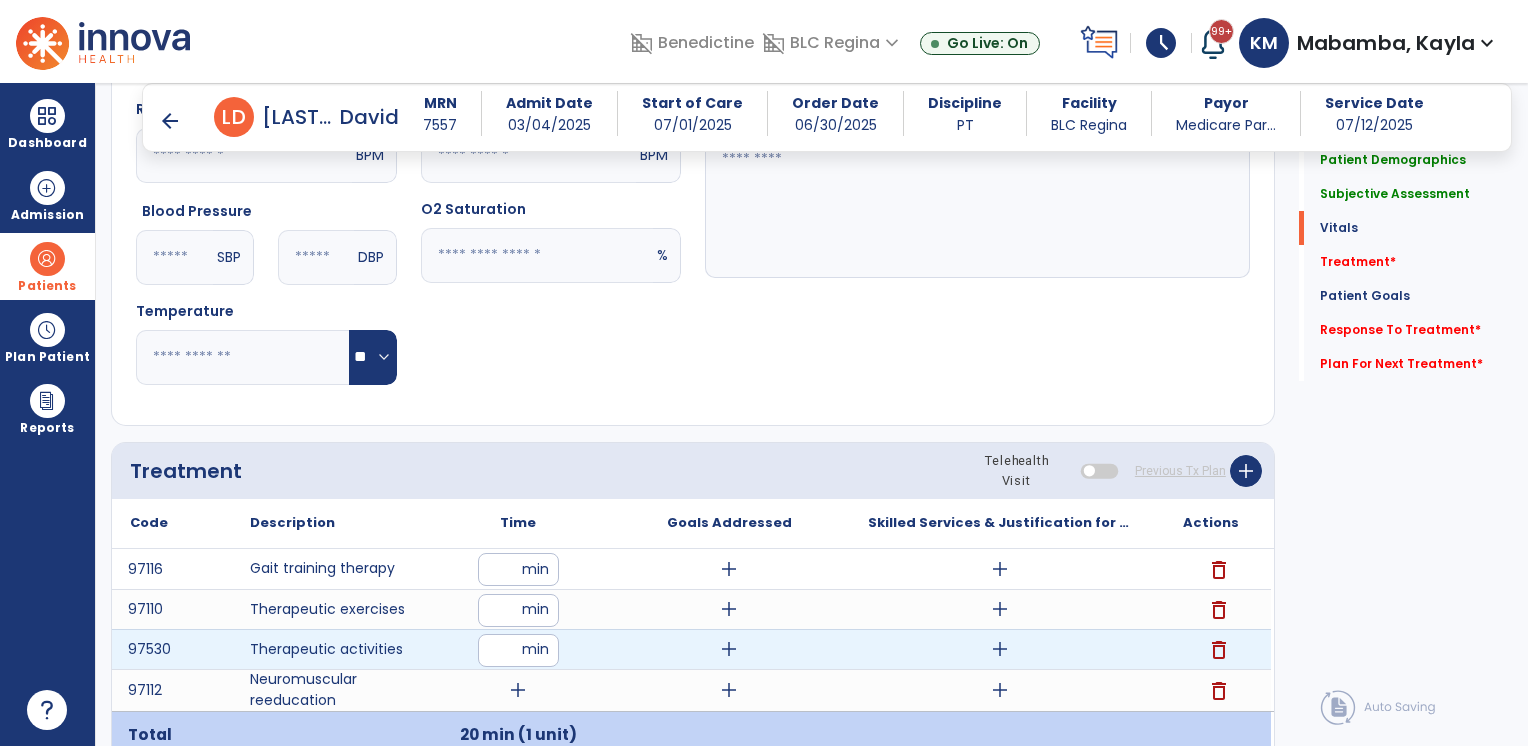 type on "**" 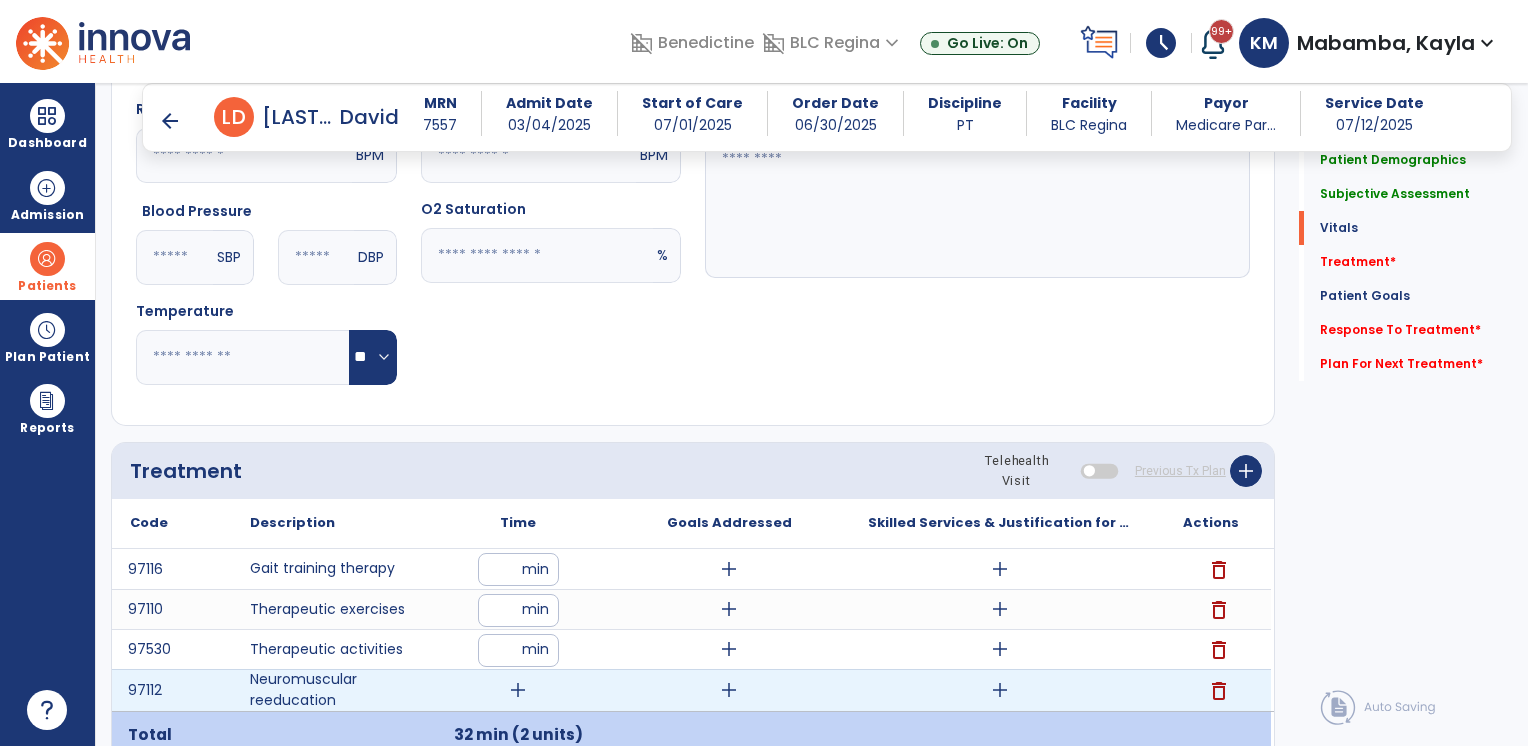 click on "add" at bounding box center [518, 690] 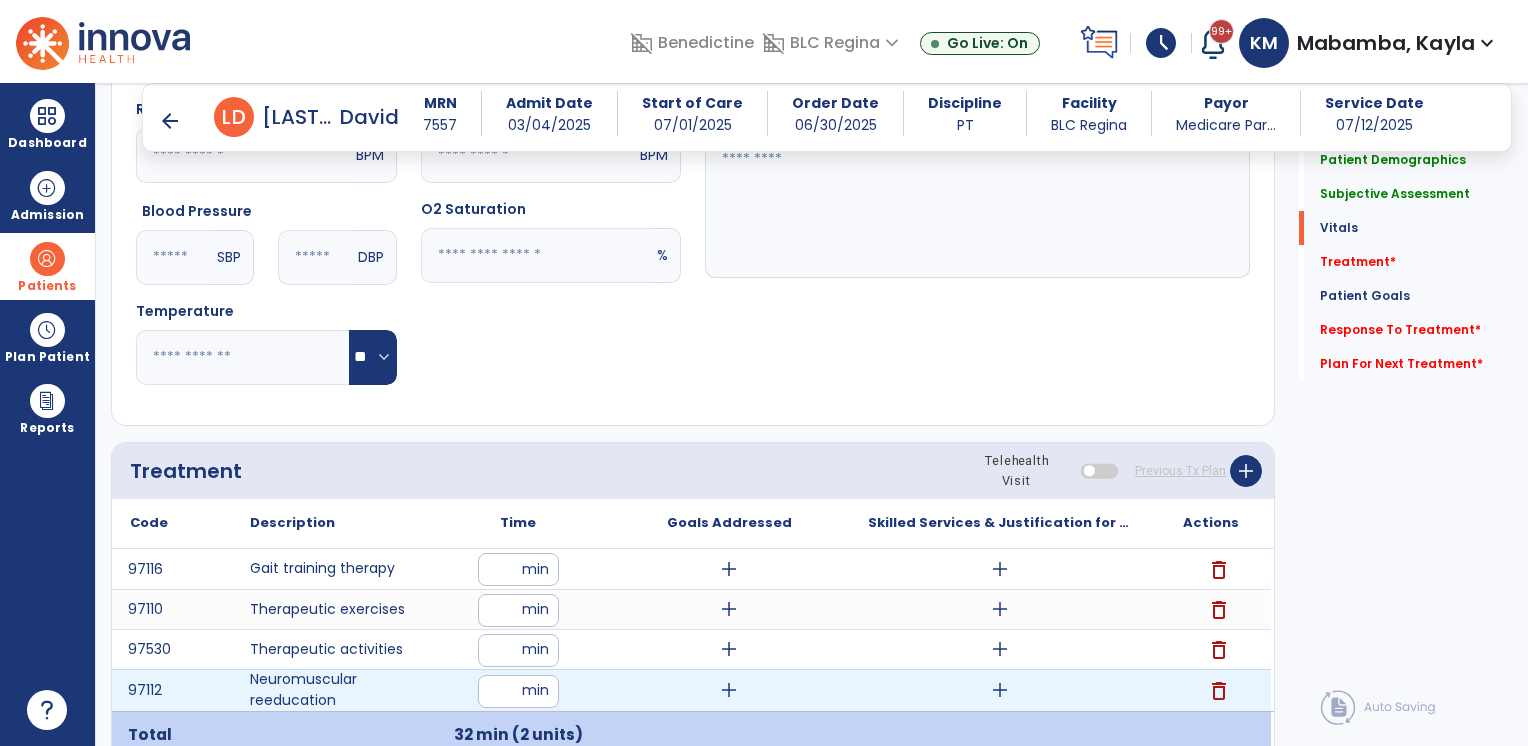 type on "**" 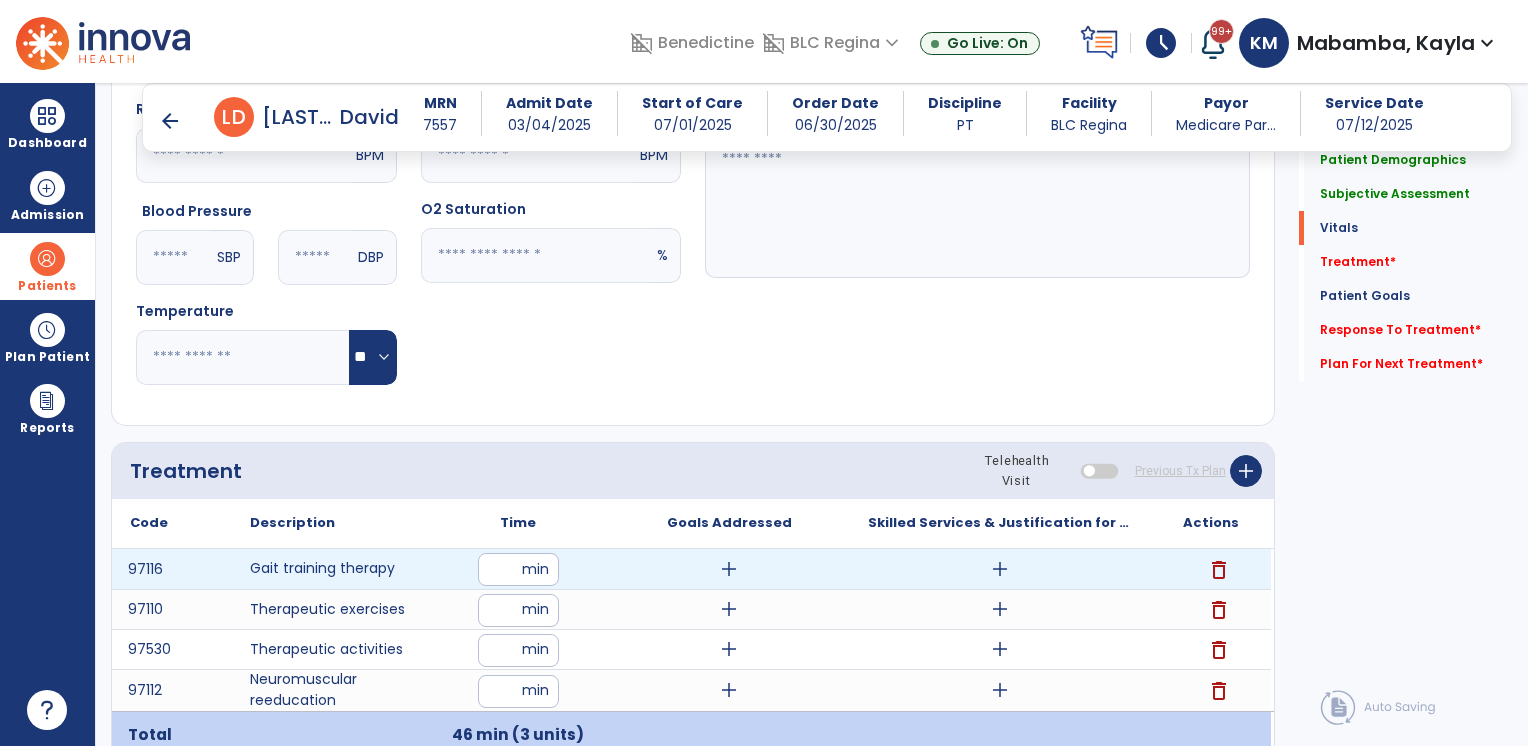 click on "add" at bounding box center [1000, 569] 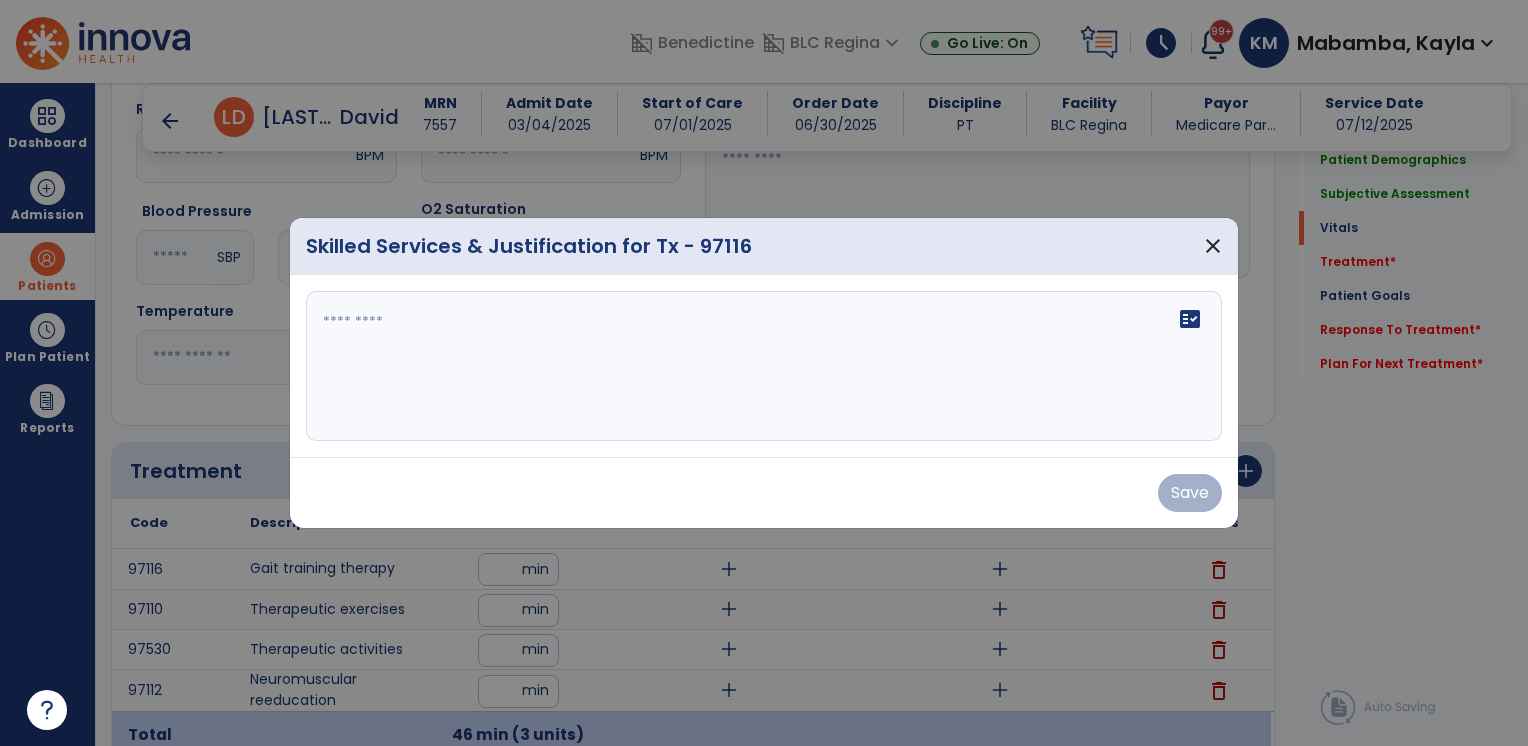 click on "fact_check" at bounding box center (764, 366) 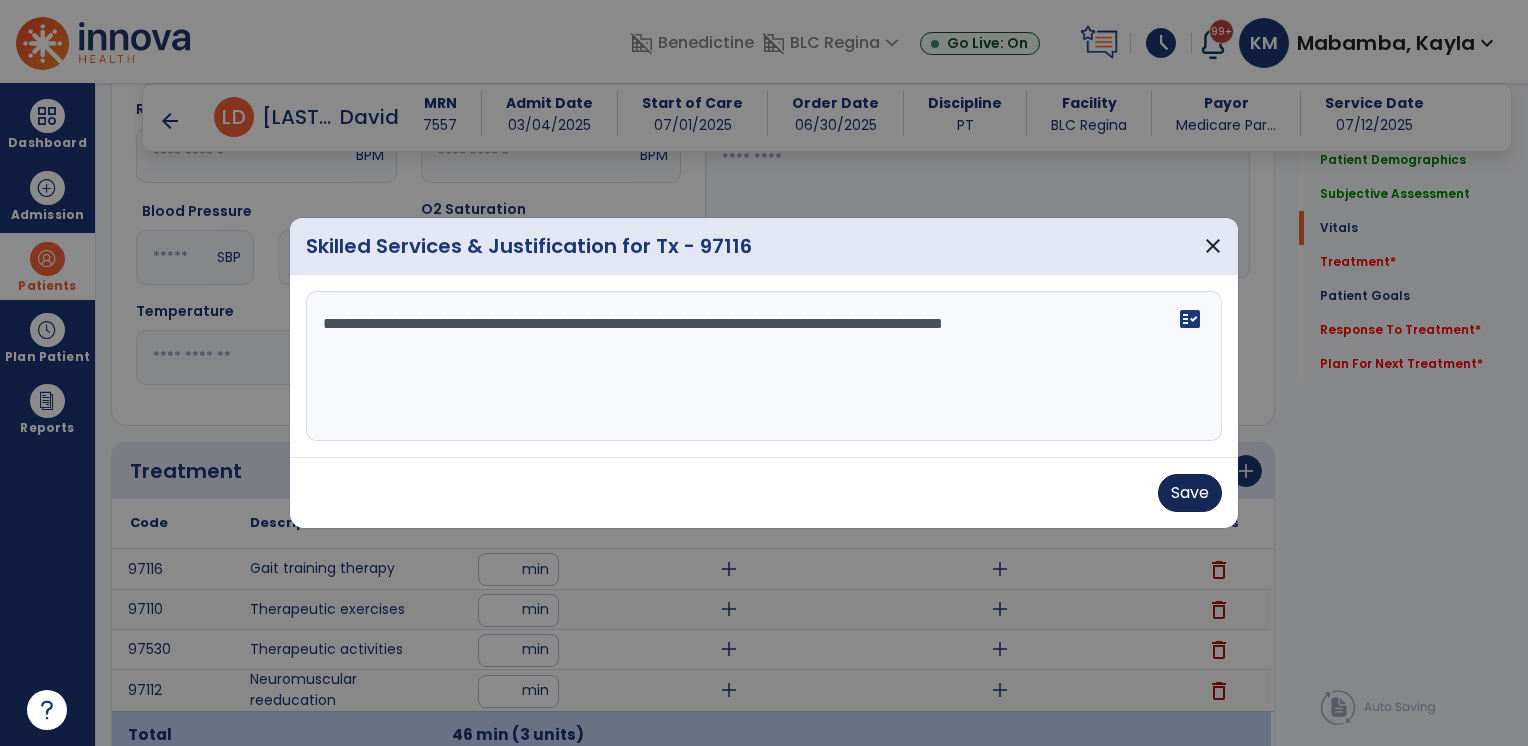 type on "**********" 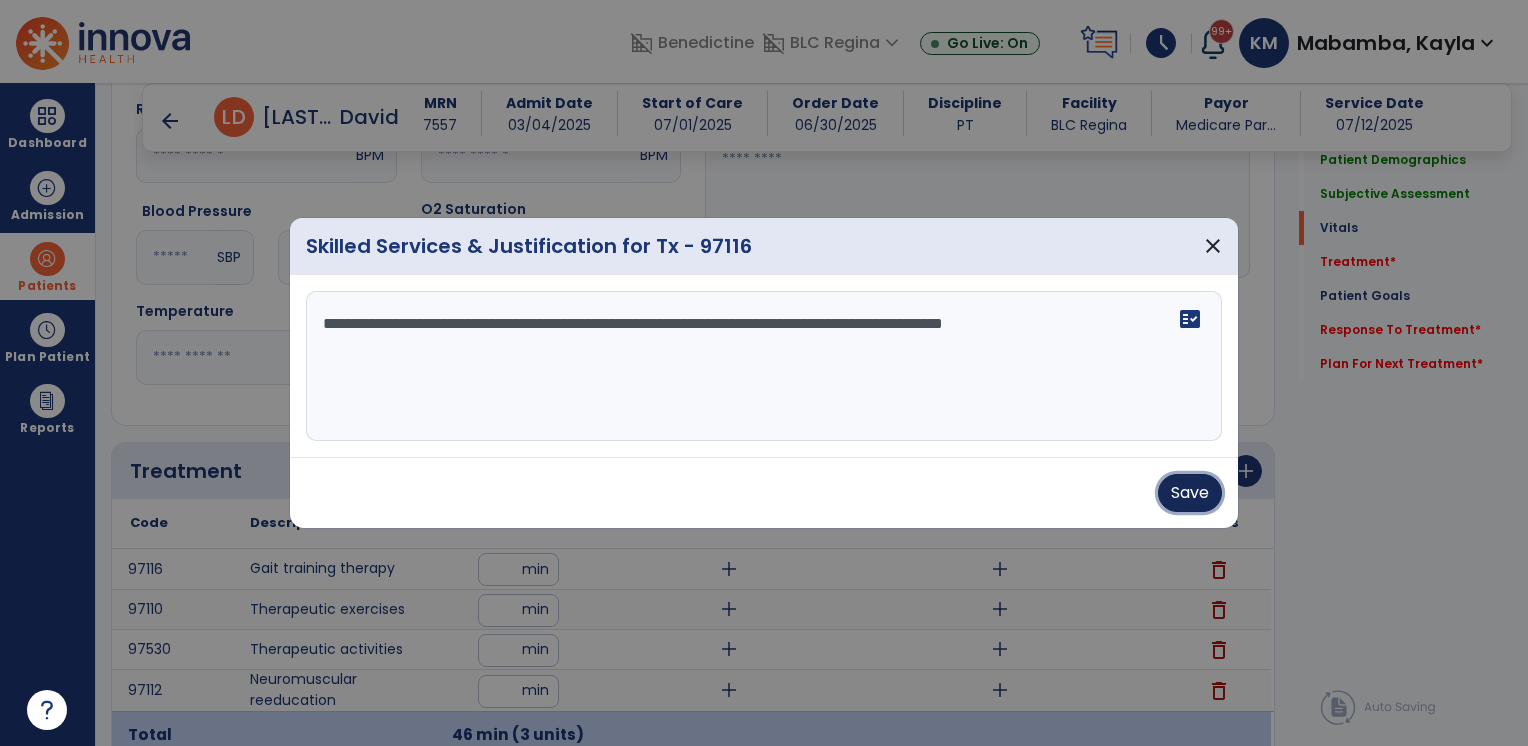click on "Save" at bounding box center (1190, 493) 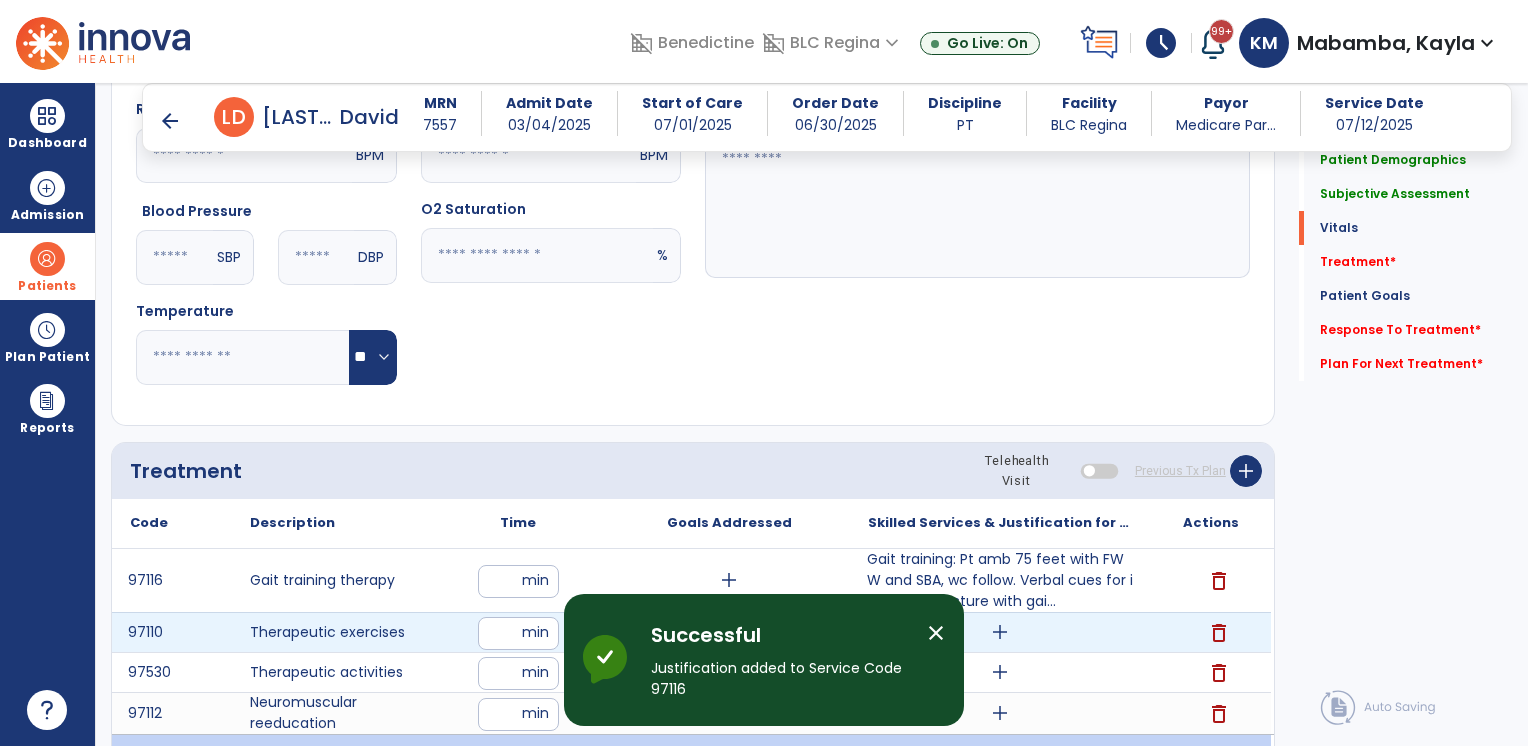 click on "add" at bounding box center (1000, 632) 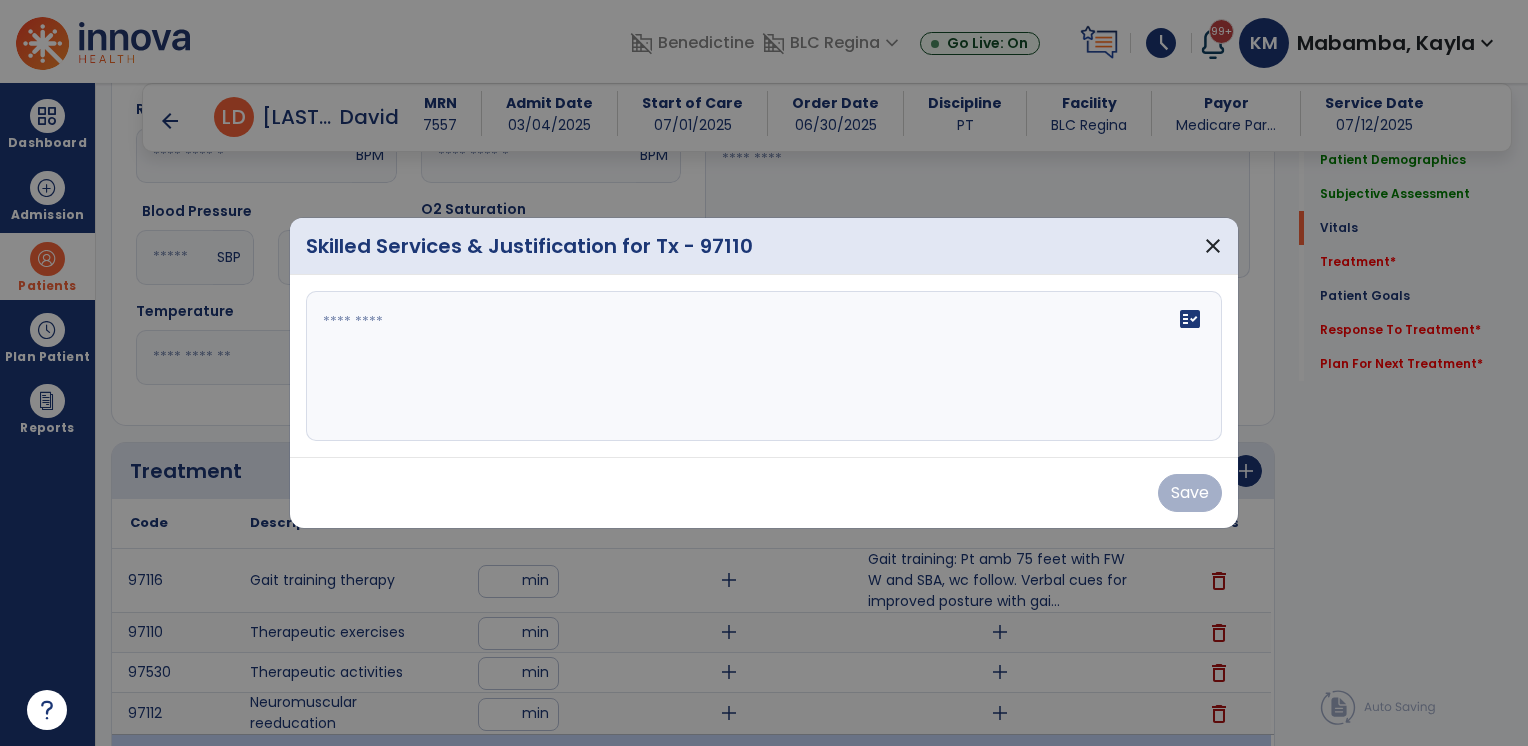 click on "Skilled Services & Justification for Tx - 97110" at bounding box center [529, 246] 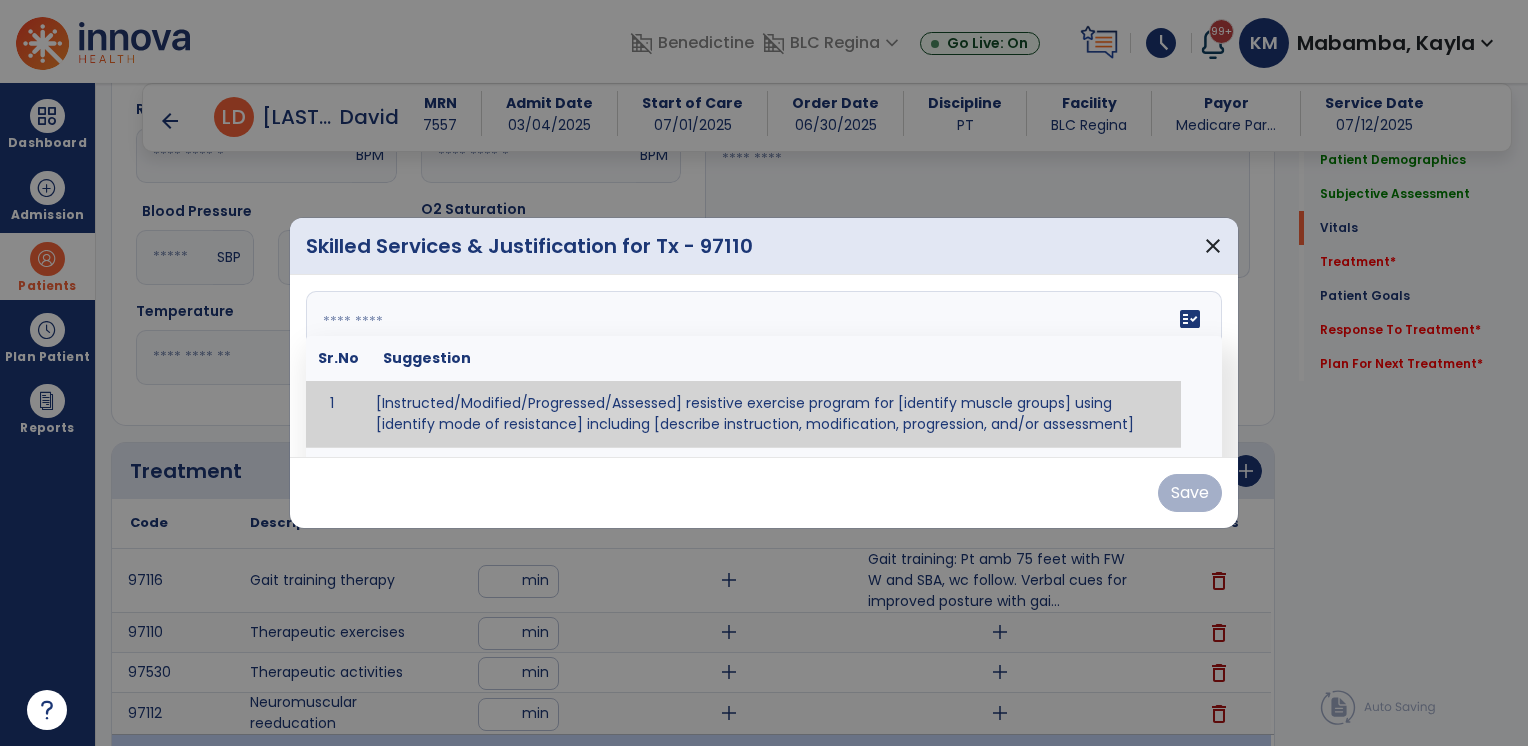 click at bounding box center [764, 366] 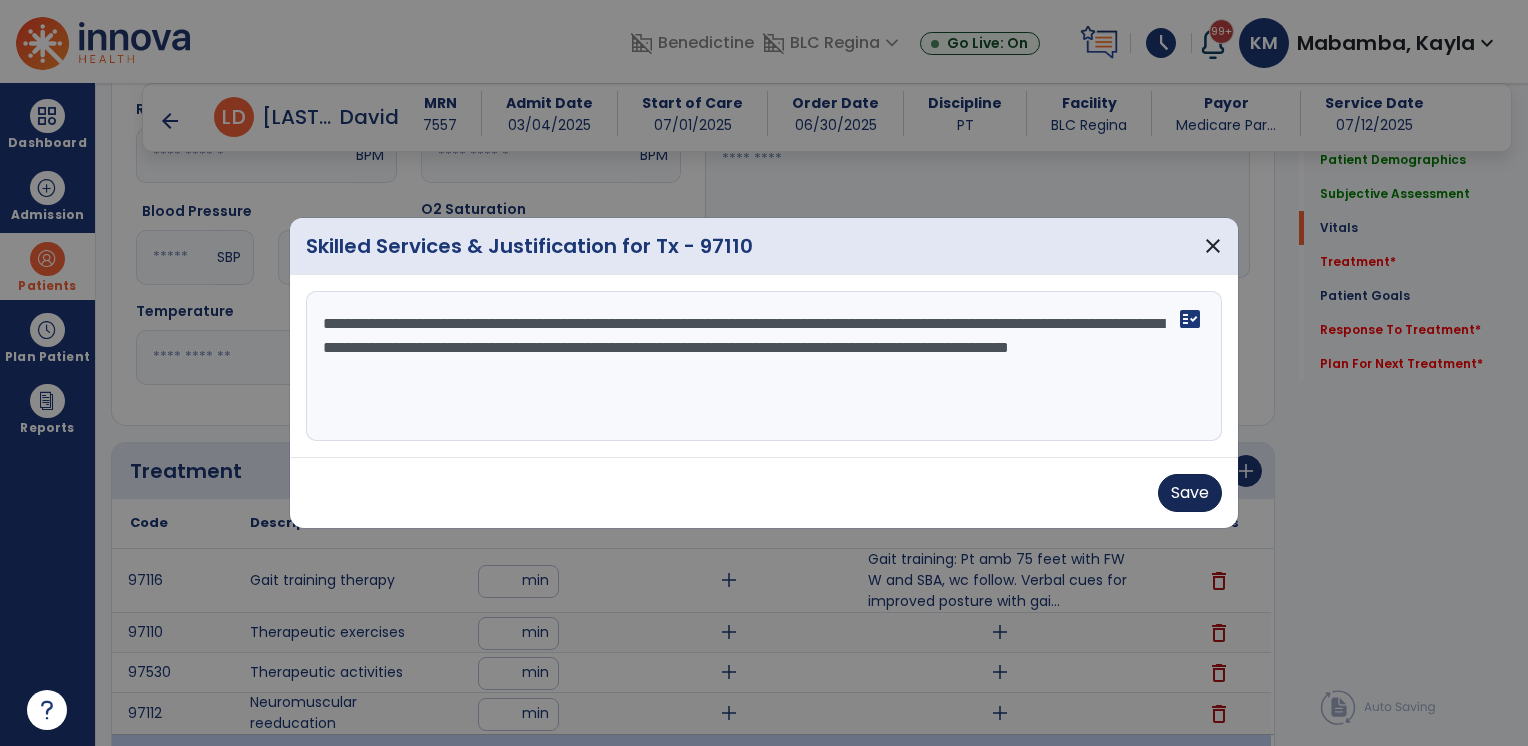 type on "**********" 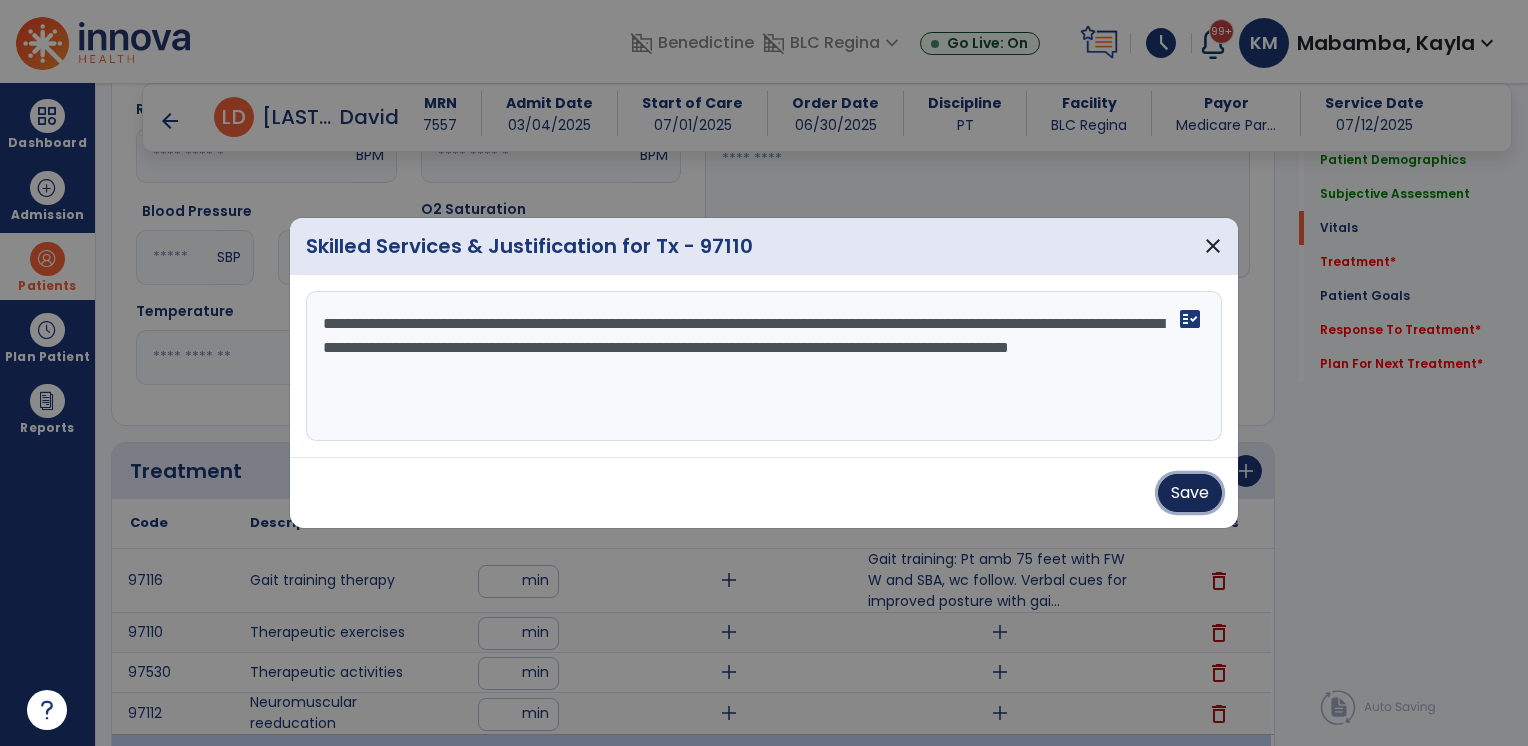 click on "Save" at bounding box center (1190, 493) 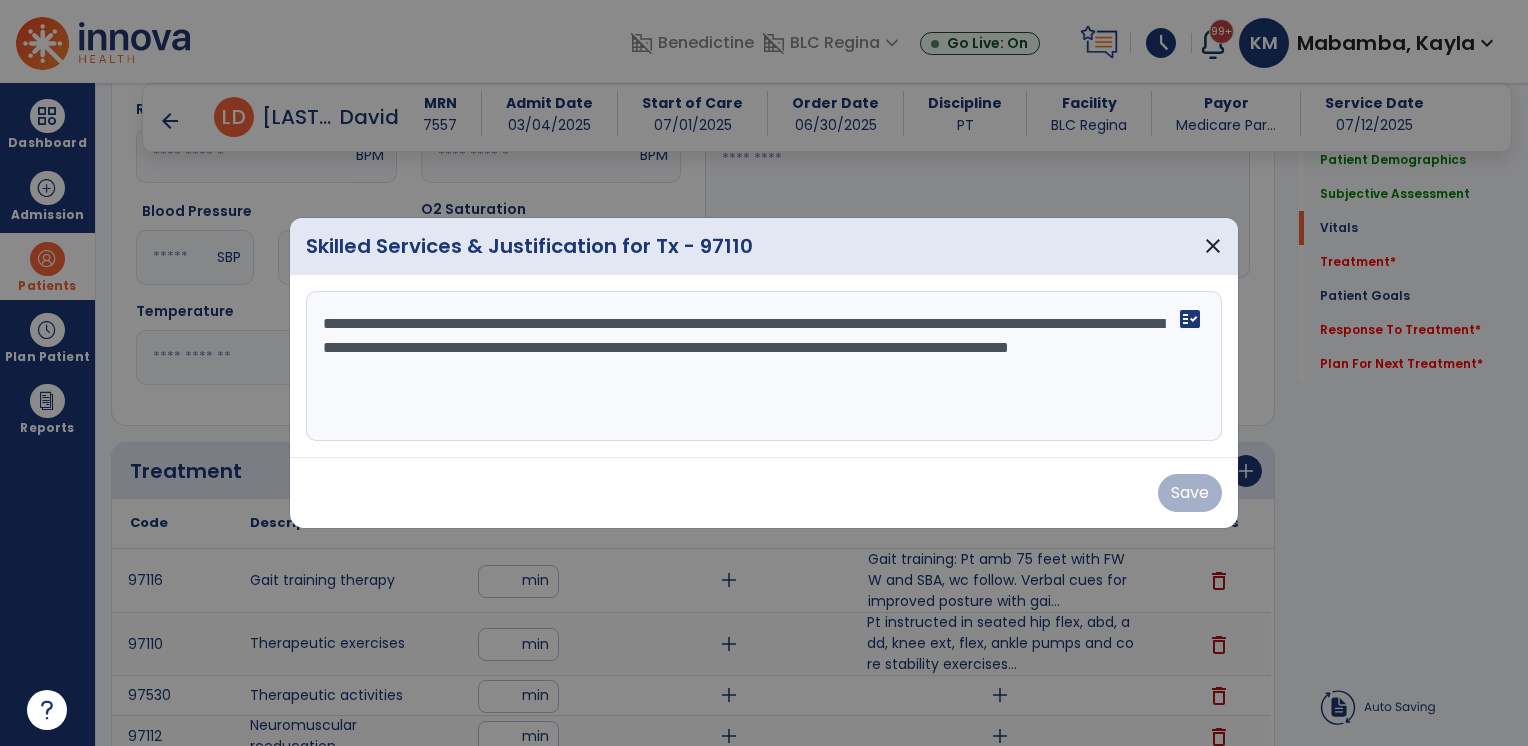 click at bounding box center [764, 373] 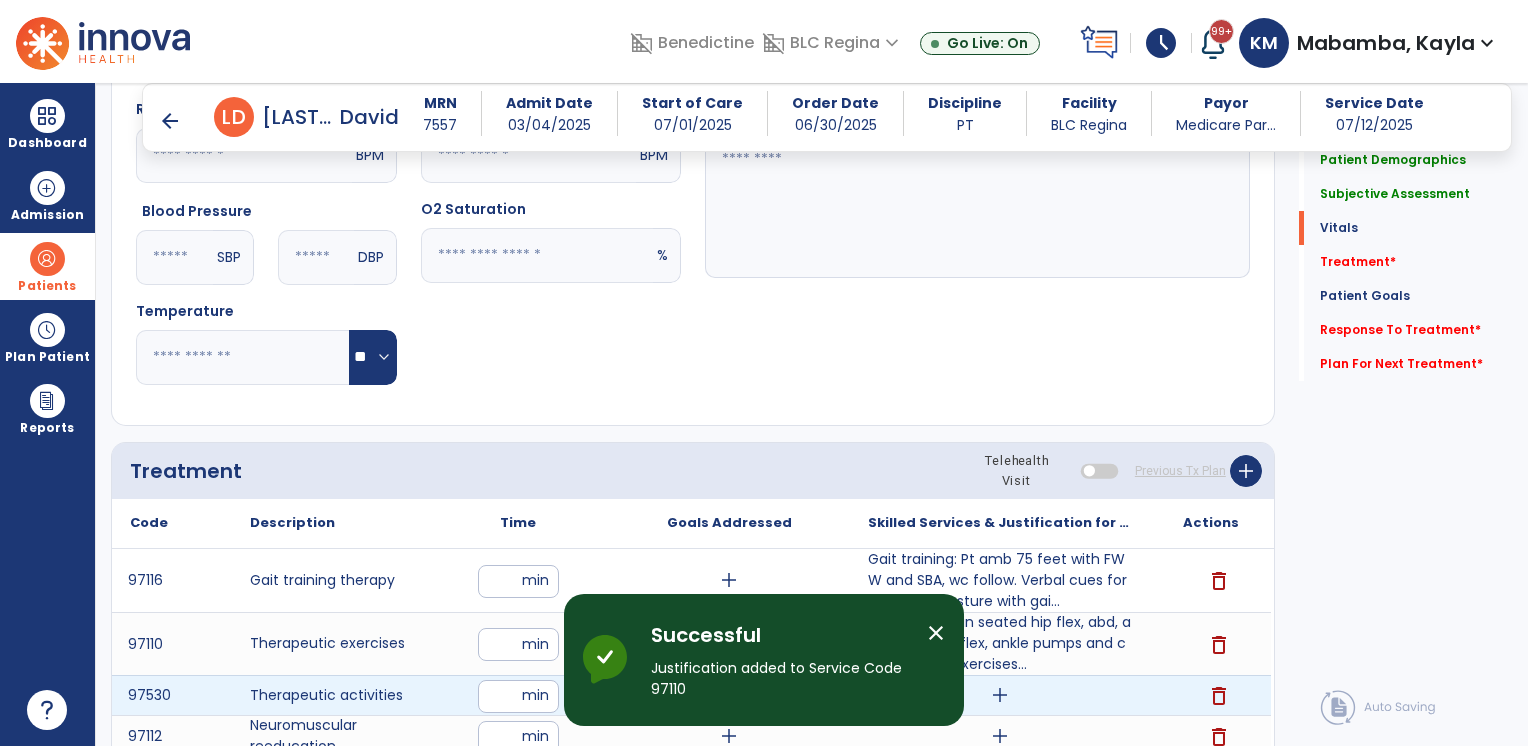 click on "add" at bounding box center [1000, 695] 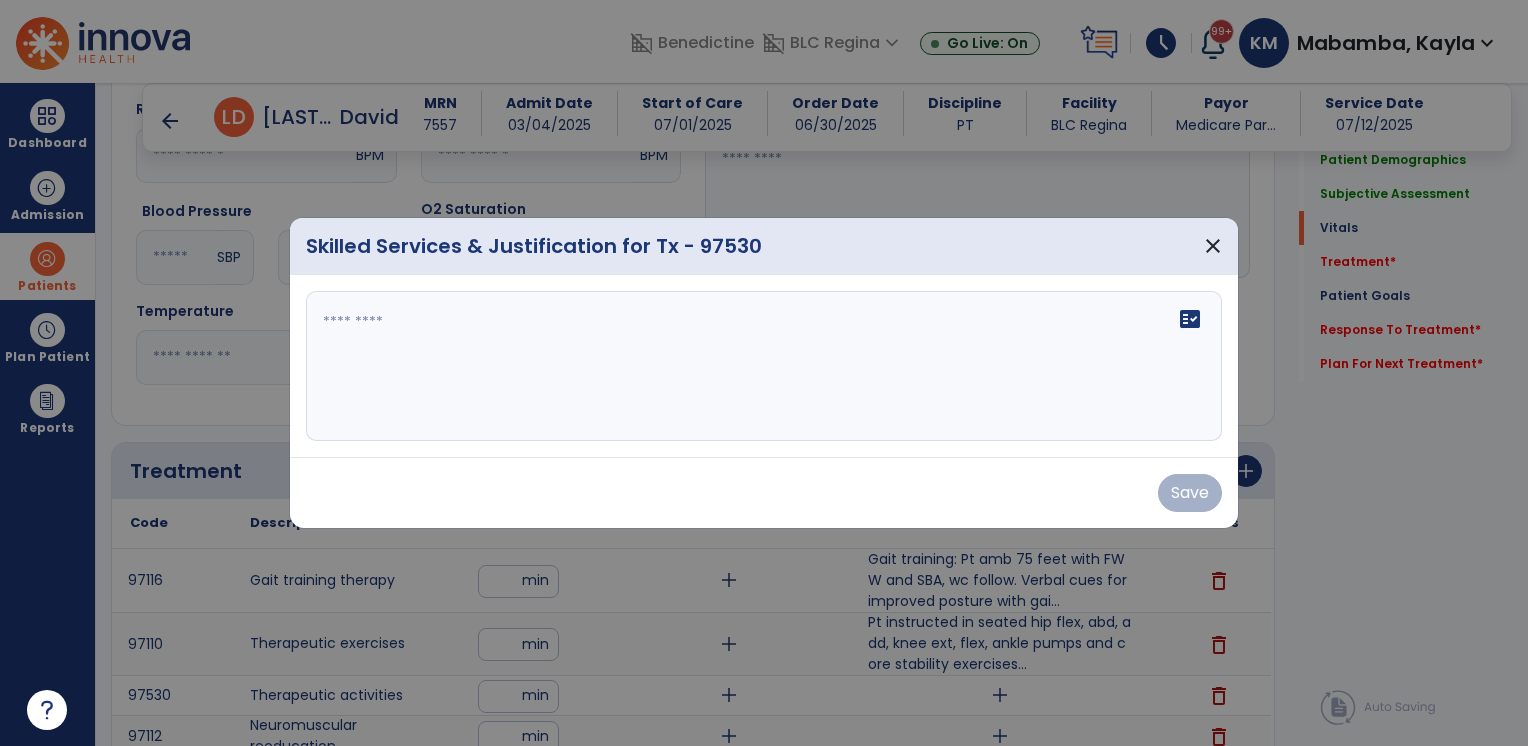 click on "fact_check" at bounding box center [764, 366] 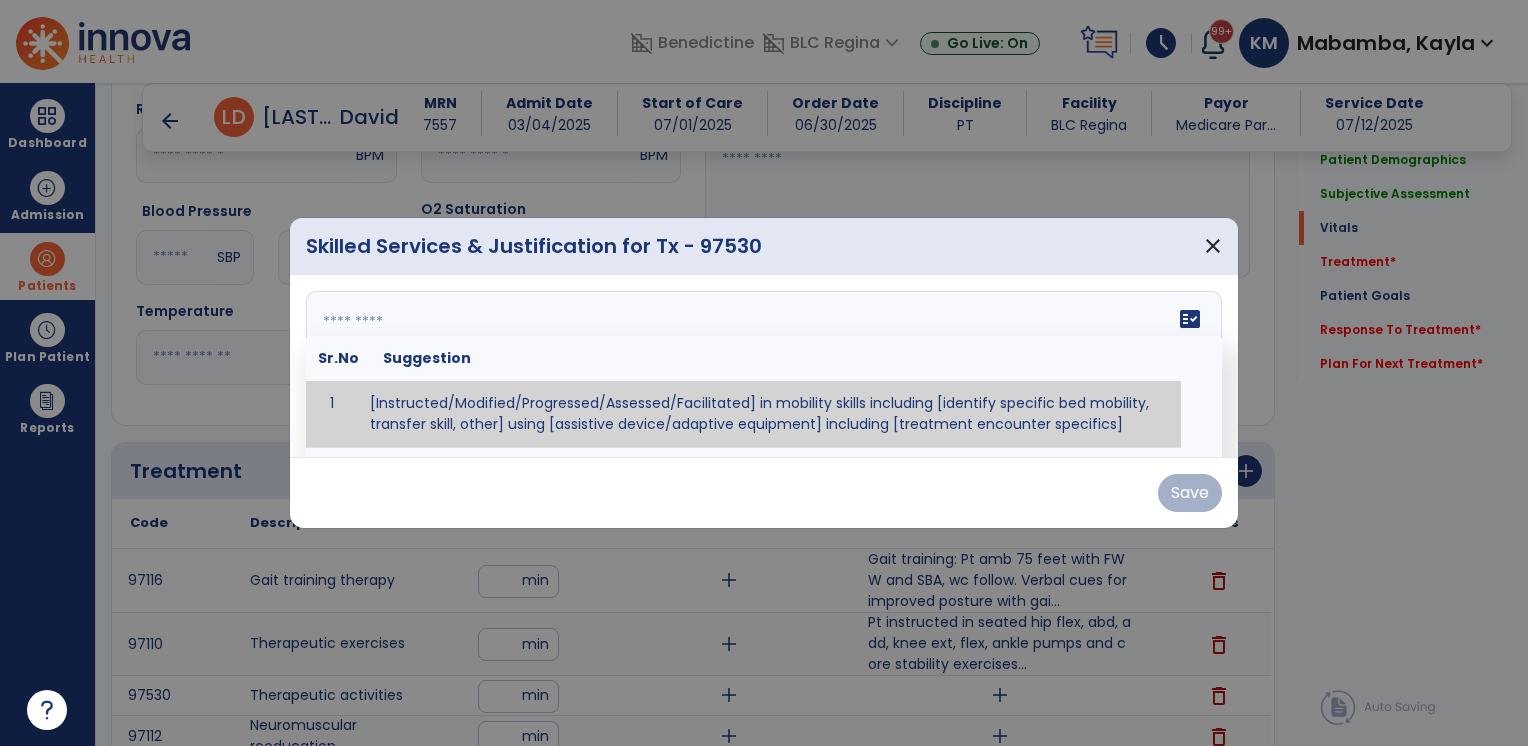 paste on "**********" 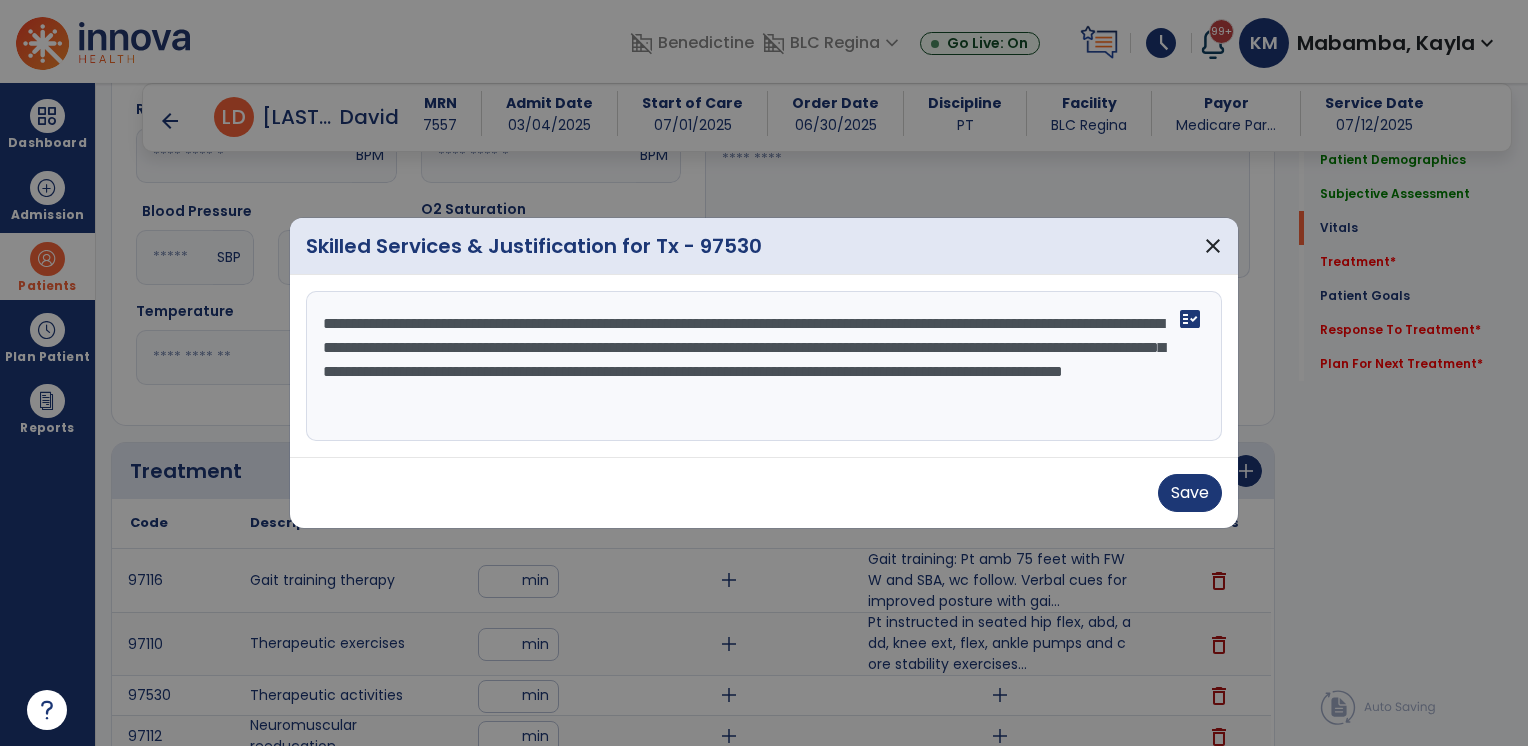 click on "**********" at bounding box center [764, 366] 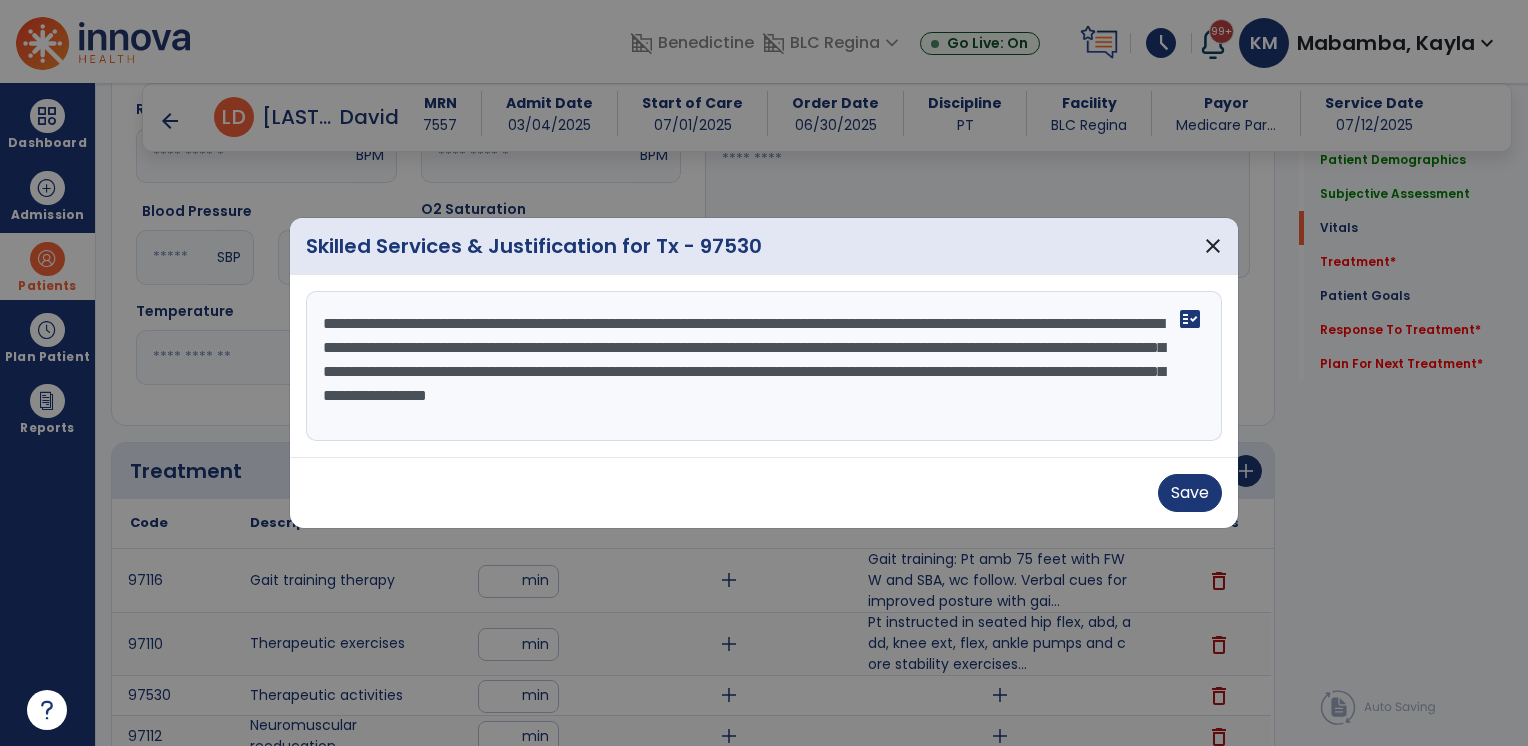 click on "**********" at bounding box center [764, 366] 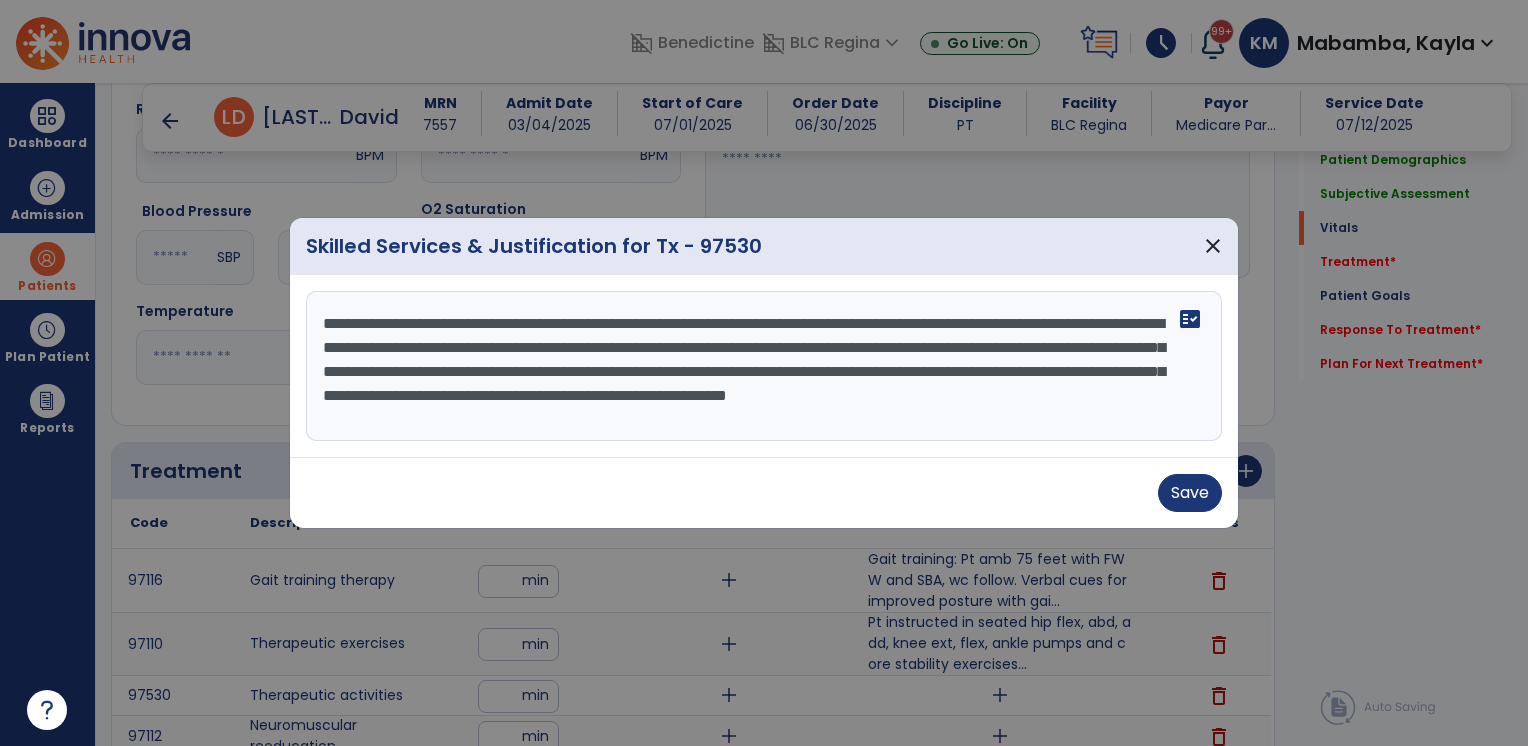 click on "**********" at bounding box center [764, 366] 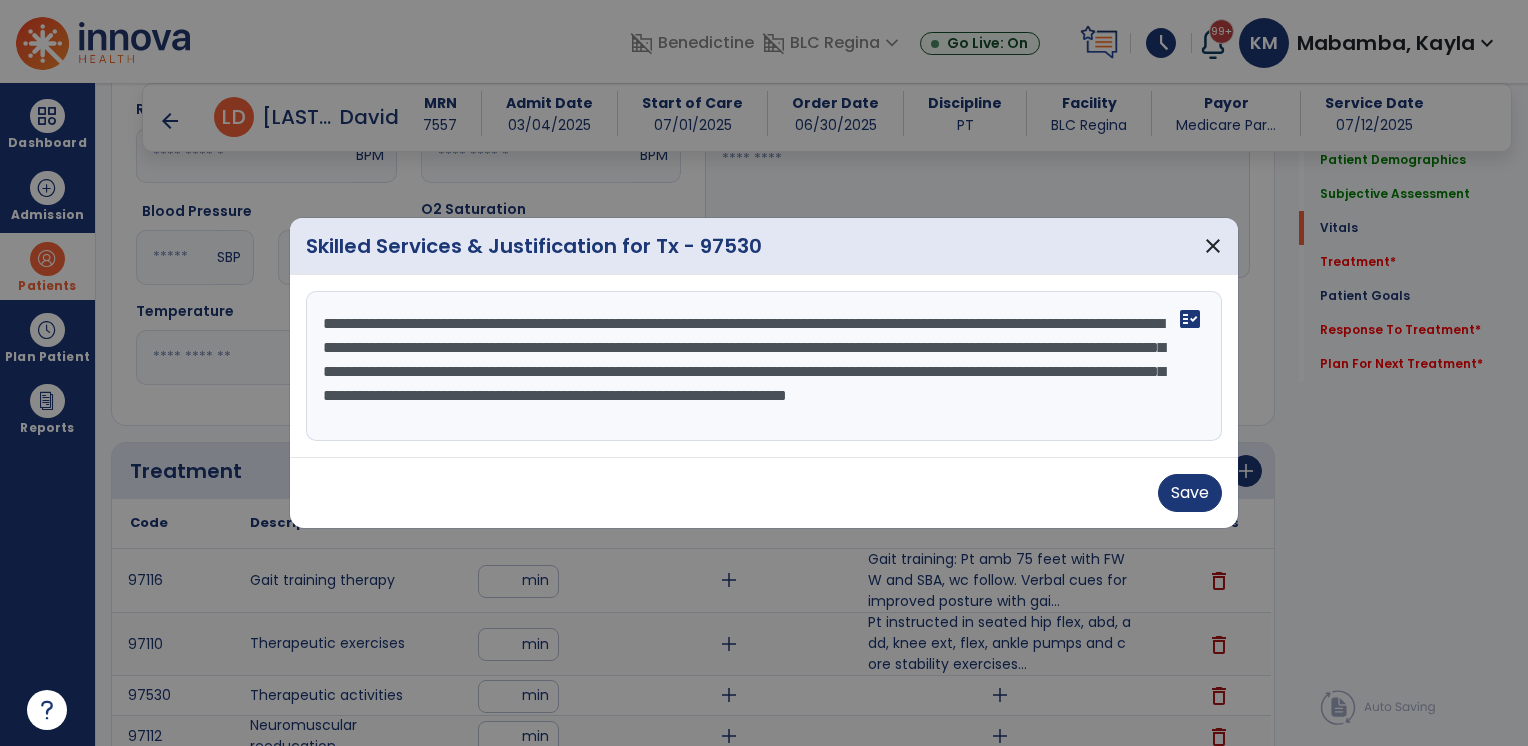 click on "**********" at bounding box center [764, 366] 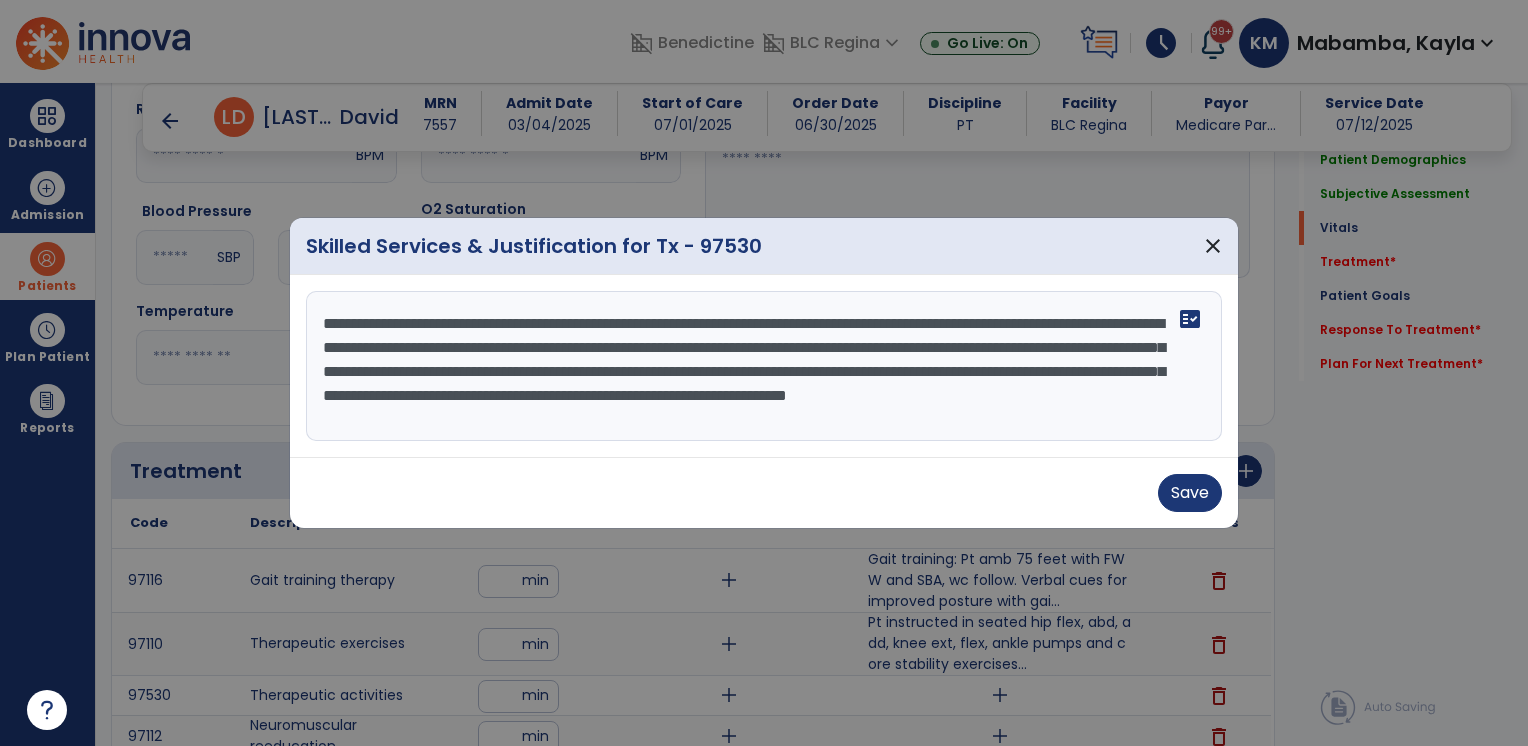 drag, startPoint x: 1147, startPoint y: 375, endPoint x: 580, endPoint y: 375, distance: 567 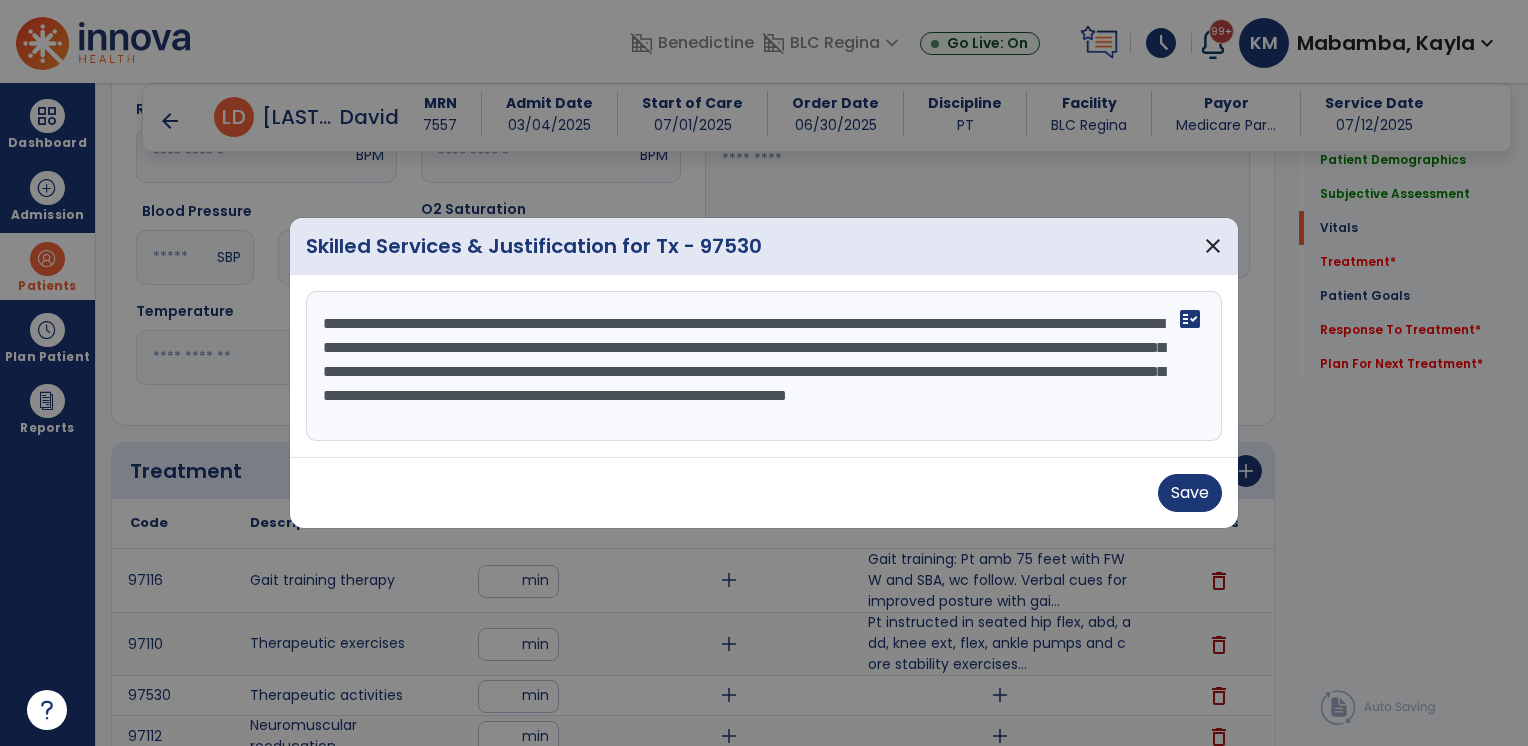 click on "**********" at bounding box center (764, 366) 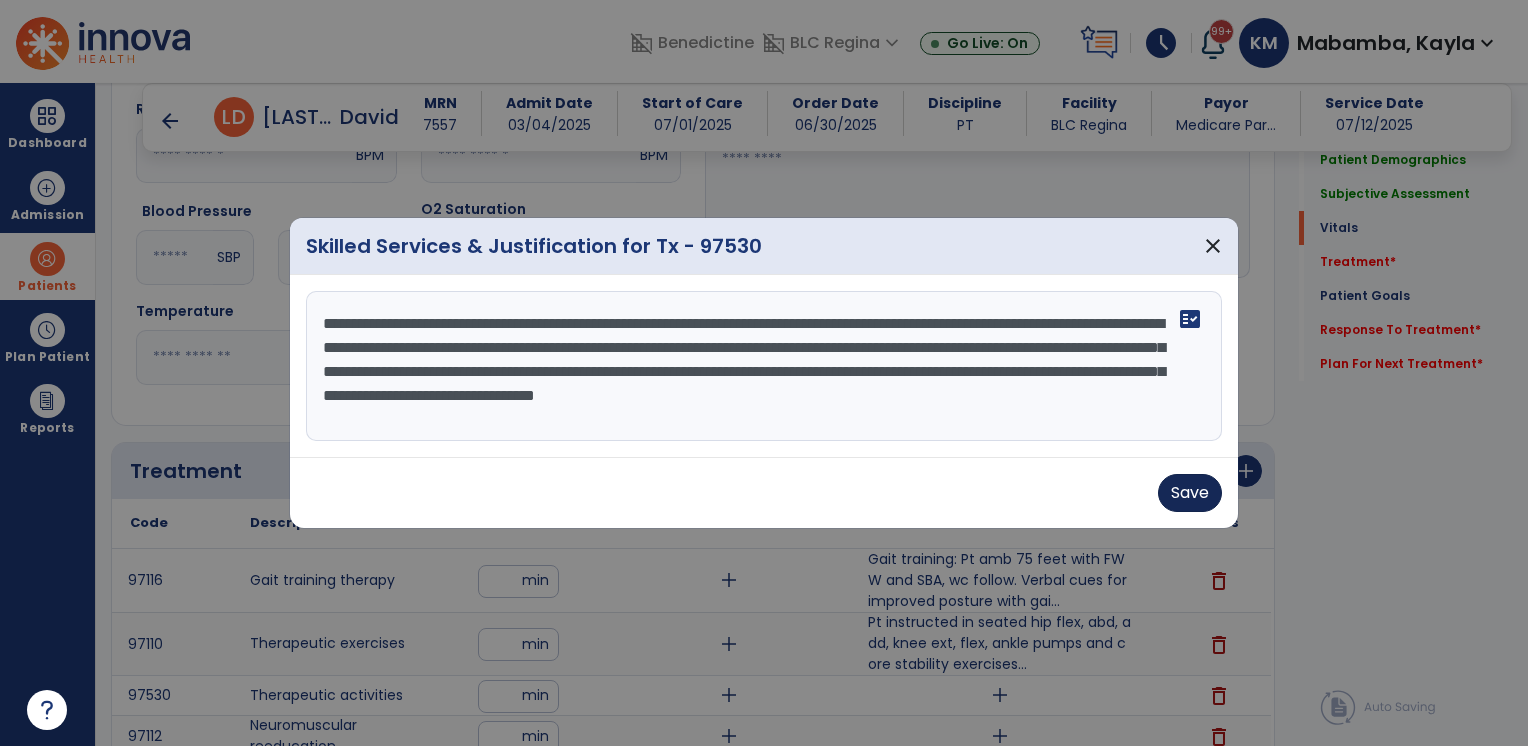 type on "**********" 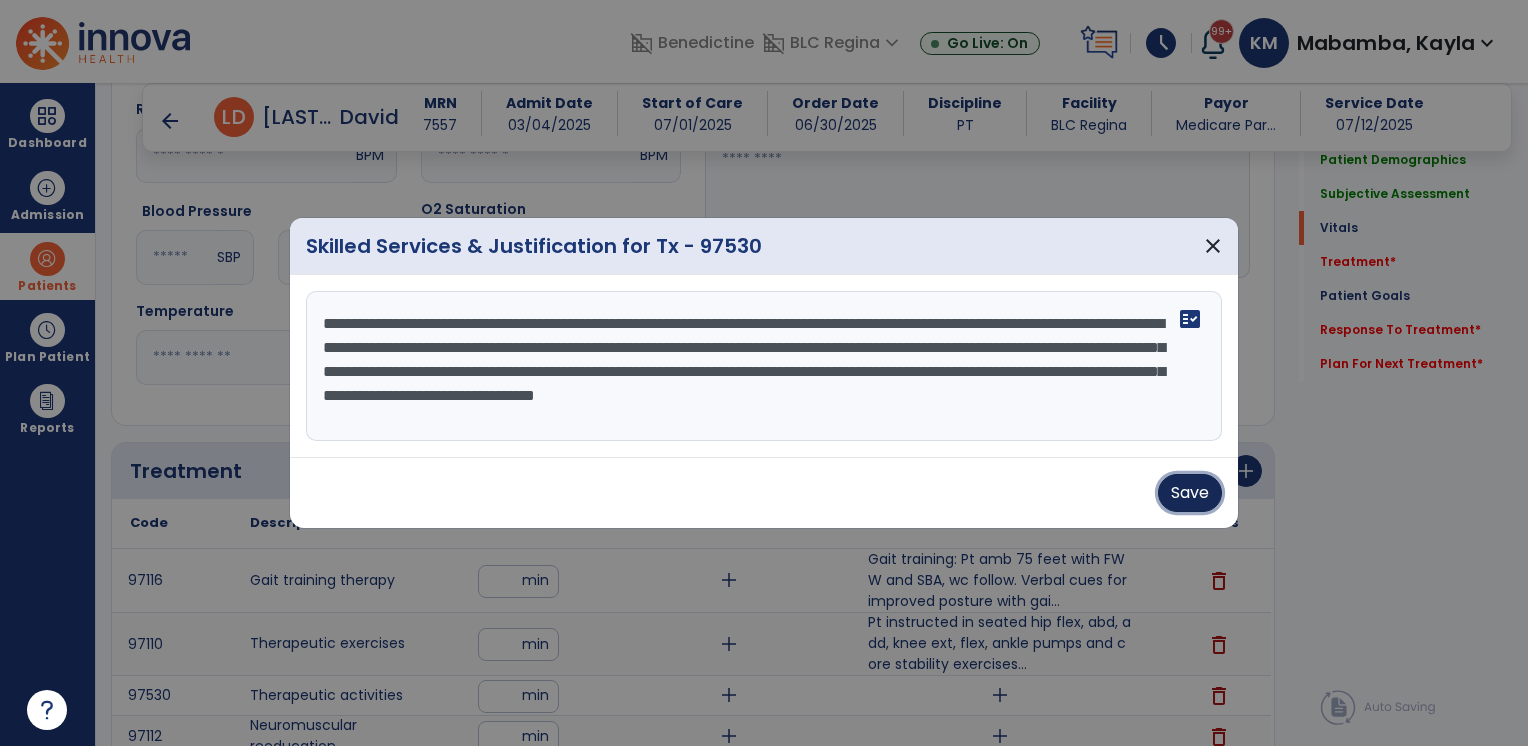 click on "Save" at bounding box center [1190, 493] 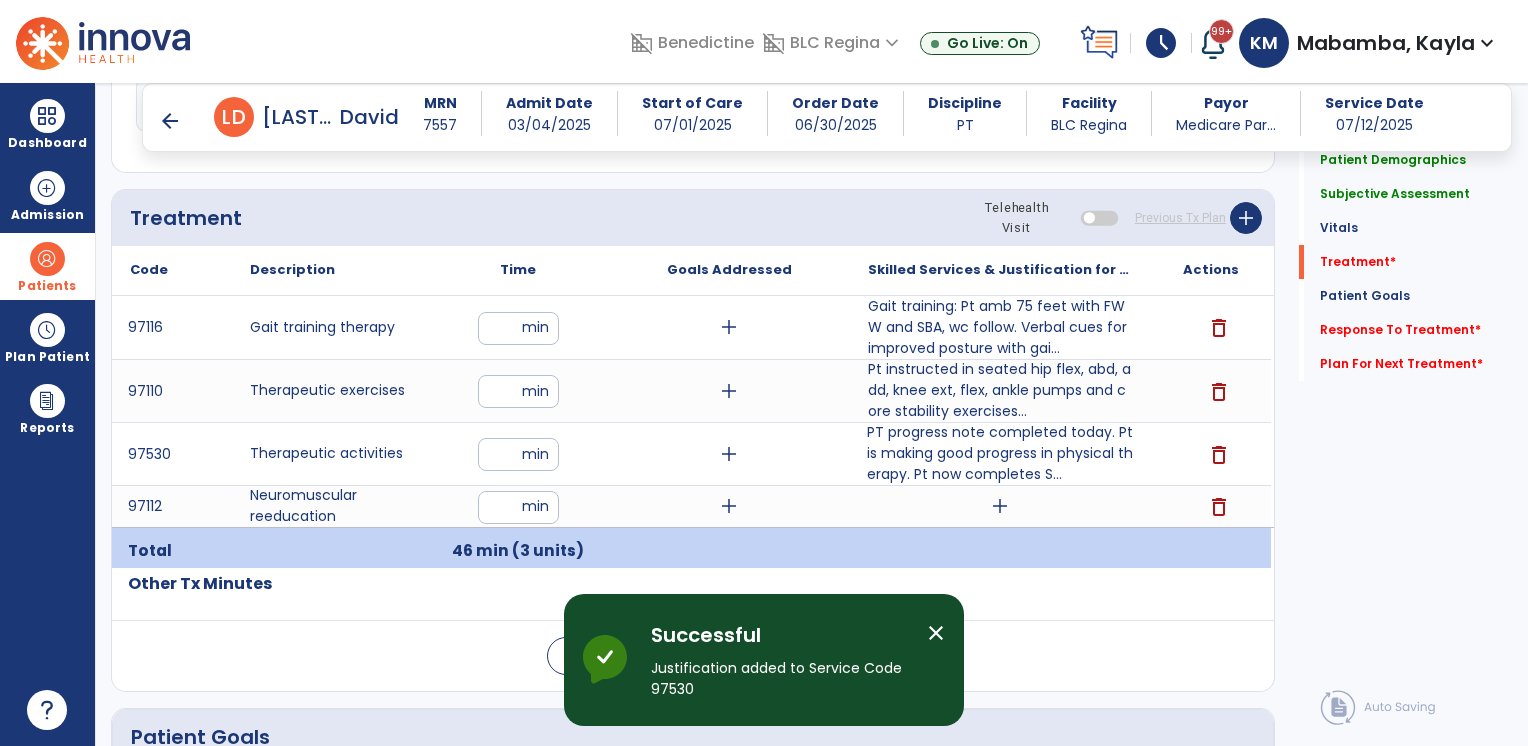 scroll, scrollTop: 1060, scrollLeft: 0, axis: vertical 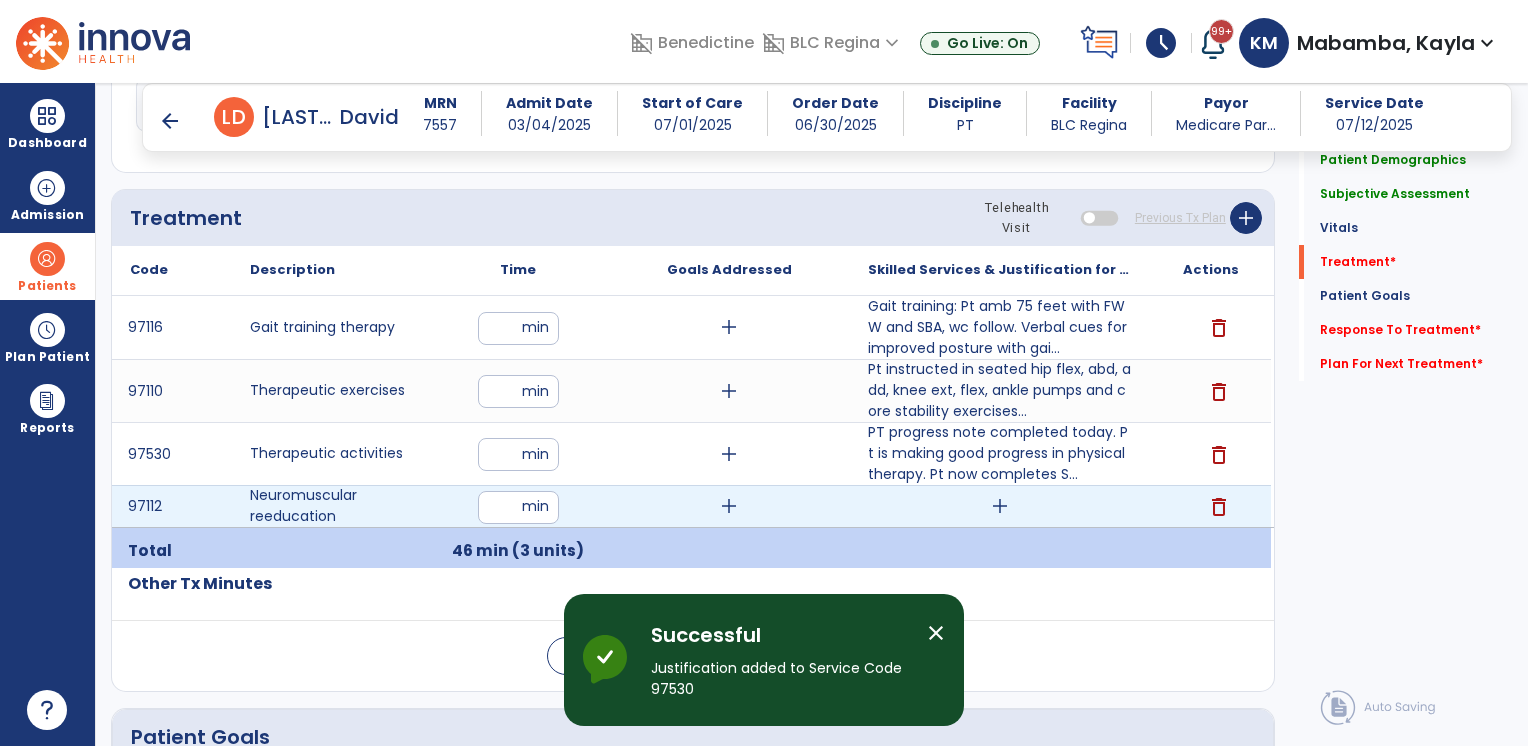click on "add" at bounding box center [1000, 506] 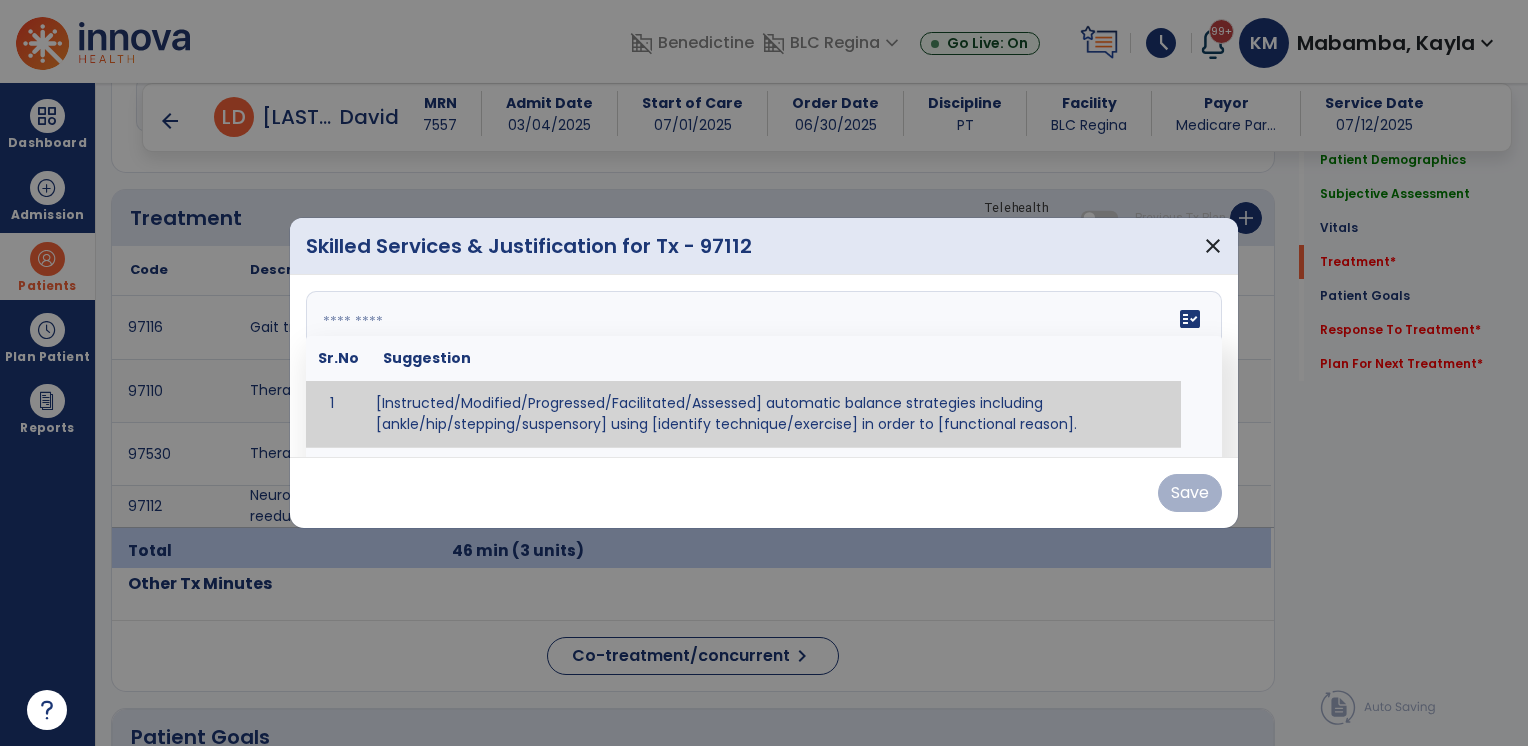 click on "fact_check  Sr.No Suggestion 1 [Instructed/Modified/Progressed/Facilitated/Assessed] automatic balance strategies including [ankle/hip/stepping/suspensory] using [identify technique/exercise] in order to [functional reason]. 2 [Instructed/Modified/Progressed/Facilitated/Assessed] sensory integration techniques including [visual inhibition/somatosensory inhibition/visual excitatory/somatosensory excitatory/vestibular excitatory] using [identify technique/exercise] in order to [functional reason]. 3 [Instructed/Modified/Progressed/Facilitated/Assessed] visual input including [oculomotor exercises, smooth pursuits, saccades, visual field, other] in order to [functional reasons]. 4 [Instructed/Modified/Progressed/Assessed] somatosensory techniques including [joint compression, proprioceptive activities, other] in order to [functional reasons]. 5 [Instructed/Modified/Progressed/Assessed] vestibular techniques including [gaze stabilization, Brandt-Darhoff, Epley, other] in order to [functional reasons]. 6 7" at bounding box center (764, 366) 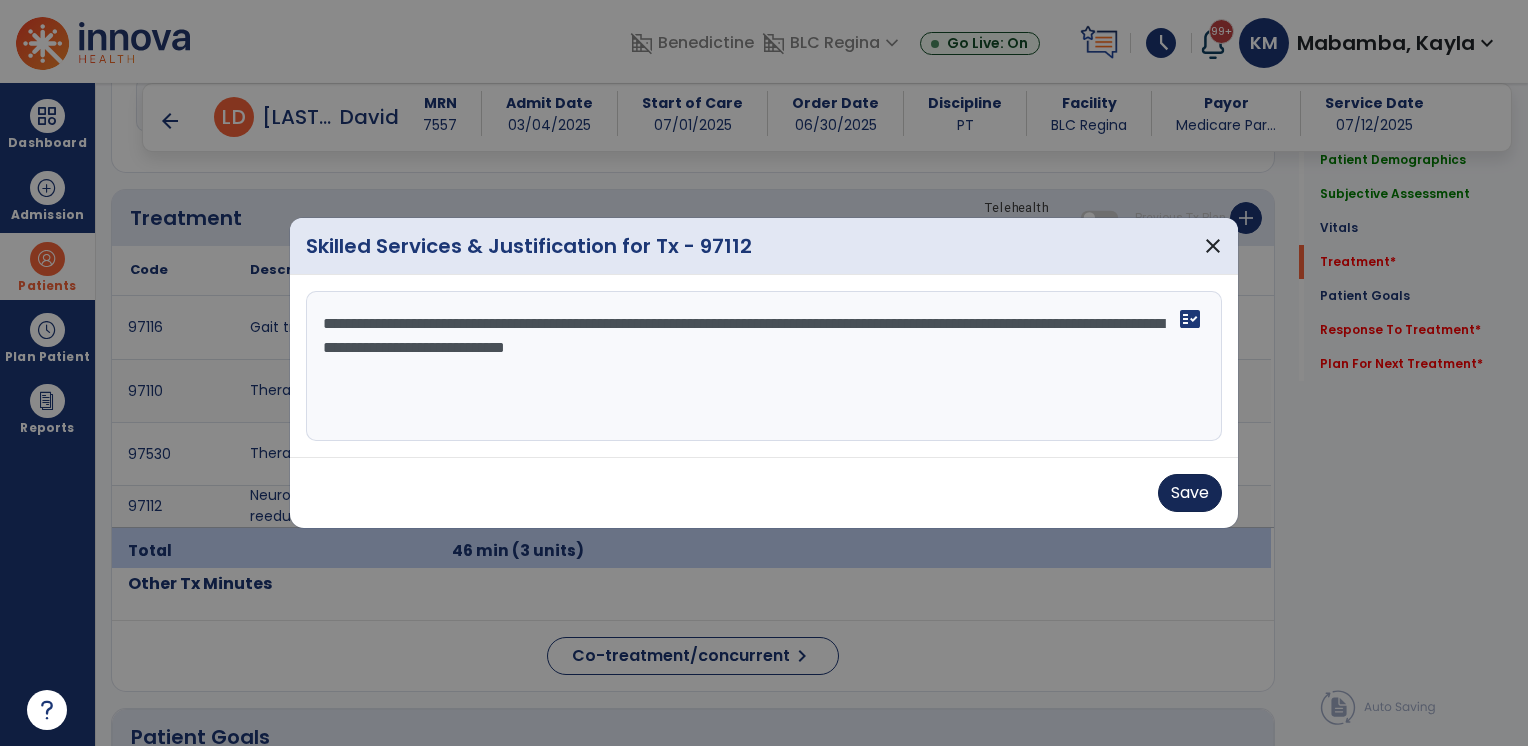 type on "**********" 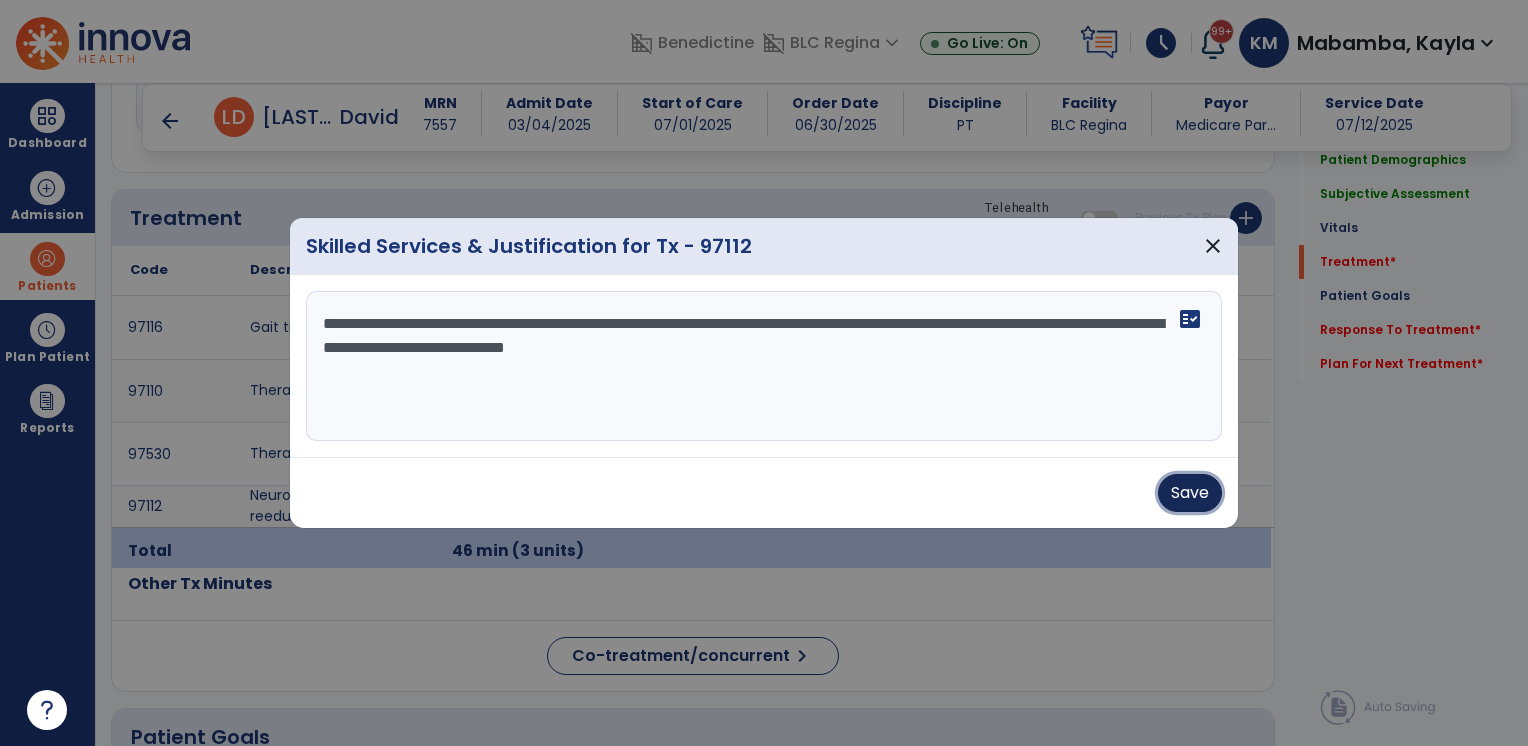 click on "Save" at bounding box center (1190, 493) 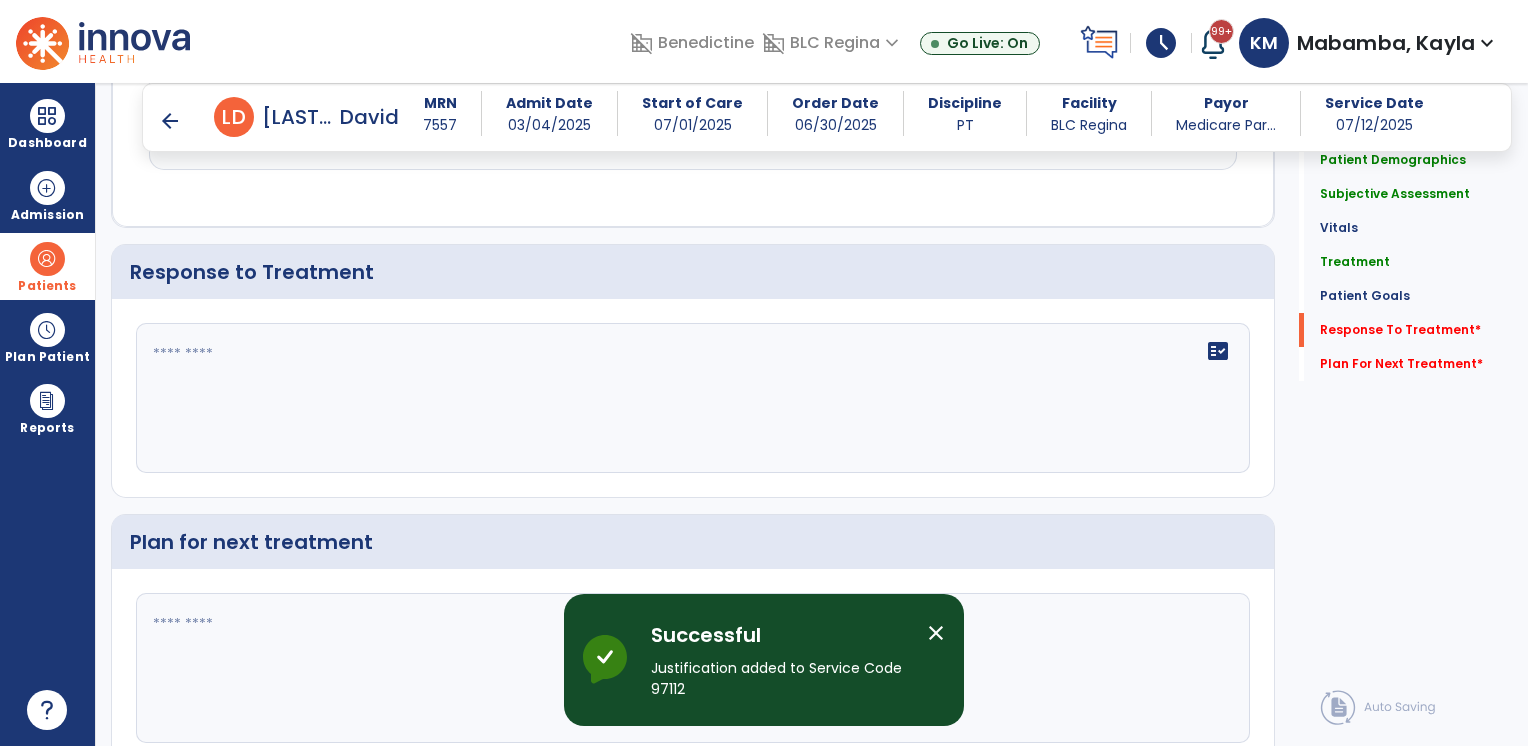 scroll, scrollTop: 2458, scrollLeft: 0, axis: vertical 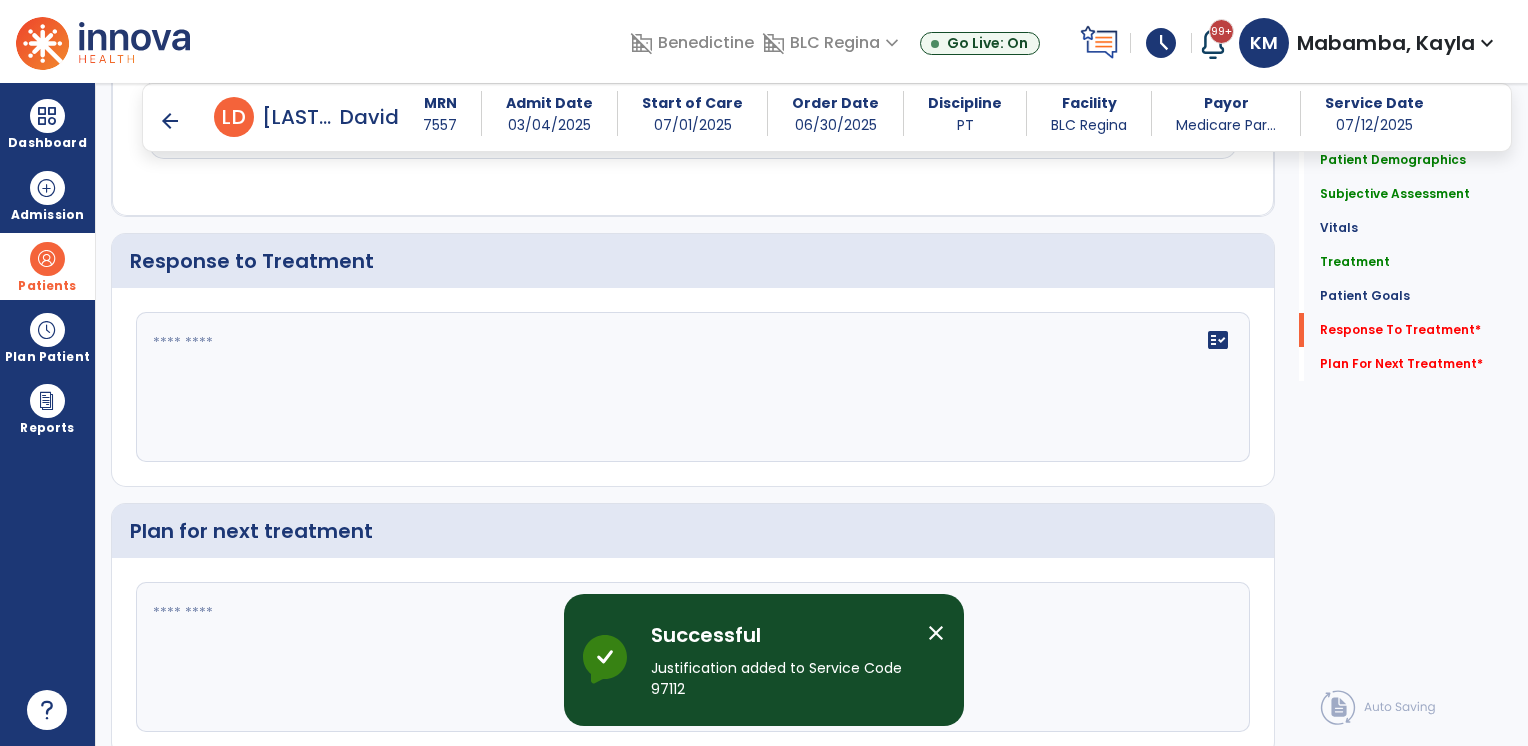 click 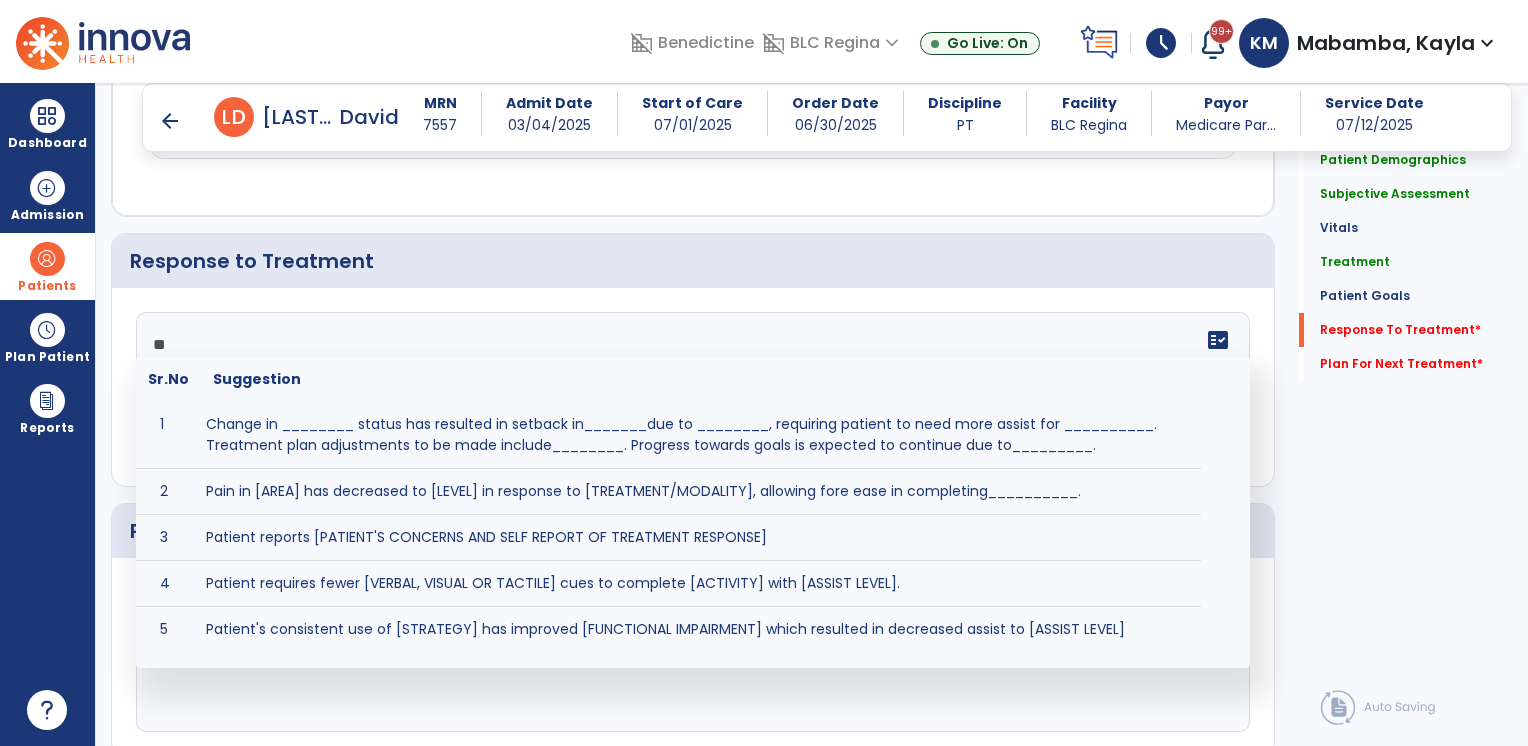 type on "*" 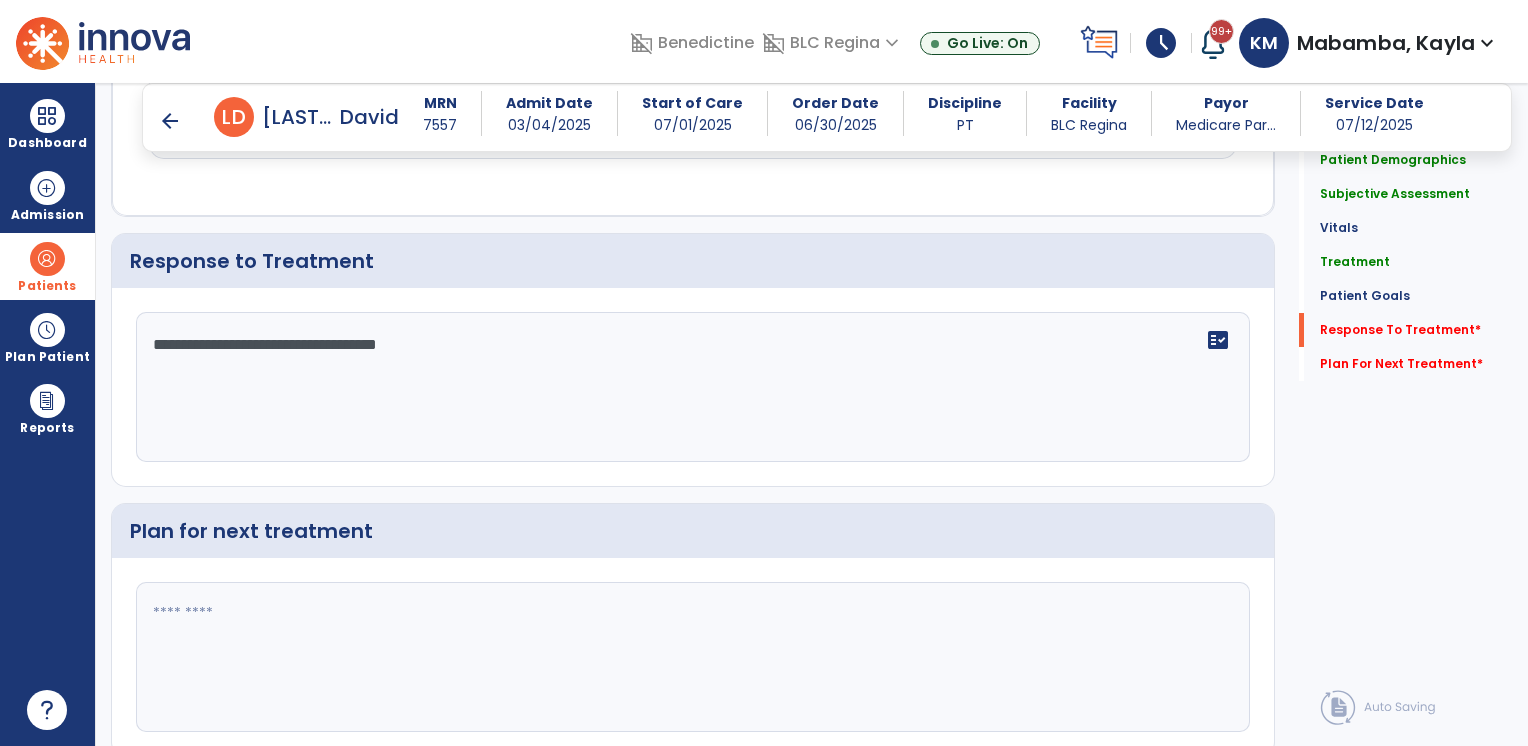 type on "**********" 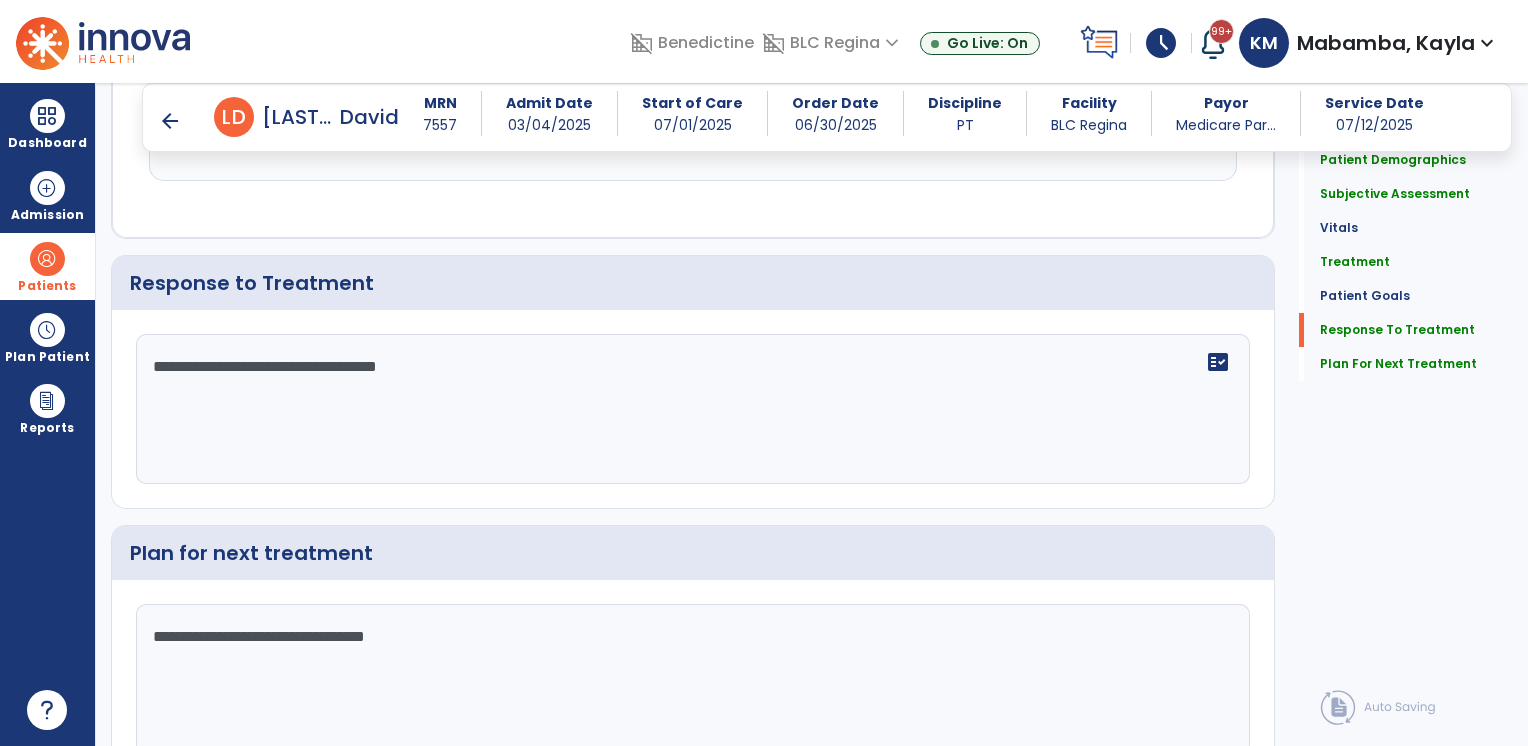 scroll, scrollTop: 2528, scrollLeft: 0, axis: vertical 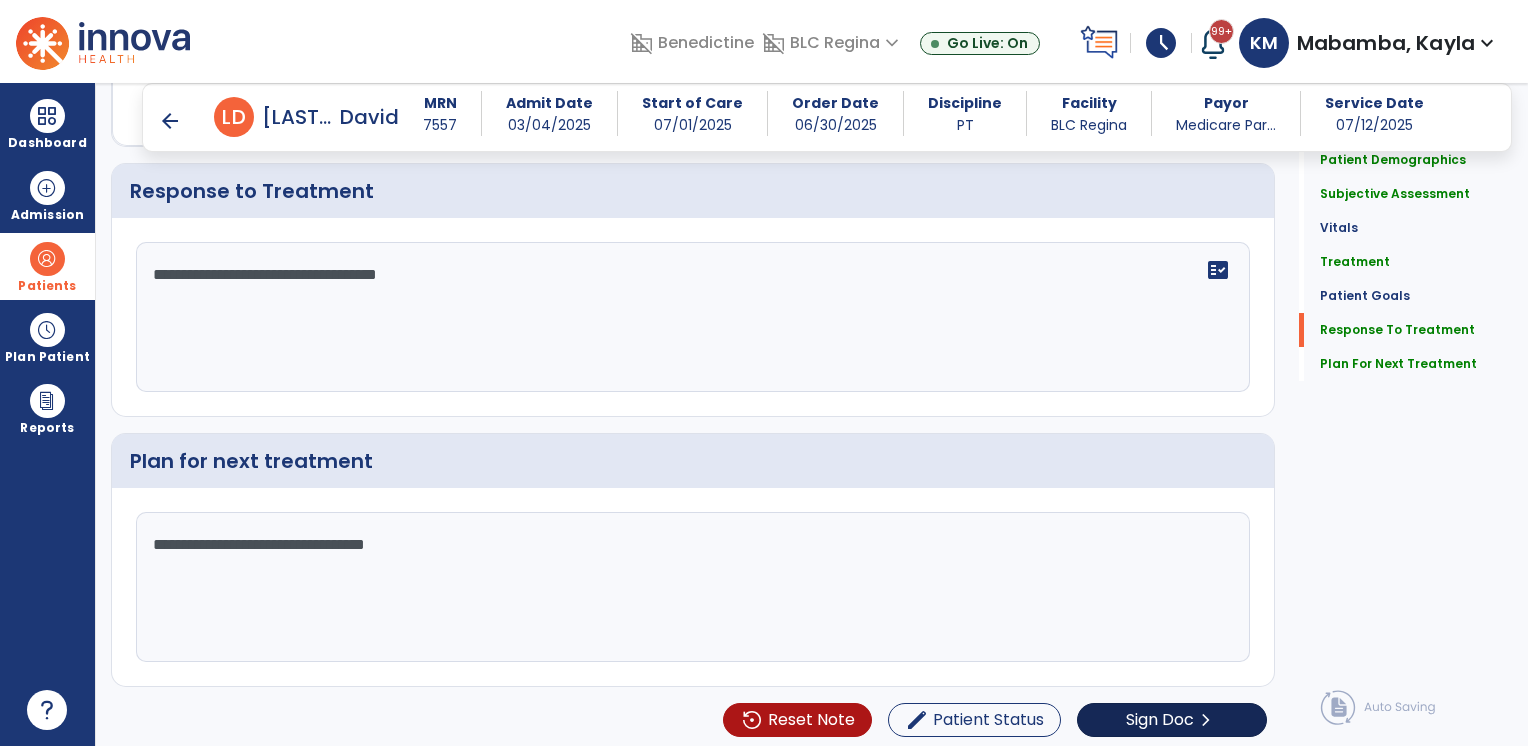 type on "**********" 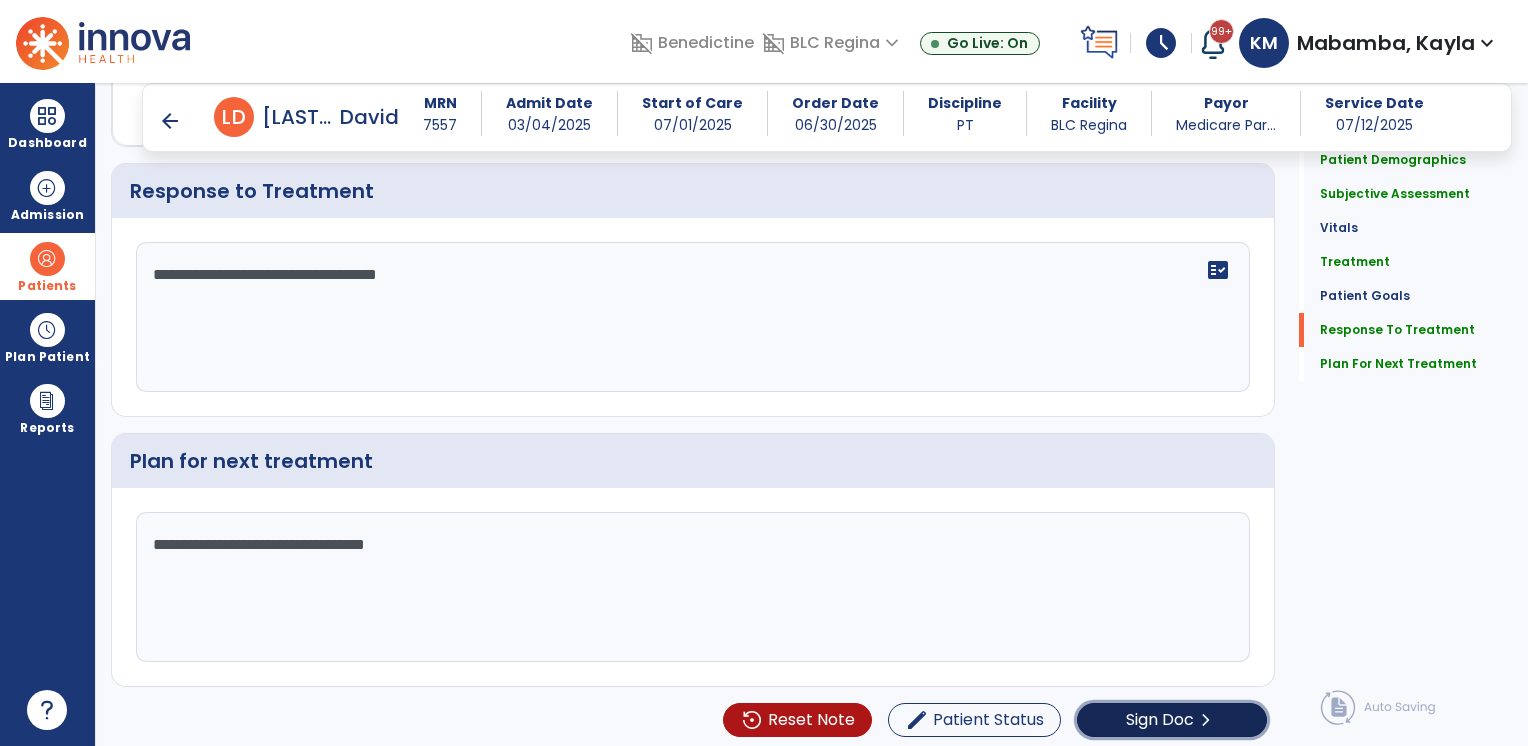 click on "chevron_right" 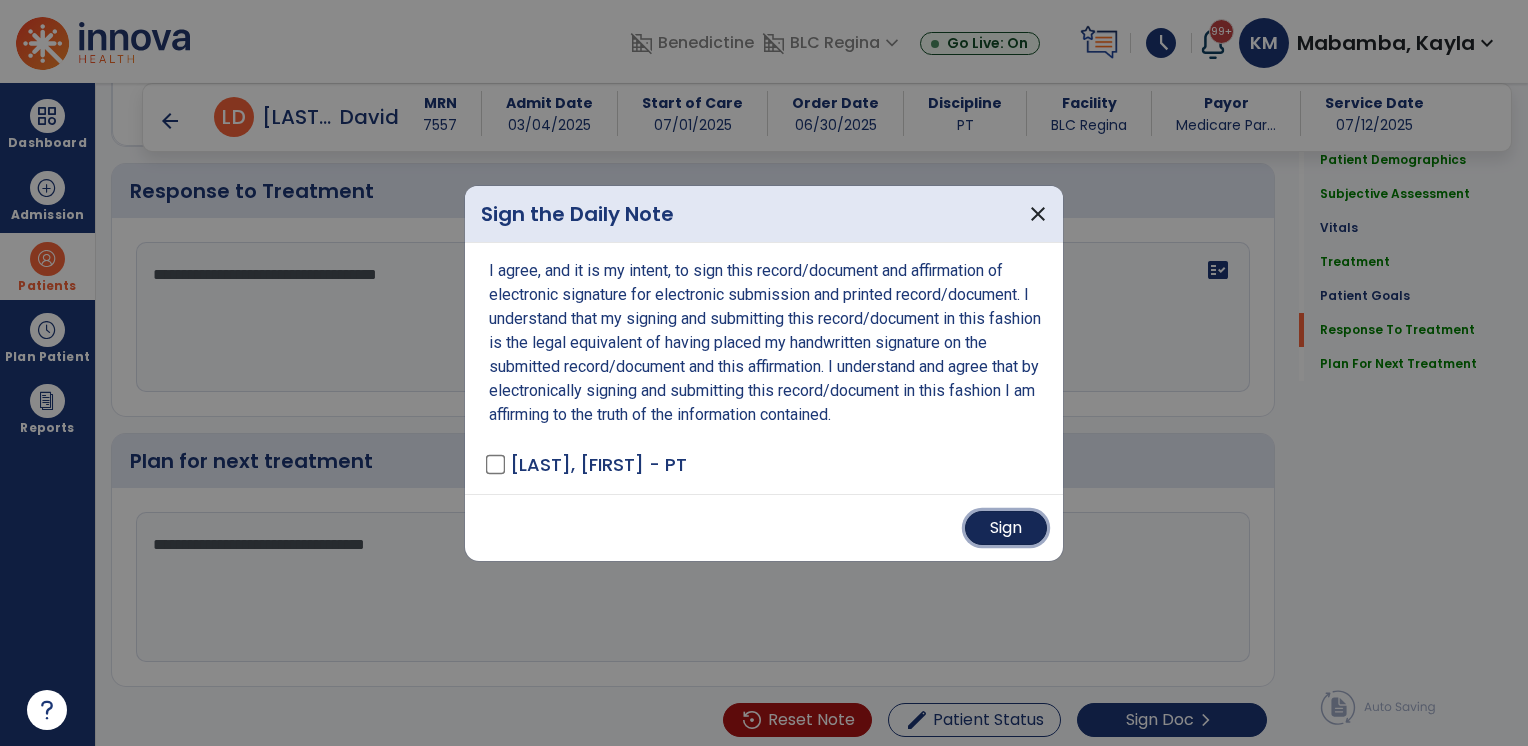 click on "Sign" at bounding box center (1006, 528) 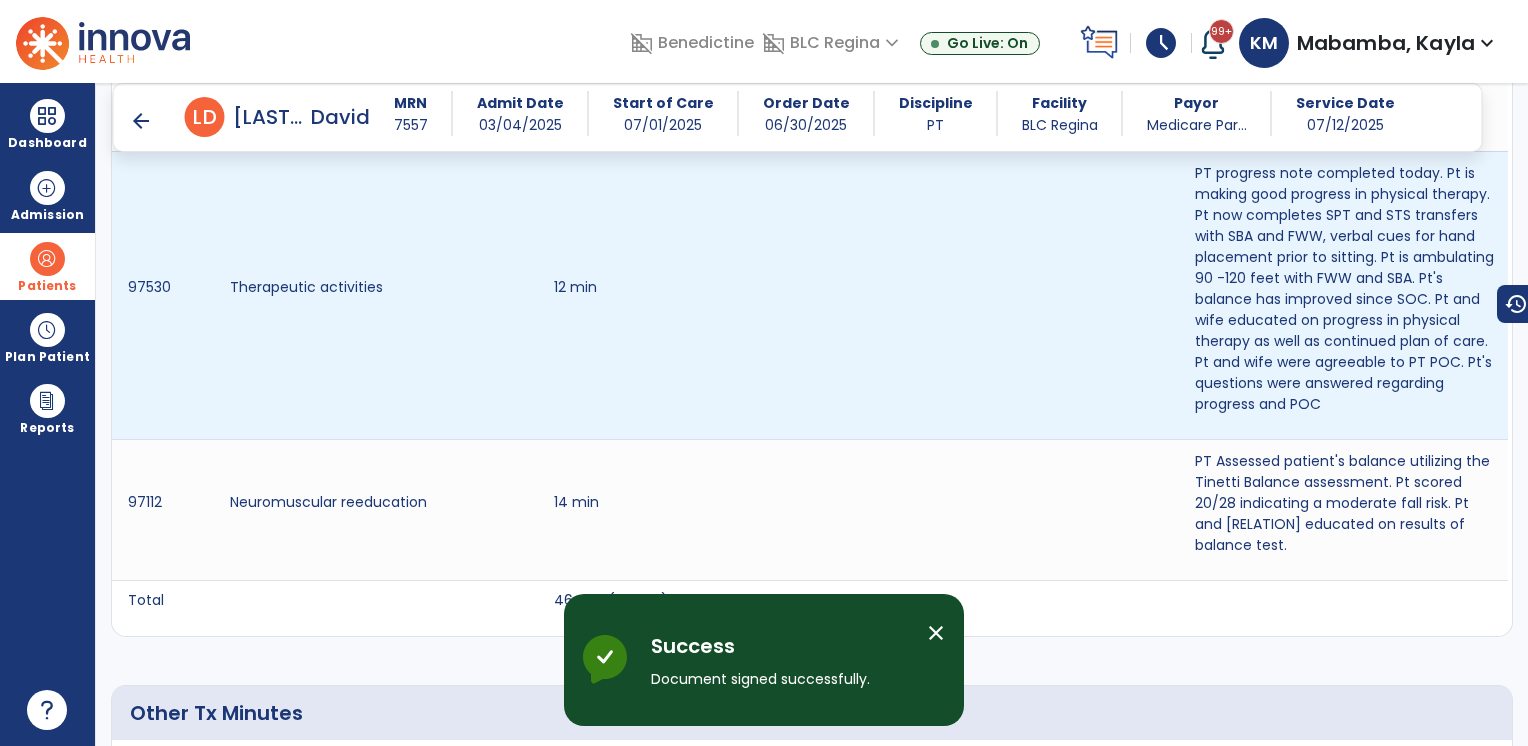 scroll, scrollTop: 1555, scrollLeft: 0, axis: vertical 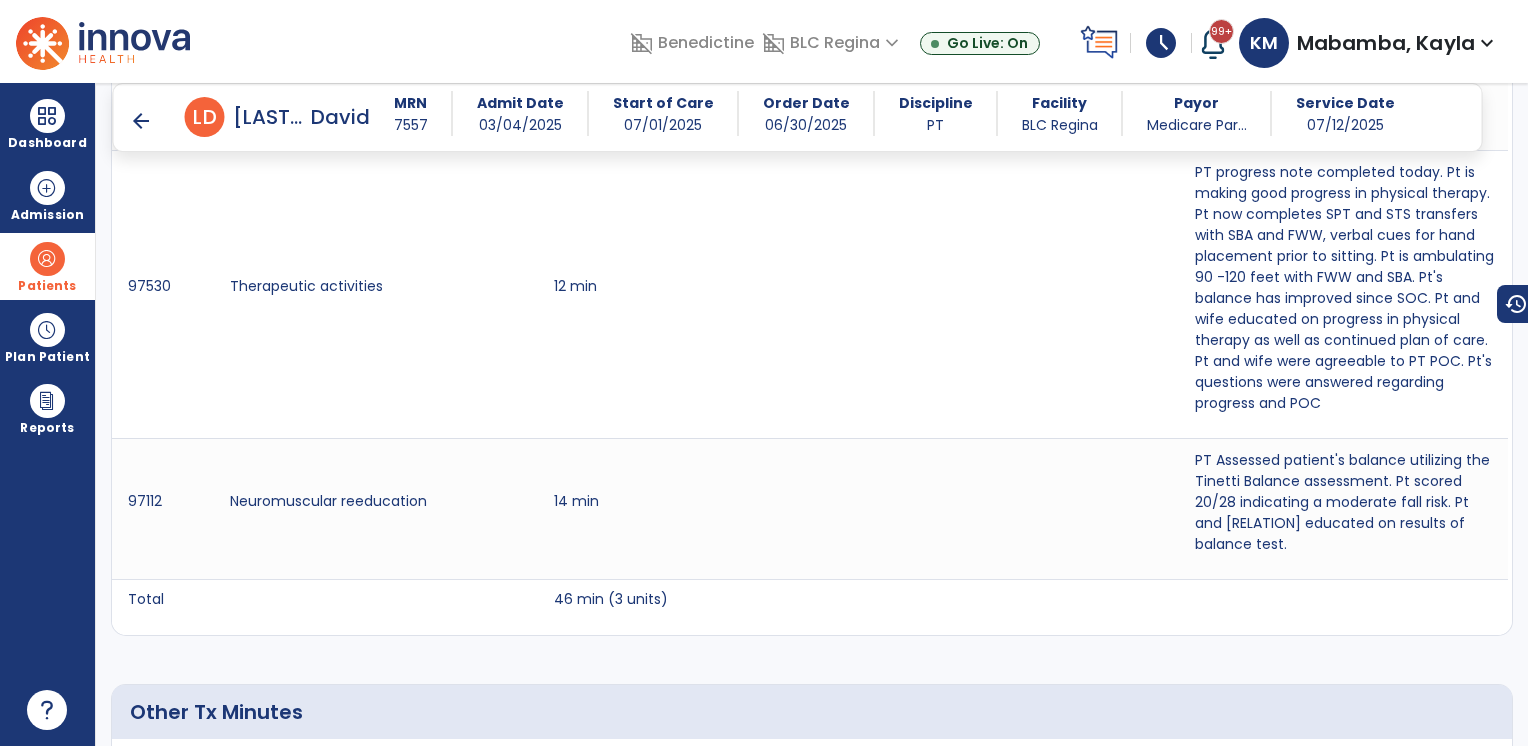 click on "arrow_back" at bounding box center (141, 121) 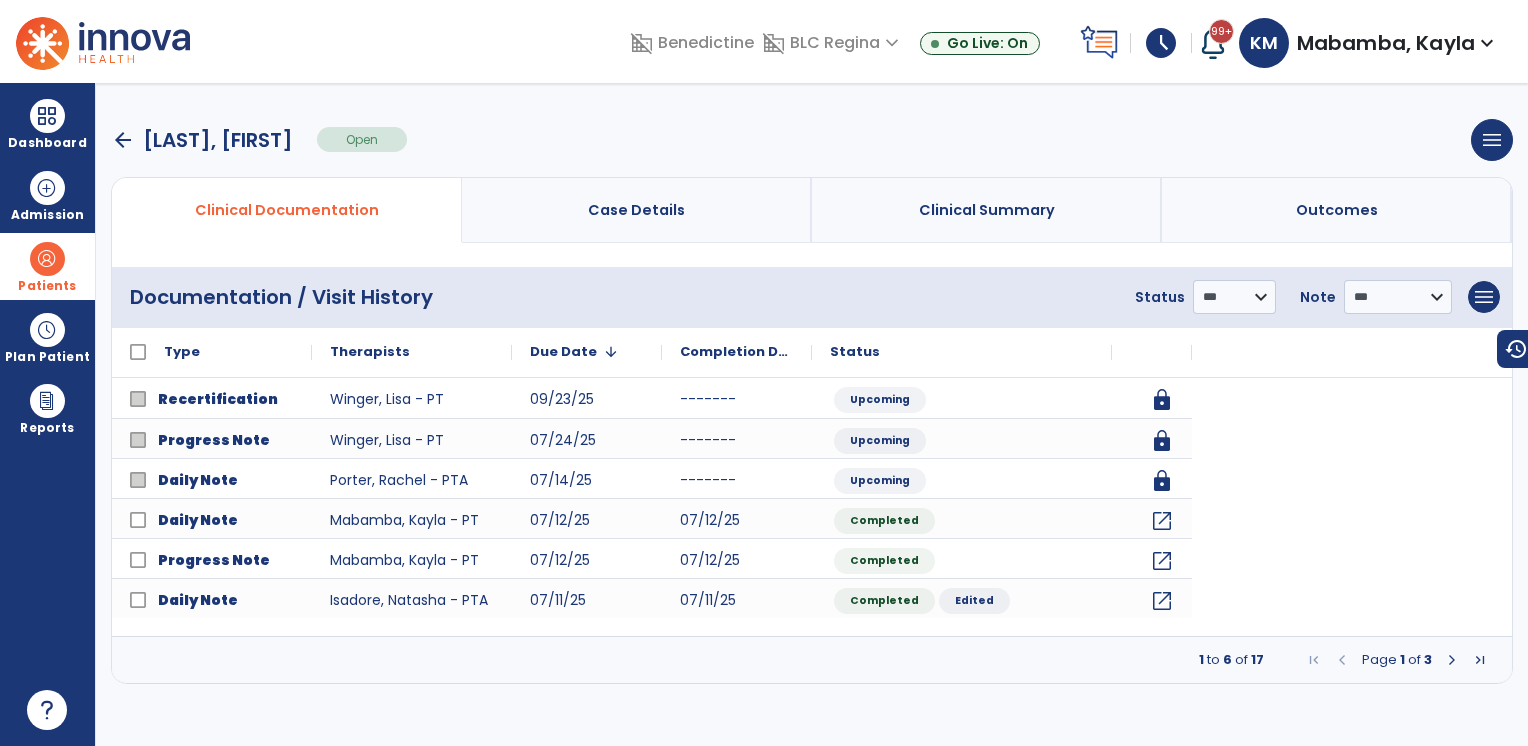 scroll, scrollTop: 0, scrollLeft: 0, axis: both 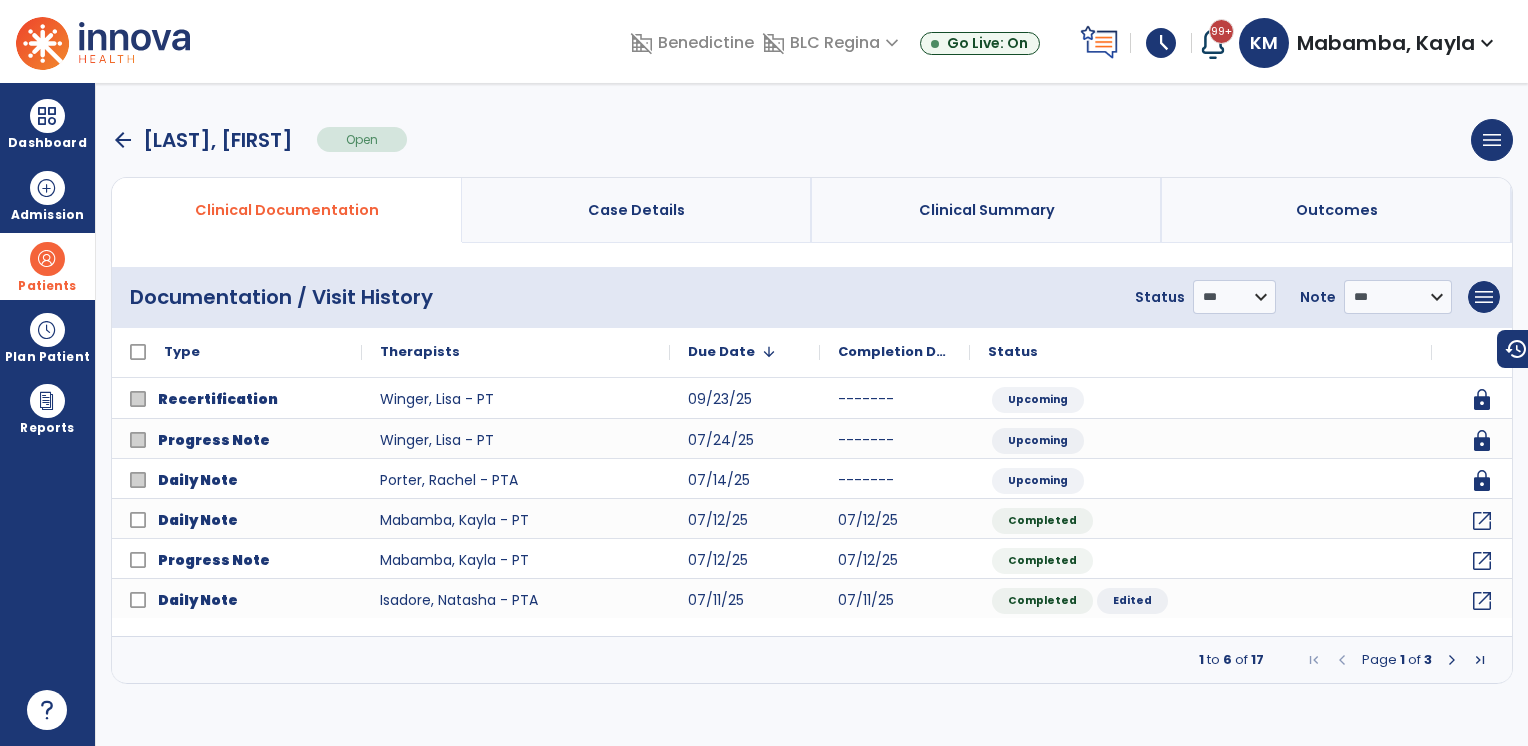 click on "arrow_back" at bounding box center (123, 140) 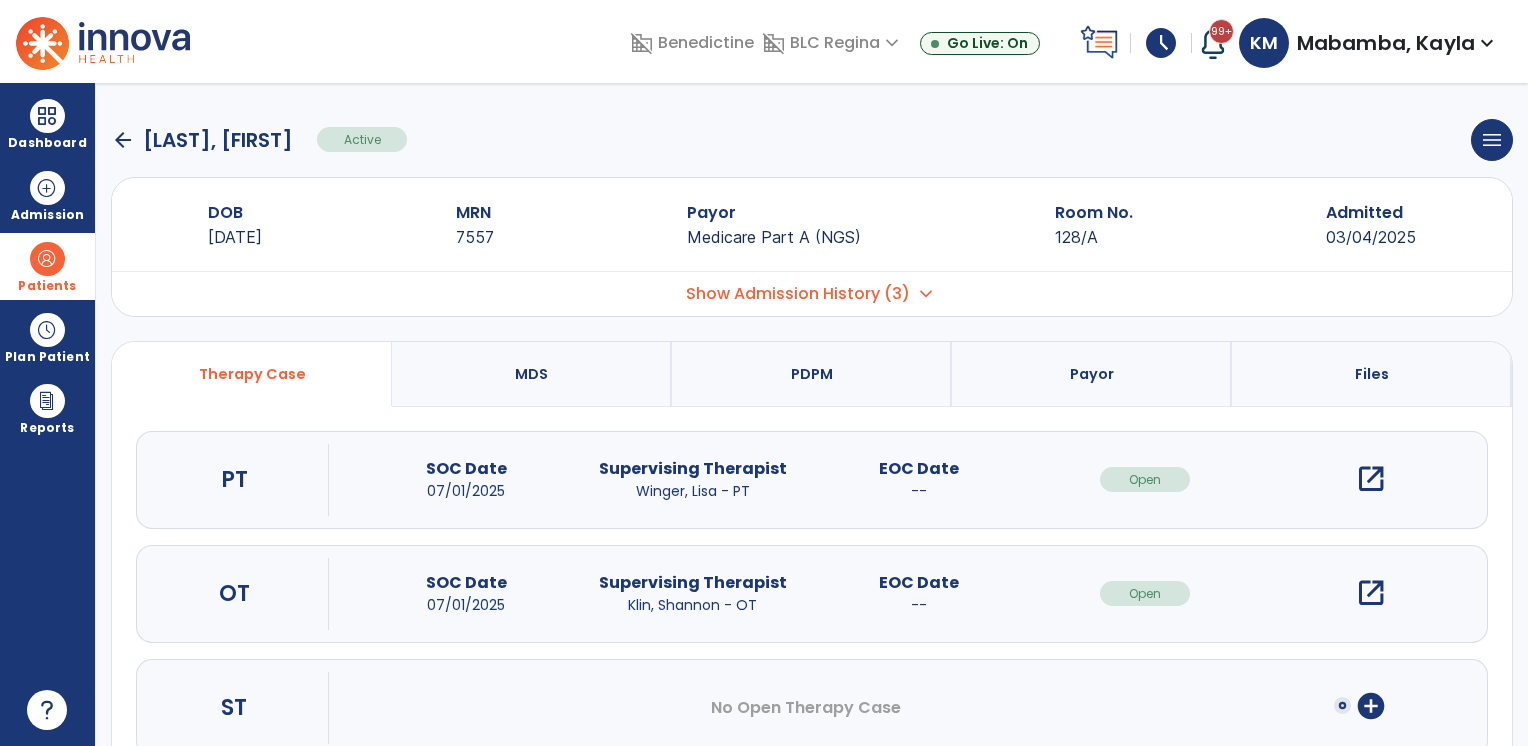 click on "arrow_back" 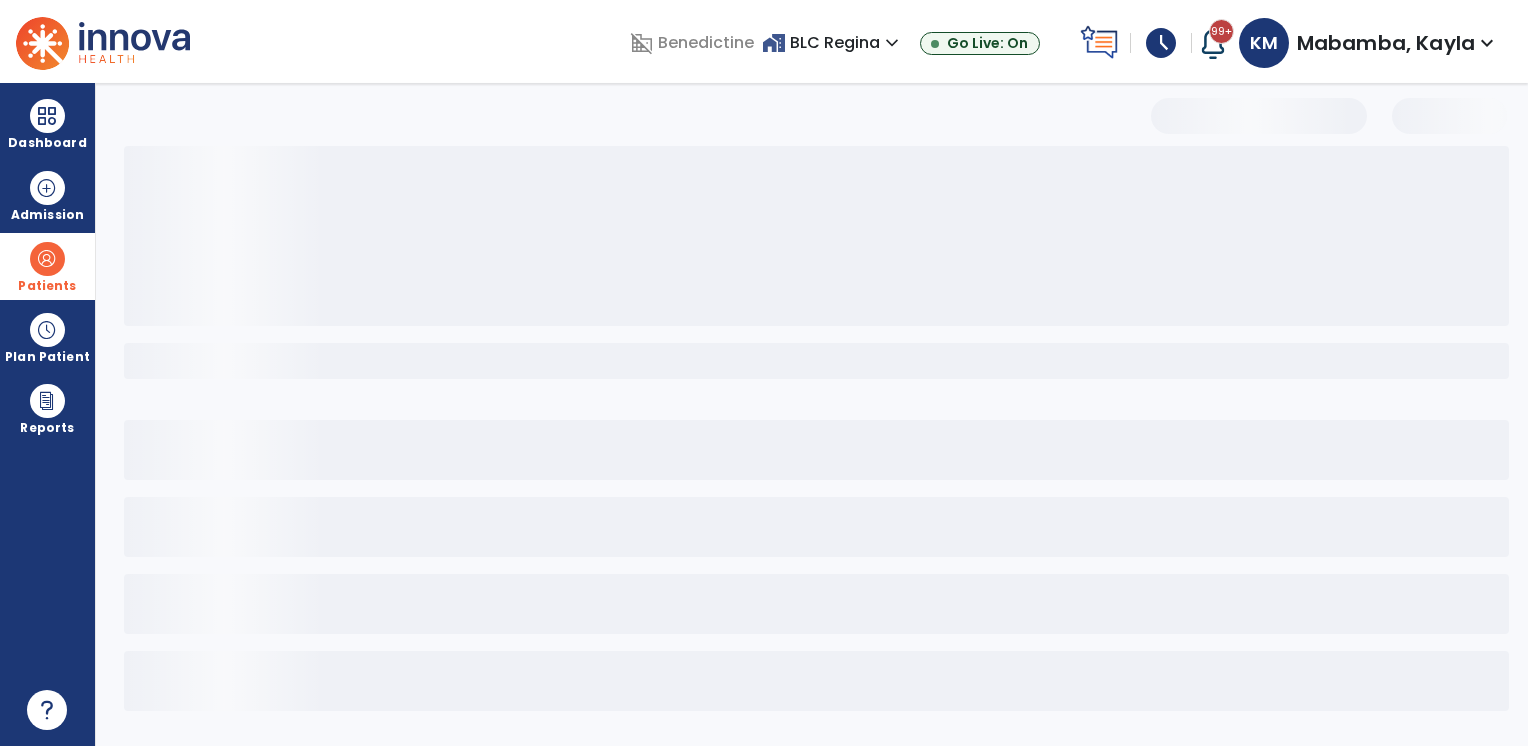 select on "***" 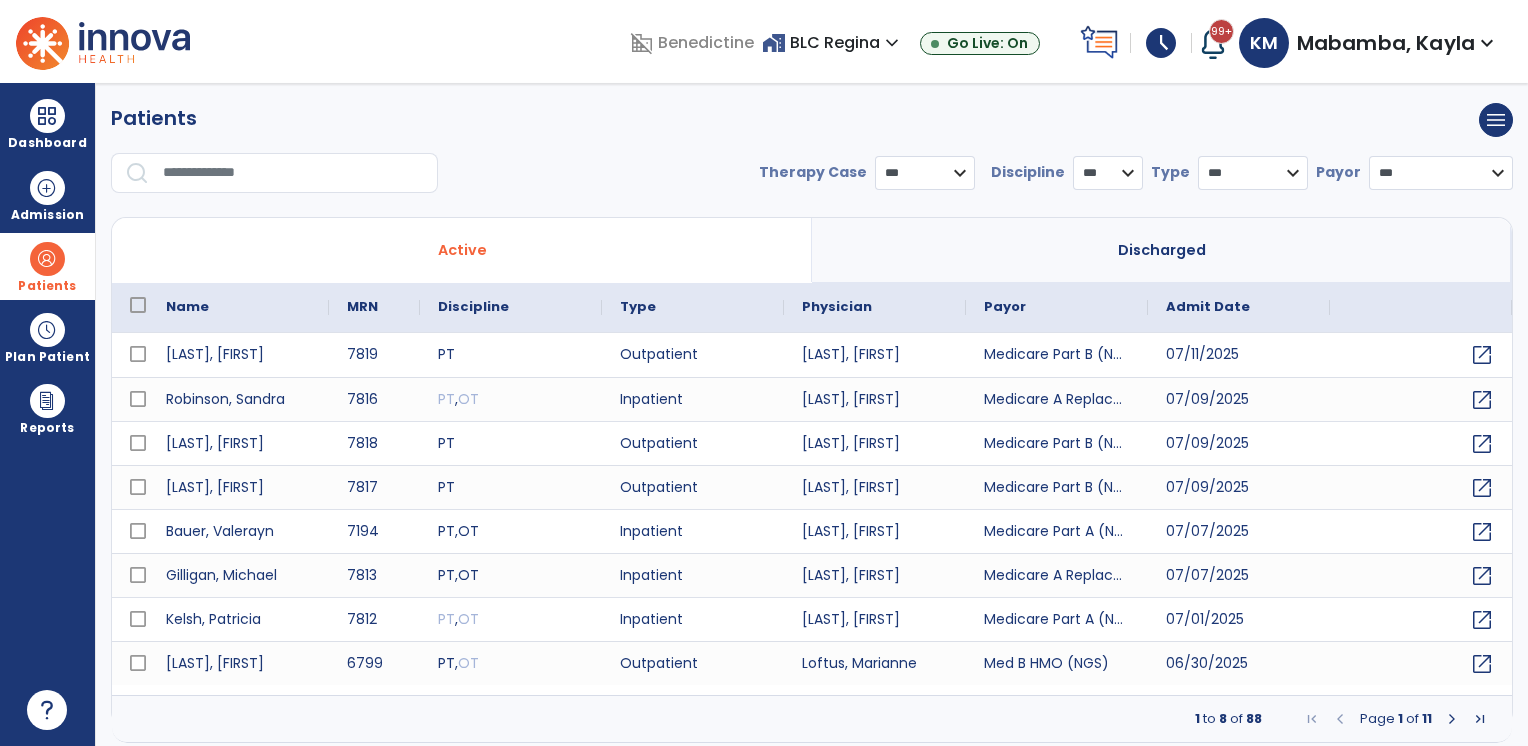 click at bounding box center (280, 181) 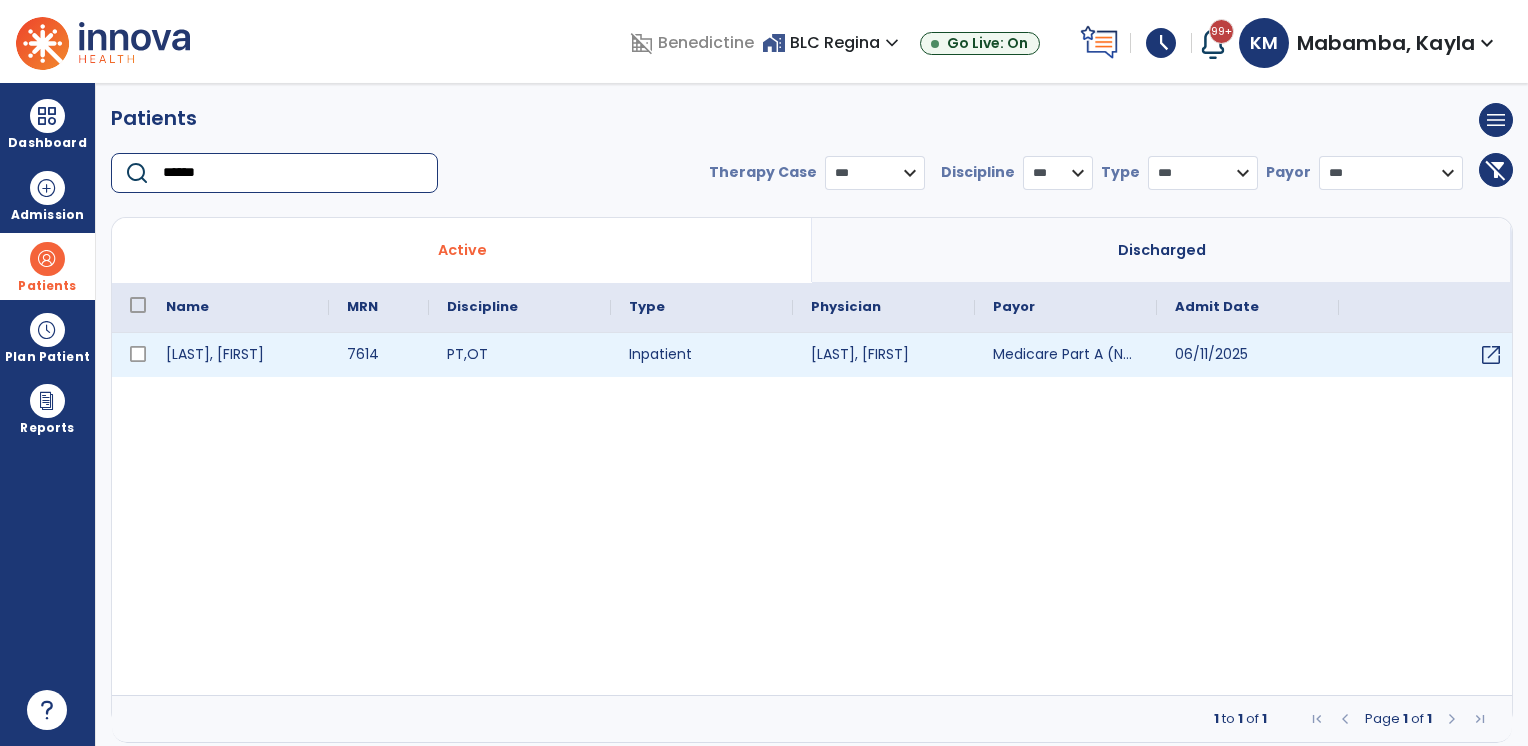 type on "******" 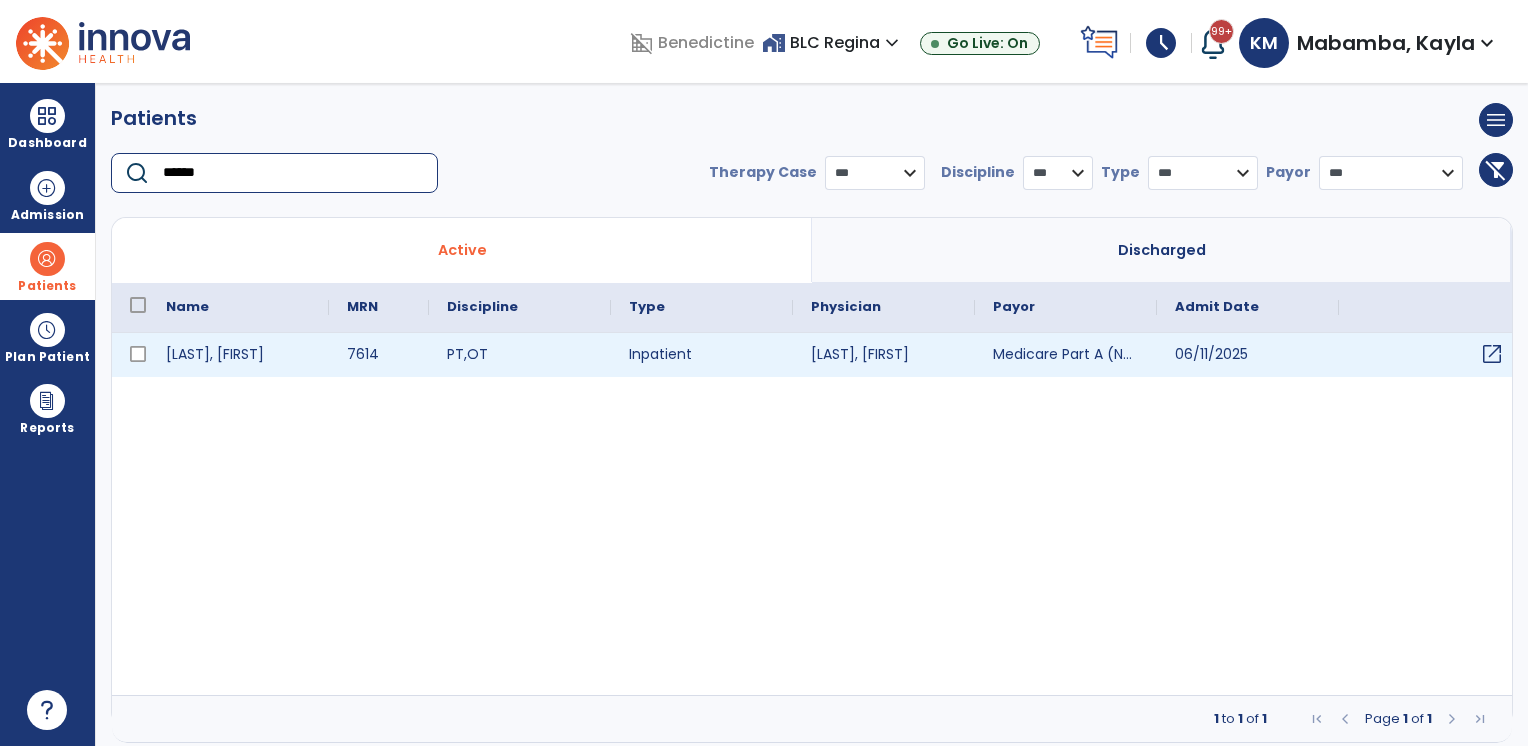 click on "open_in_new" at bounding box center (1492, 354) 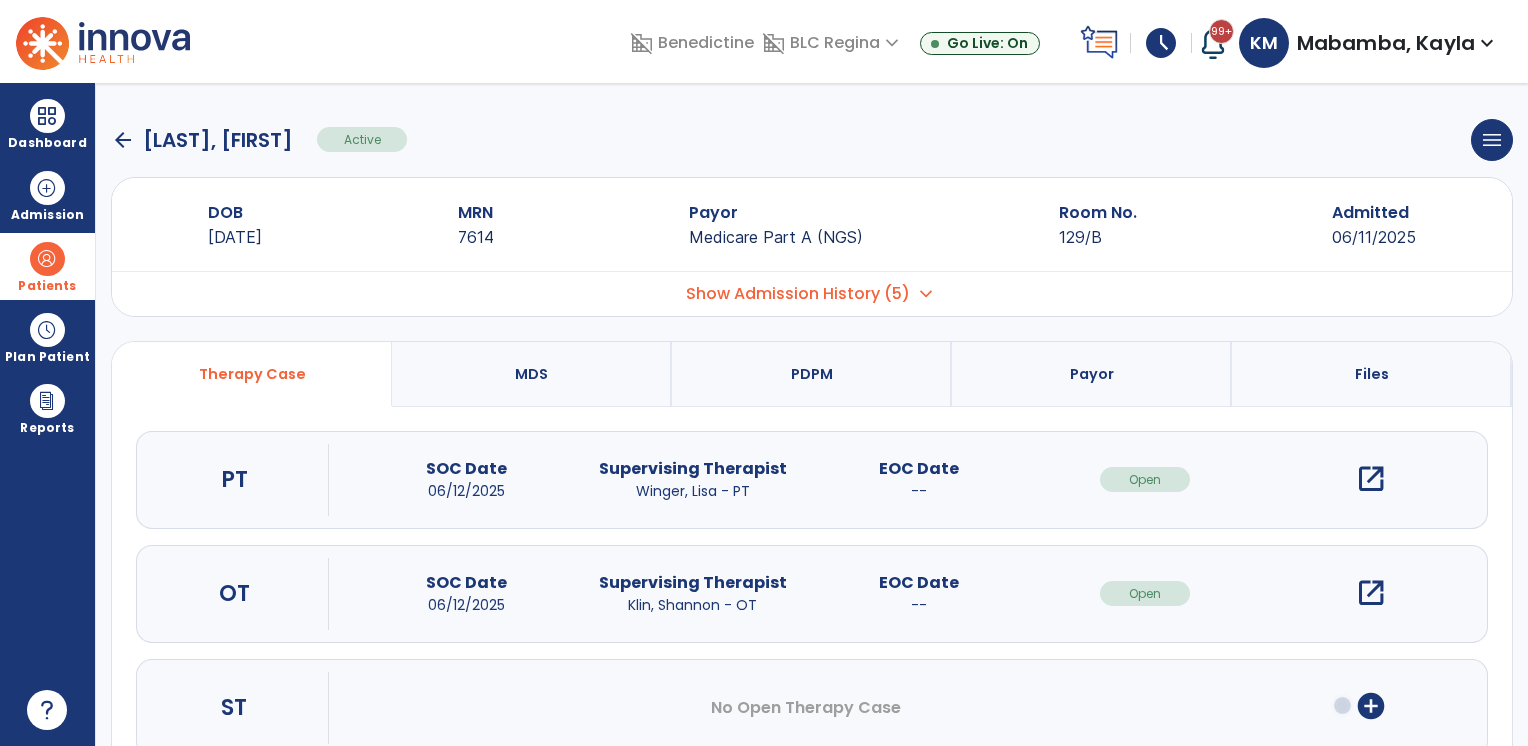 click on "open_in_new" at bounding box center (1371, 479) 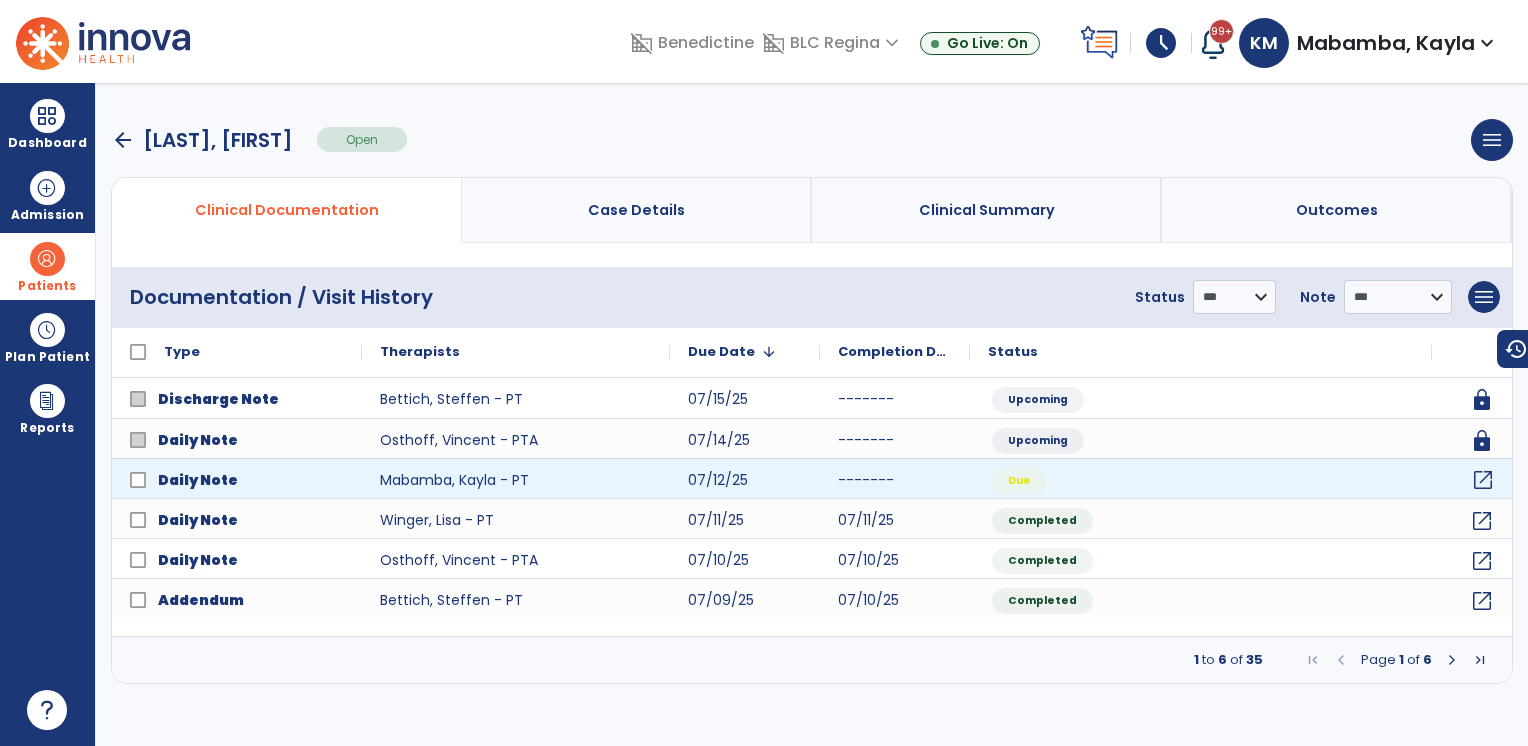 click on "open_in_new" 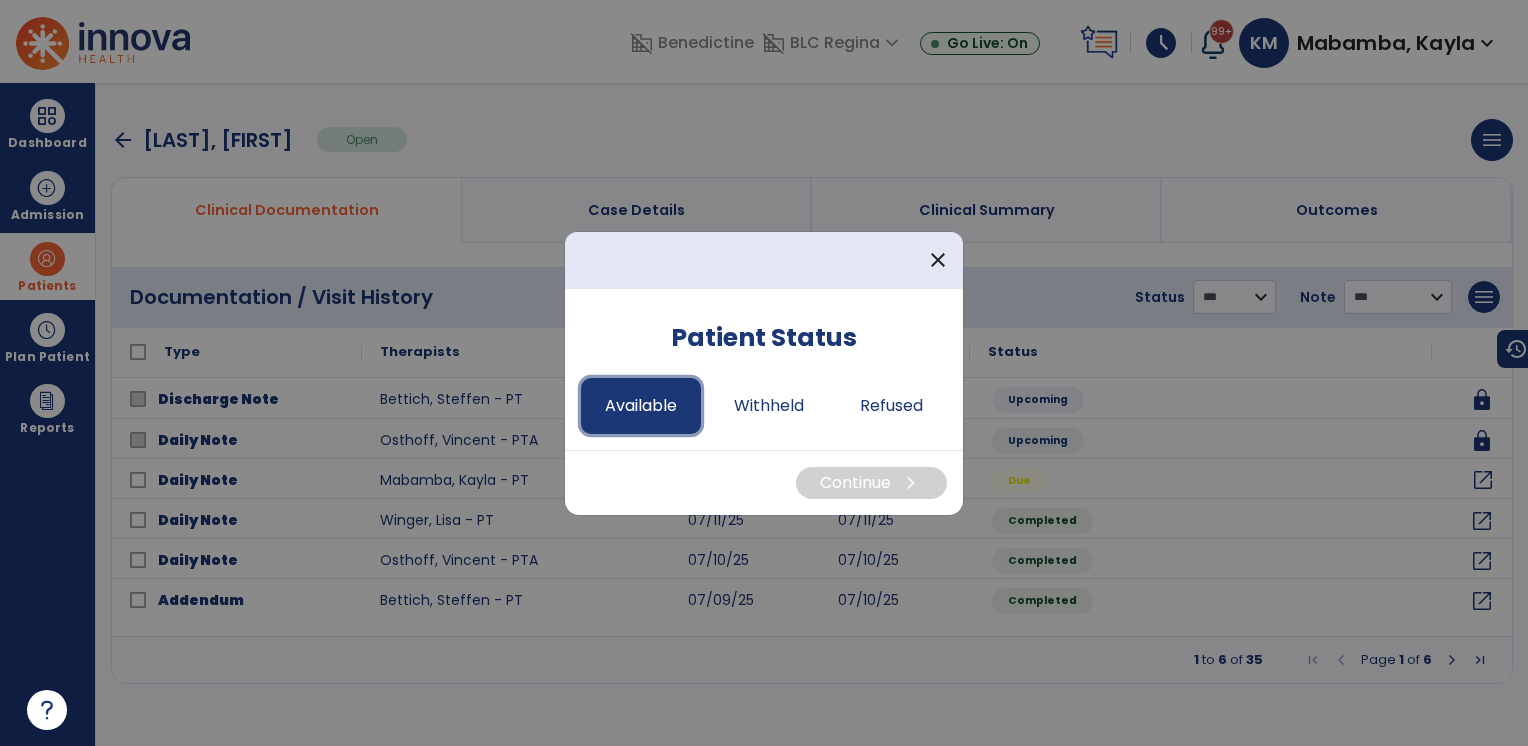 click on "Available" at bounding box center [641, 406] 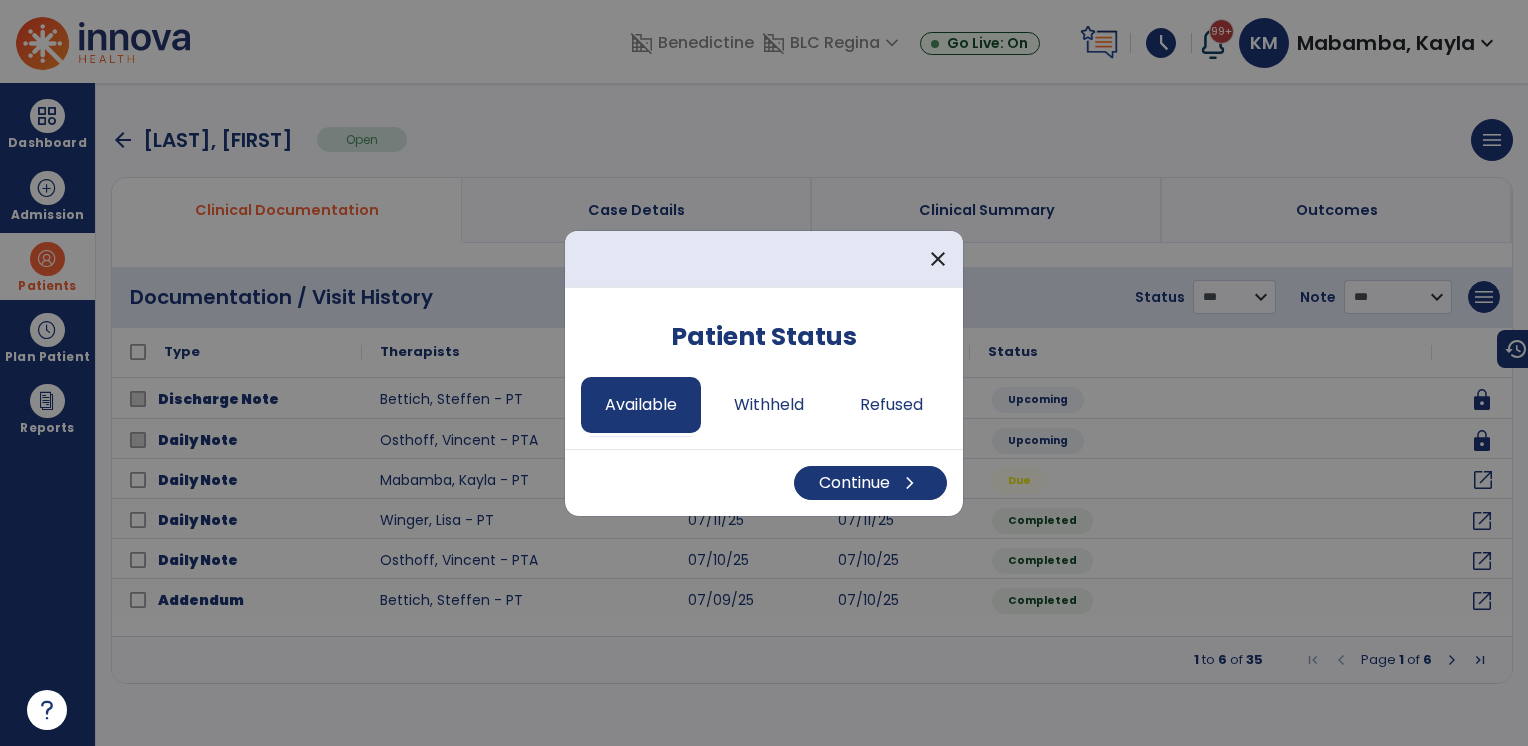 click on "Continue   chevron_right" at bounding box center (764, 482) 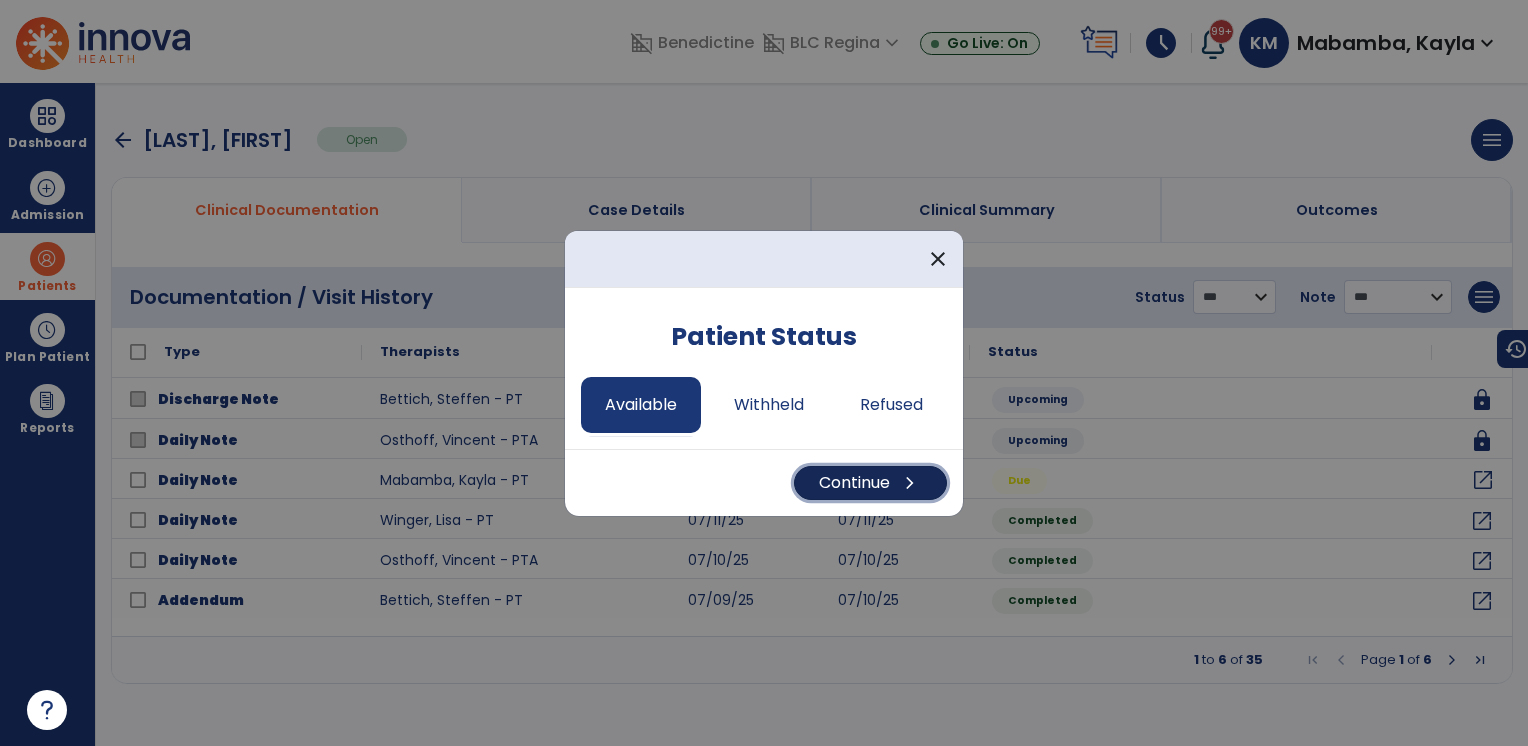 click on "chevron_right" at bounding box center (910, 483) 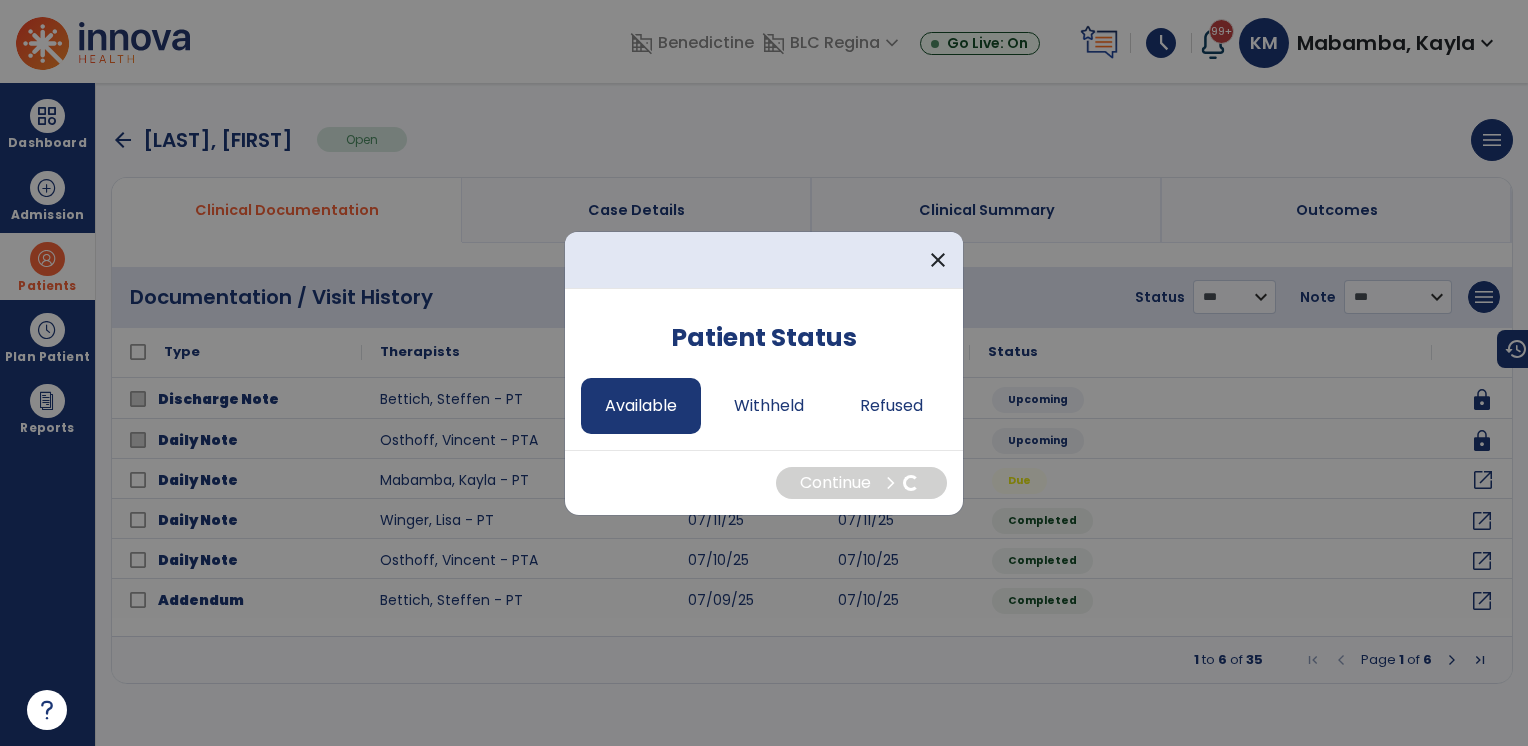 select on "*" 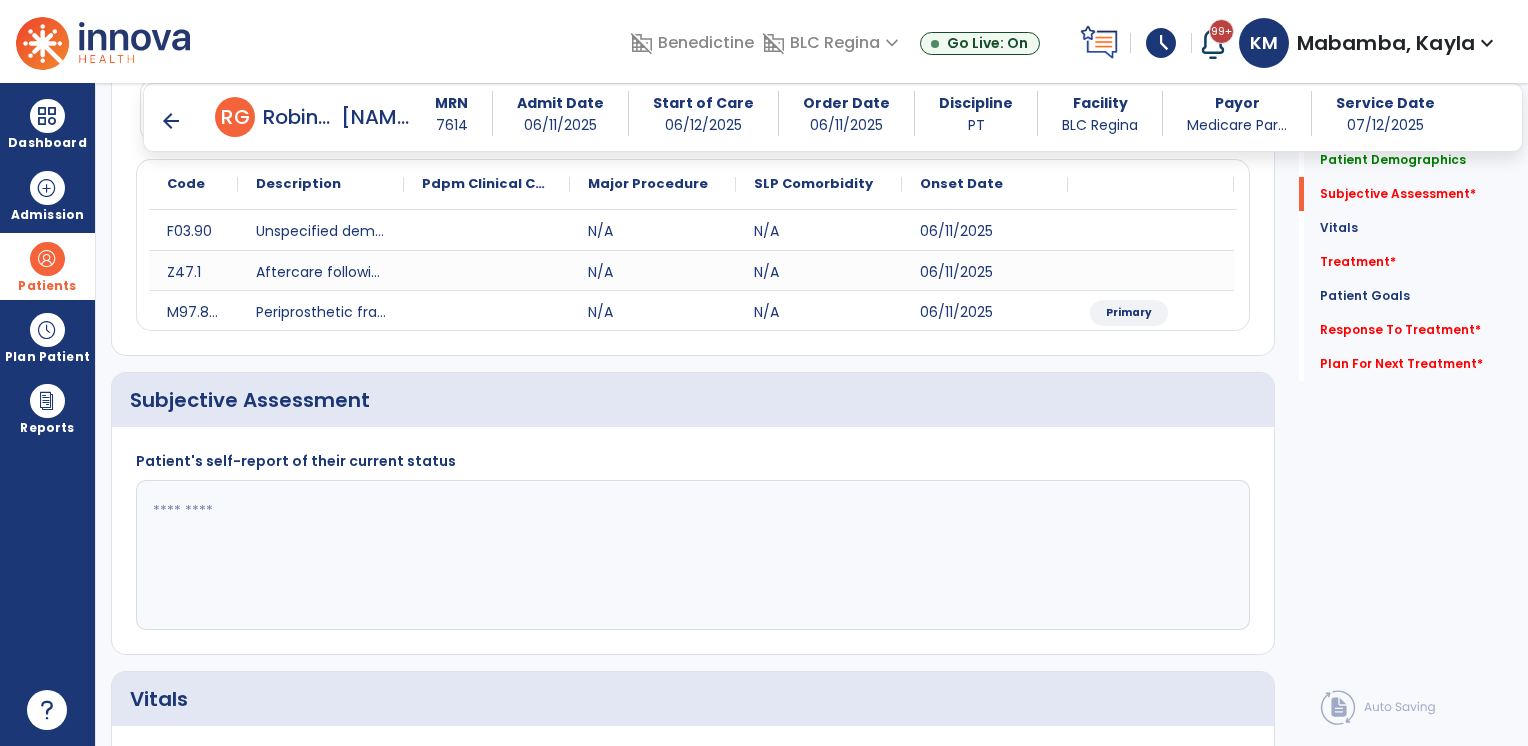 scroll, scrollTop: 238, scrollLeft: 0, axis: vertical 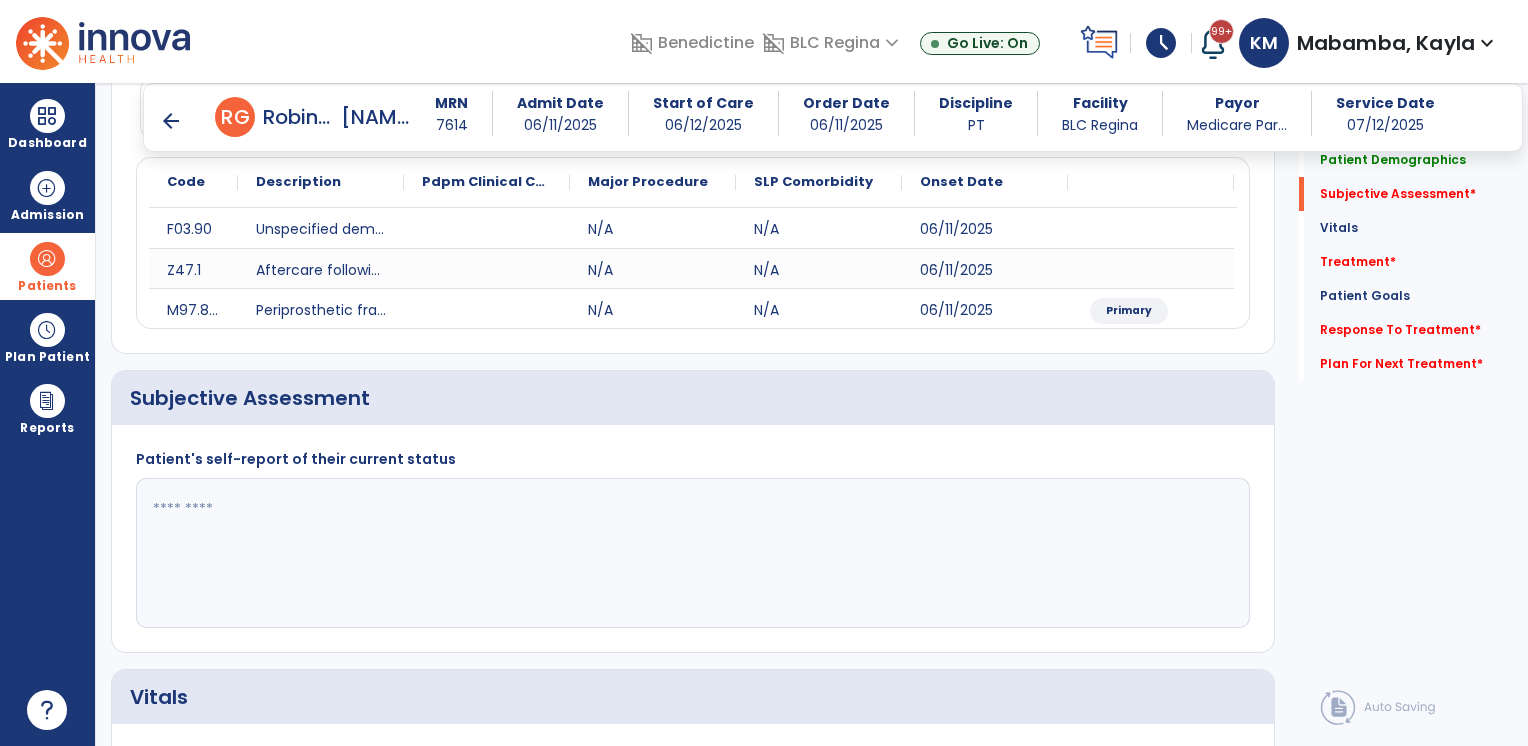click 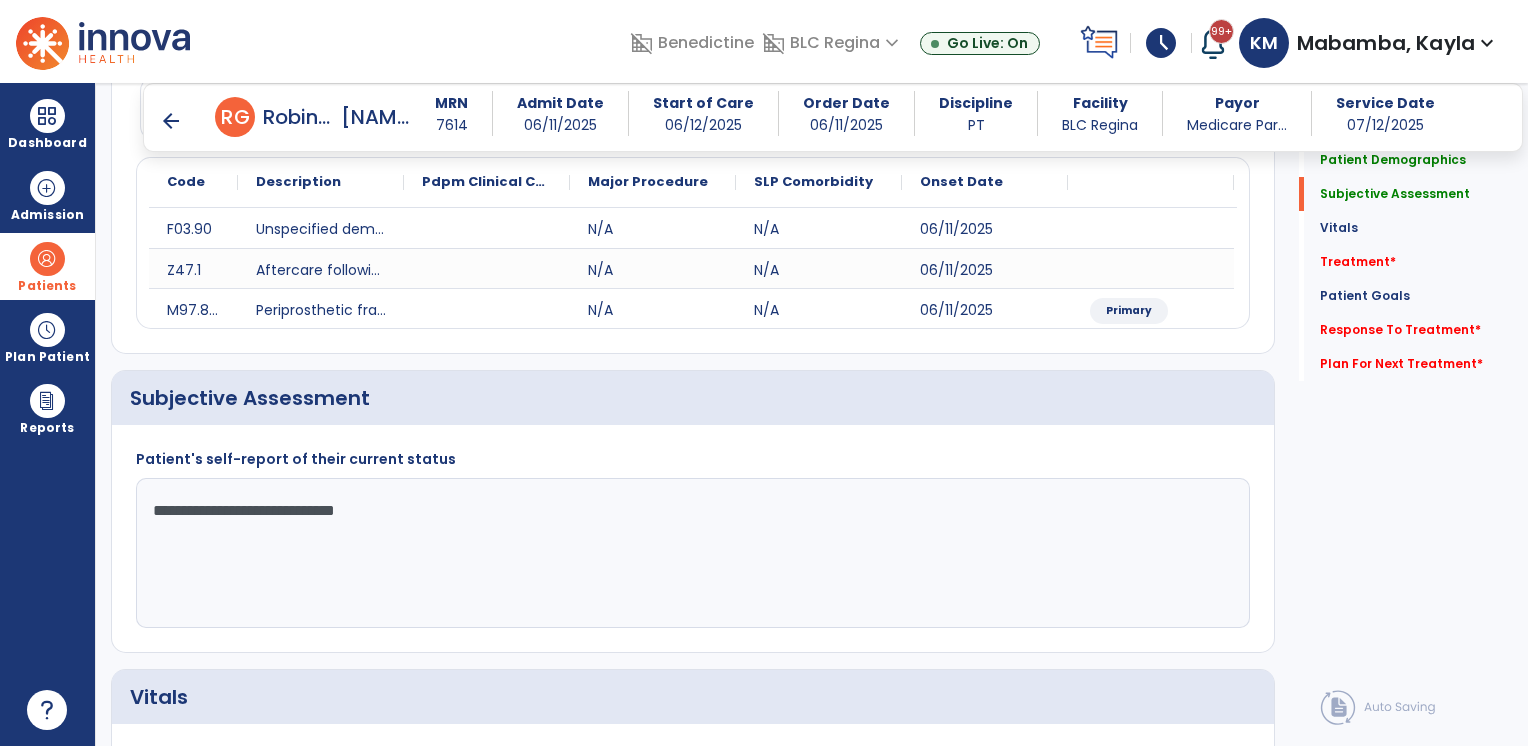 scroll, scrollTop: 936, scrollLeft: 0, axis: vertical 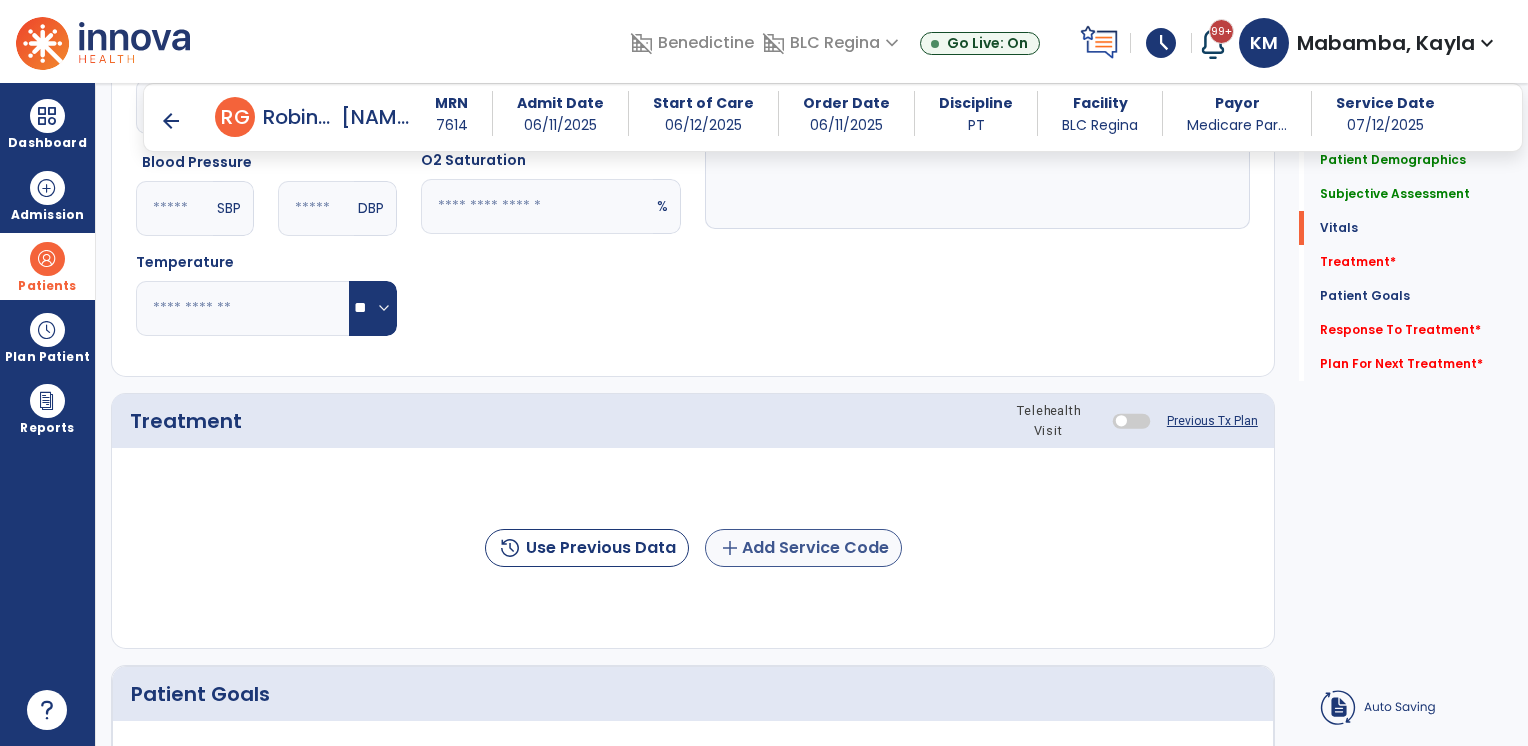 type on "**********" 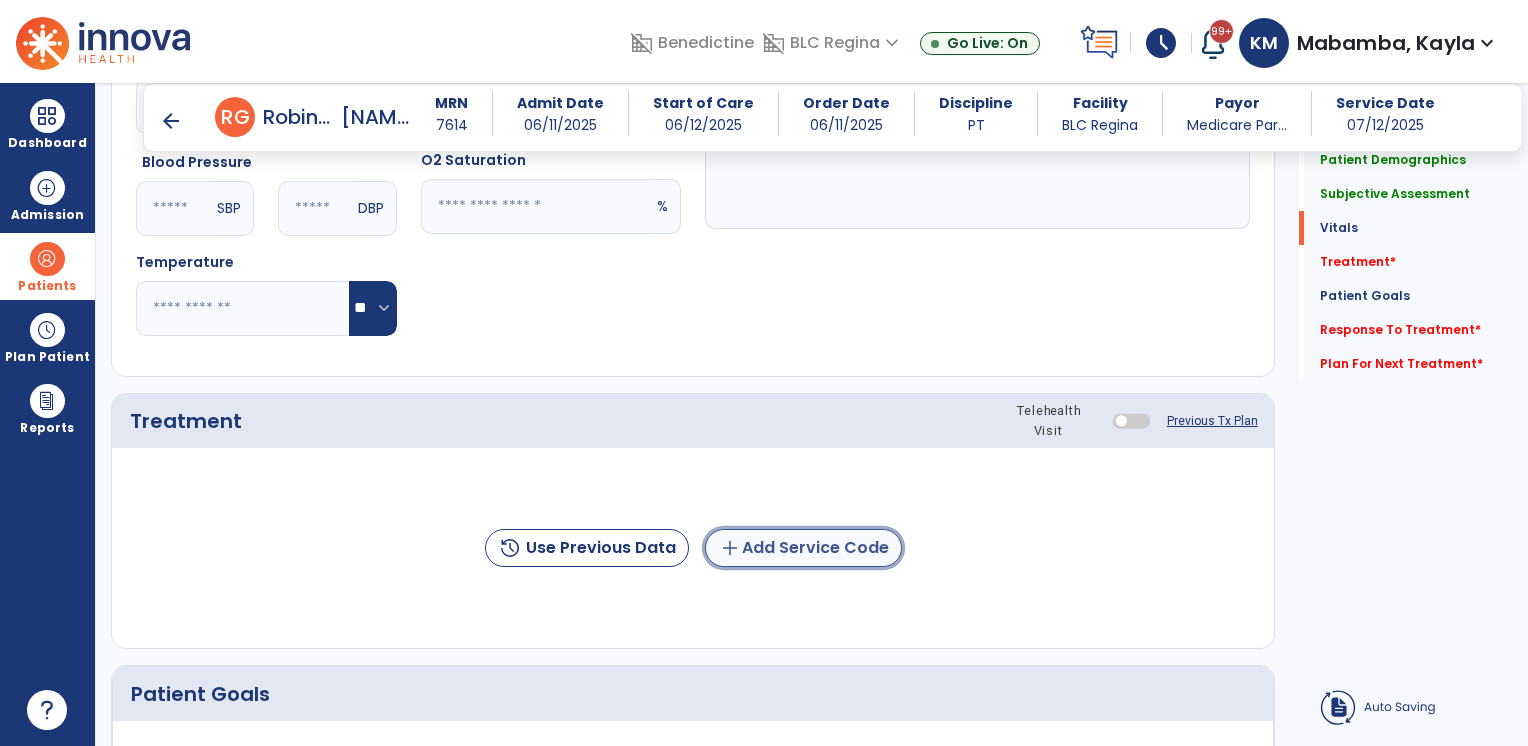 click on "add  Add Service Code" 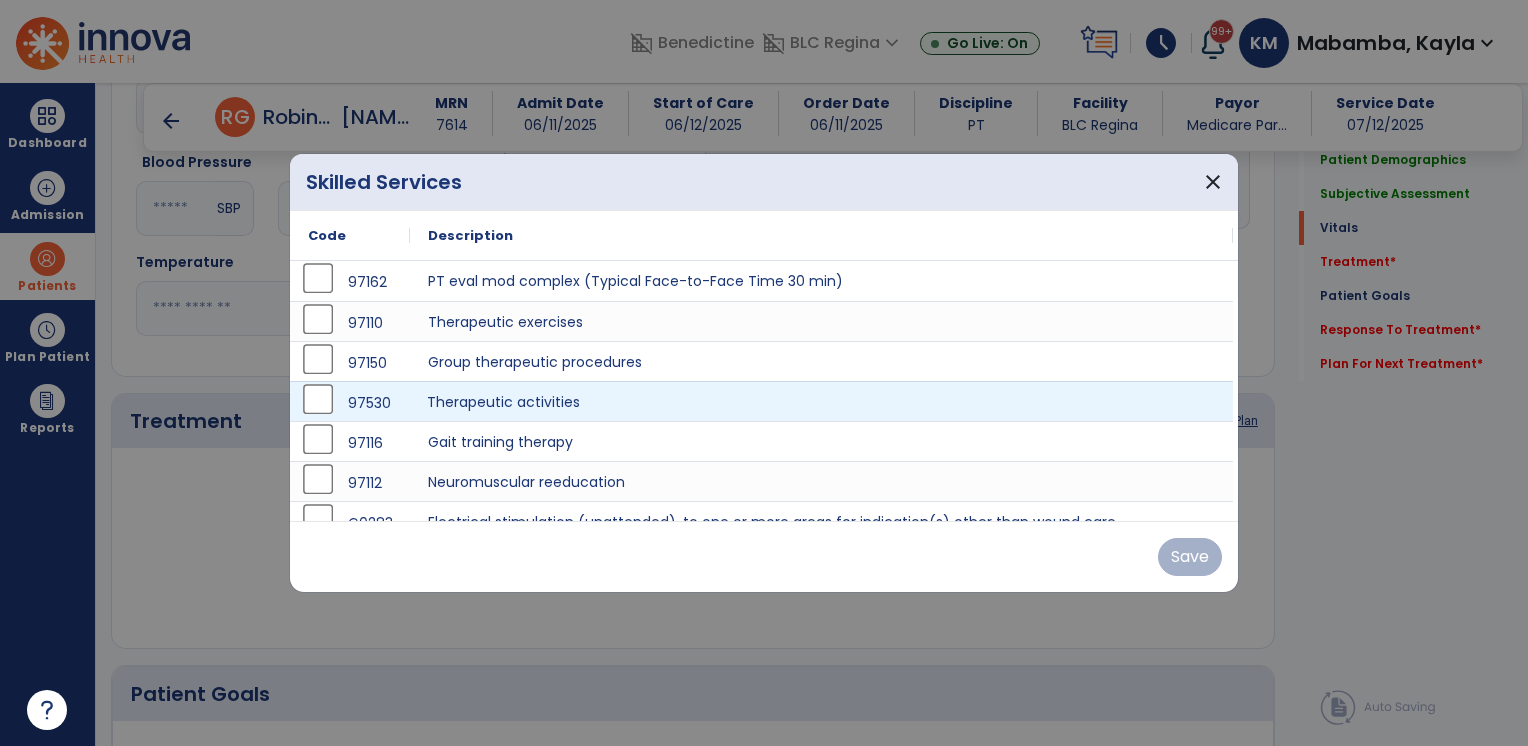 click on "Therapeutic activities" at bounding box center (821, 401) 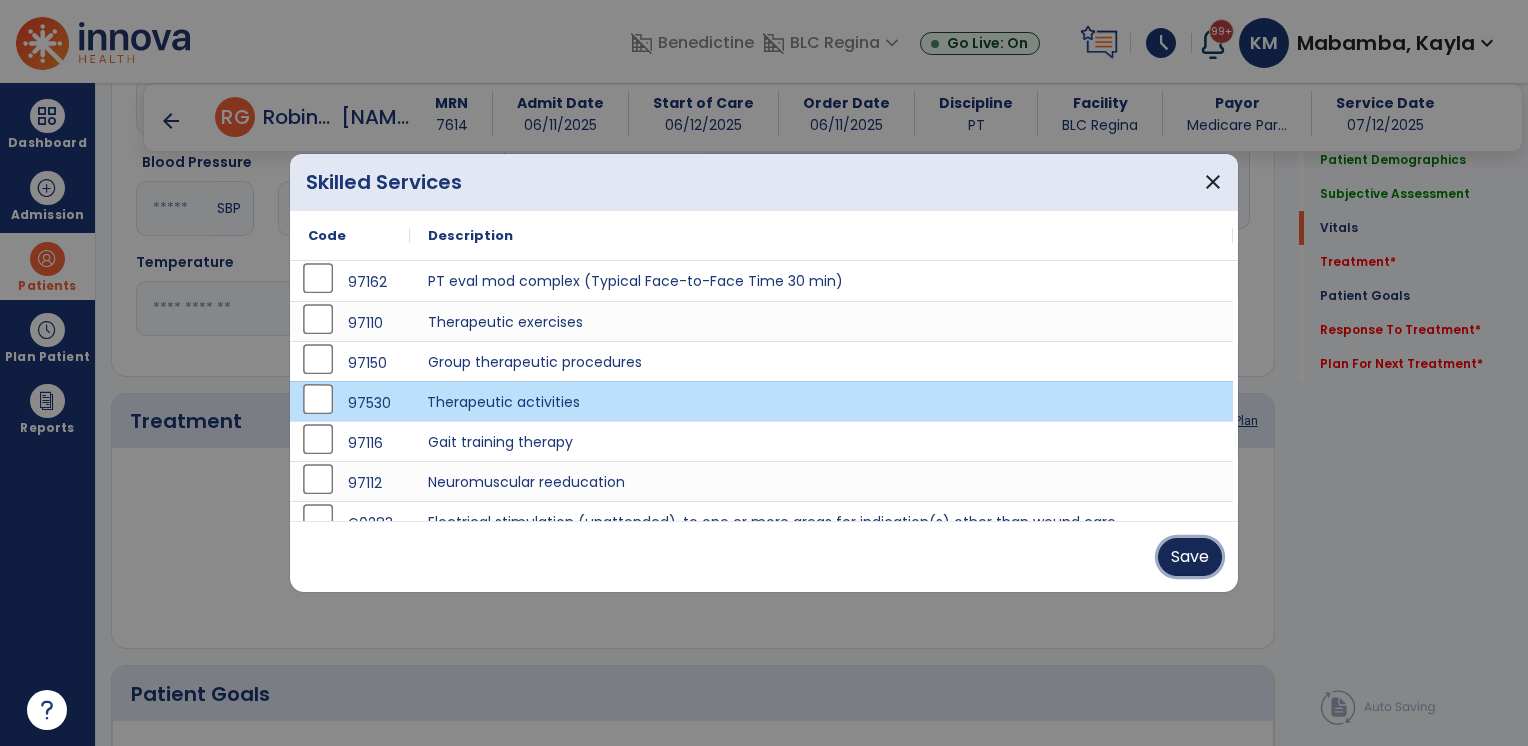 click on "Save" at bounding box center [1190, 557] 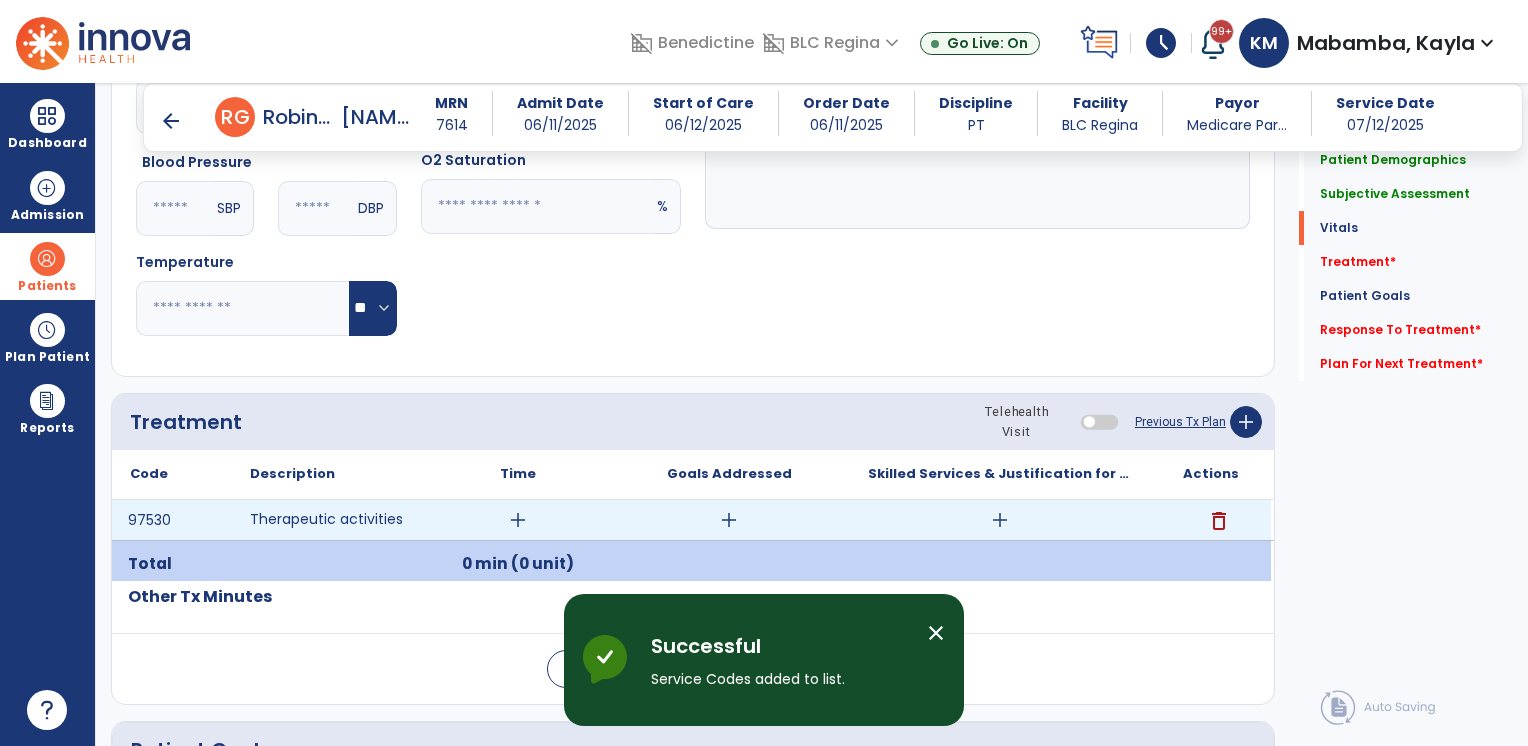 click on "add" at bounding box center [518, 520] 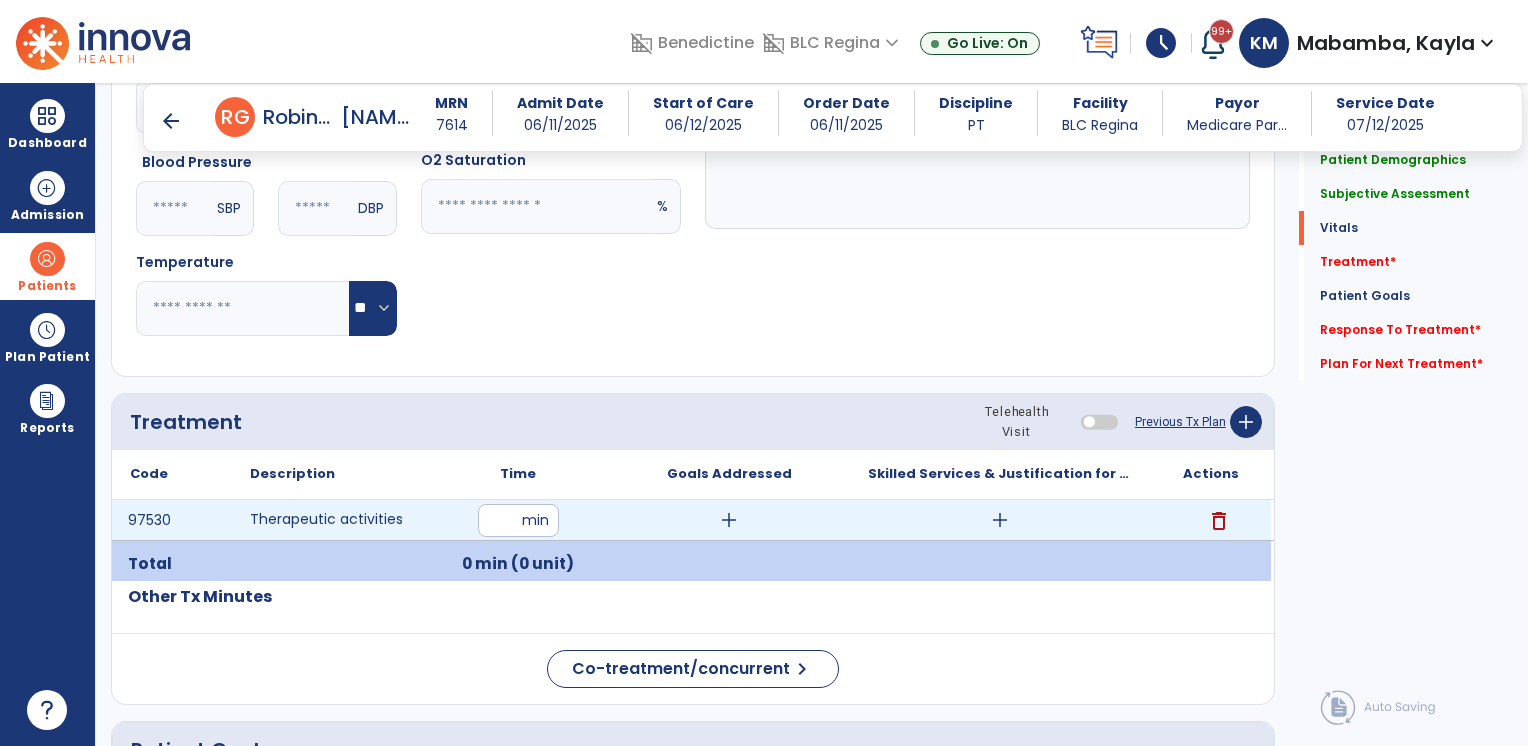 type on "**" 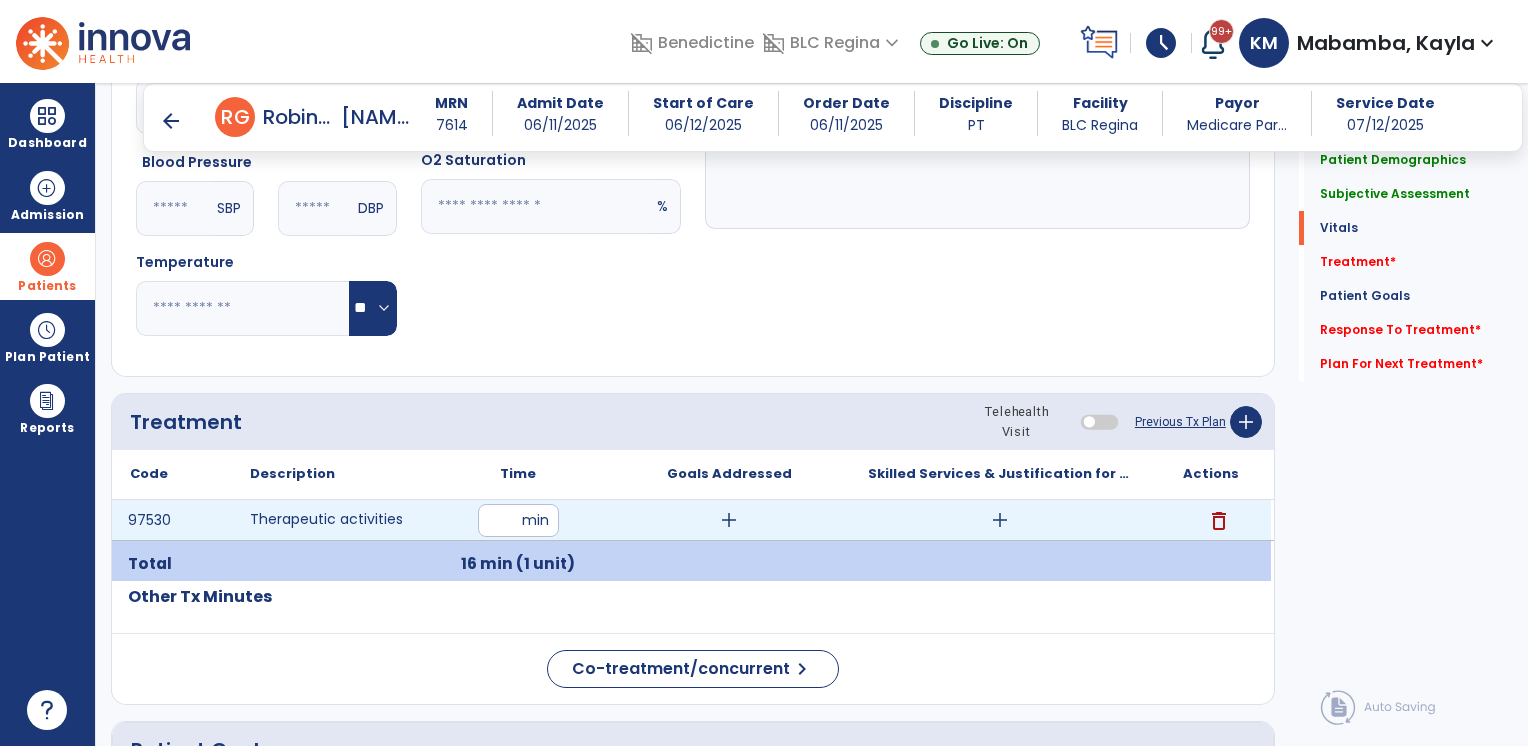 click on "add" at bounding box center (1000, 520) 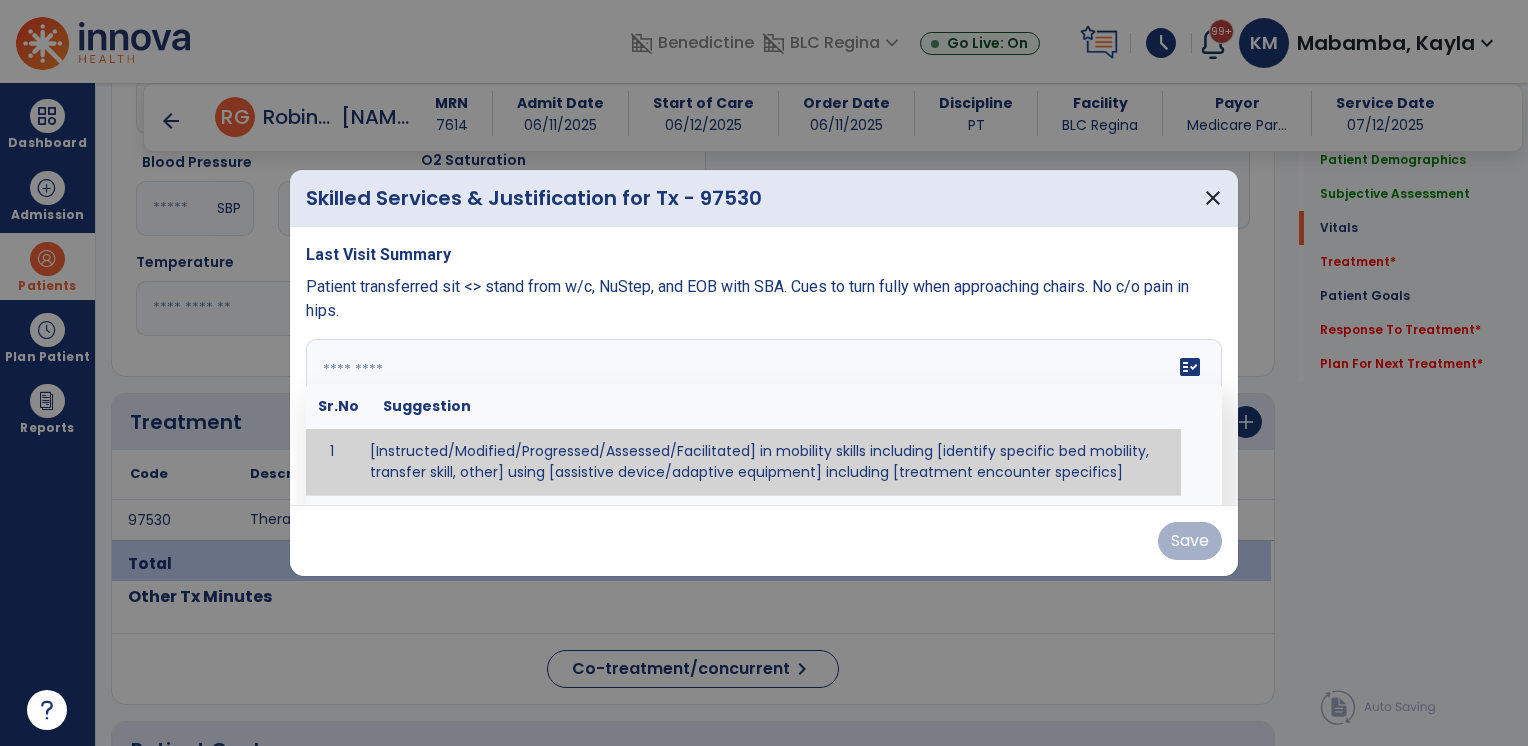 click at bounding box center (764, 414) 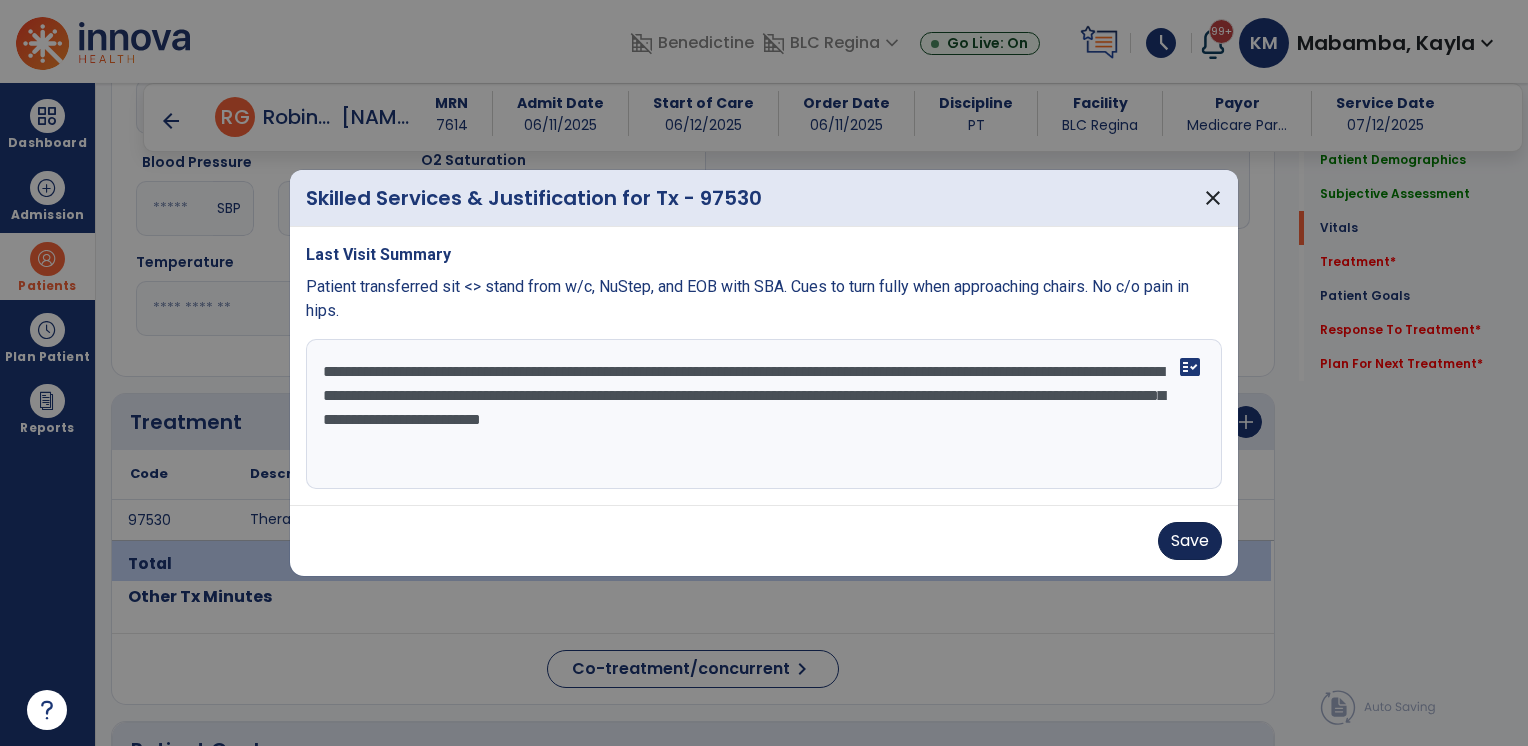 type on "**********" 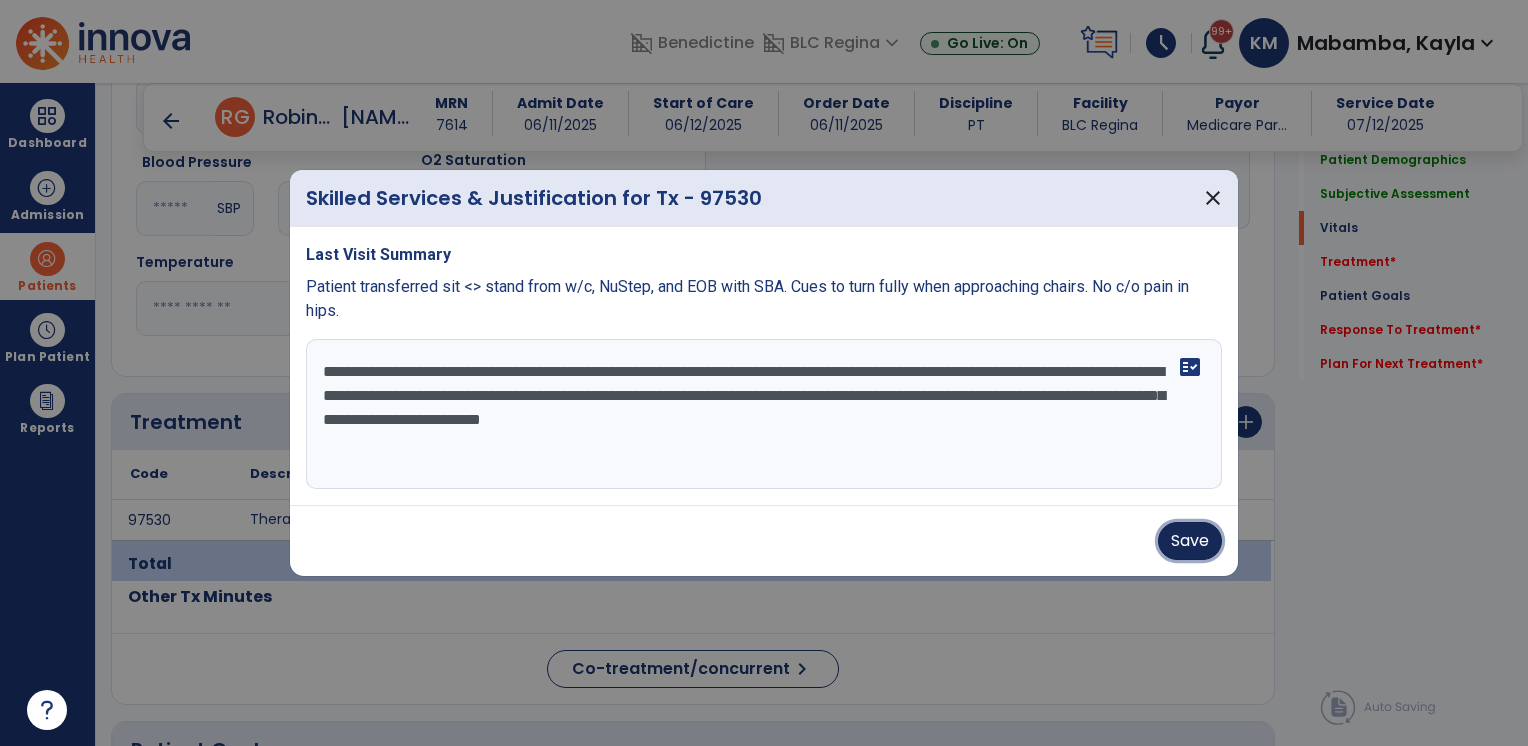 click on "Save" at bounding box center (1190, 541) 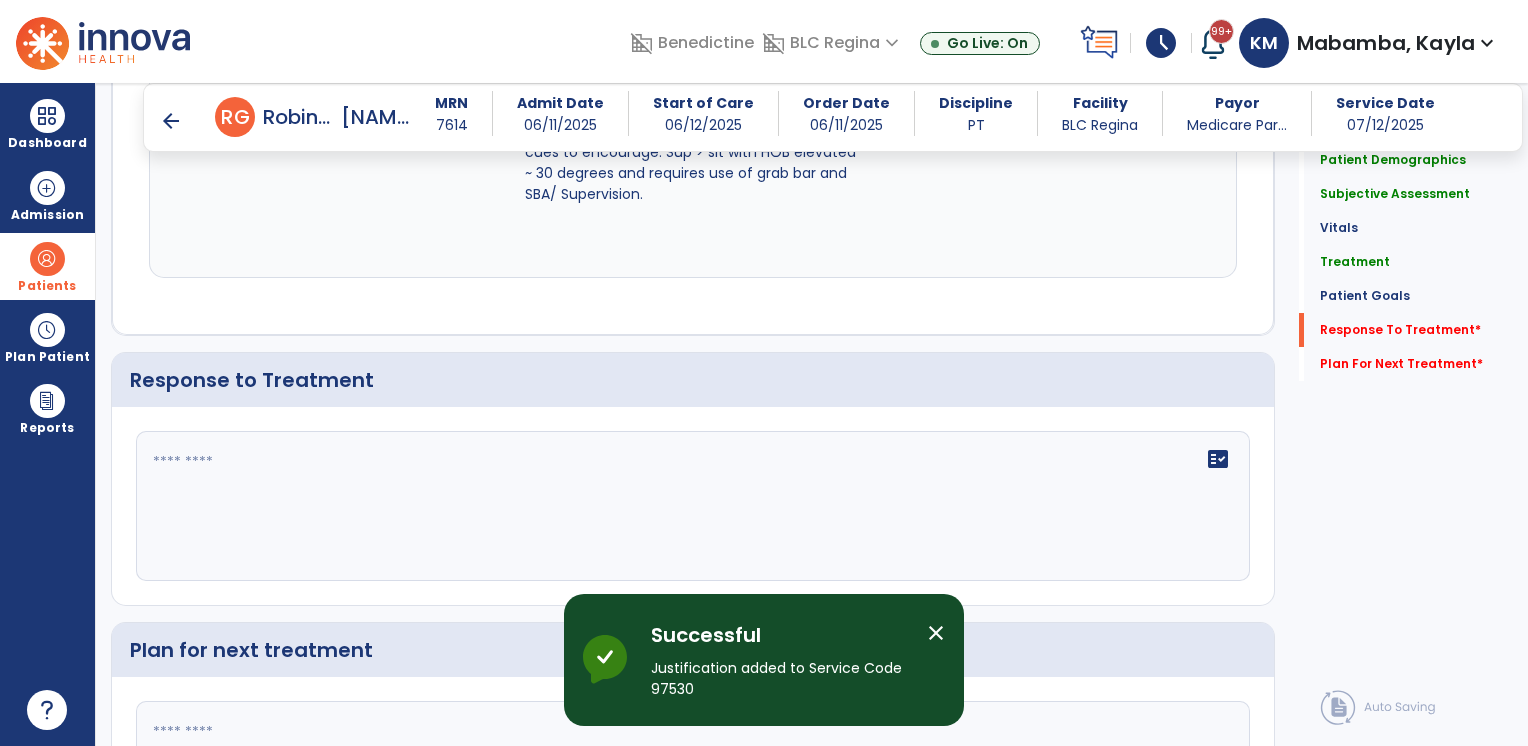 scroll, scrollTop: 2316, scrollLeft: 0, axis: vertical 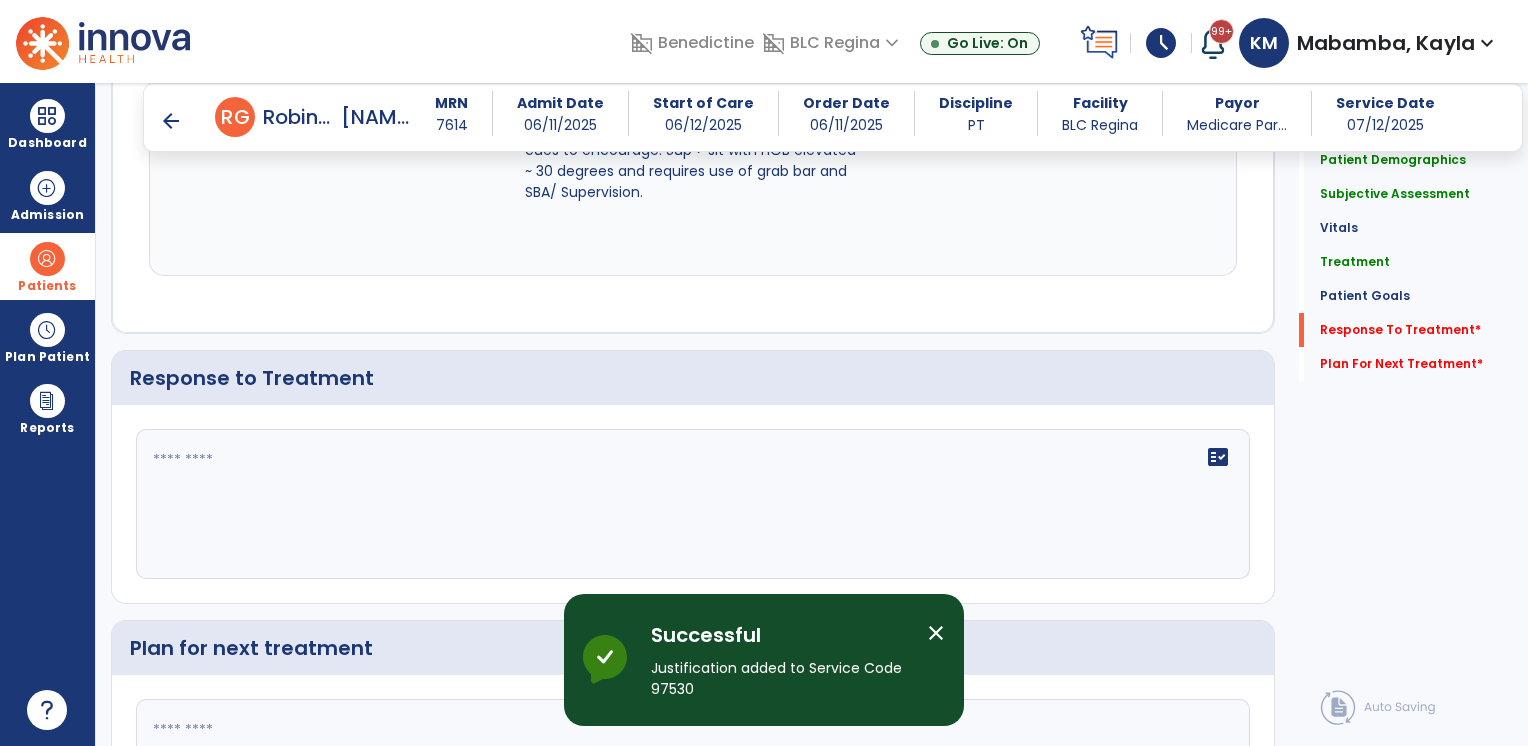 click on "fact_check" 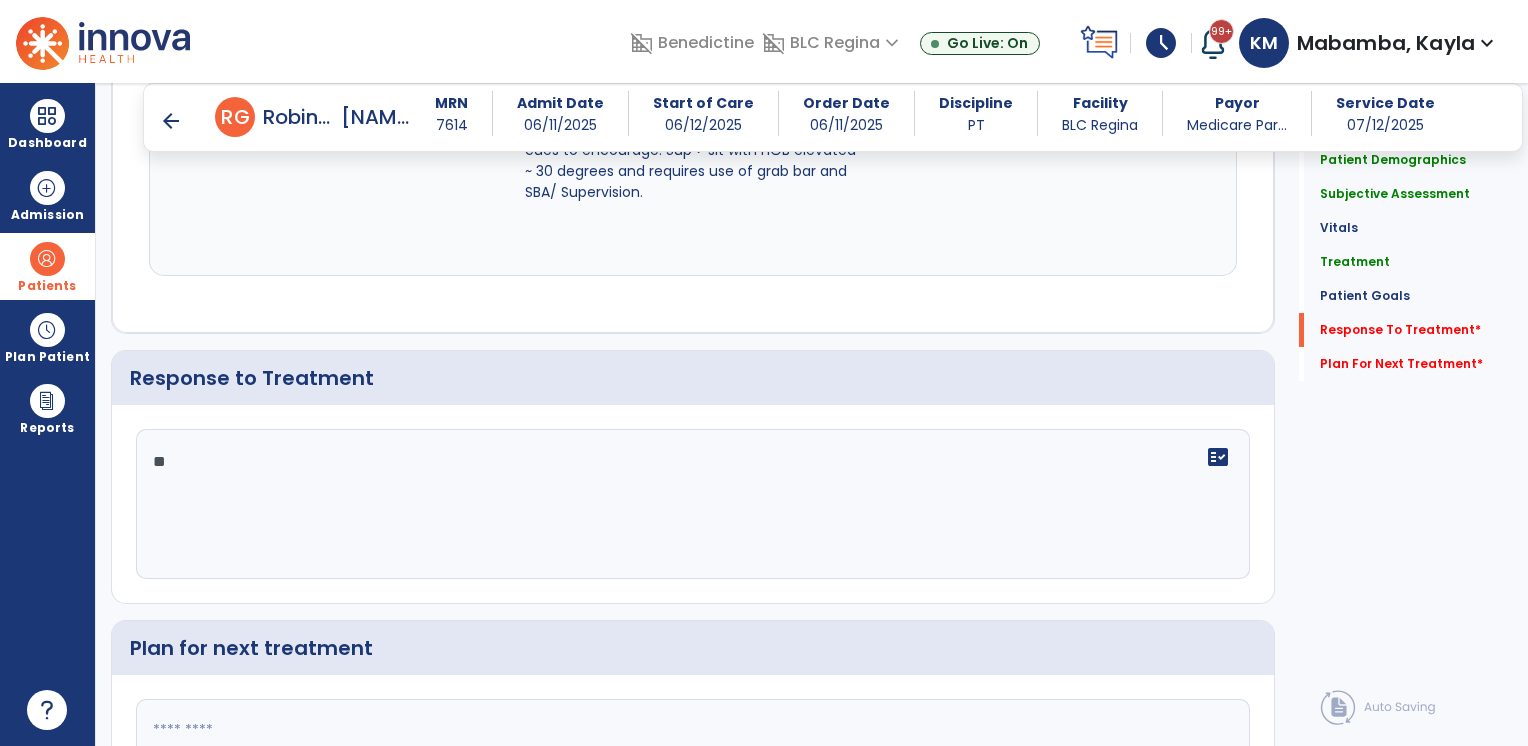 type on "*" 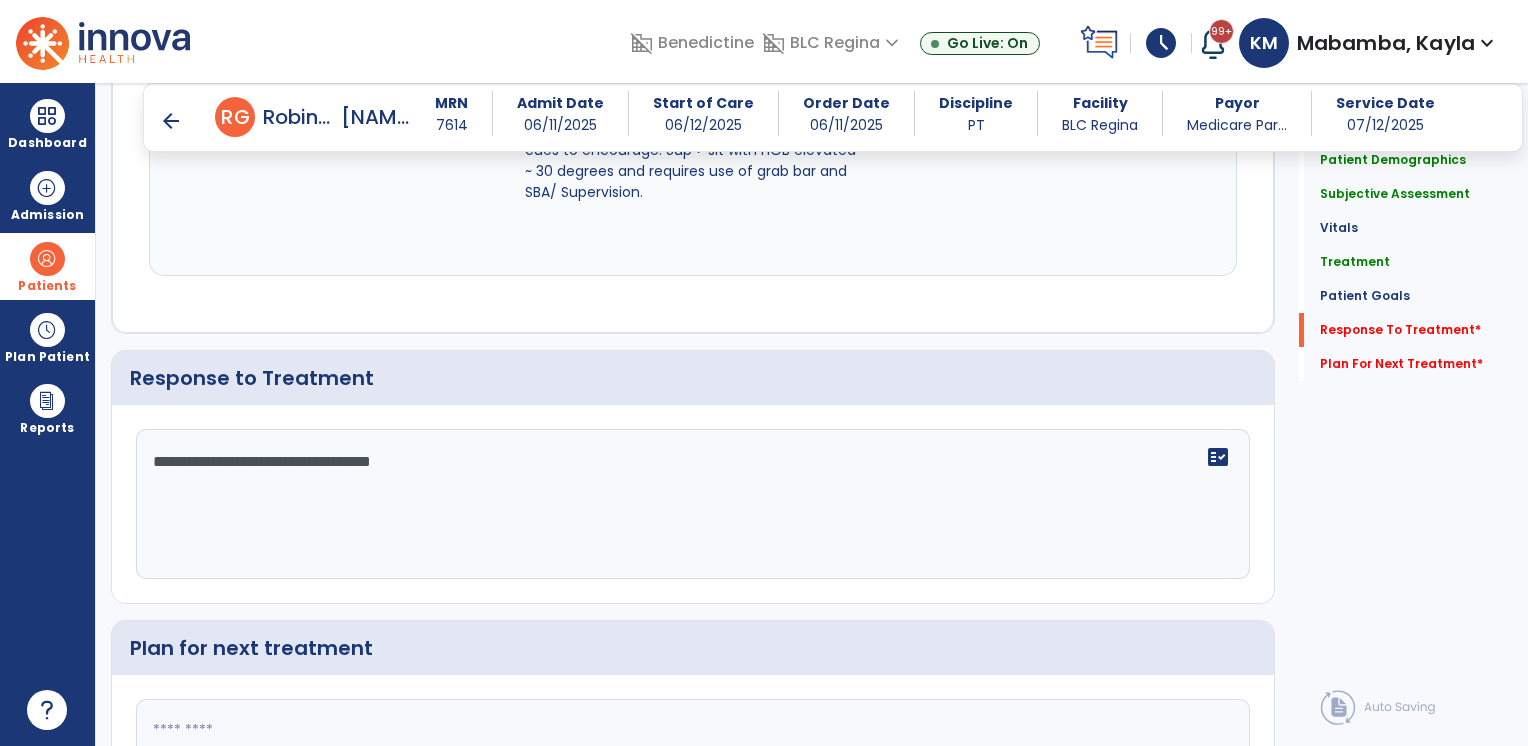 type on "**********" 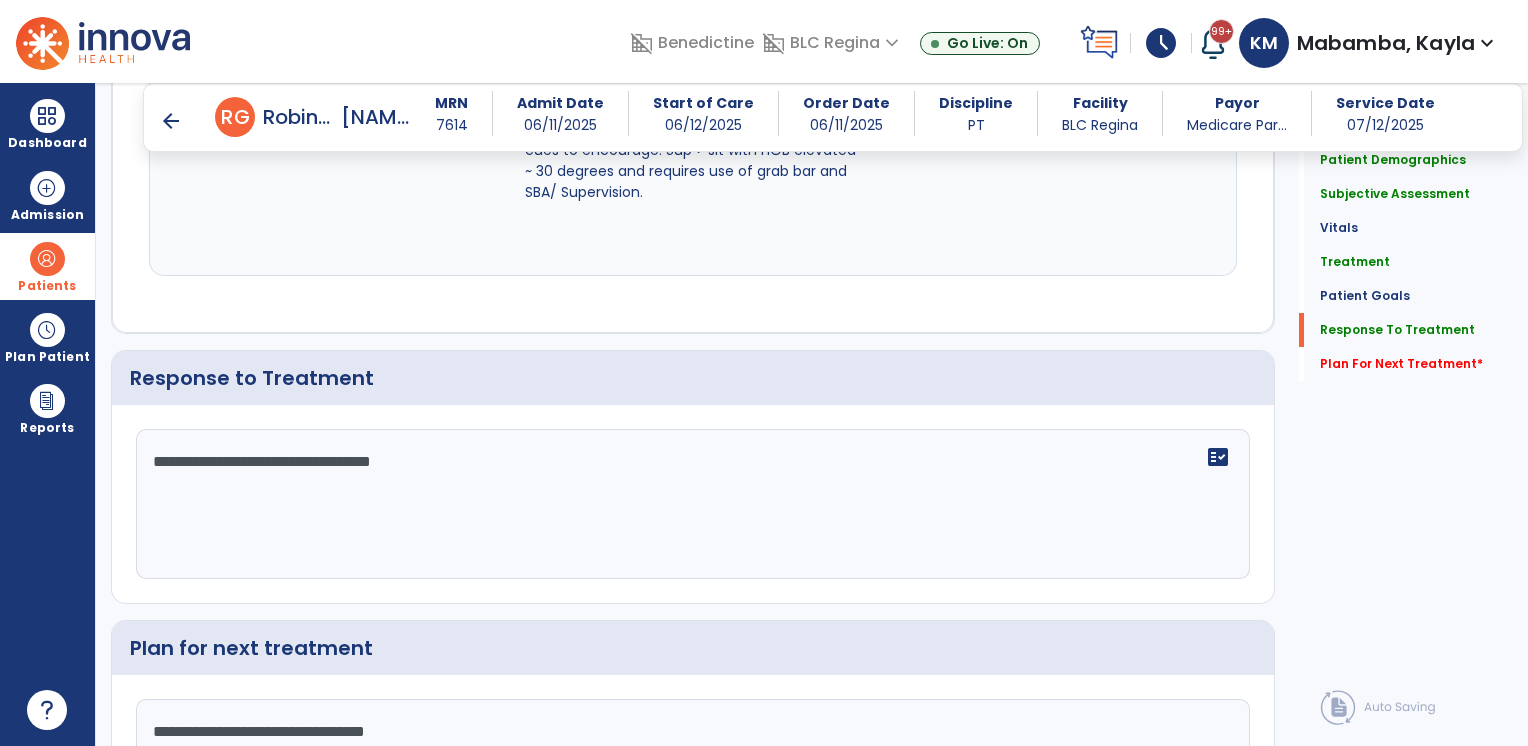scroll, scrollTop: 2503, scrollLeft: 0, axis: vertical 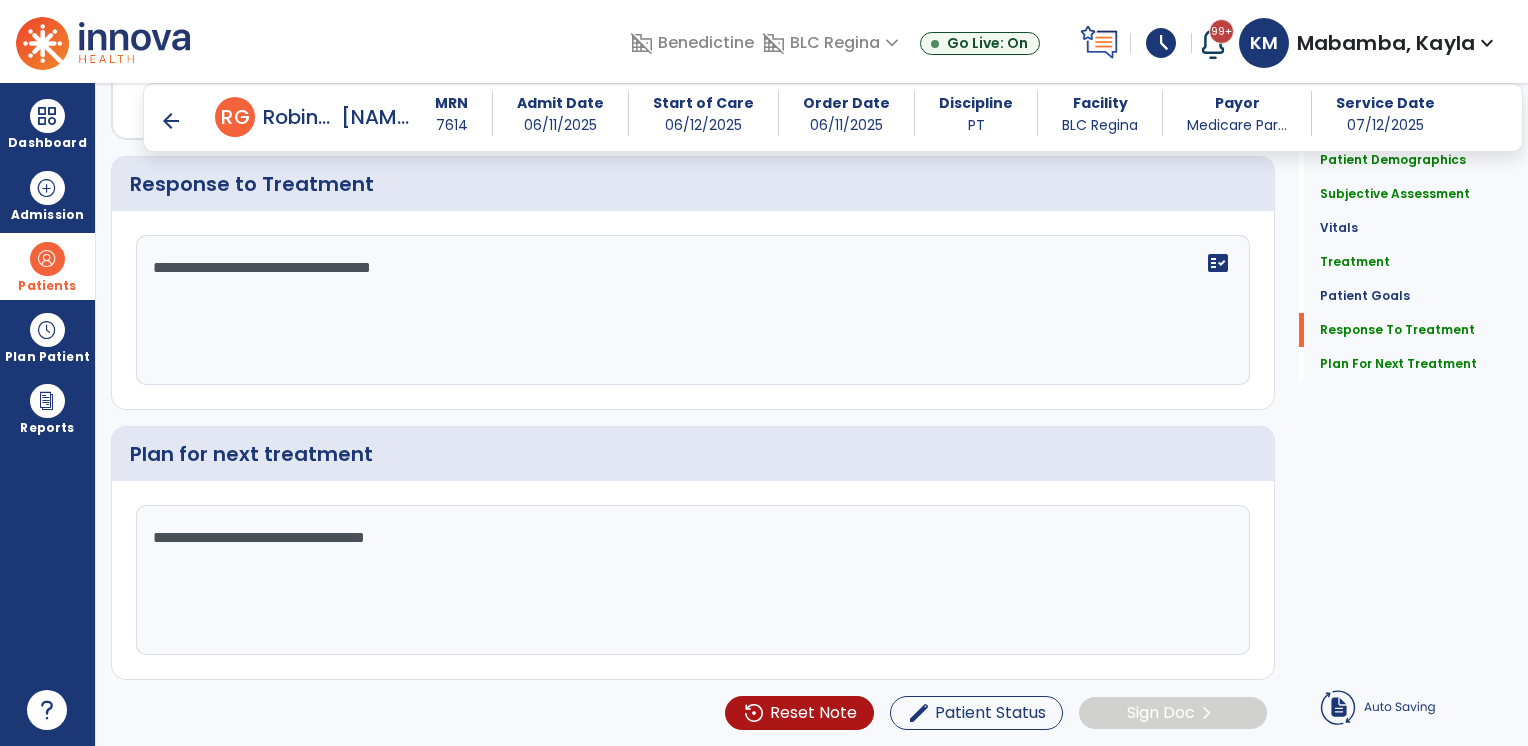 type on "**********" 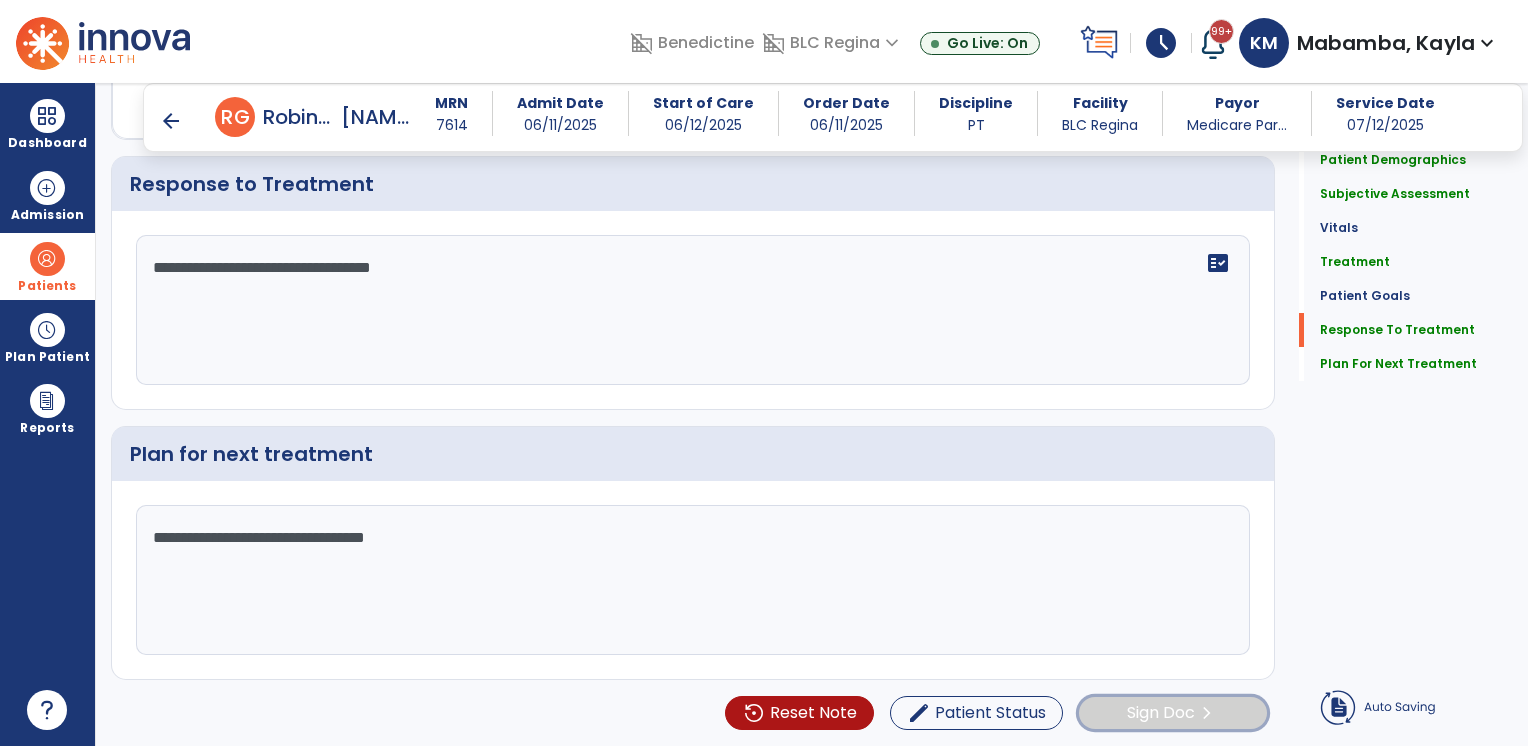 click on "Sign Doc" 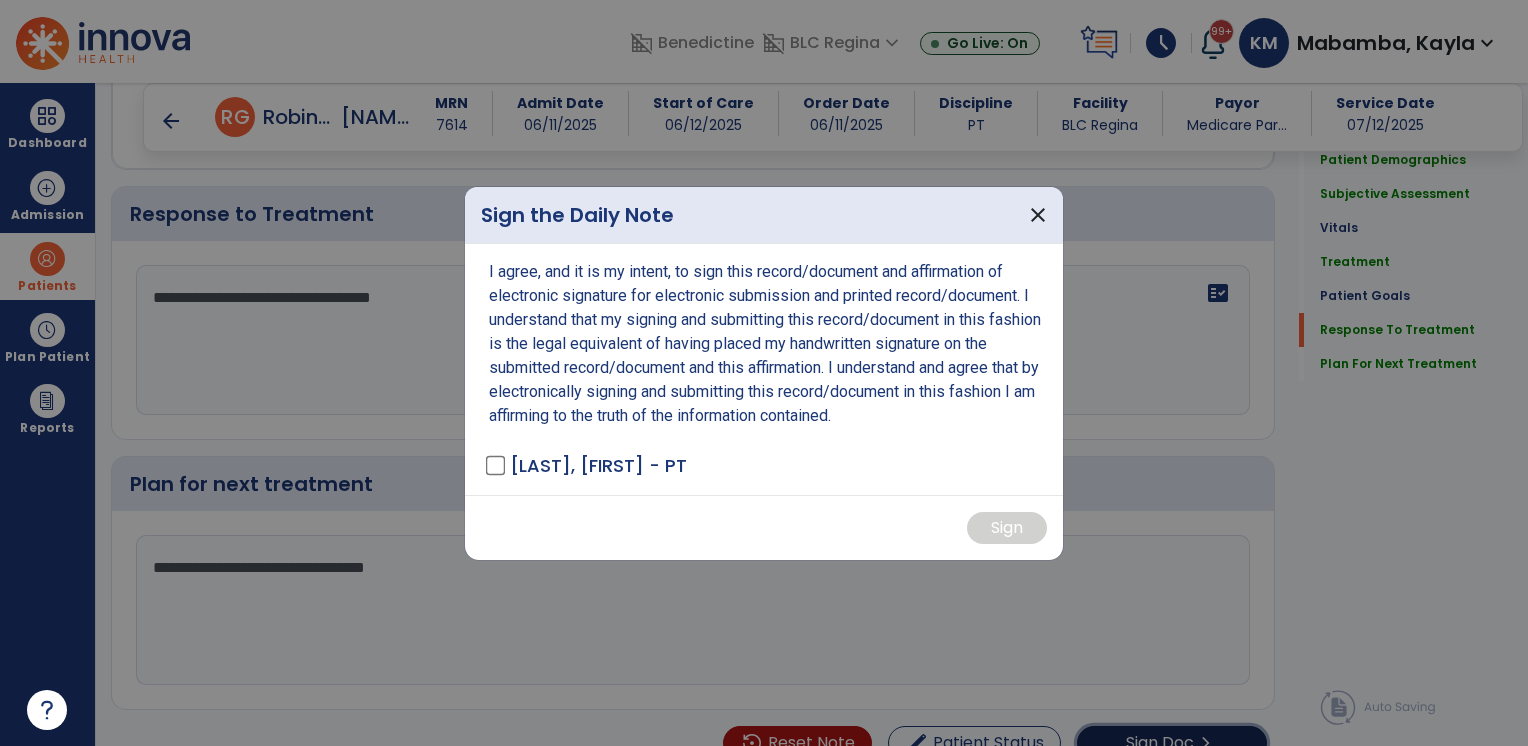 scroll, scrollTop: 2503, scrollLeft: 0, axis: vertical 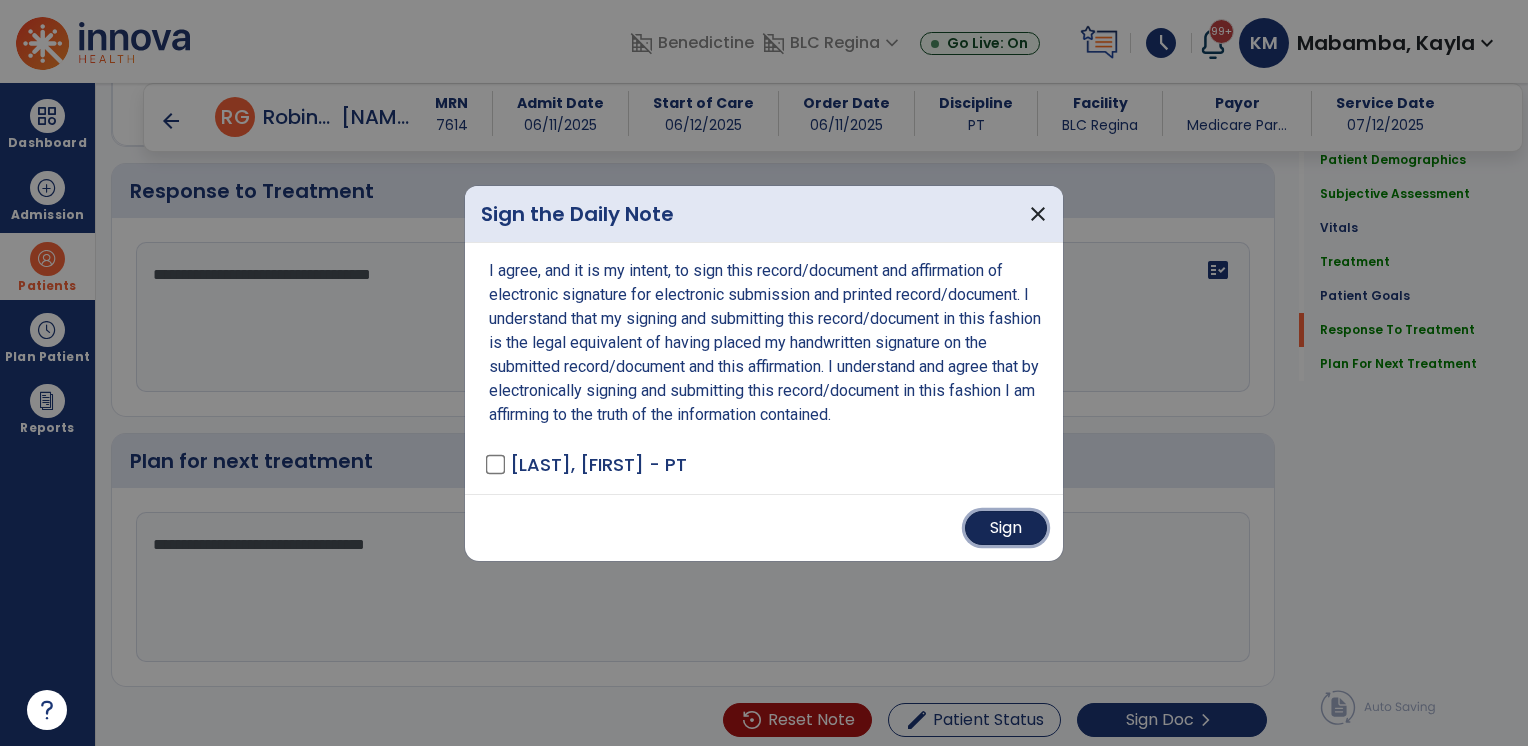 click on "Sign" at bounding box center (1006, 528) 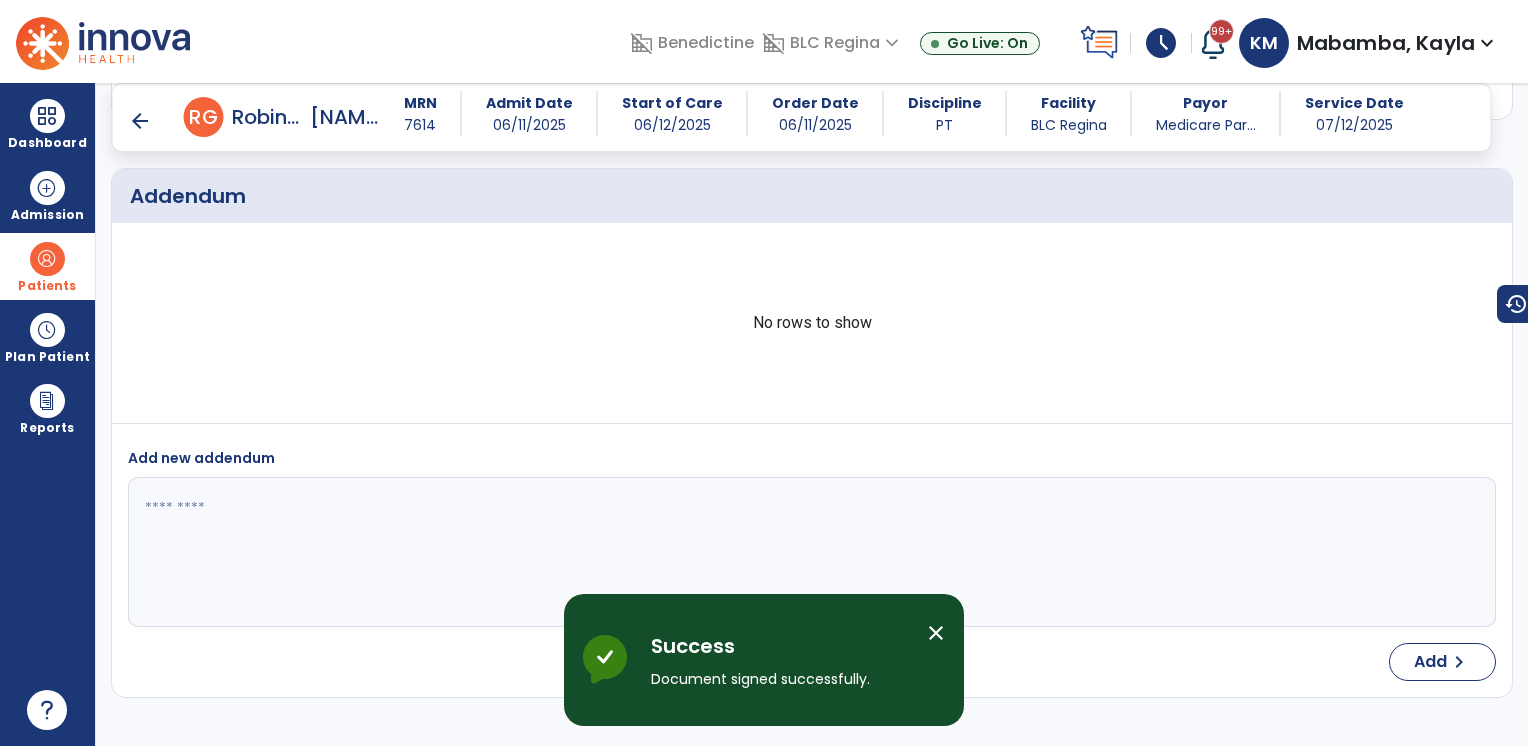 scroll, scrollTop: 3500, scrollLeft: 0, axis: vertical 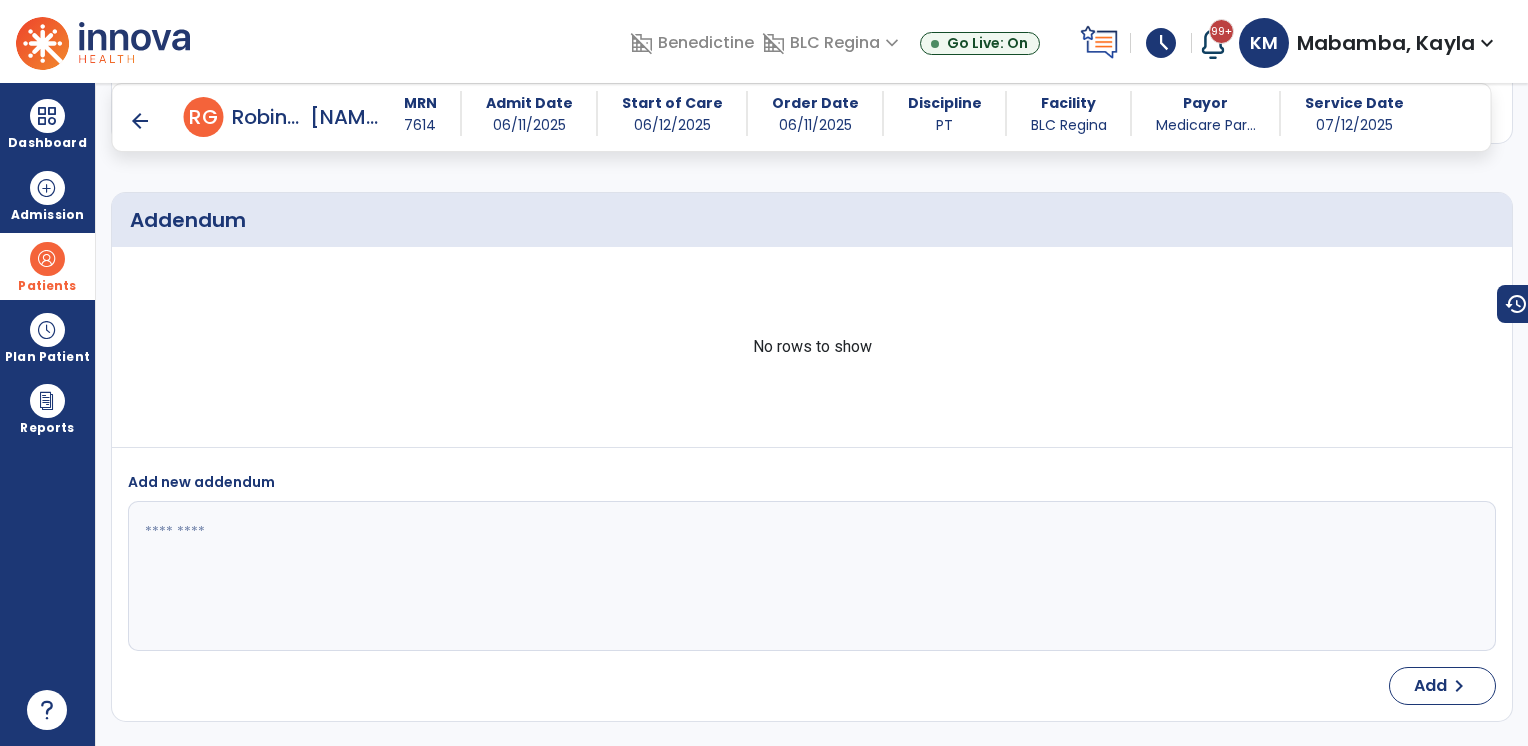 click at bounding box center (47, 259) 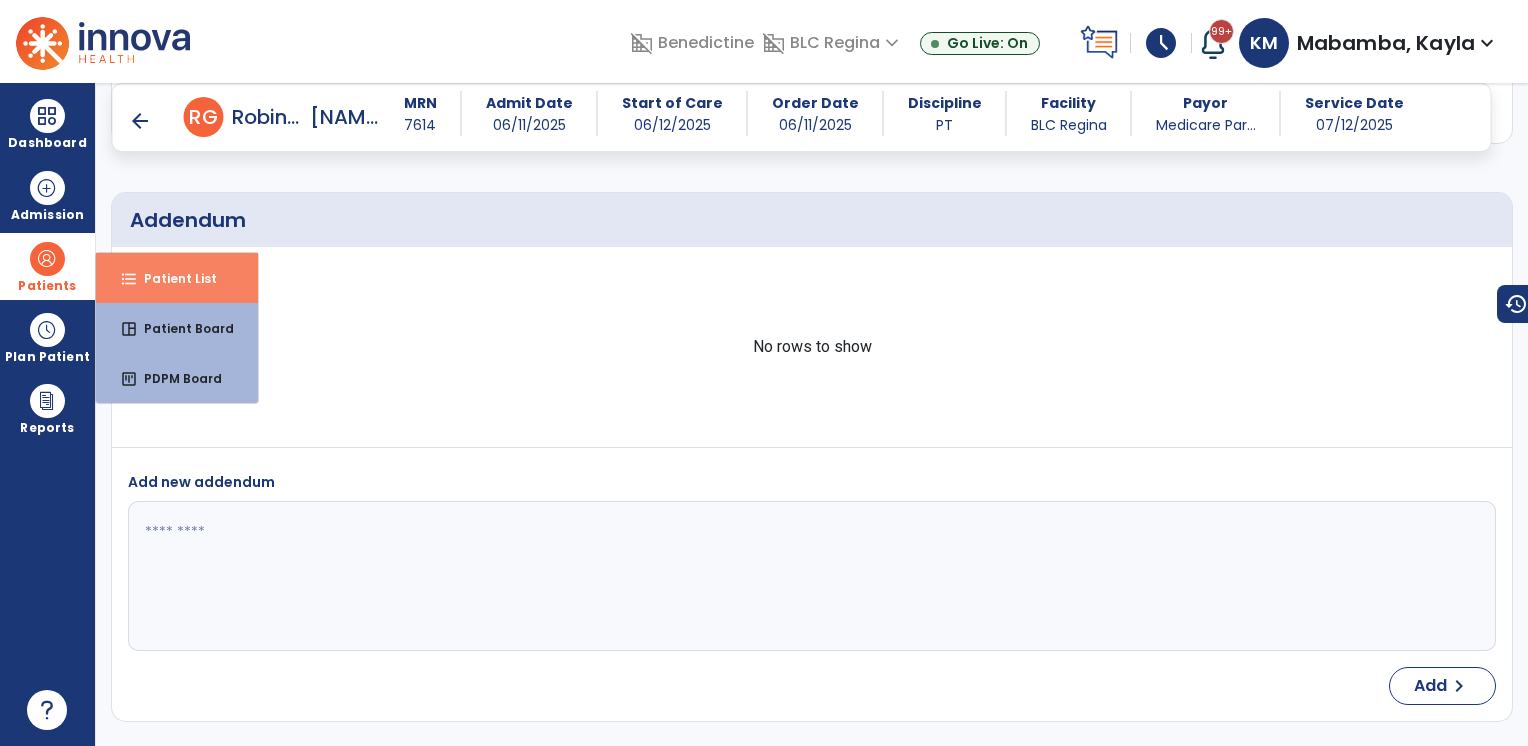 click on "Patient List" at bounding box center [172, 278] 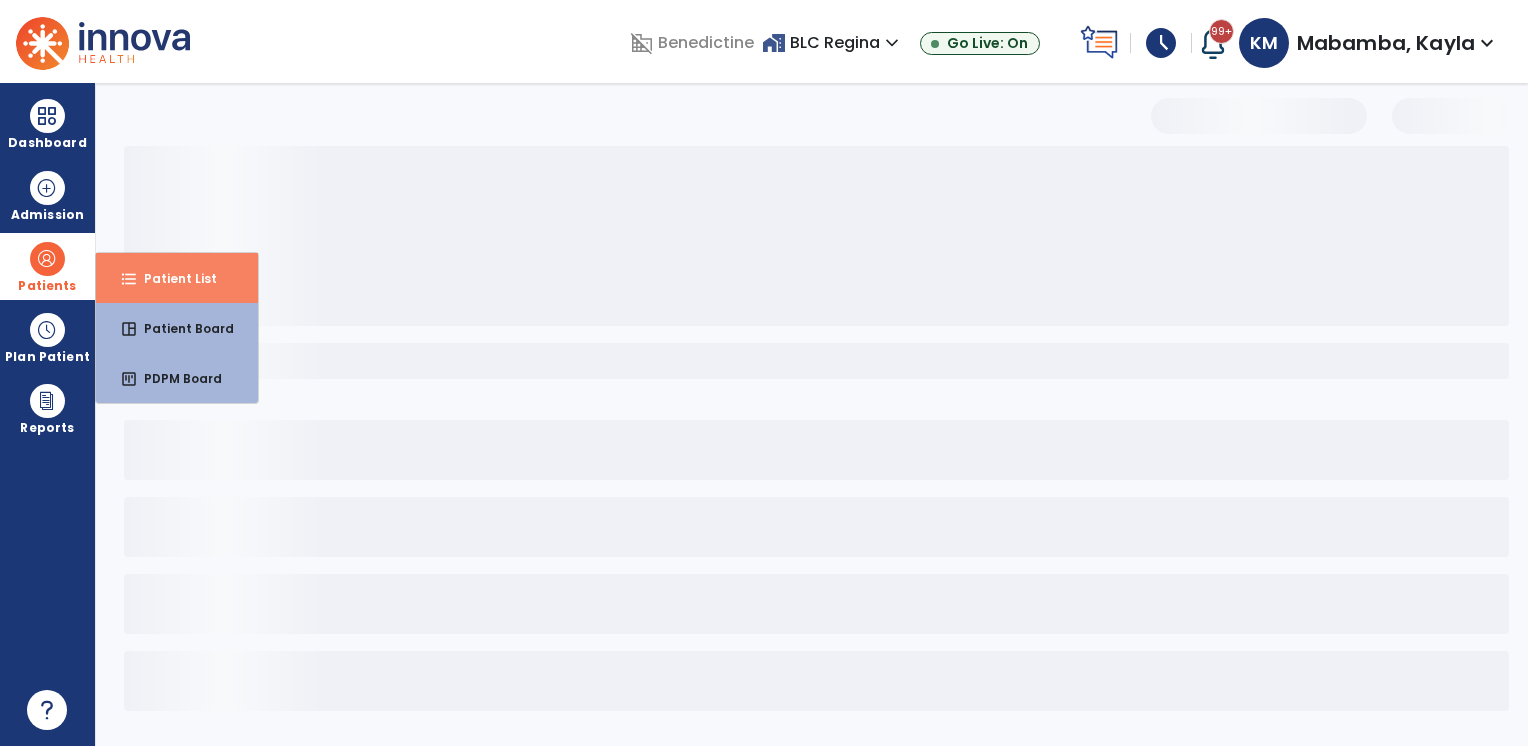 scroll, scrollTop: 0, scrollLeft: 0, axis: both 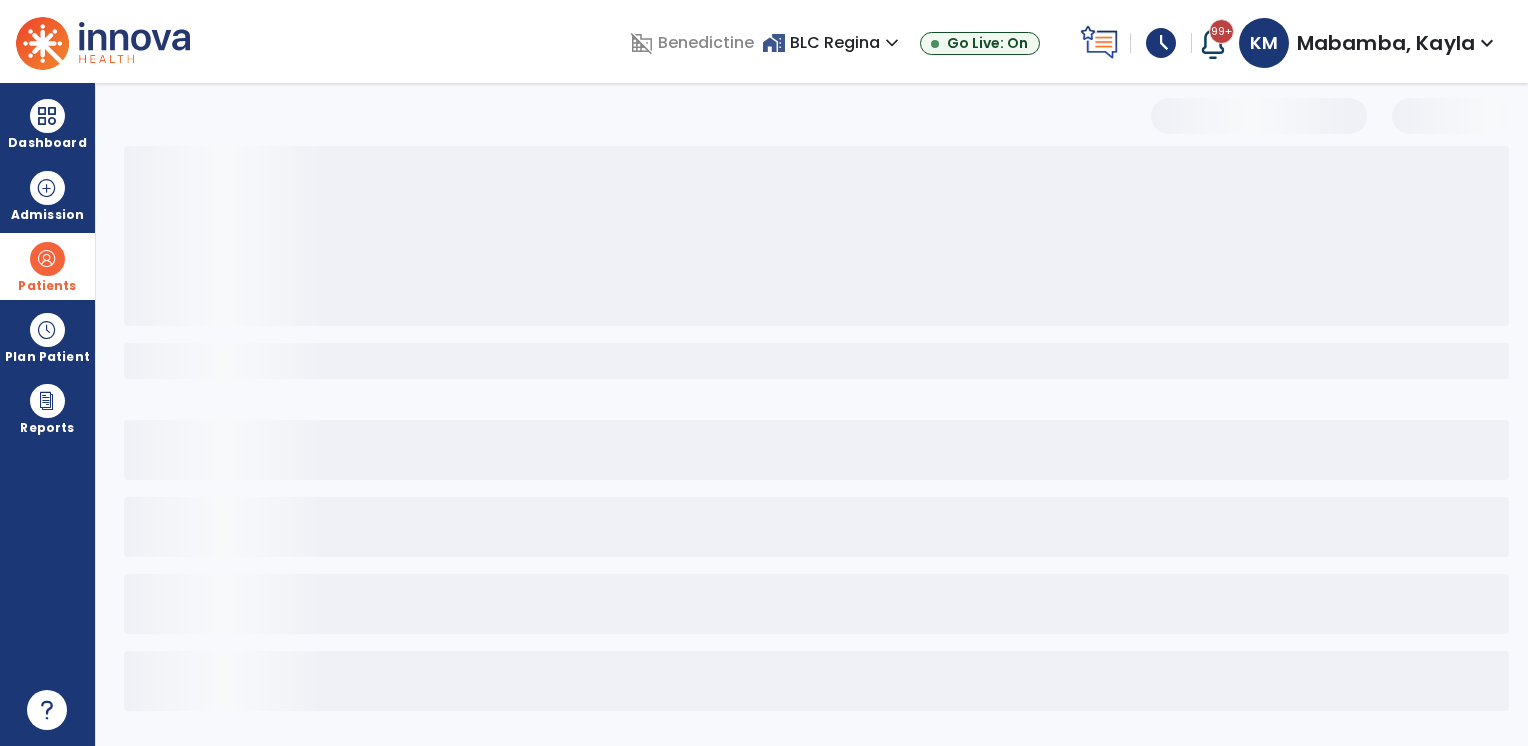 select on "***" 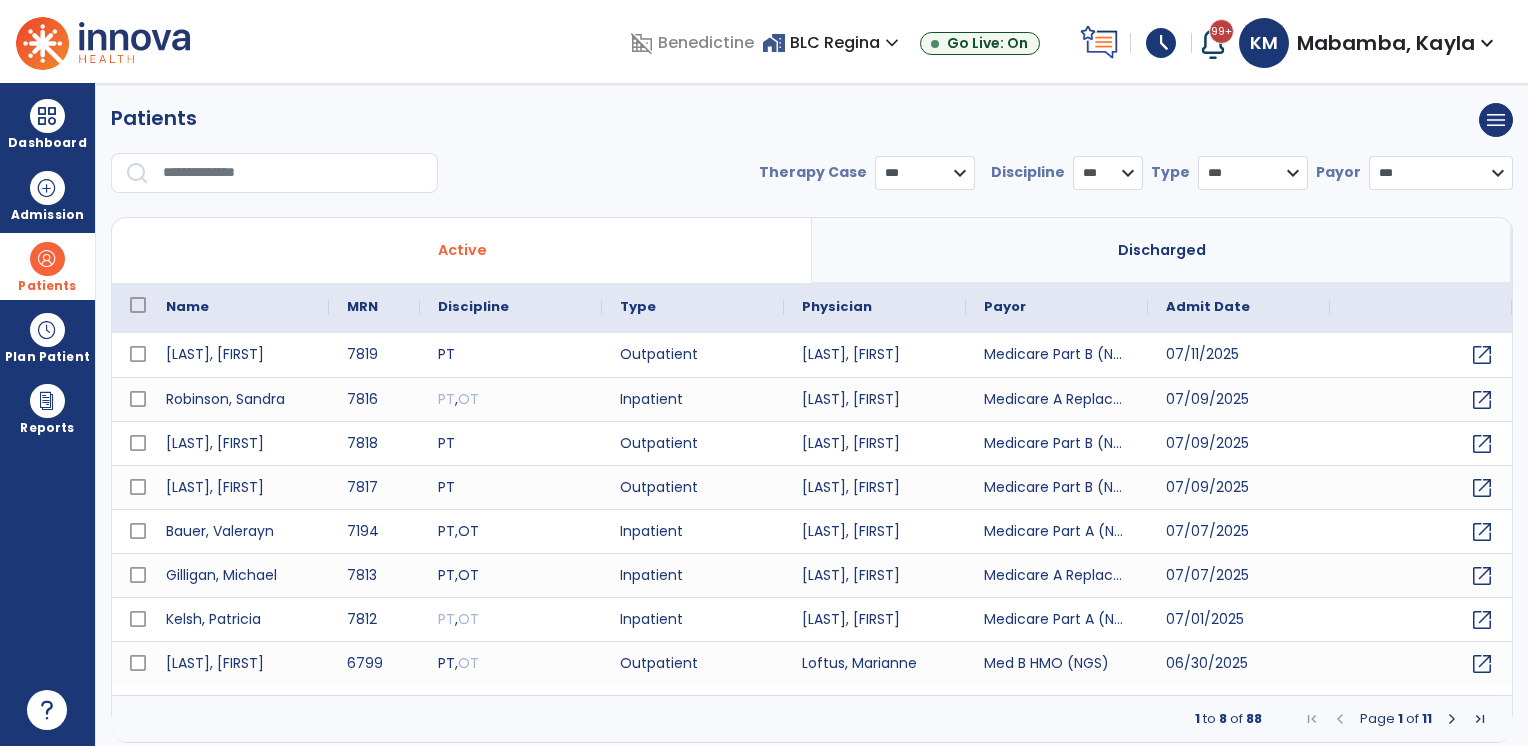 click on "**********" at bounding box center [812, 156] 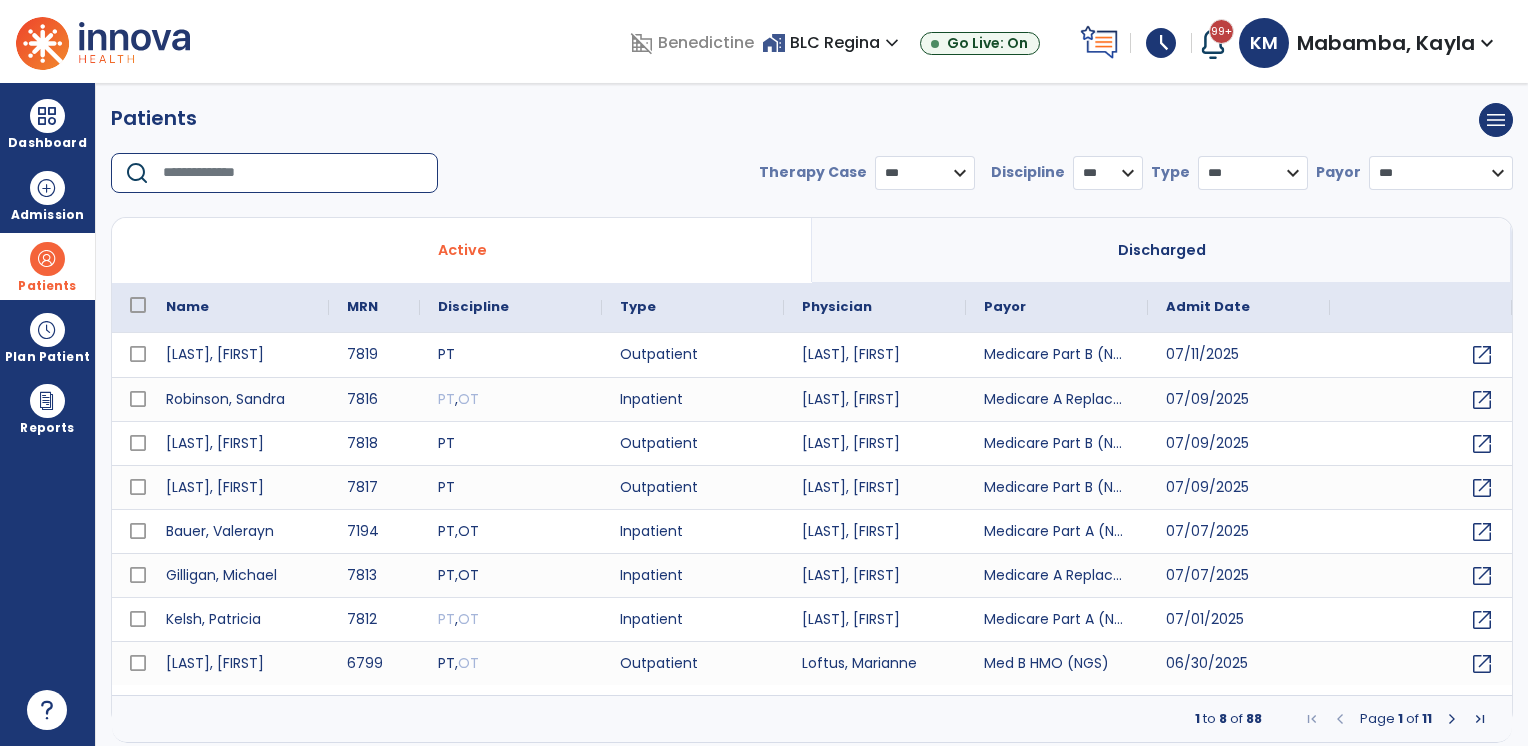 click at bounding box center (293, 173) 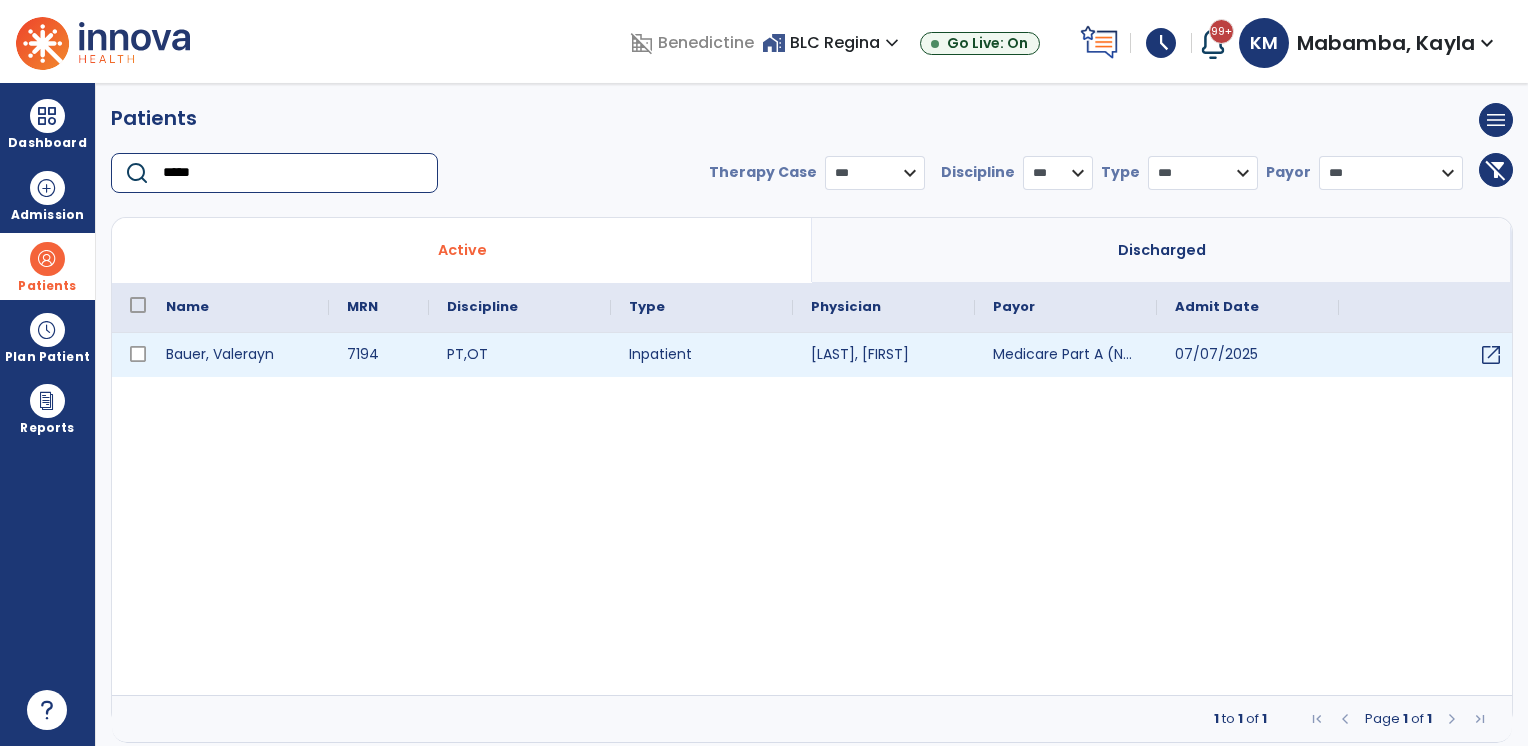 type on "*****" 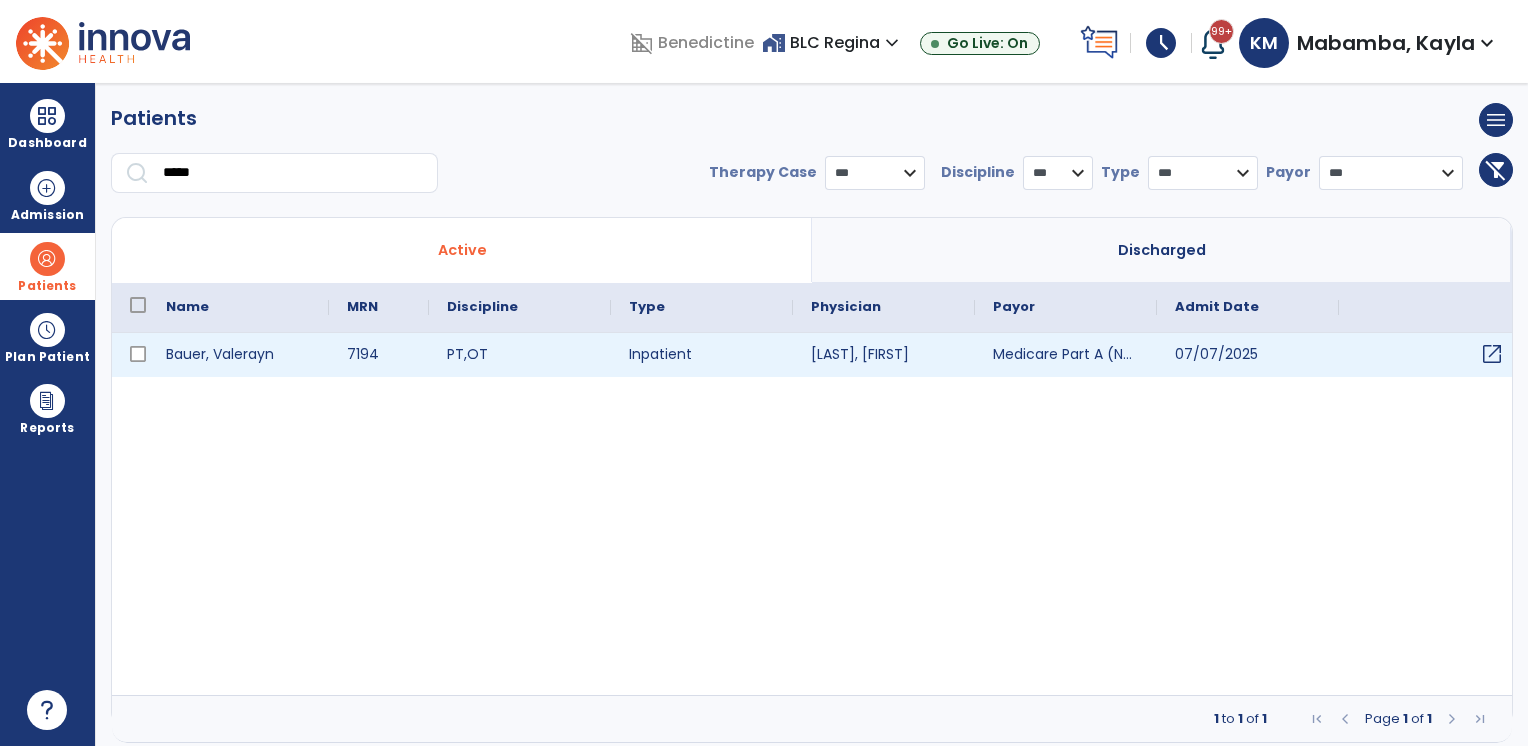 click on "open_in_new" at bounding box center [1492, 354] 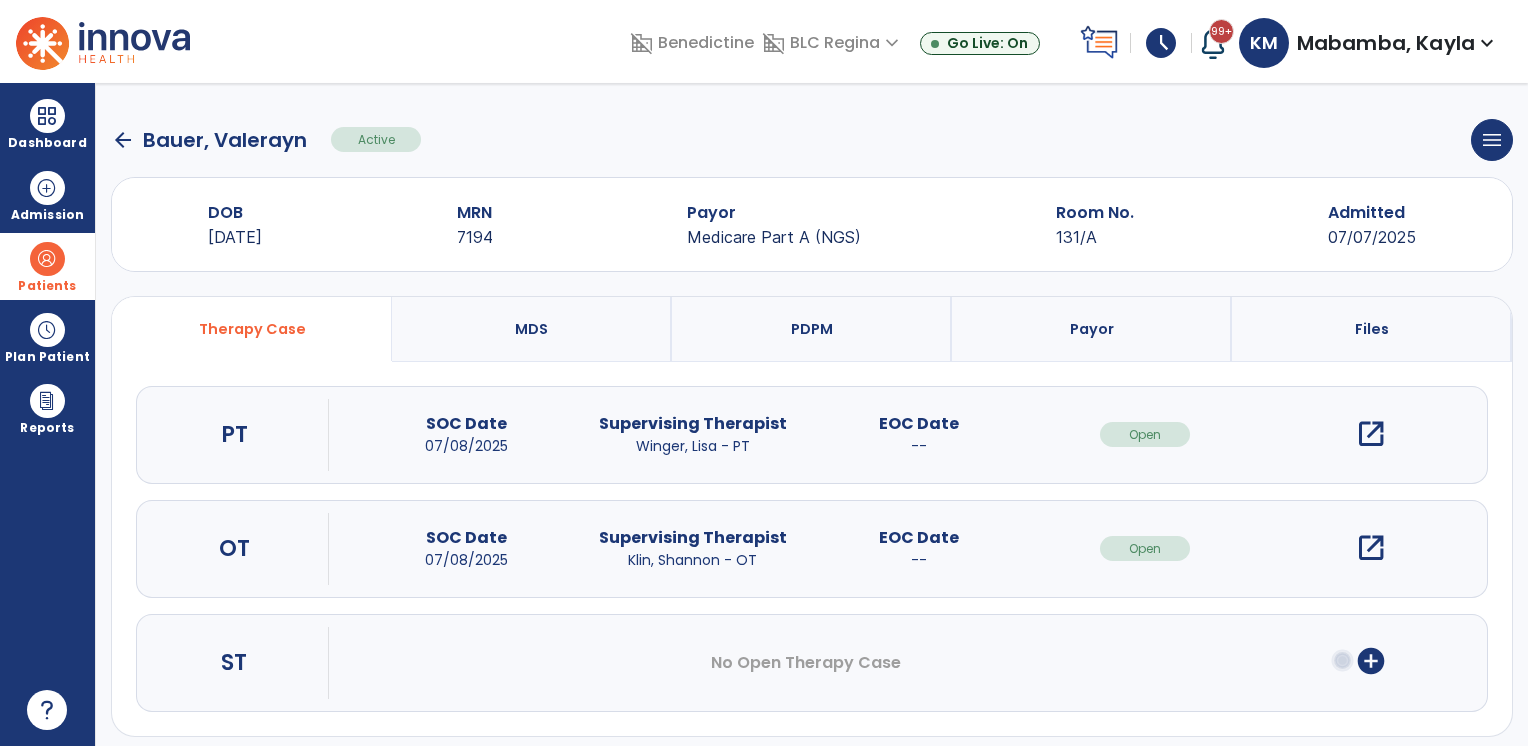 click on "open_in_new" at bounding box center [1371, 434] 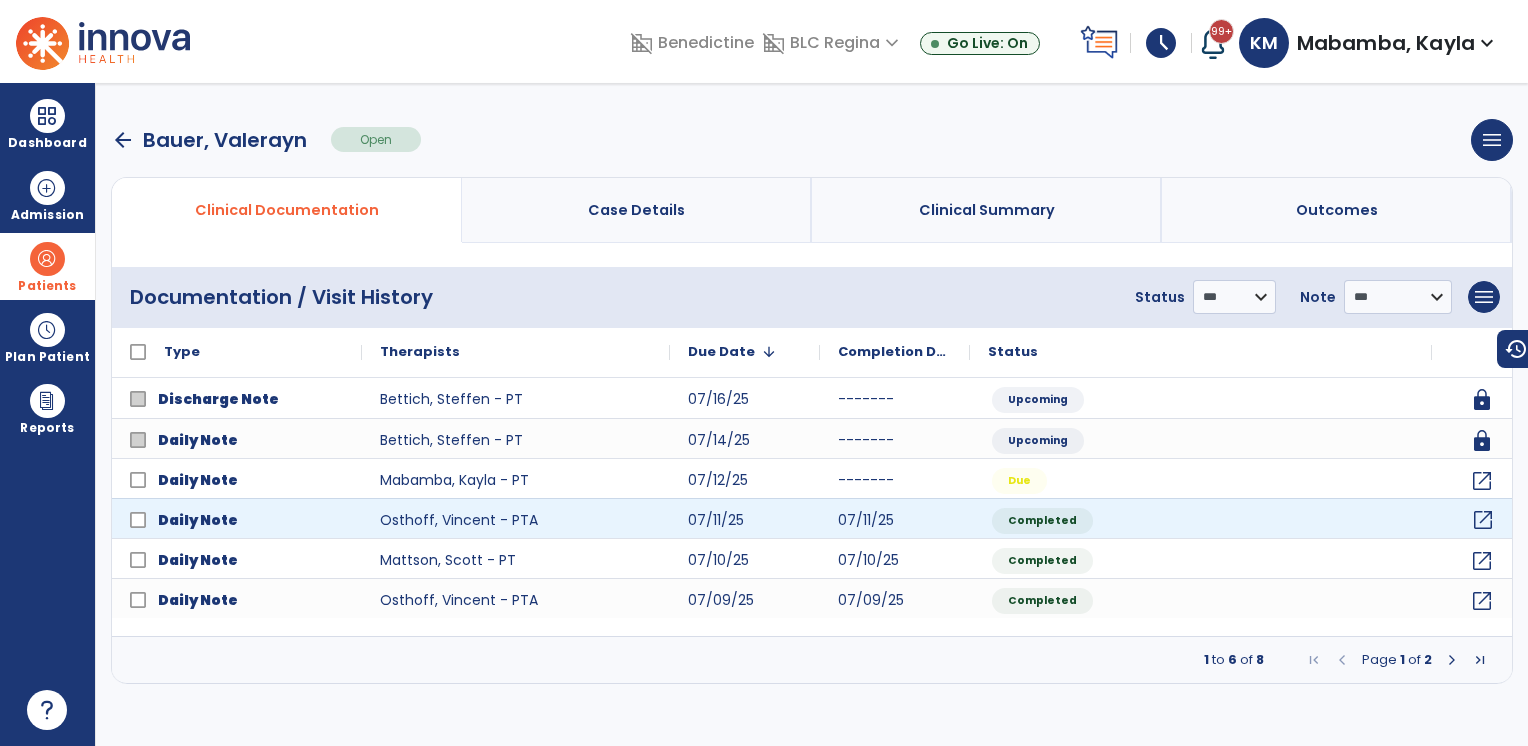 click on "open_in_new" 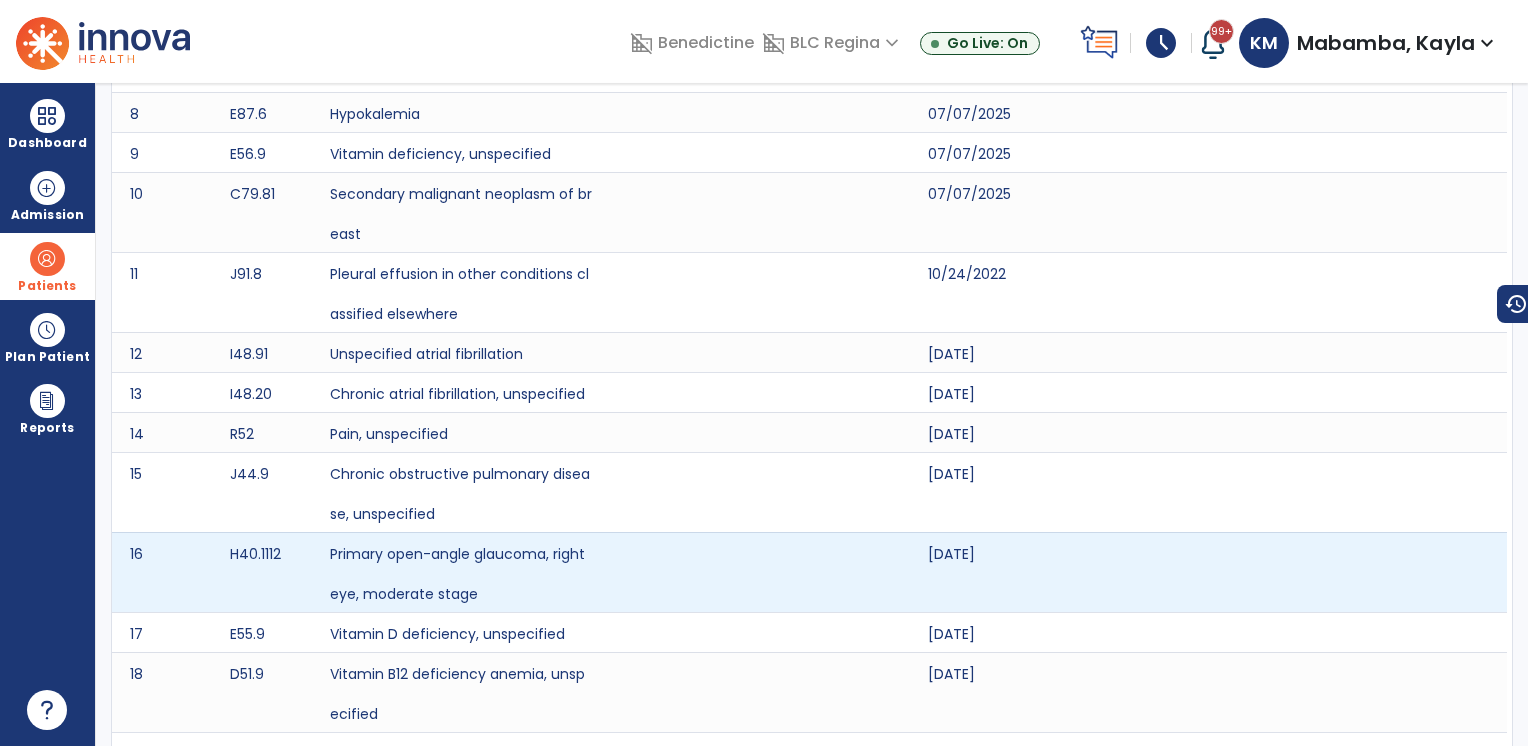 scroll, scrollTop: 0, scrollLeft: 0, axis: both 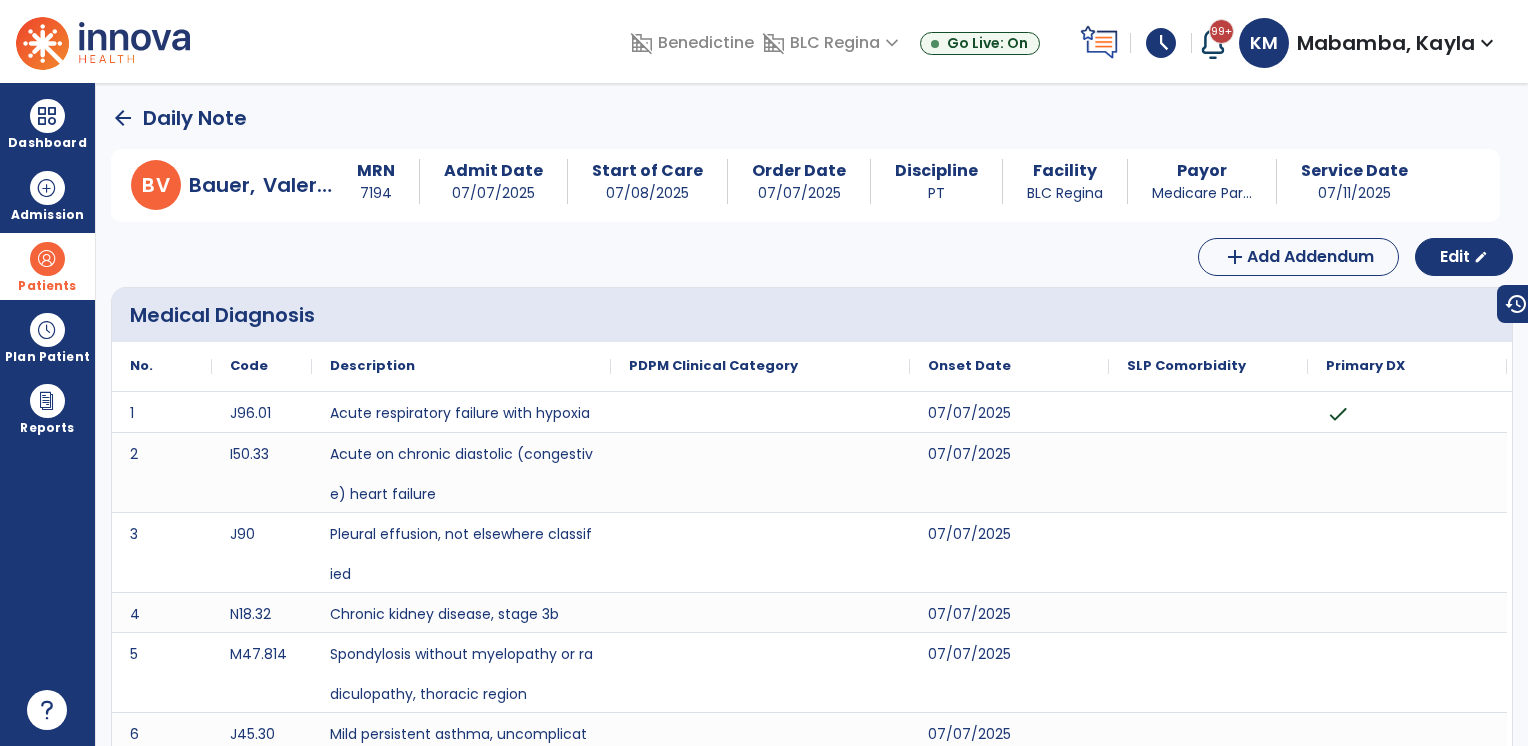 click on "arrow_back" 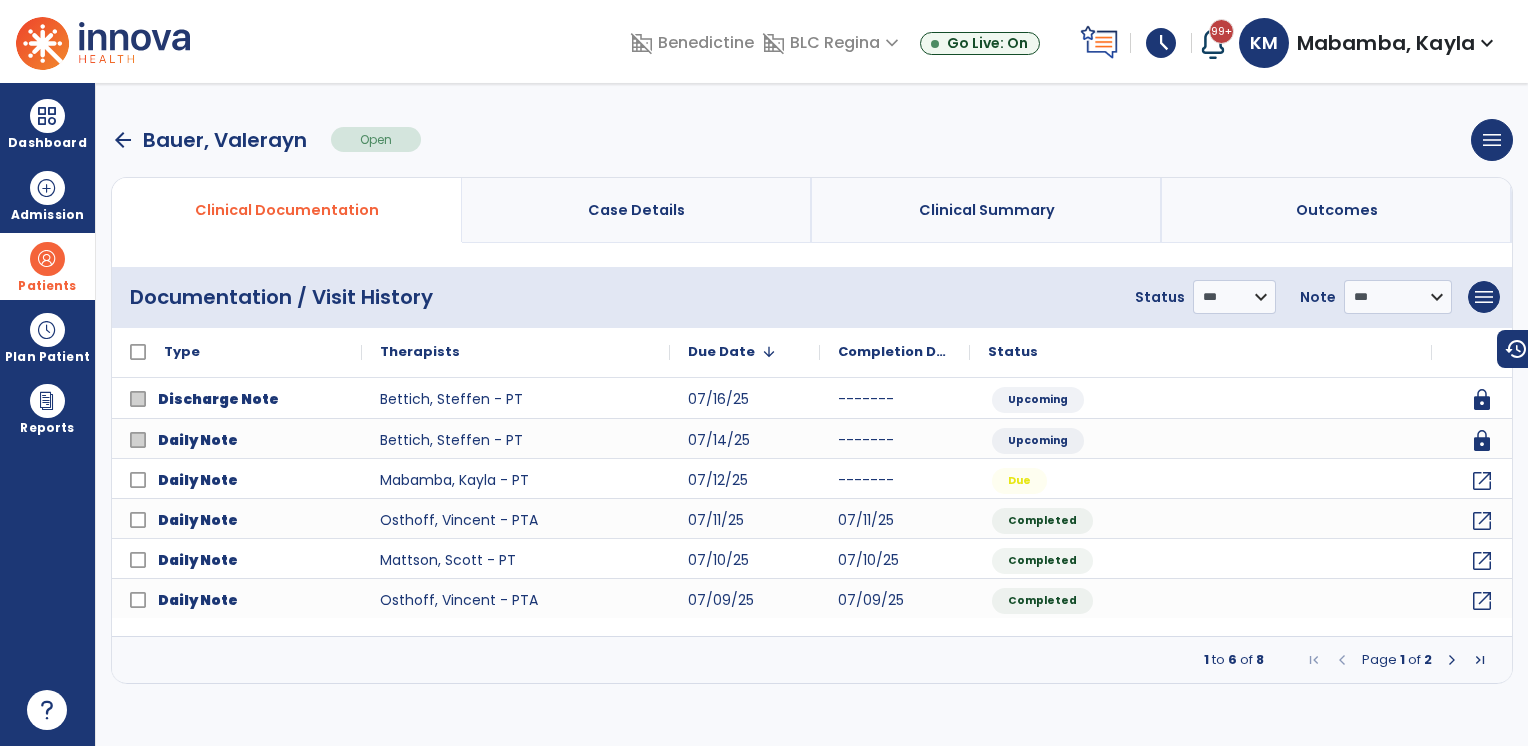 click on "arrow_back" at bounding box center [123, 140] 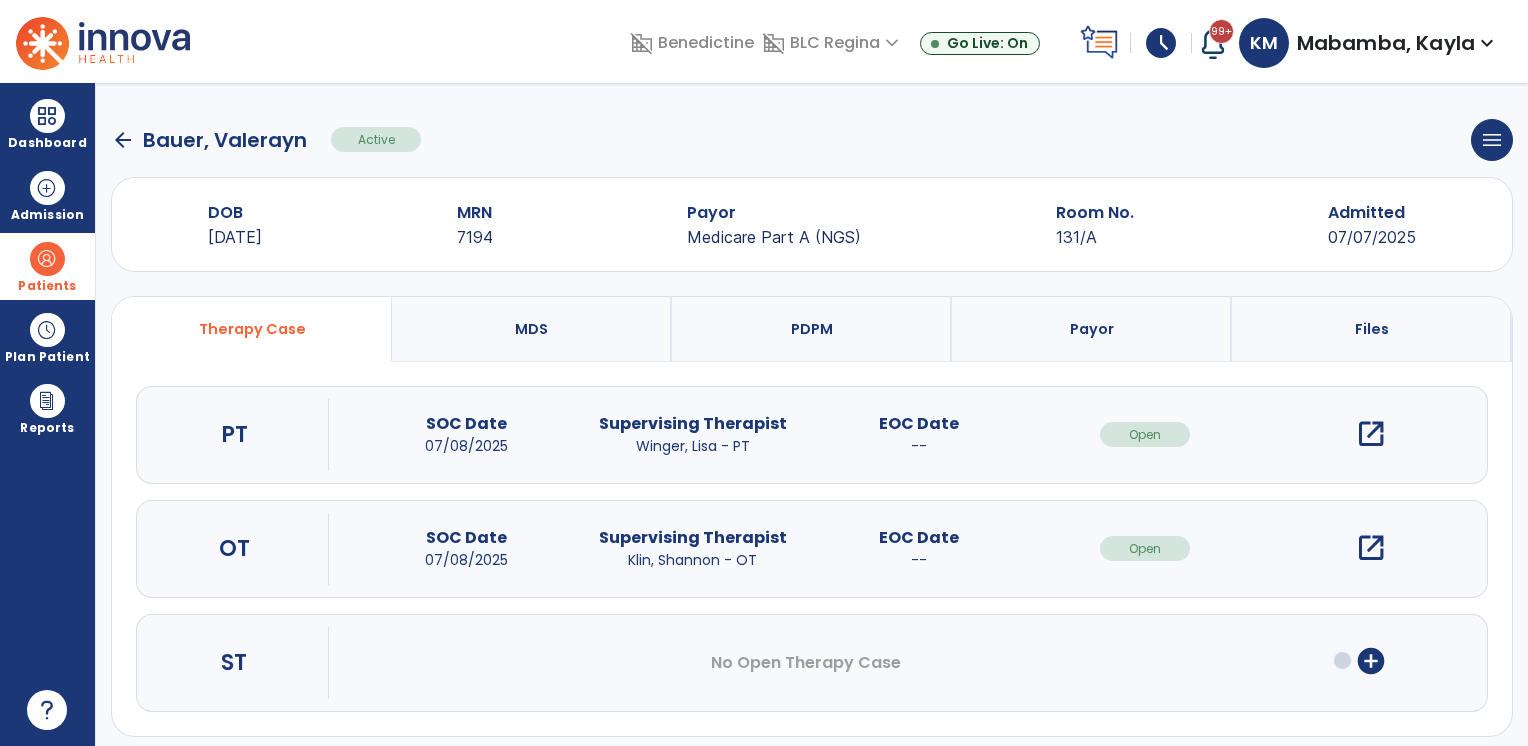 click on "arrow_back" 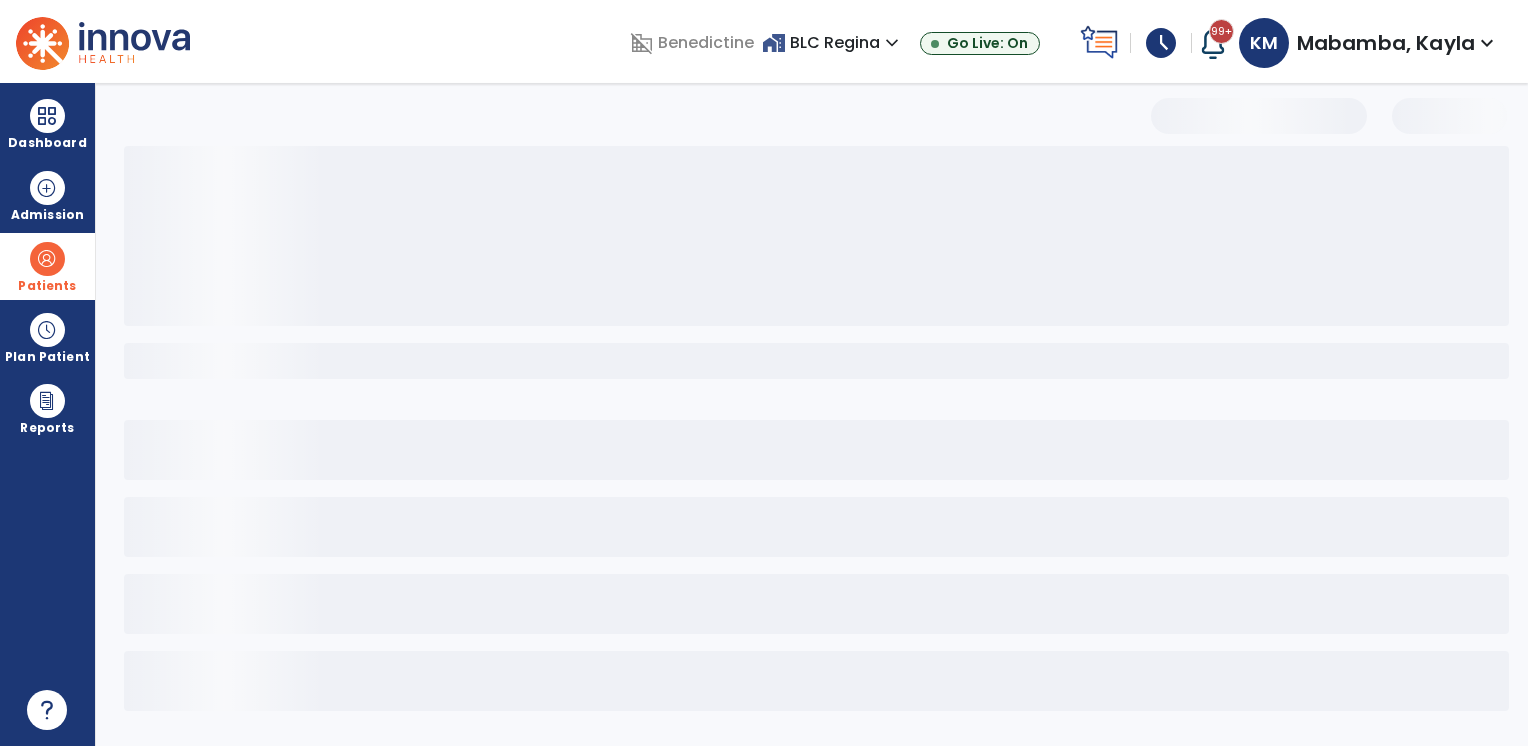 select on "***" 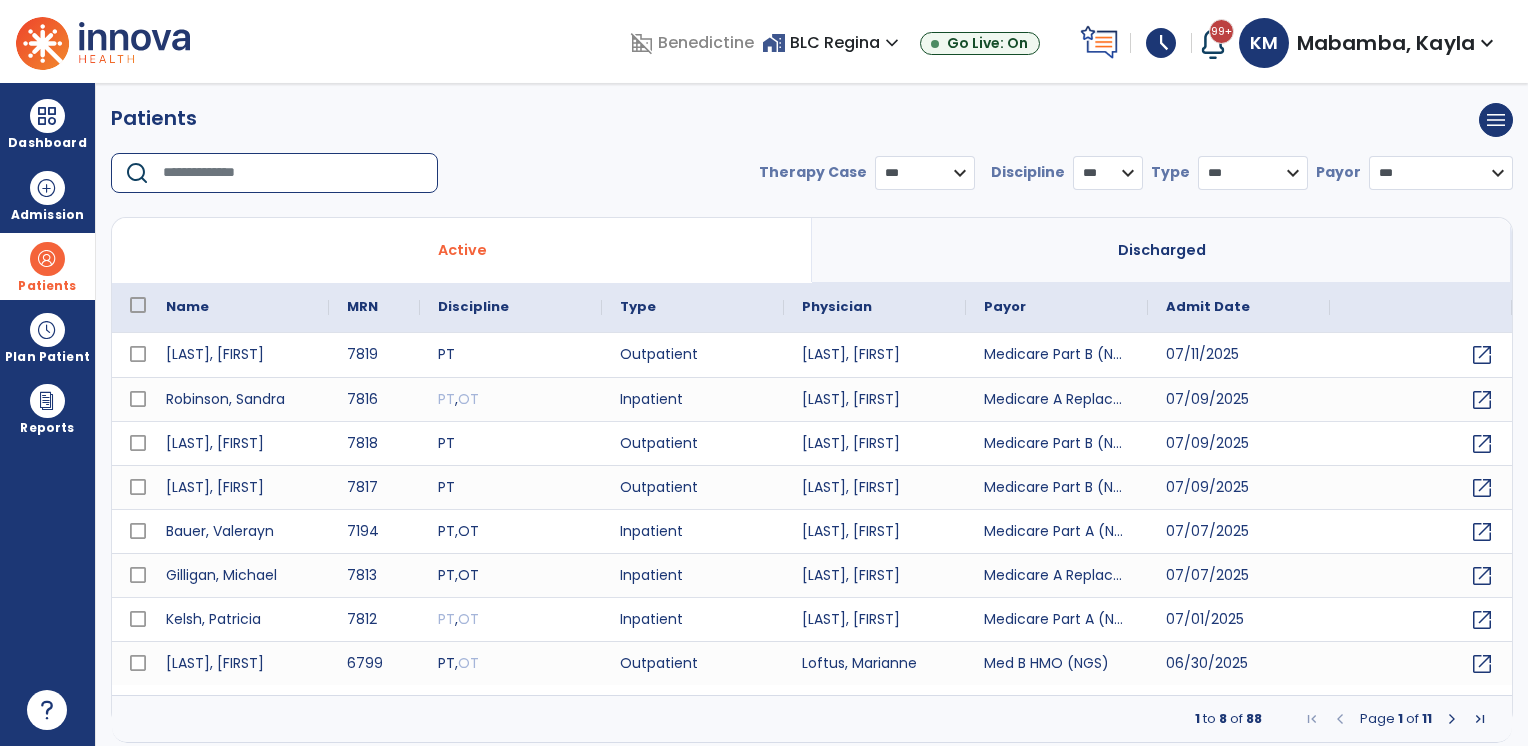 click at bounding box center [293, 173] 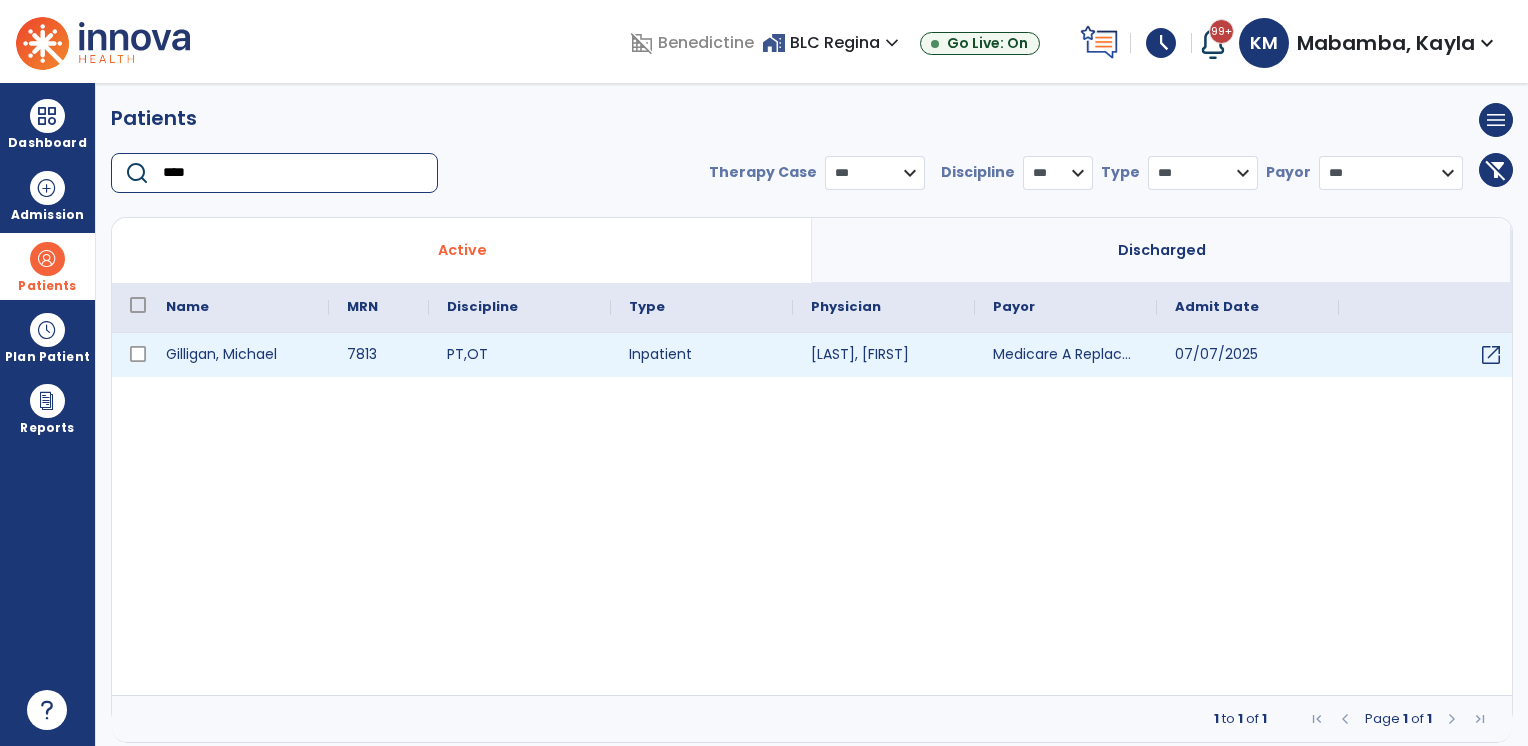 type on "****" 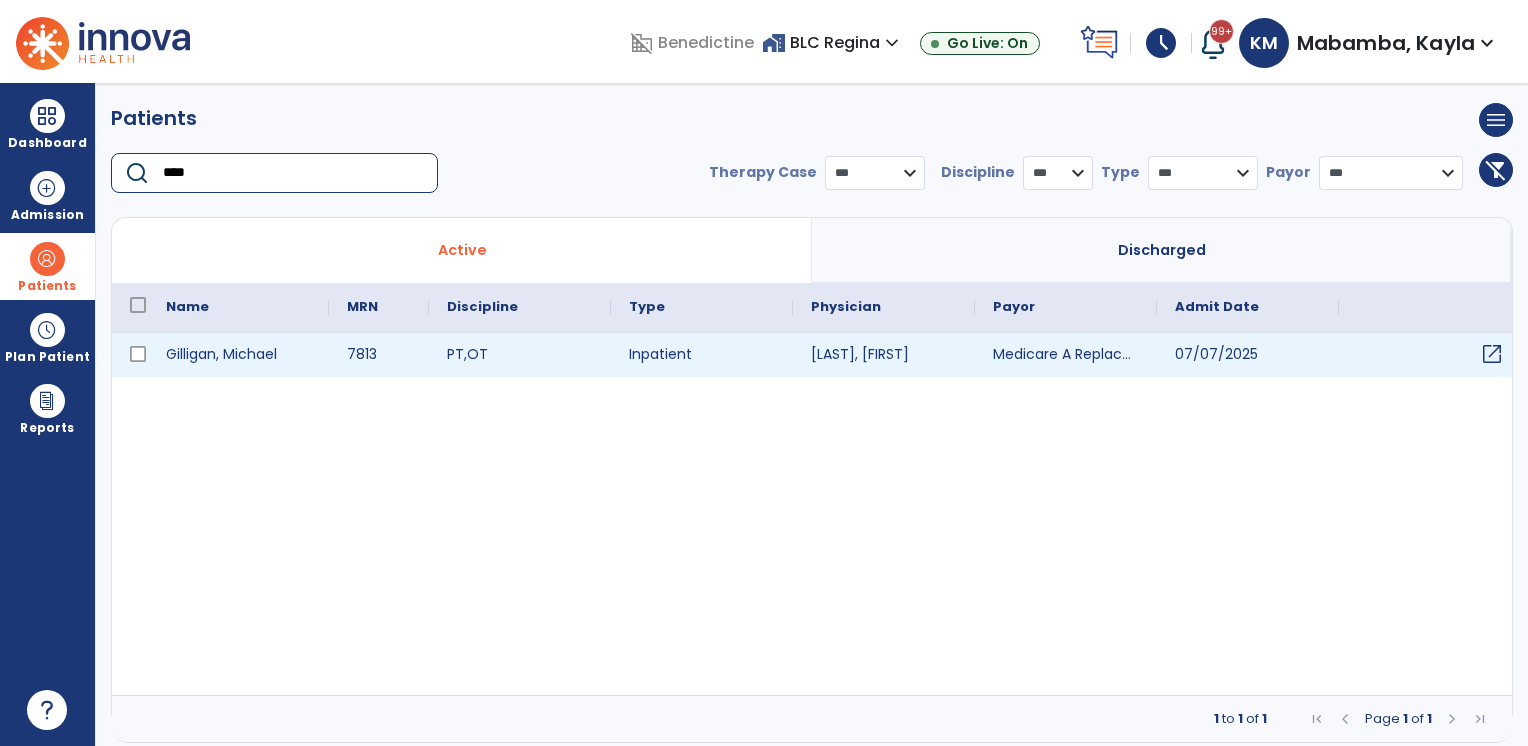 click on "open_in_new" at bounding box center (1492, 354) 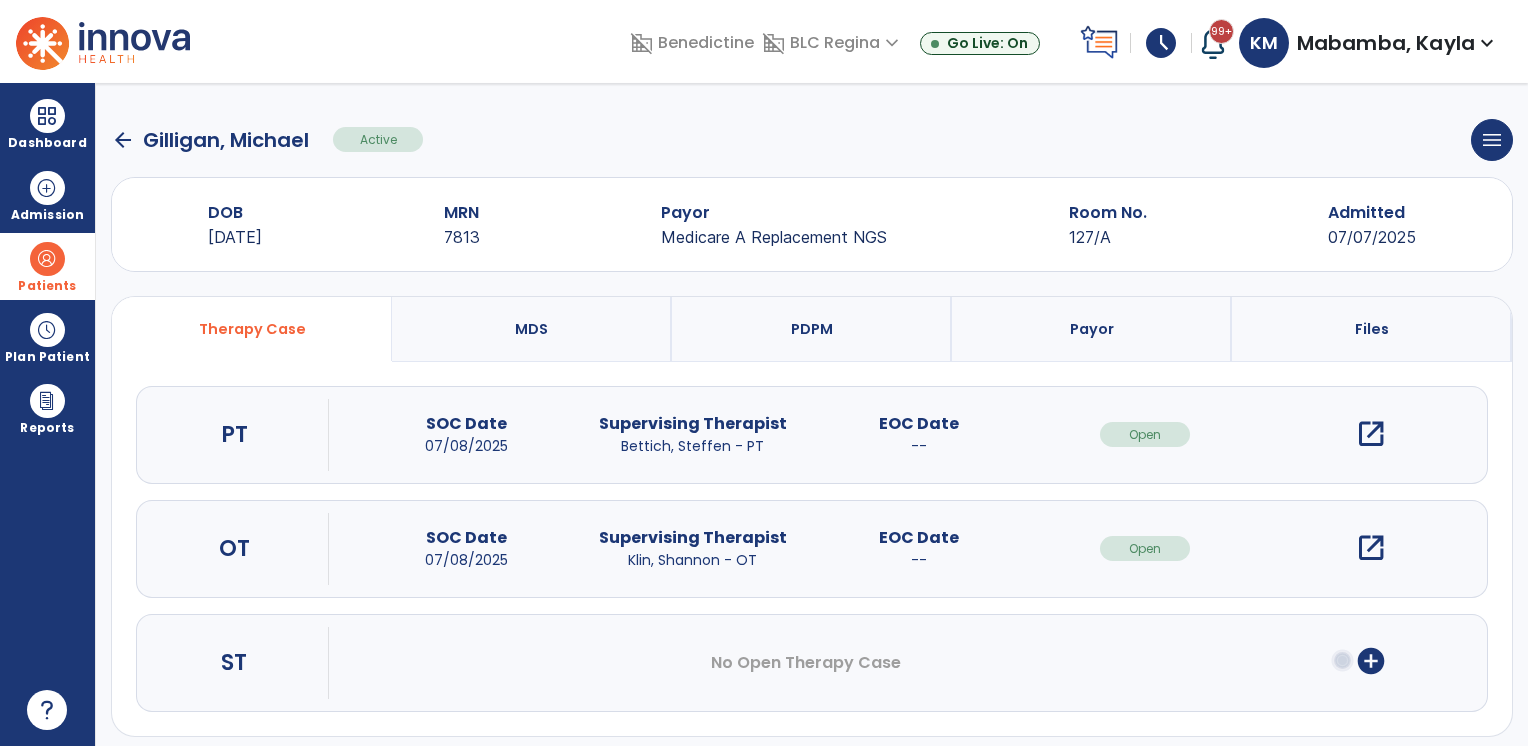 click on "open_in_new" at bounding box center (1371, 434) 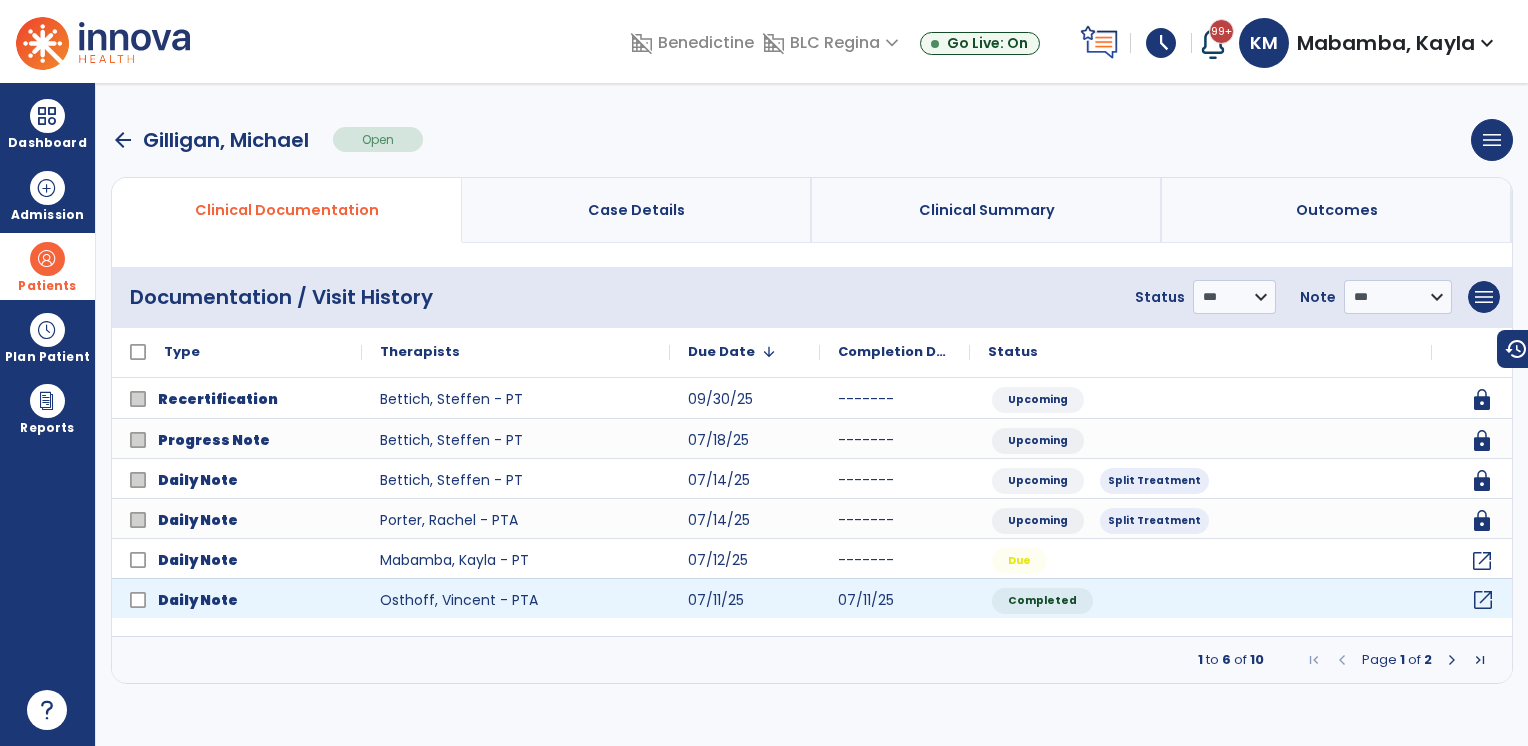 click on "open_in_new" 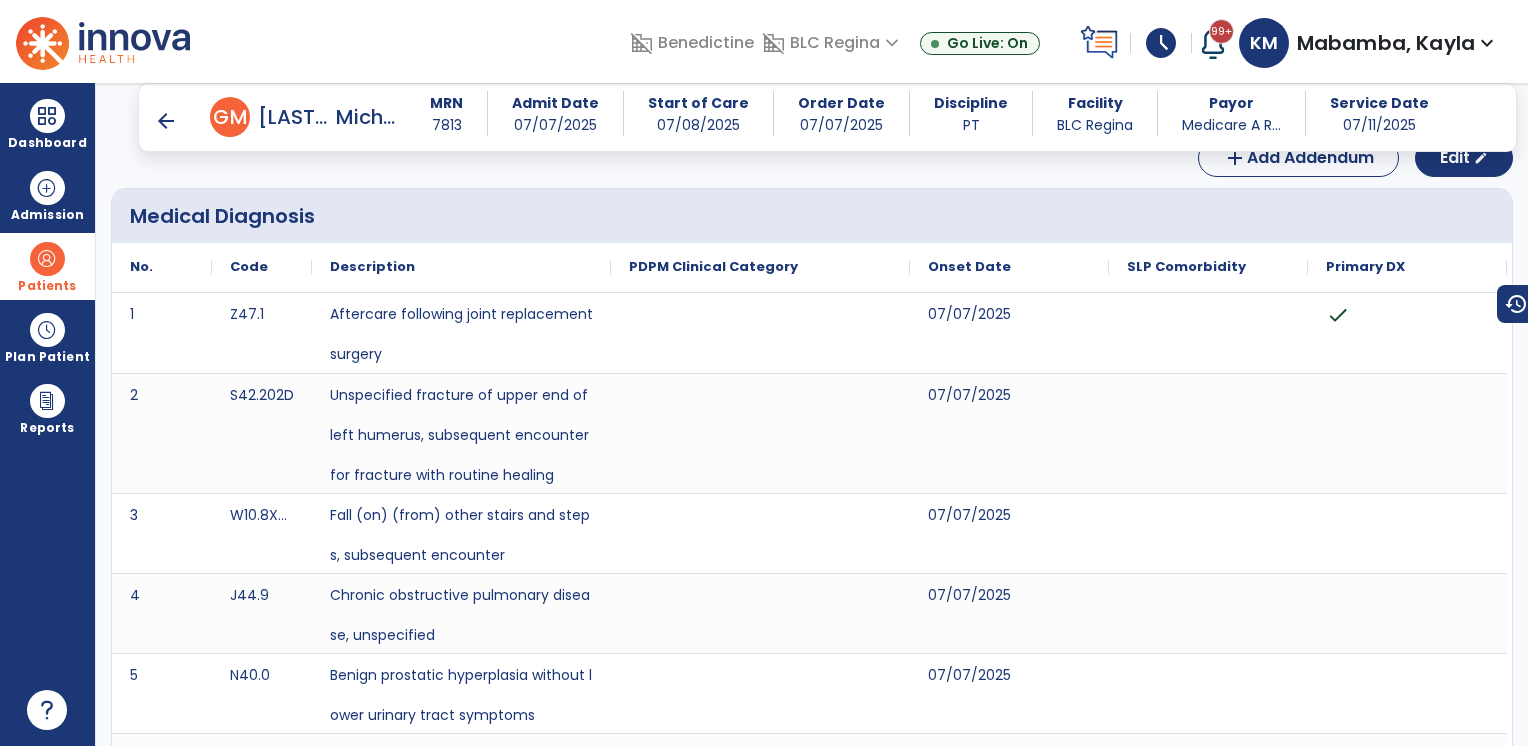 scroll, scrollTop: 0, scrollLeft: 0, axis: both 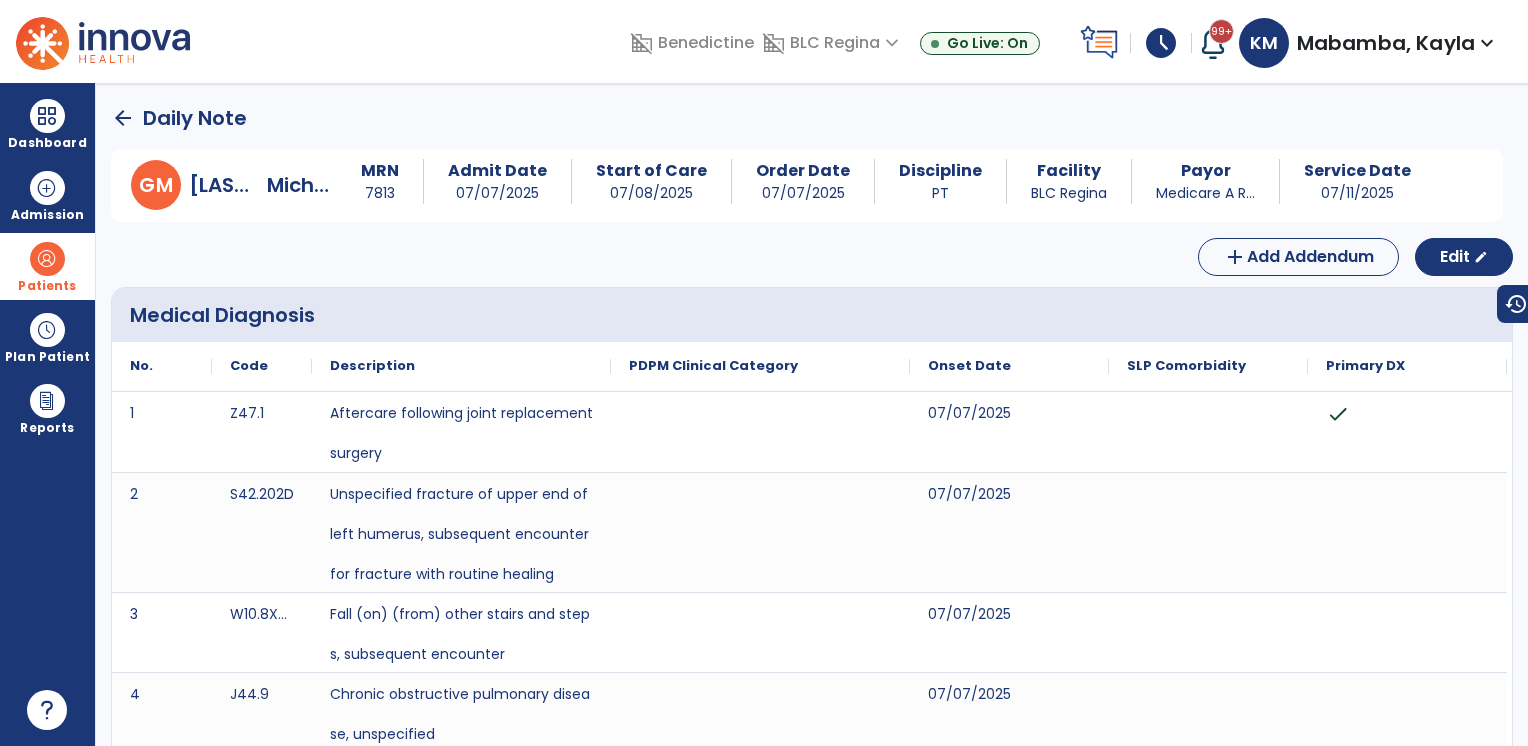 click on "arrow_back" 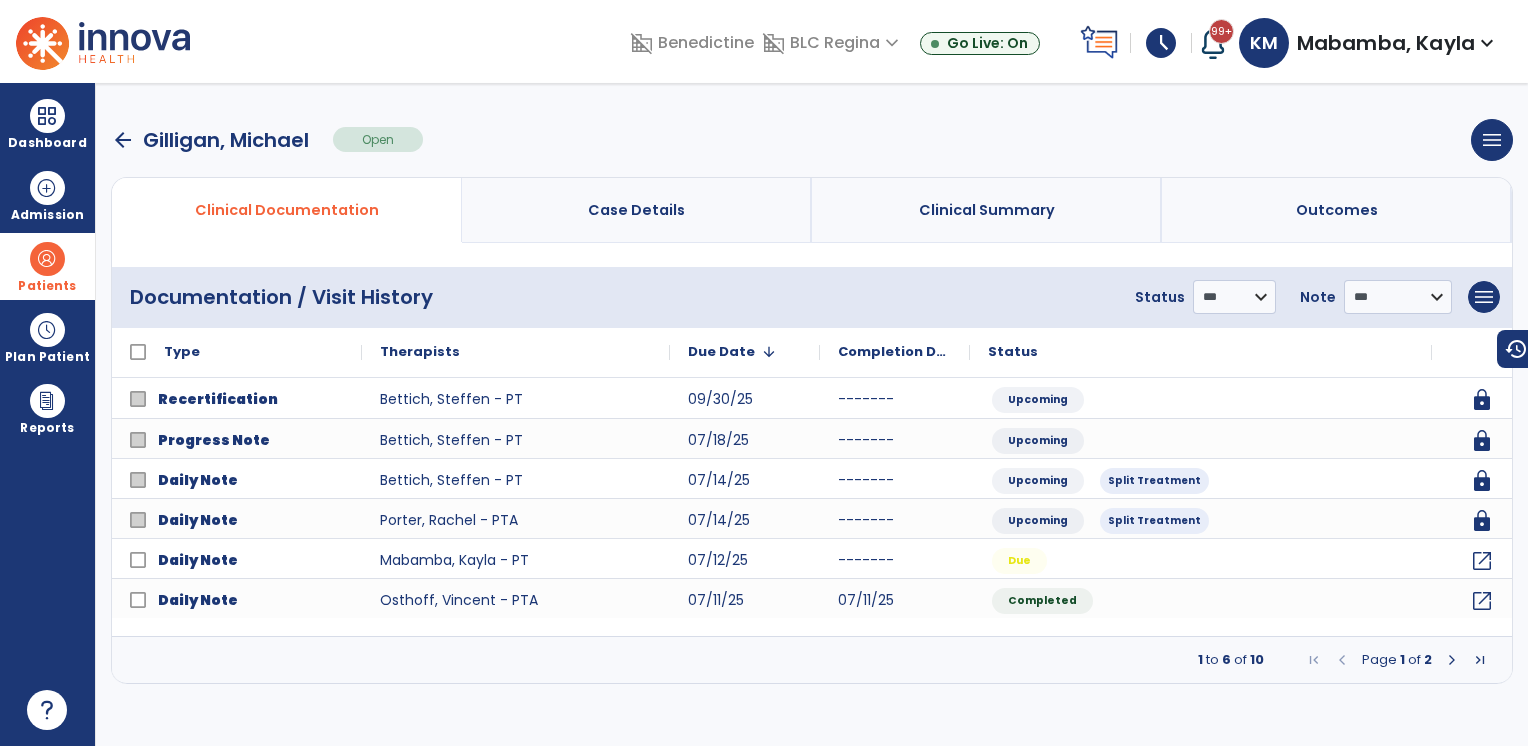 click on "arrow_back" at bounding box center (123, 140) 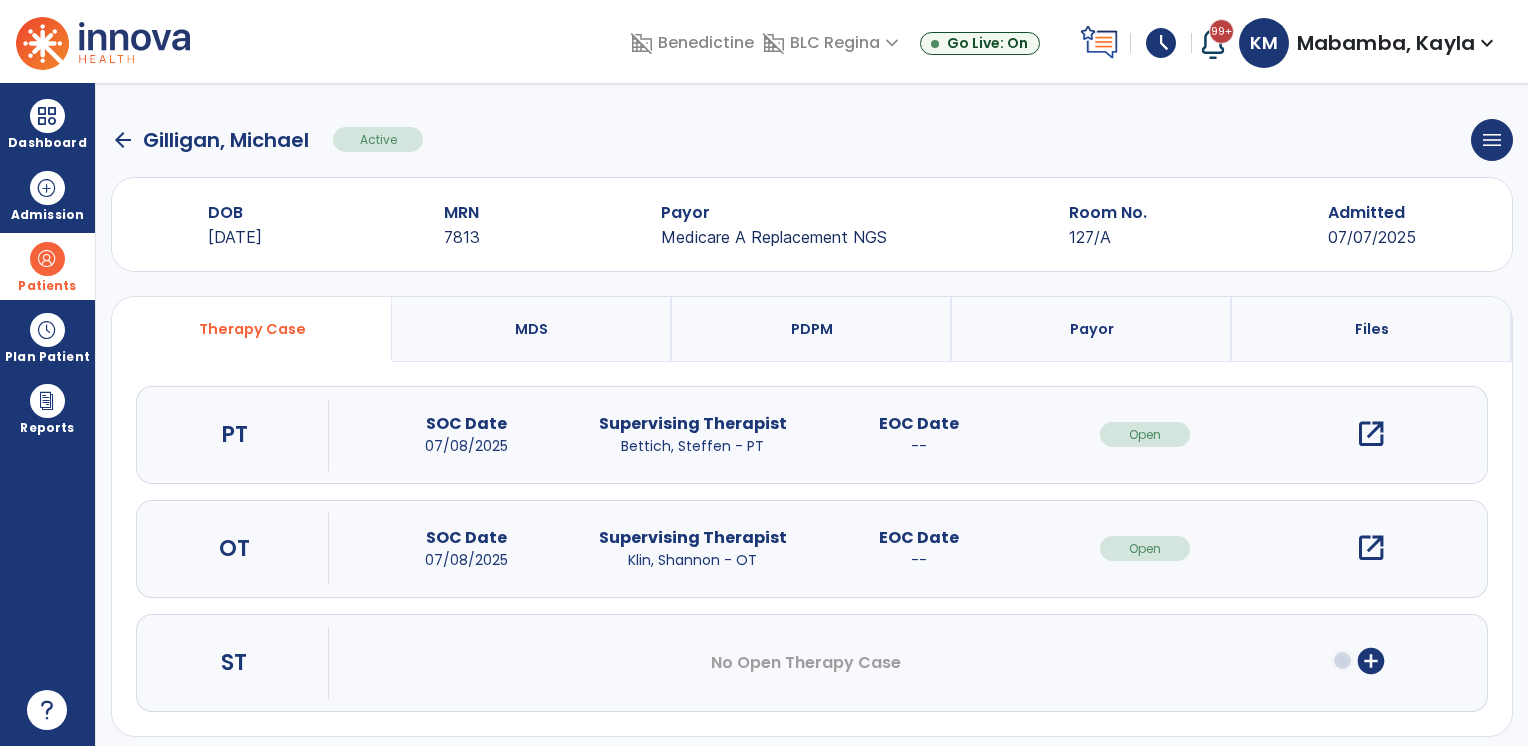 click on "arrow_back" 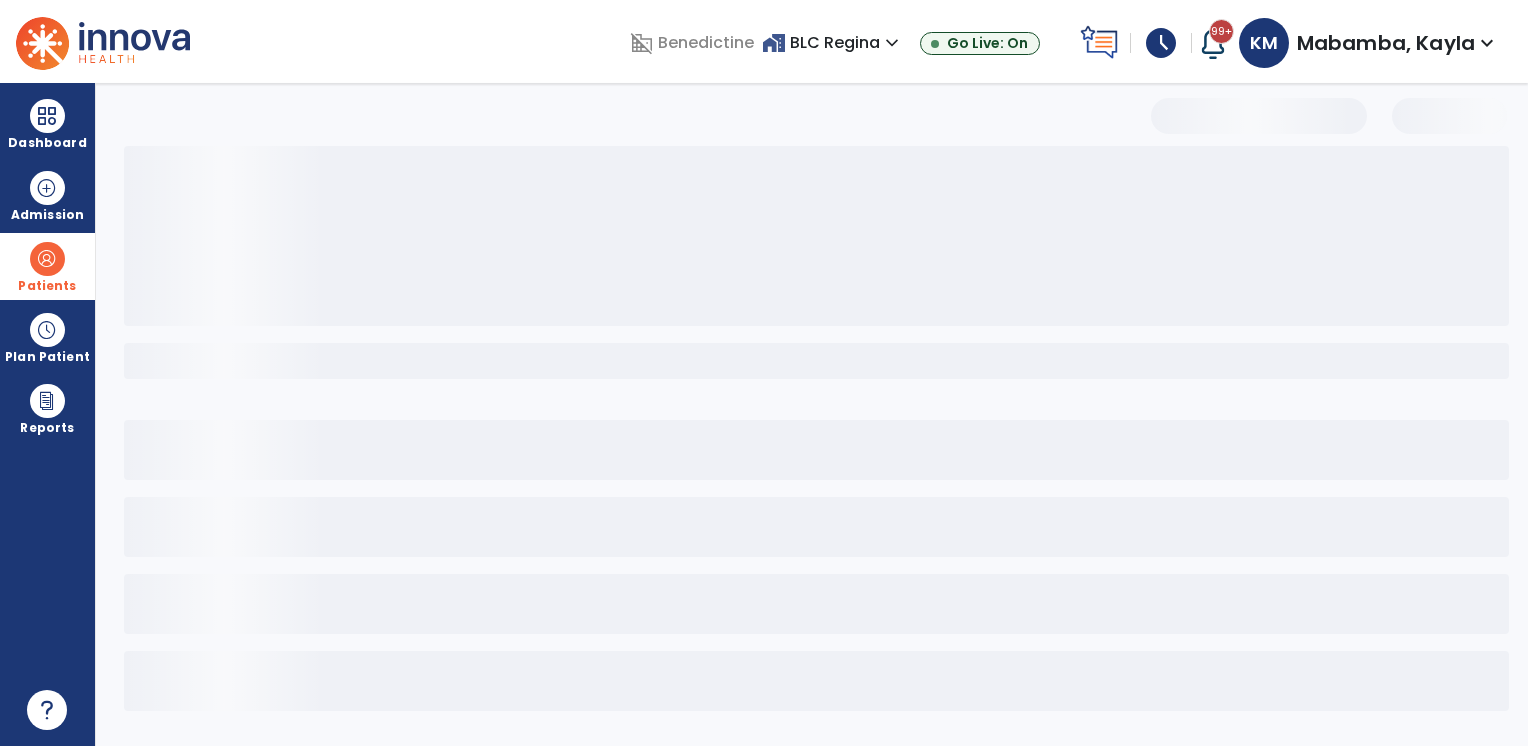 select on "***" 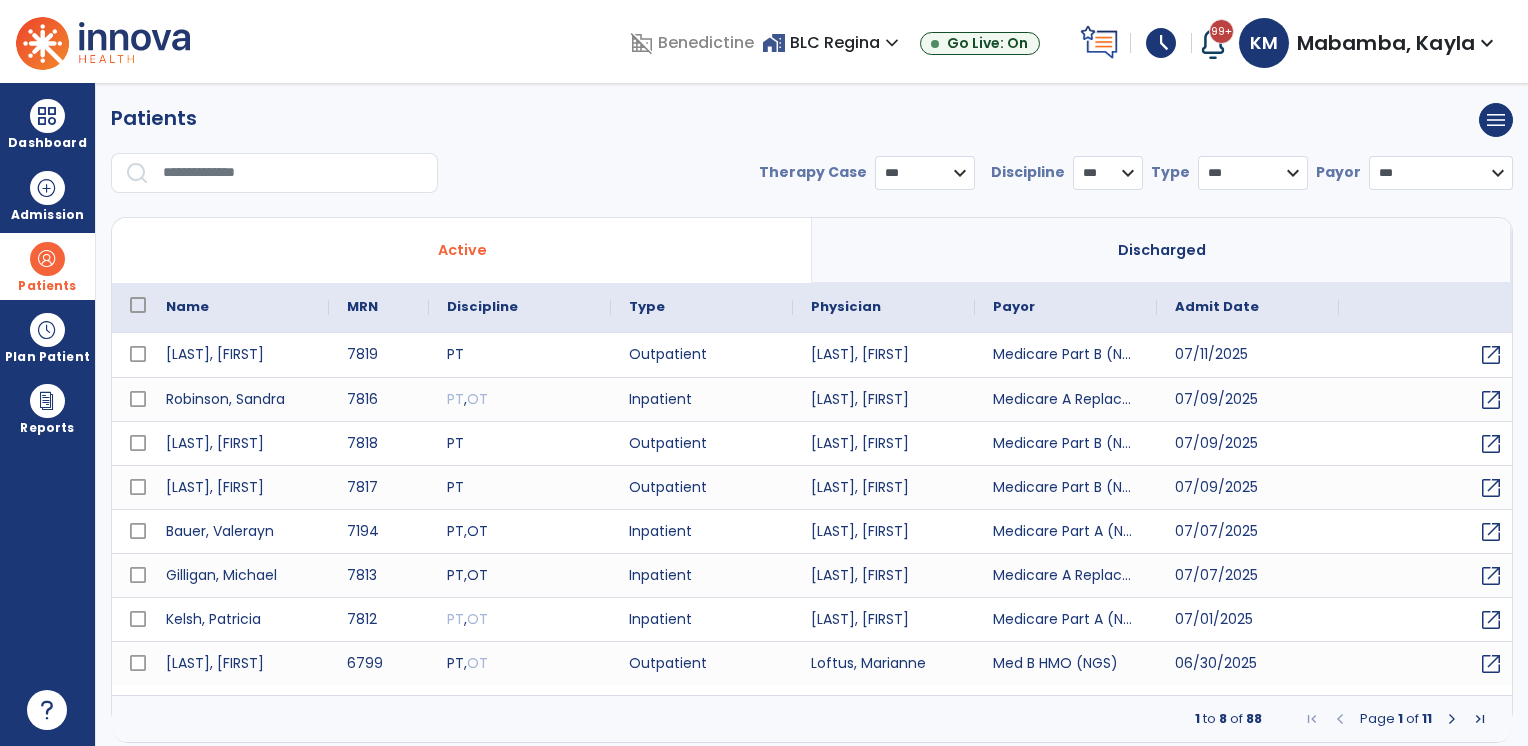 click at bounding box center [293, 173] 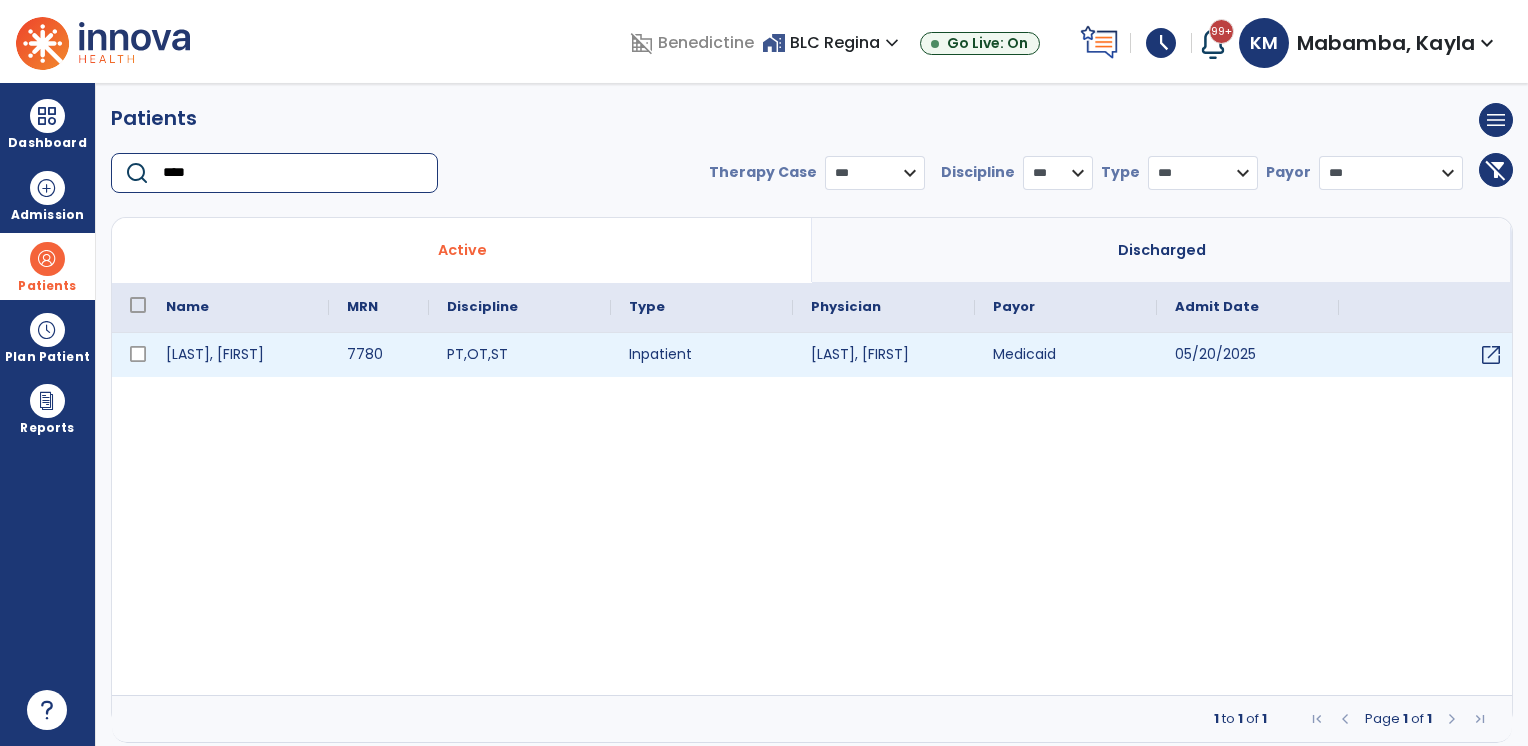 type on "****" 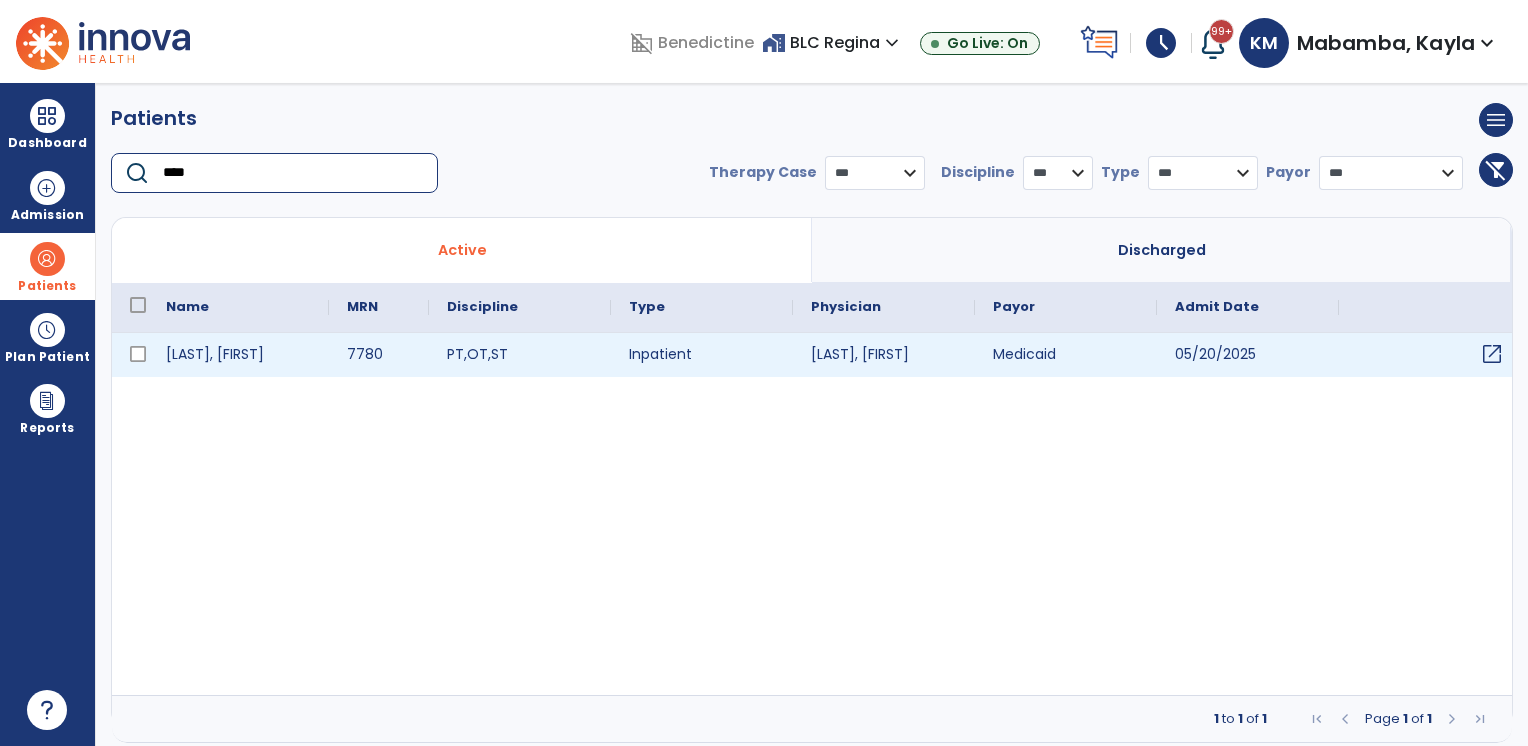 click on "open_in_new" at bounding box center [1492, 354] 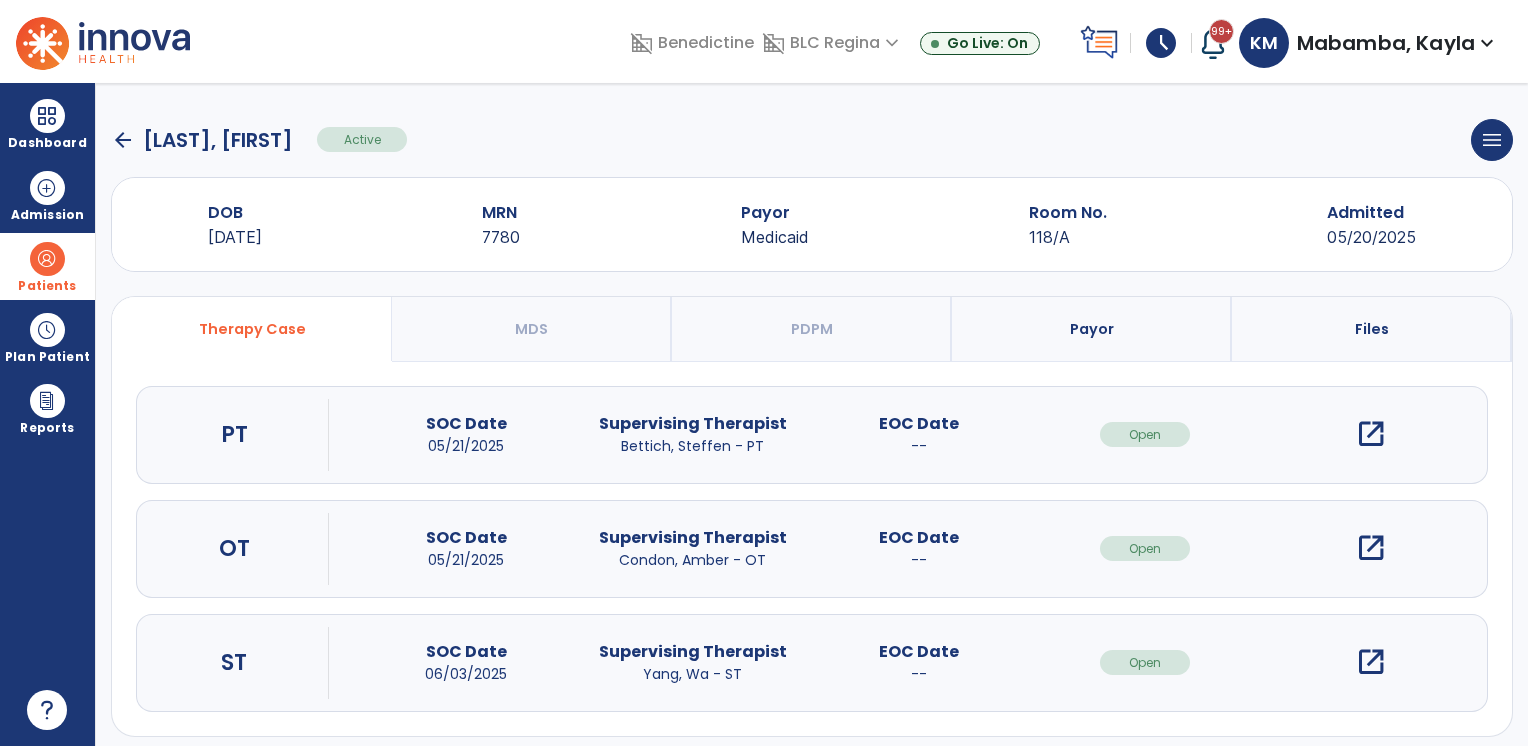 click on "open_in_new" at bounding box center [1371, 434] 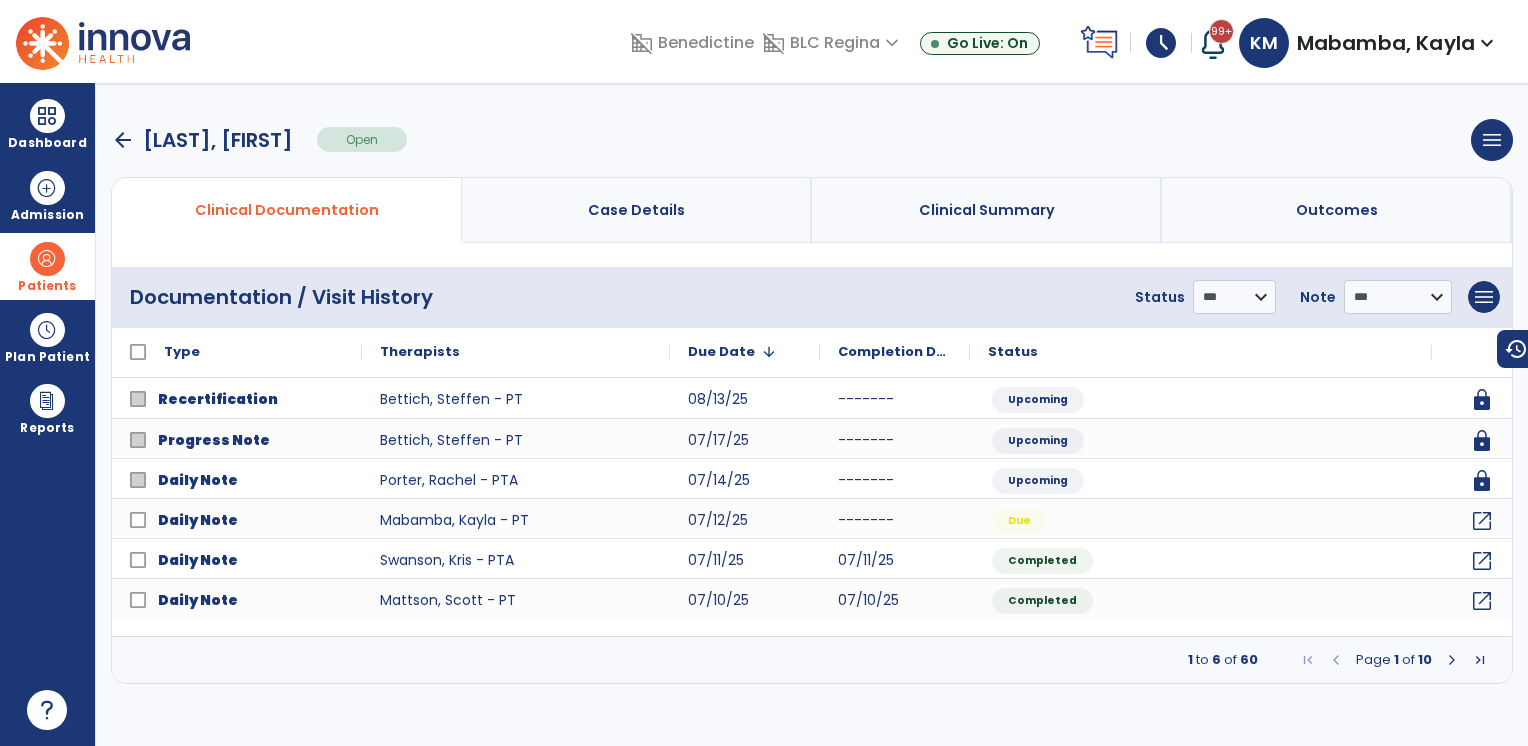 click at bounding box center [1452, 660] 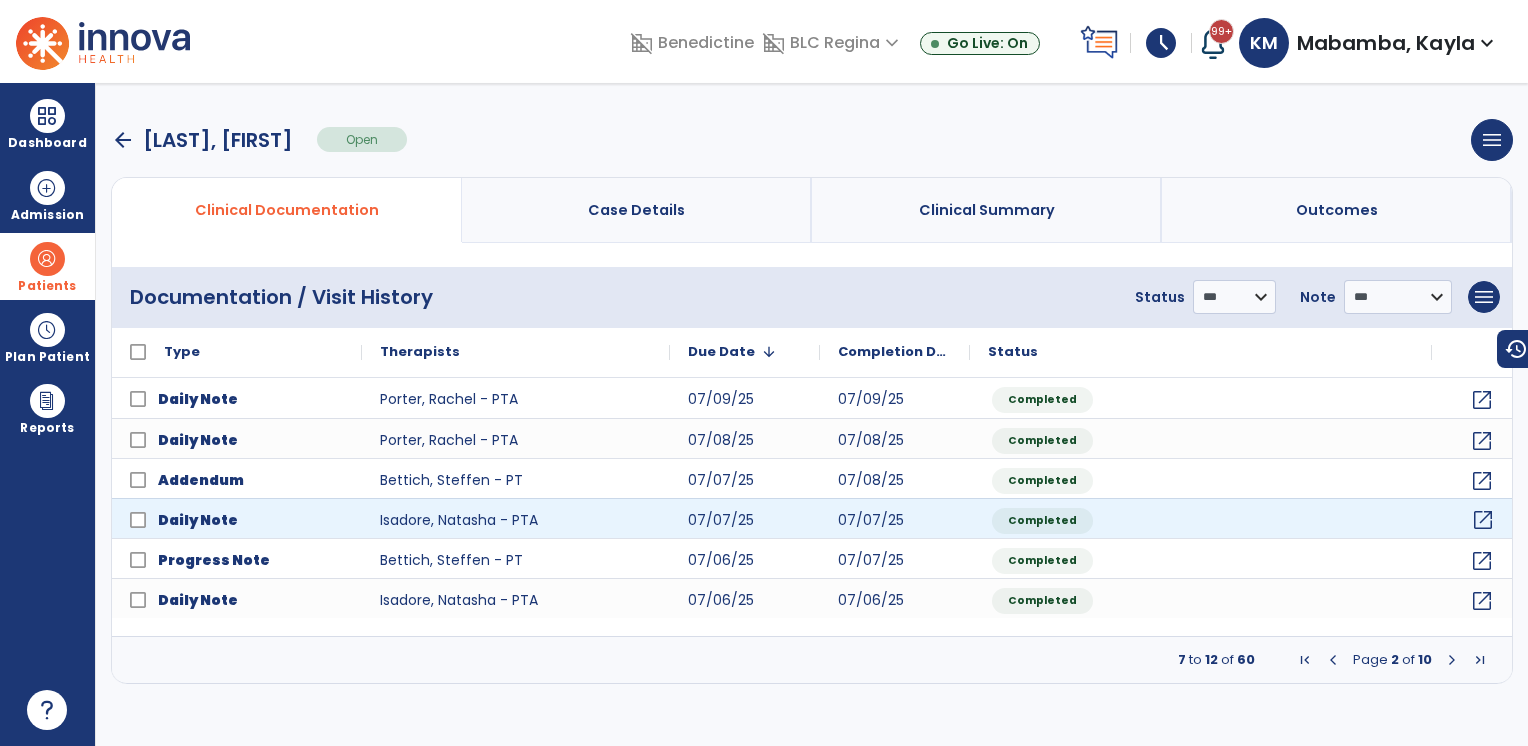 click on "open_in_new" 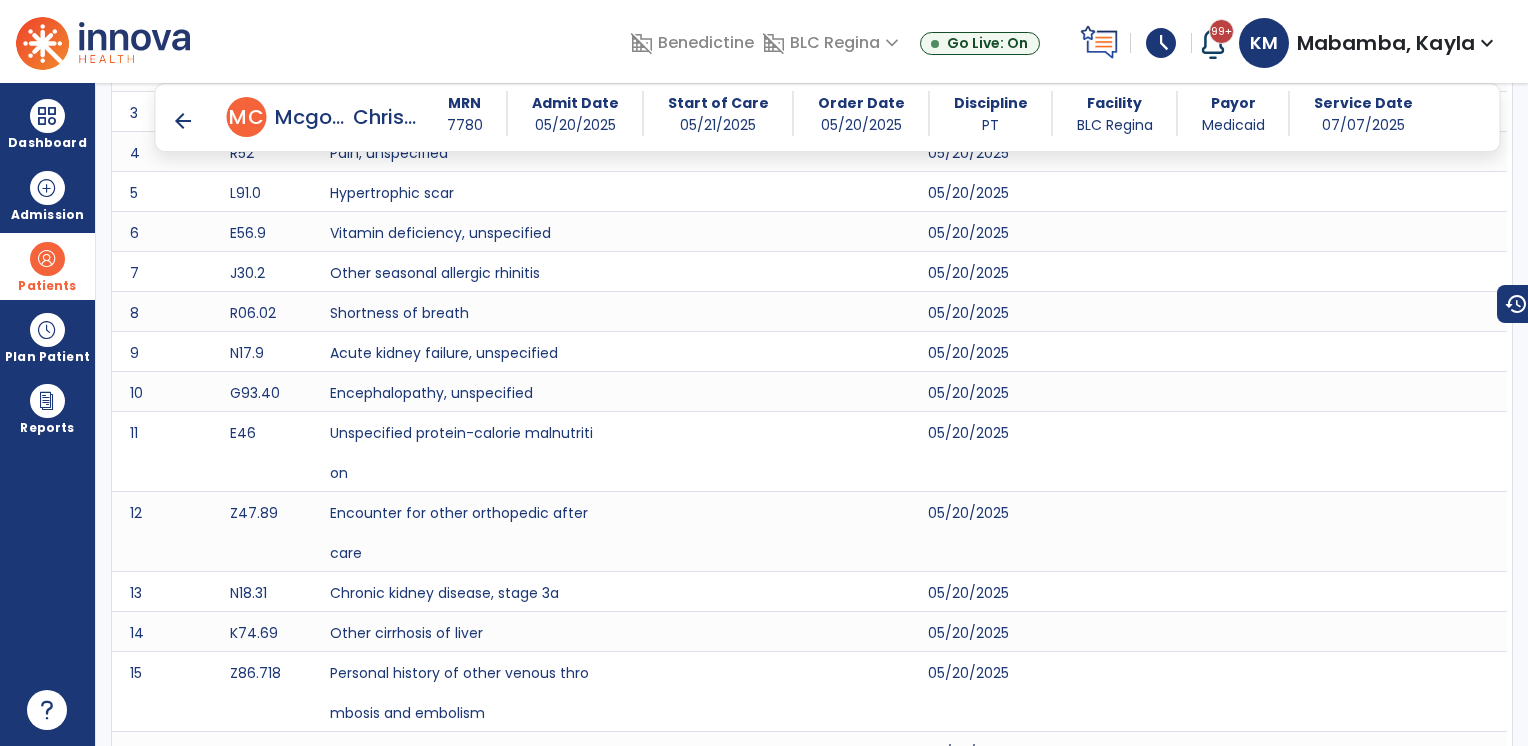 scroll, scrollTop: 0, scrollLeft: 0, axis: both 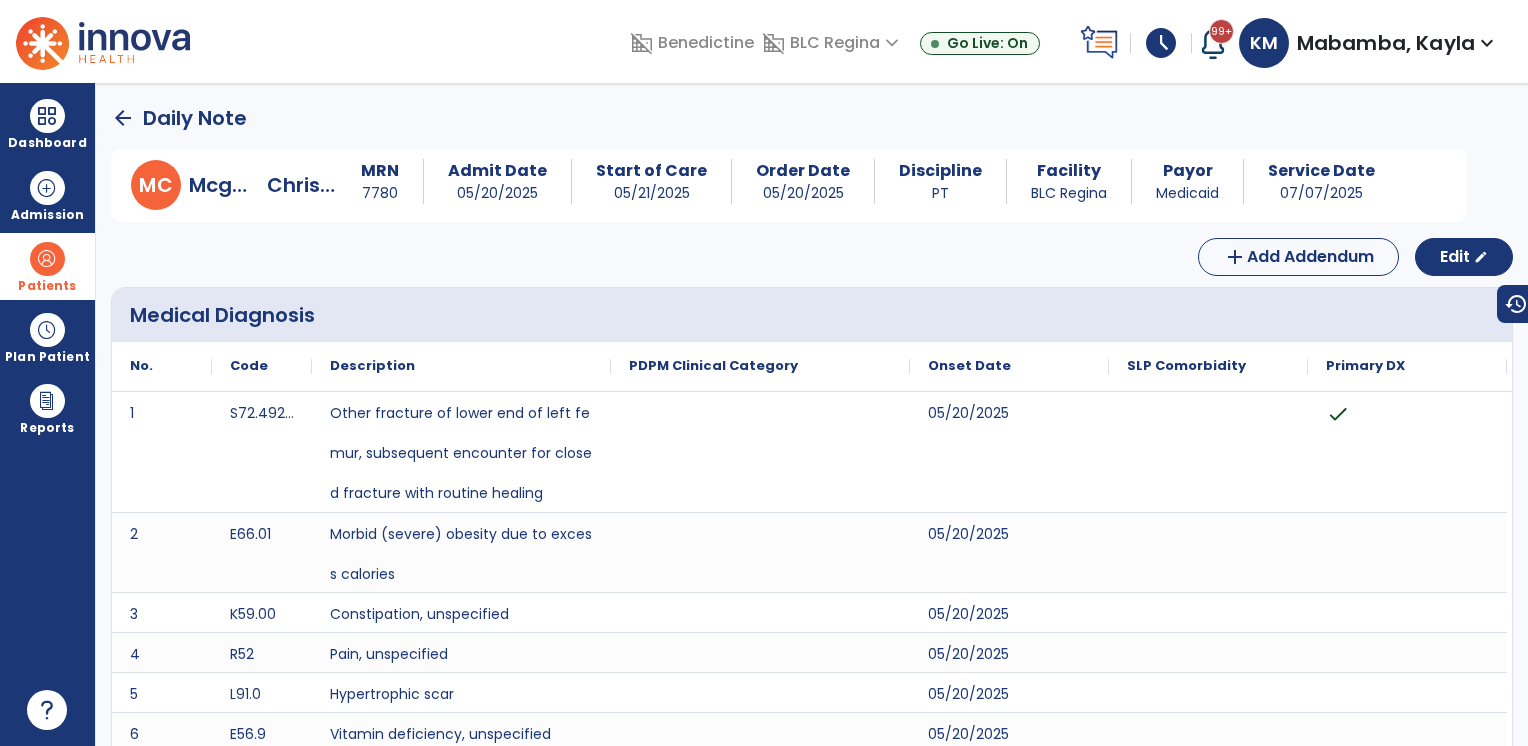 click on "arrow_back" 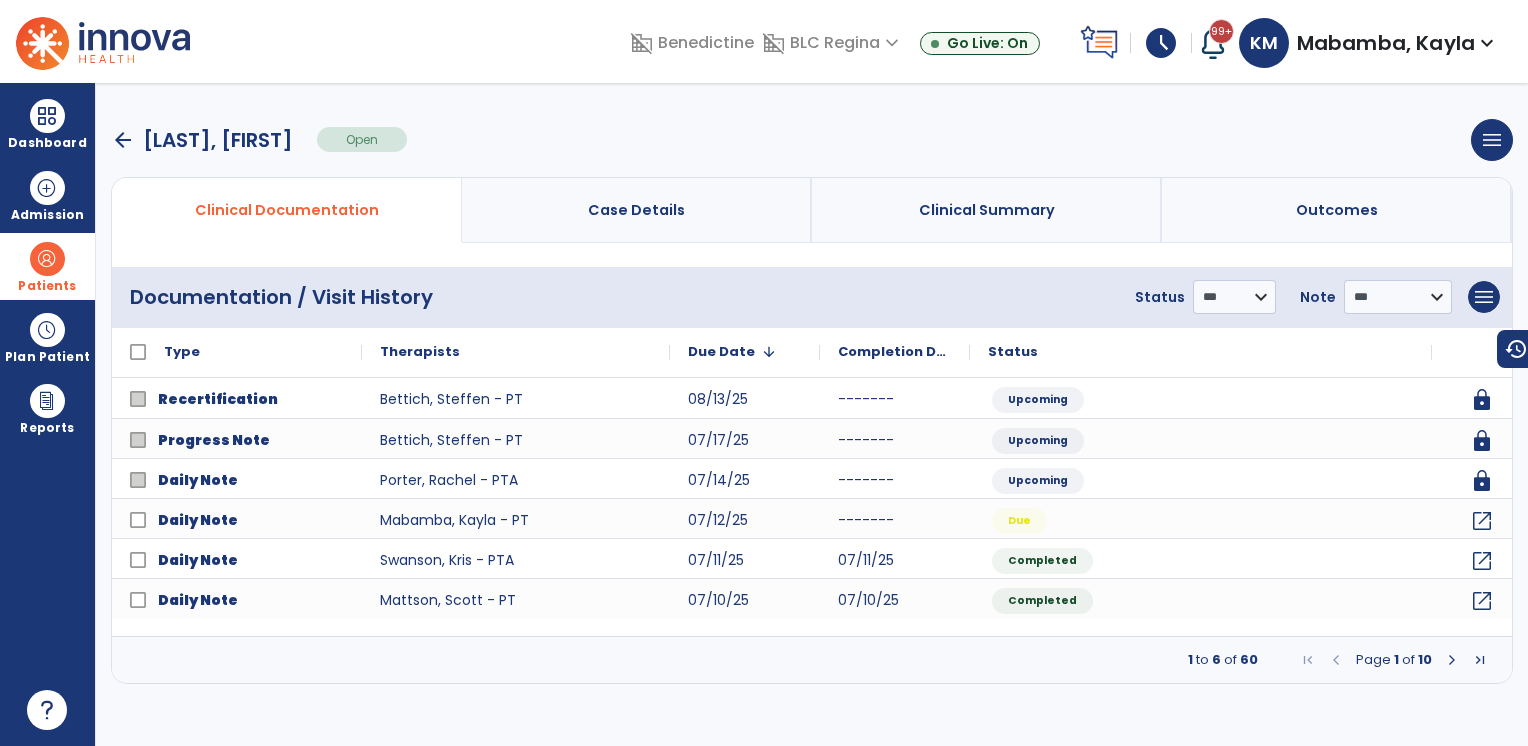 click on "arrow_back" at bounding box center (123, 140) 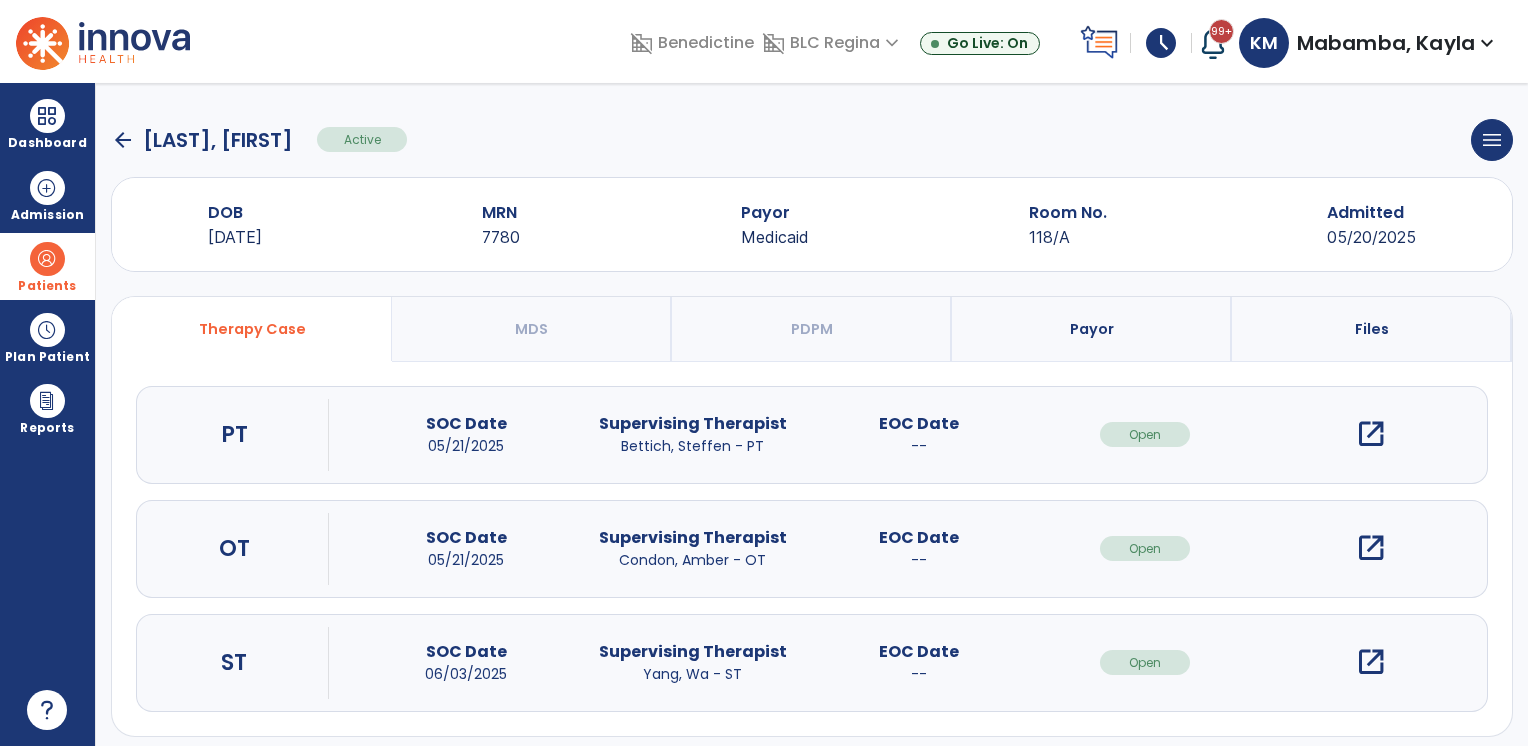 click on "arrow_back" 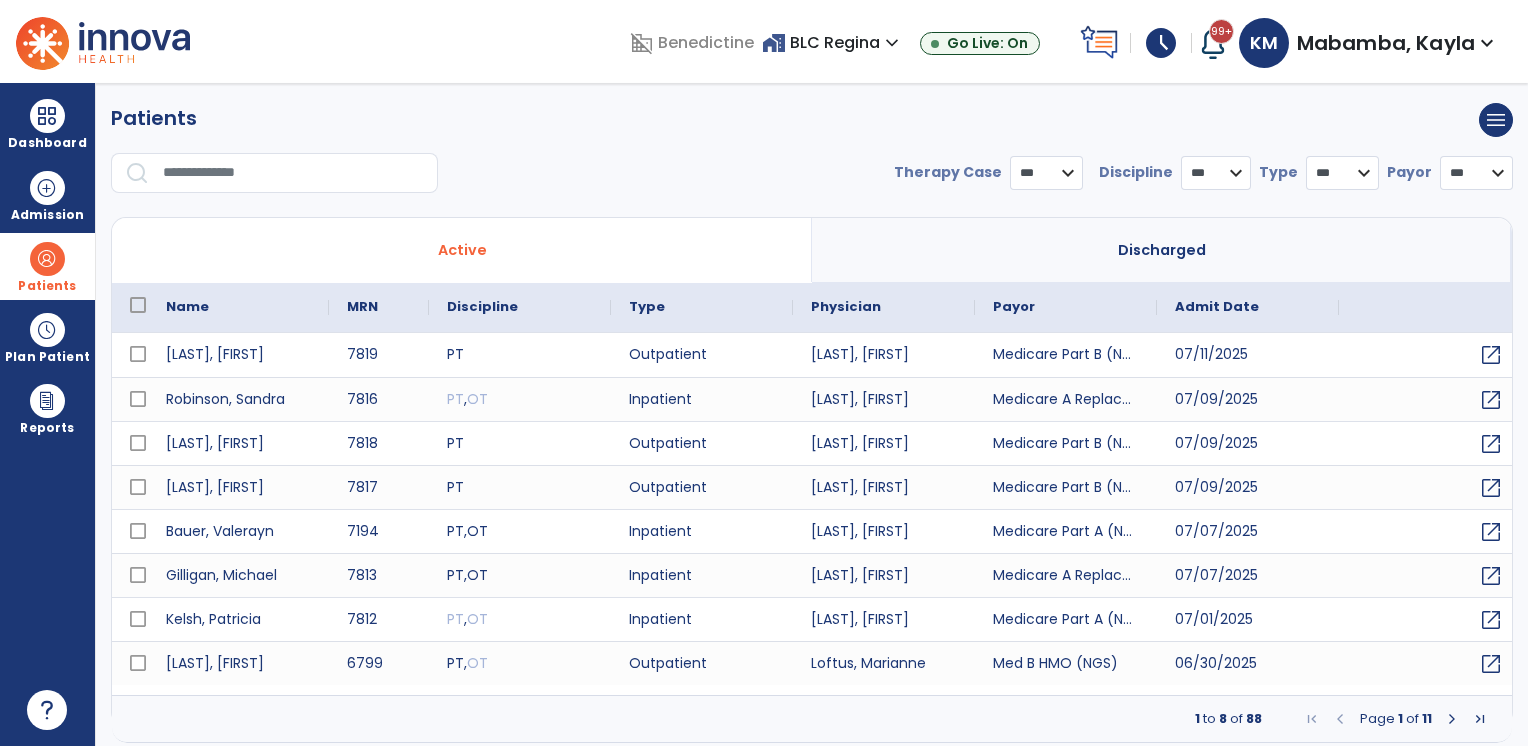 select on "***" 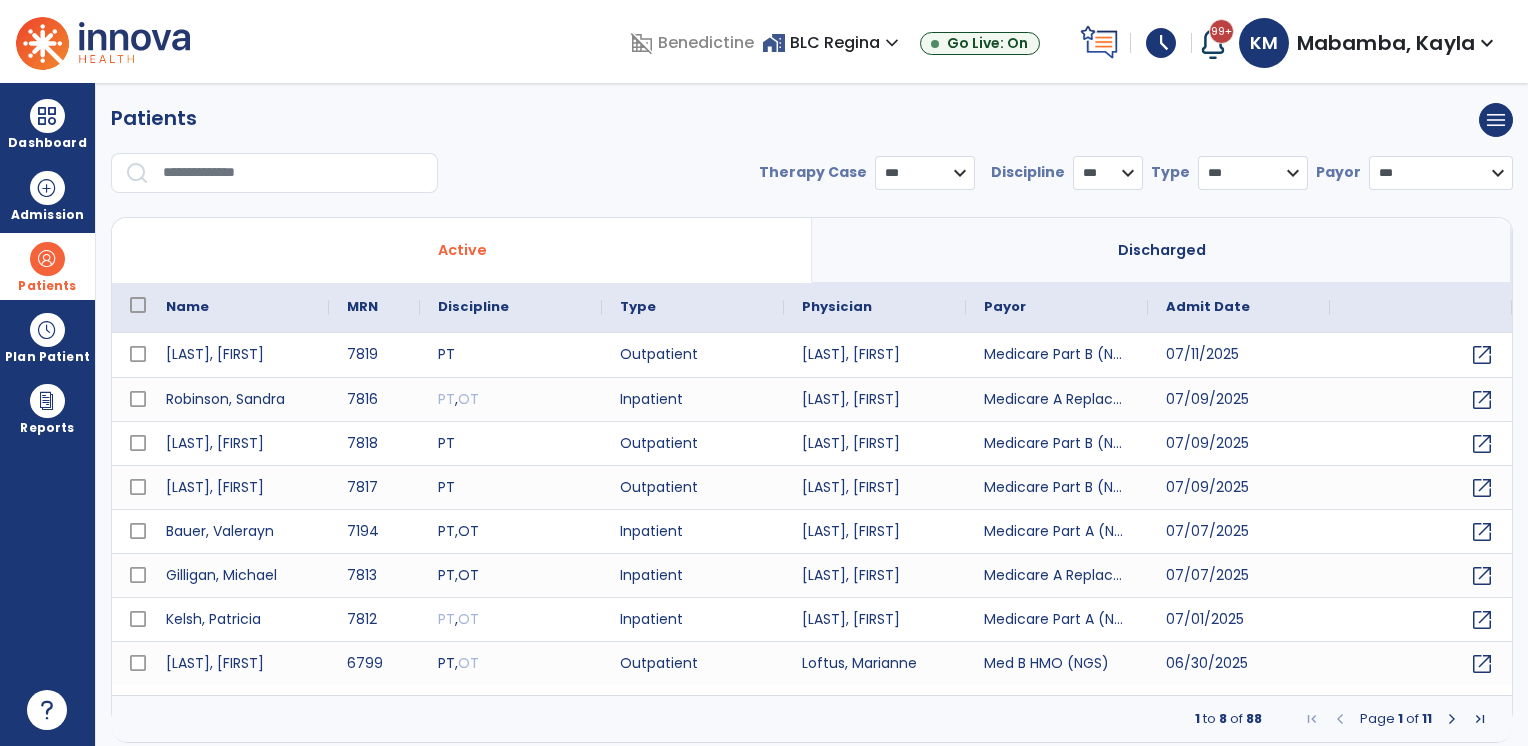 drag, startPoint x: 212, startPoint y: 140, endPoint x: 150, endPoint y: 179, distance: 73.24616 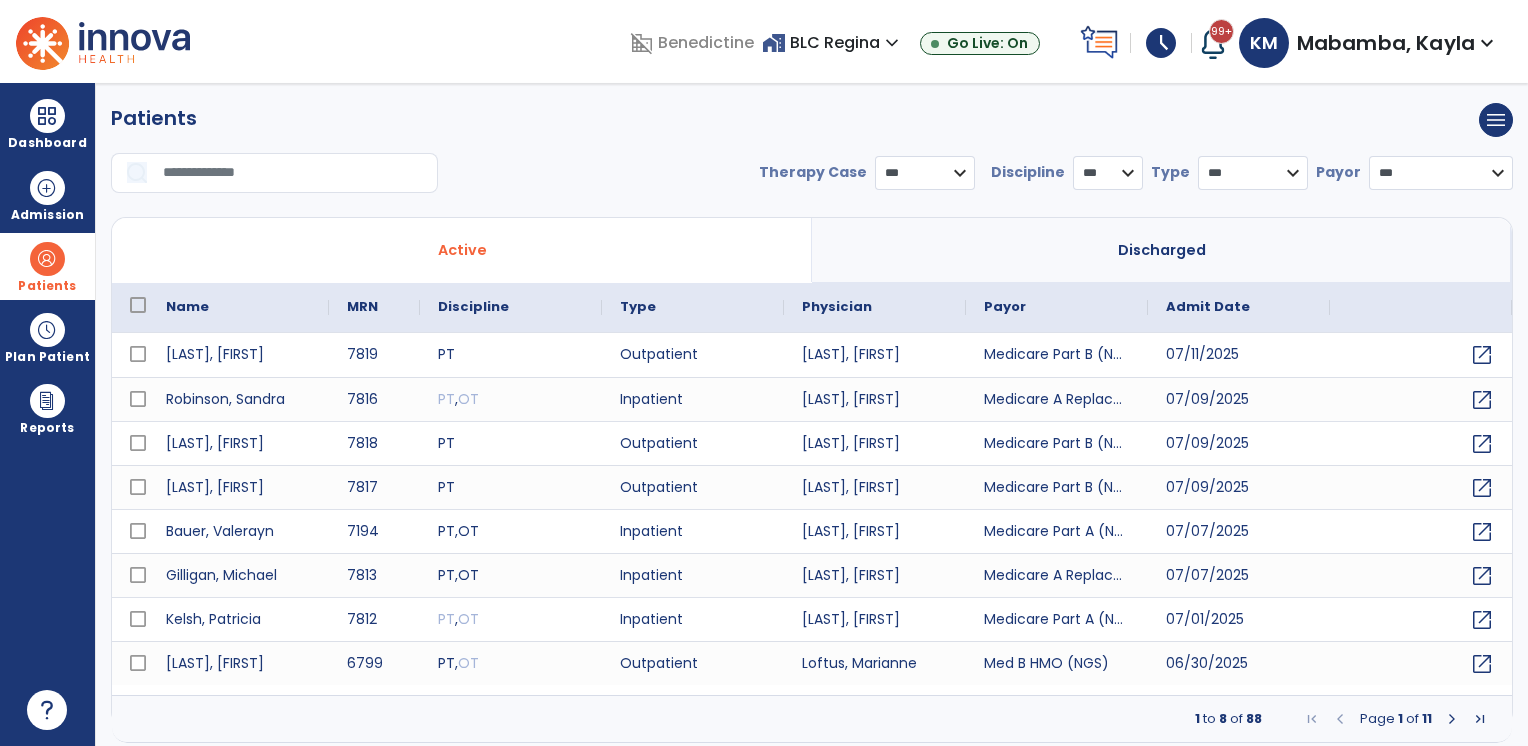 drag, startPoint x: 150, startPoint y: 179, endPoint x: 199, endPoint y: 170, distance: 49.819675 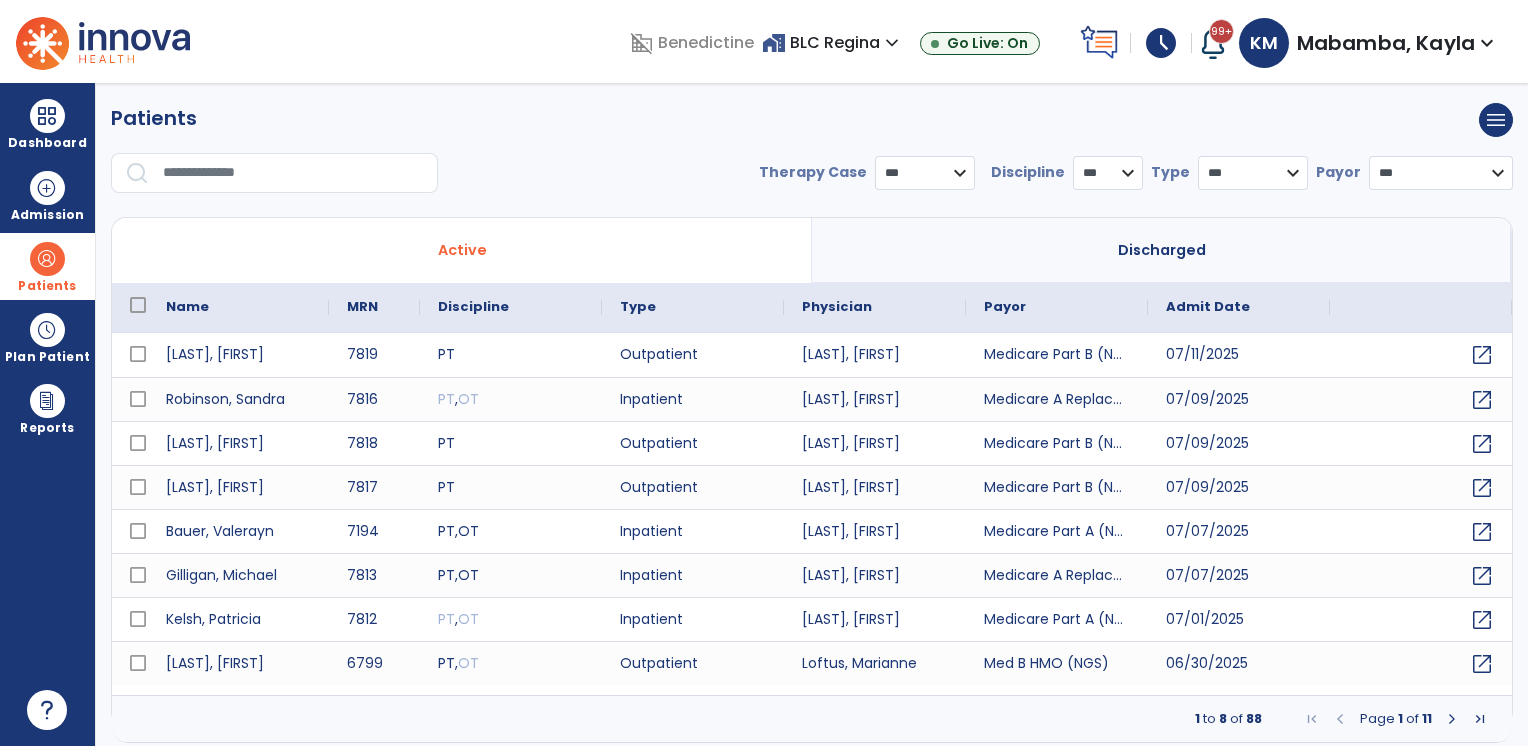 click at bounding box center [293, 173] 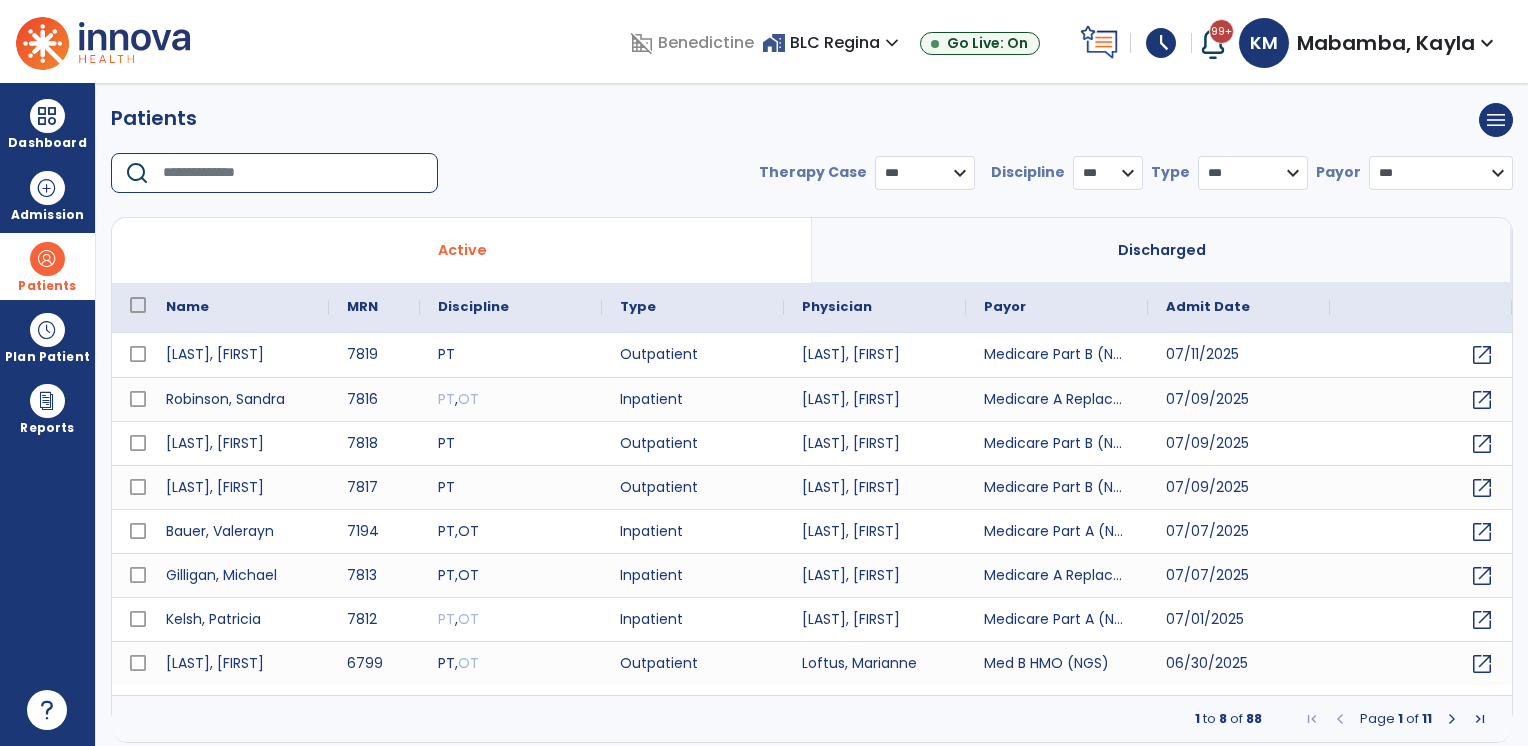 type on "*" 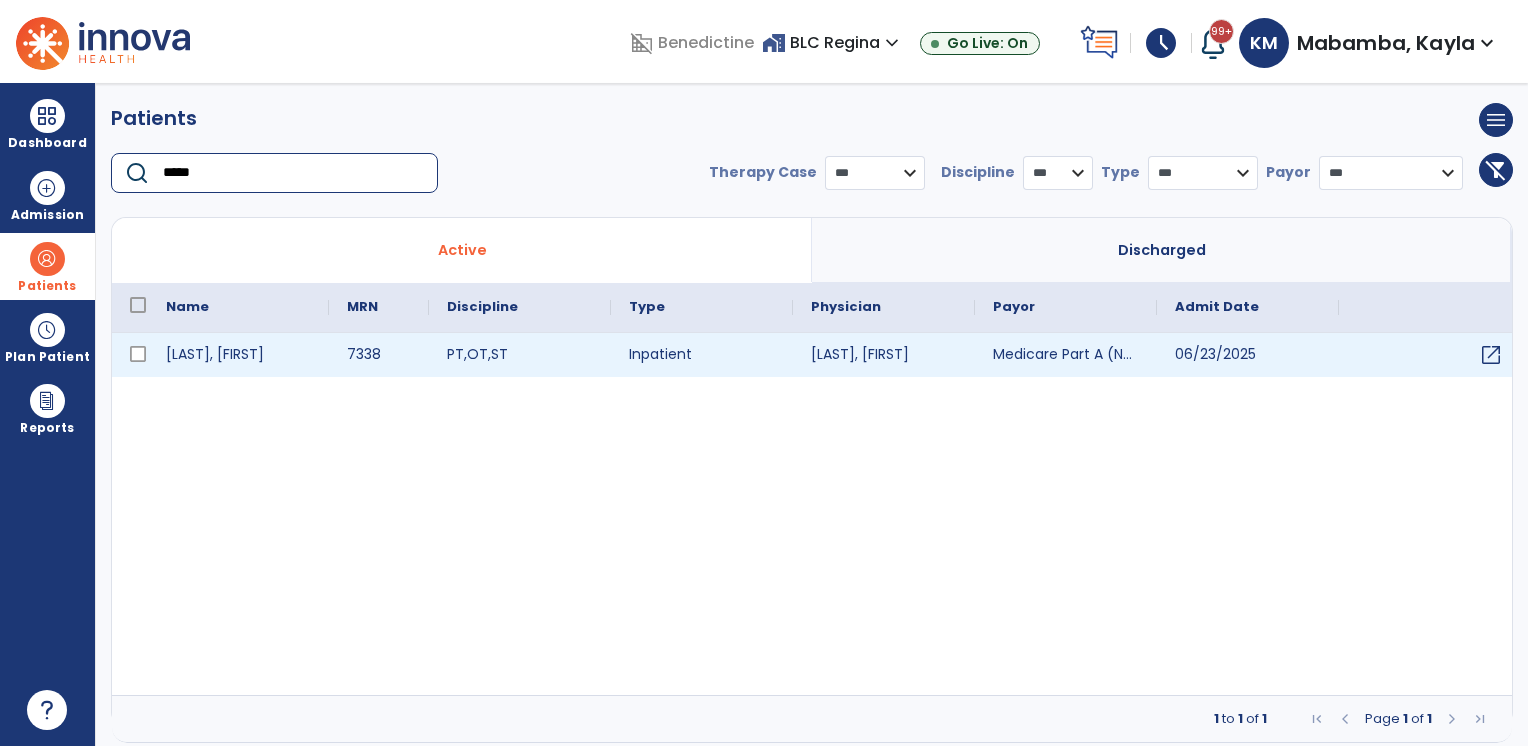 type on "*****" 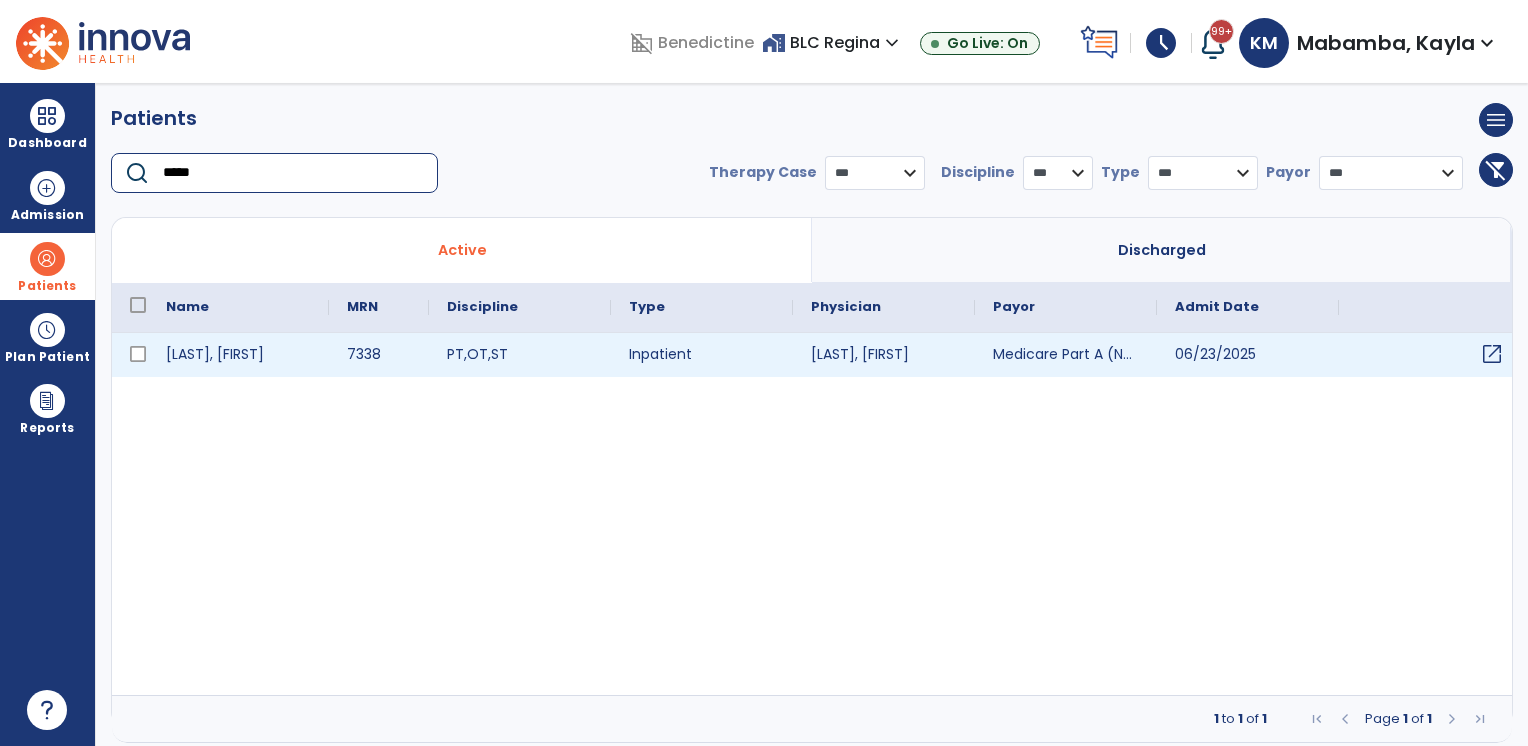 click on "open_in_new" at bounding box center (1492, 354) 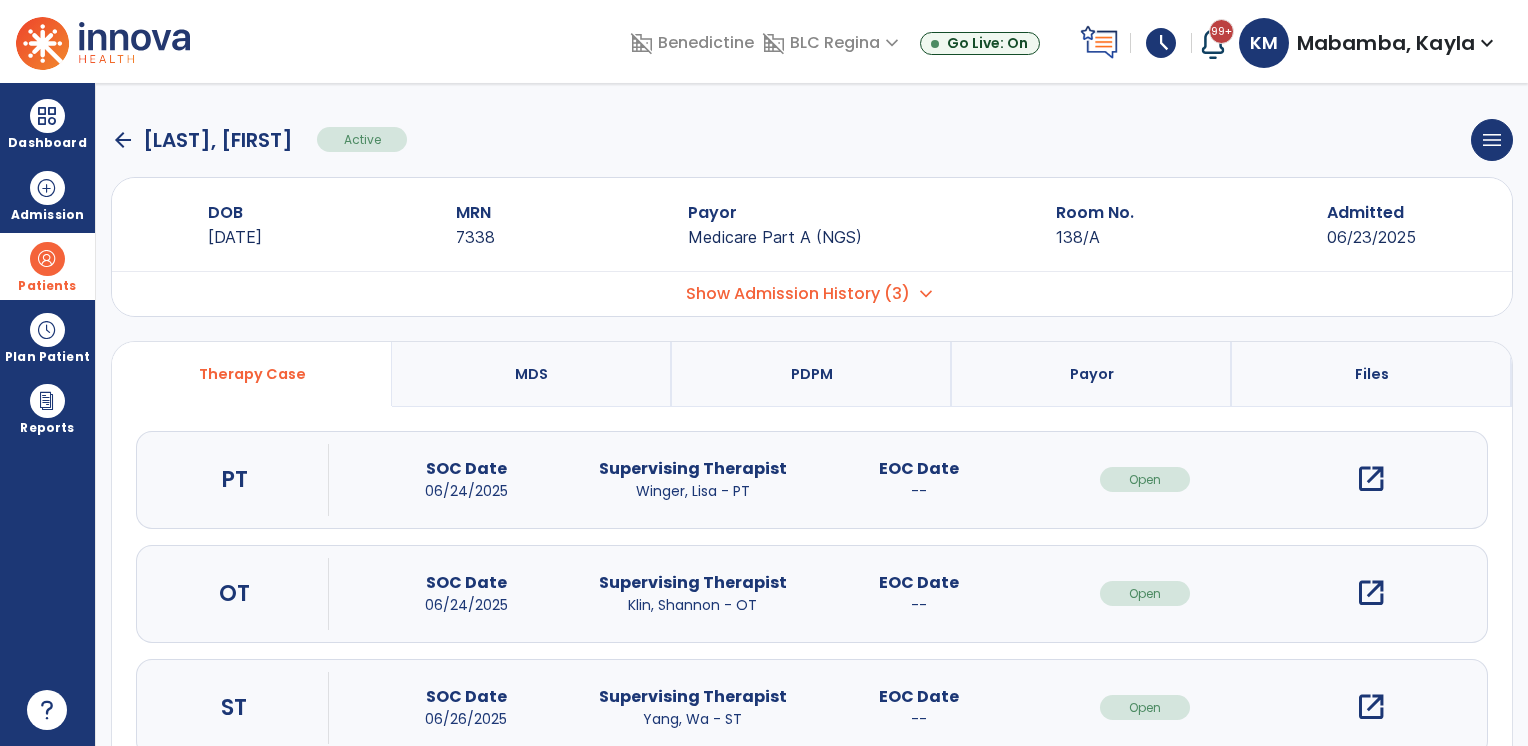 click on "open_in_new" at bounding box center (1371, 479) 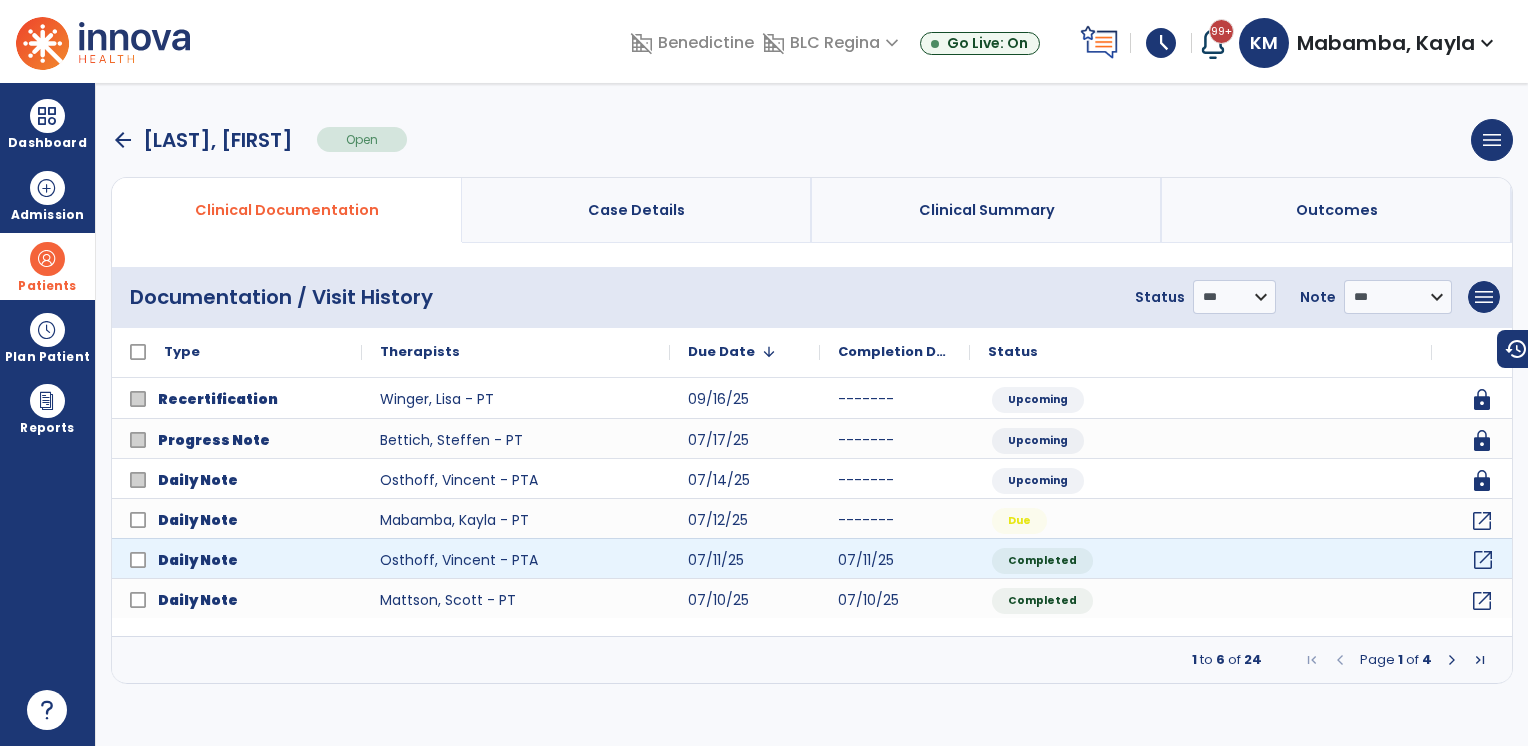 click on "open_in_new" 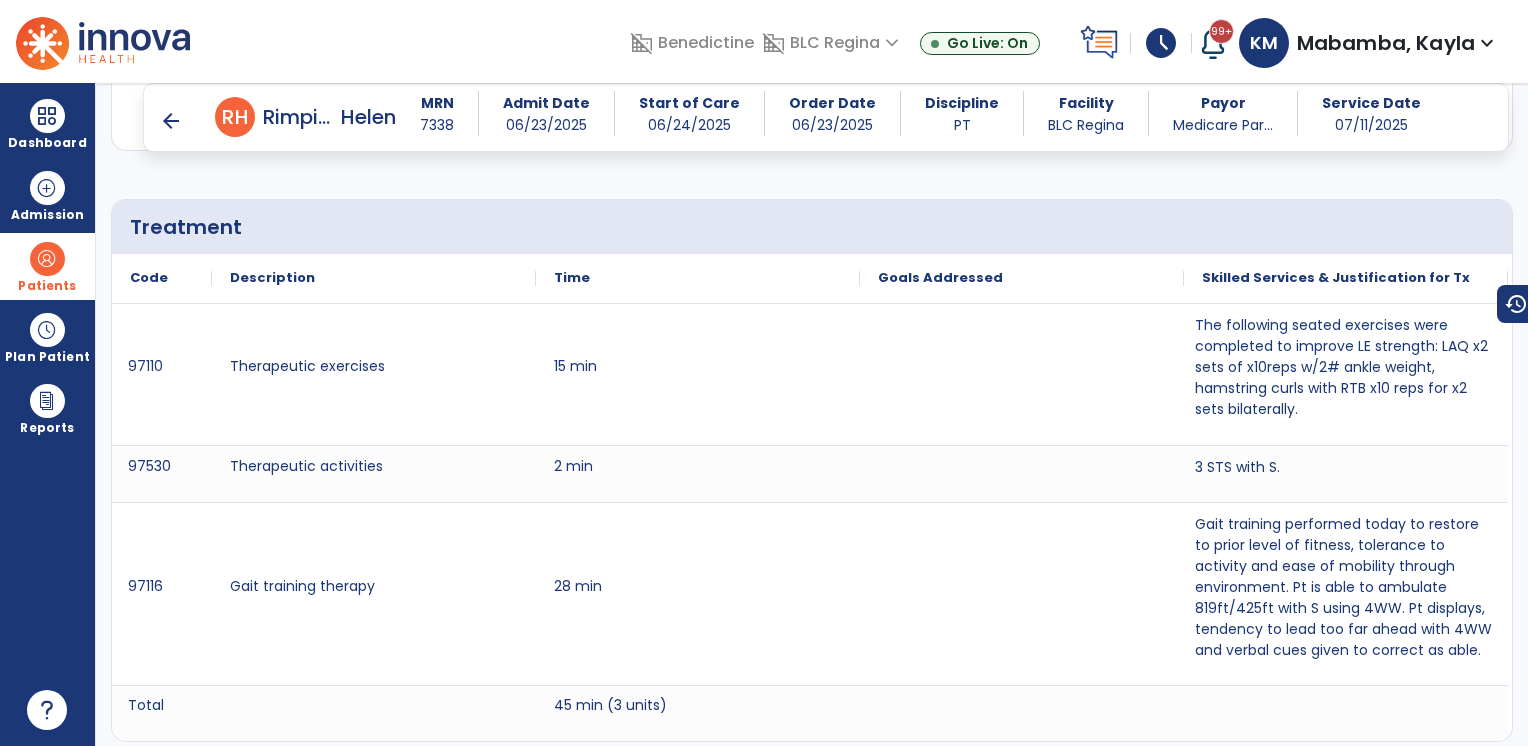 scroll, scrollTop: 1260, scrollLeft: 0, axis: vertical 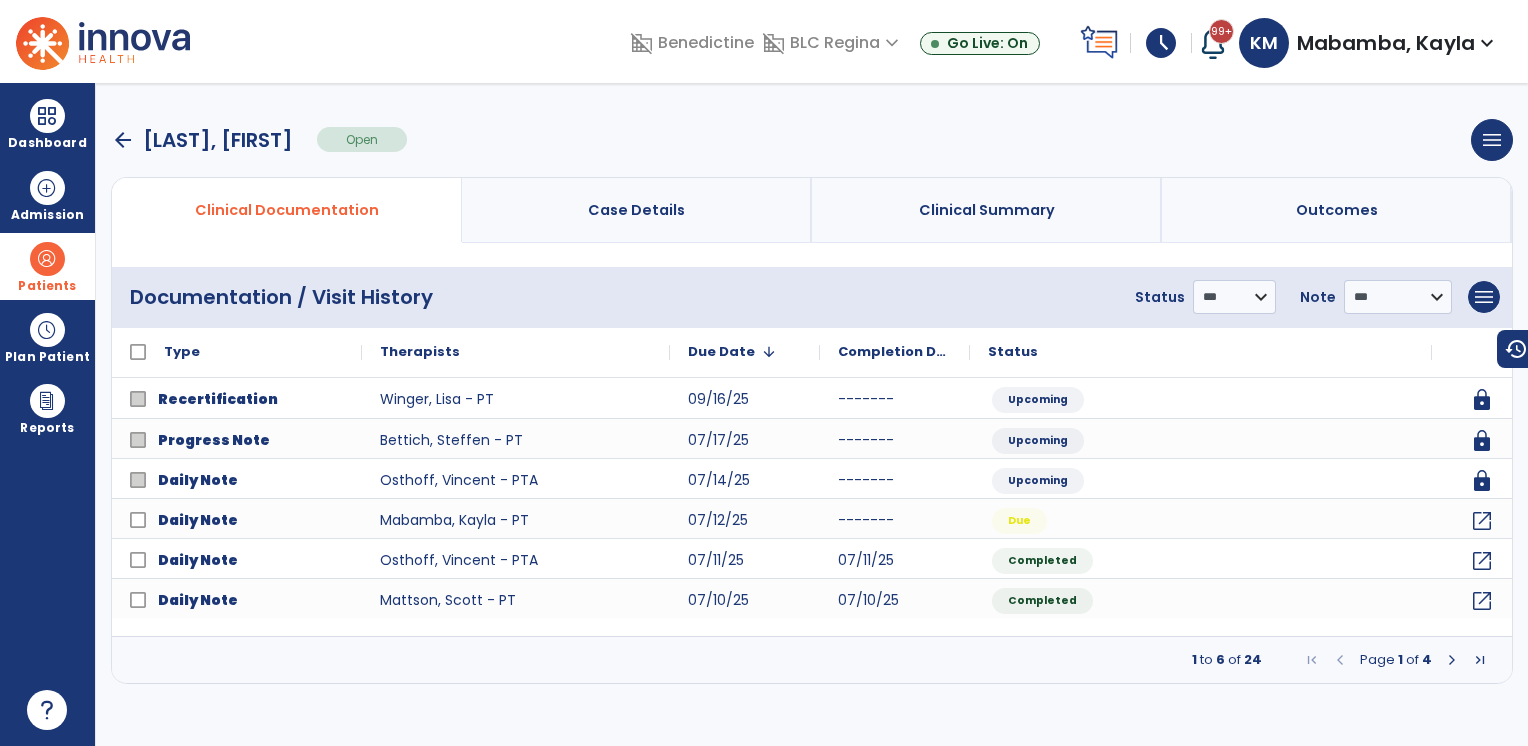 click on "arrow_back" at bounding box center (123, 140) 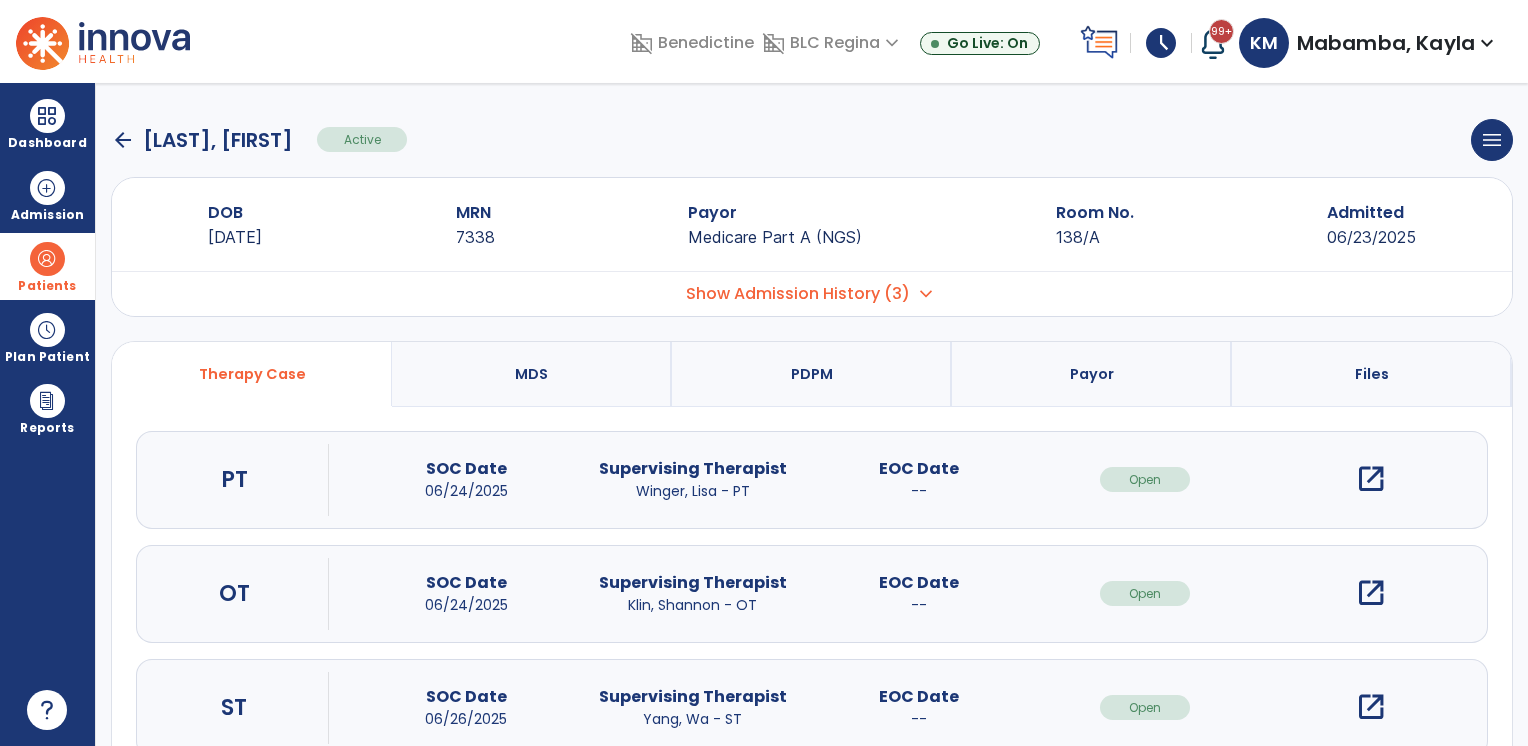 click on "arrow_back" 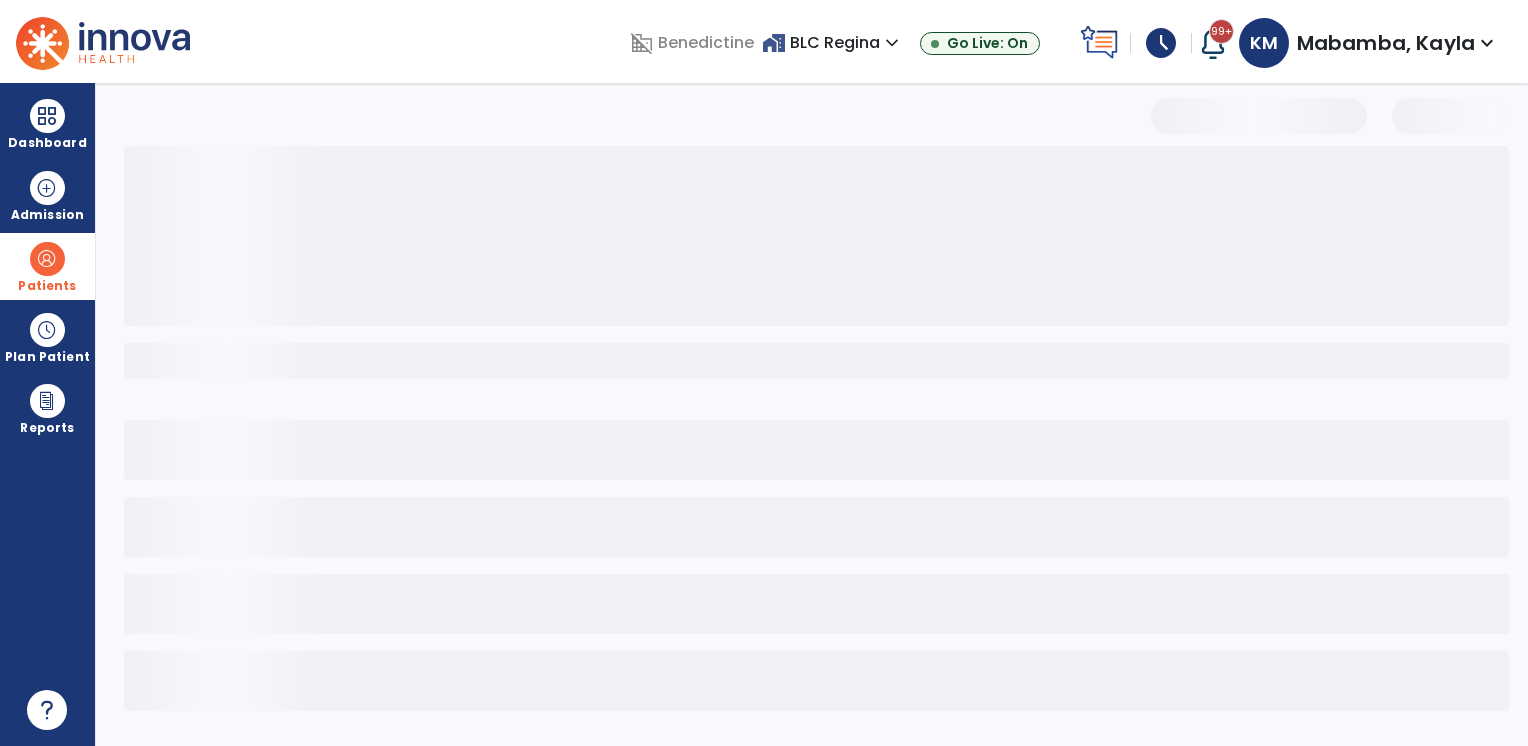 select on "***" 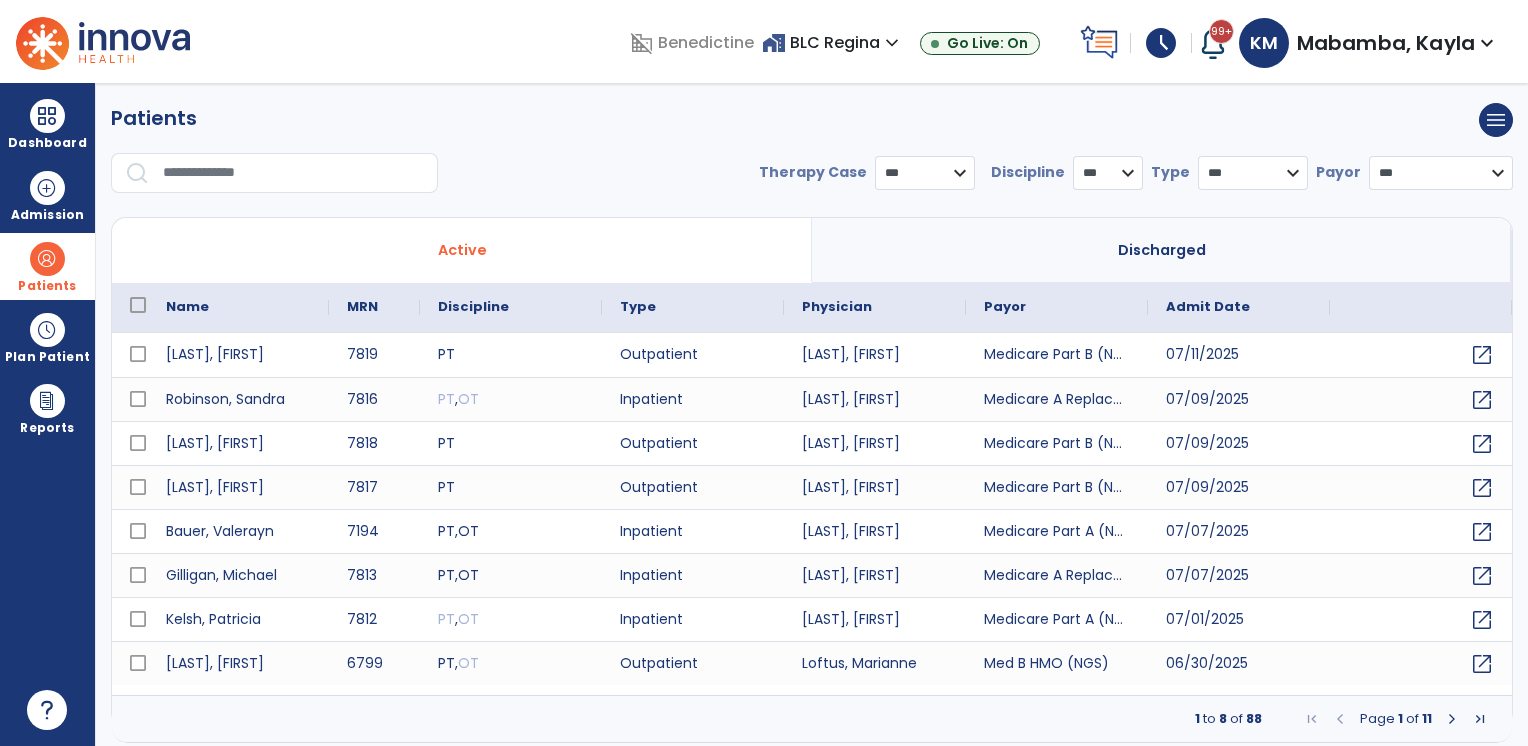 click at bounding box center [293, 173] 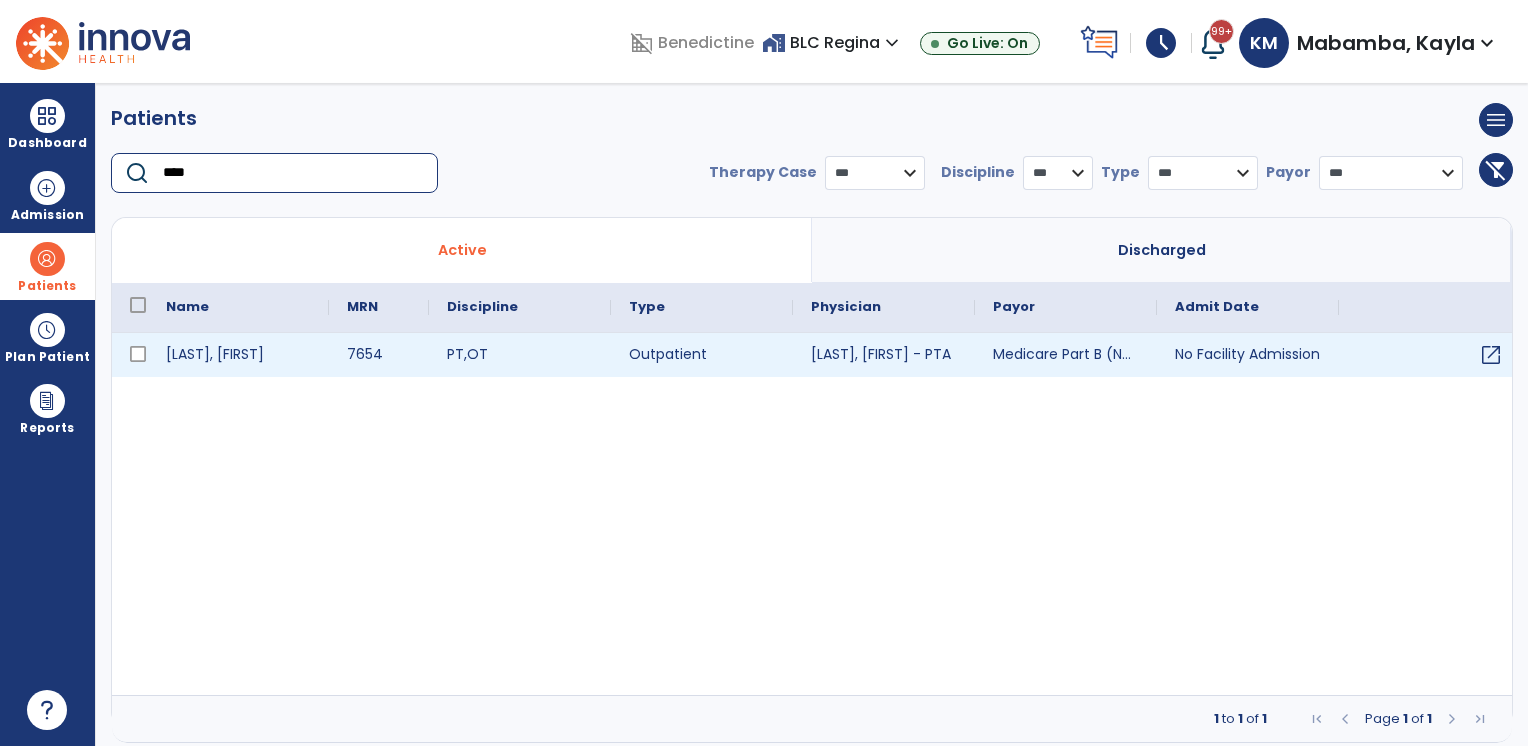 type on "****" 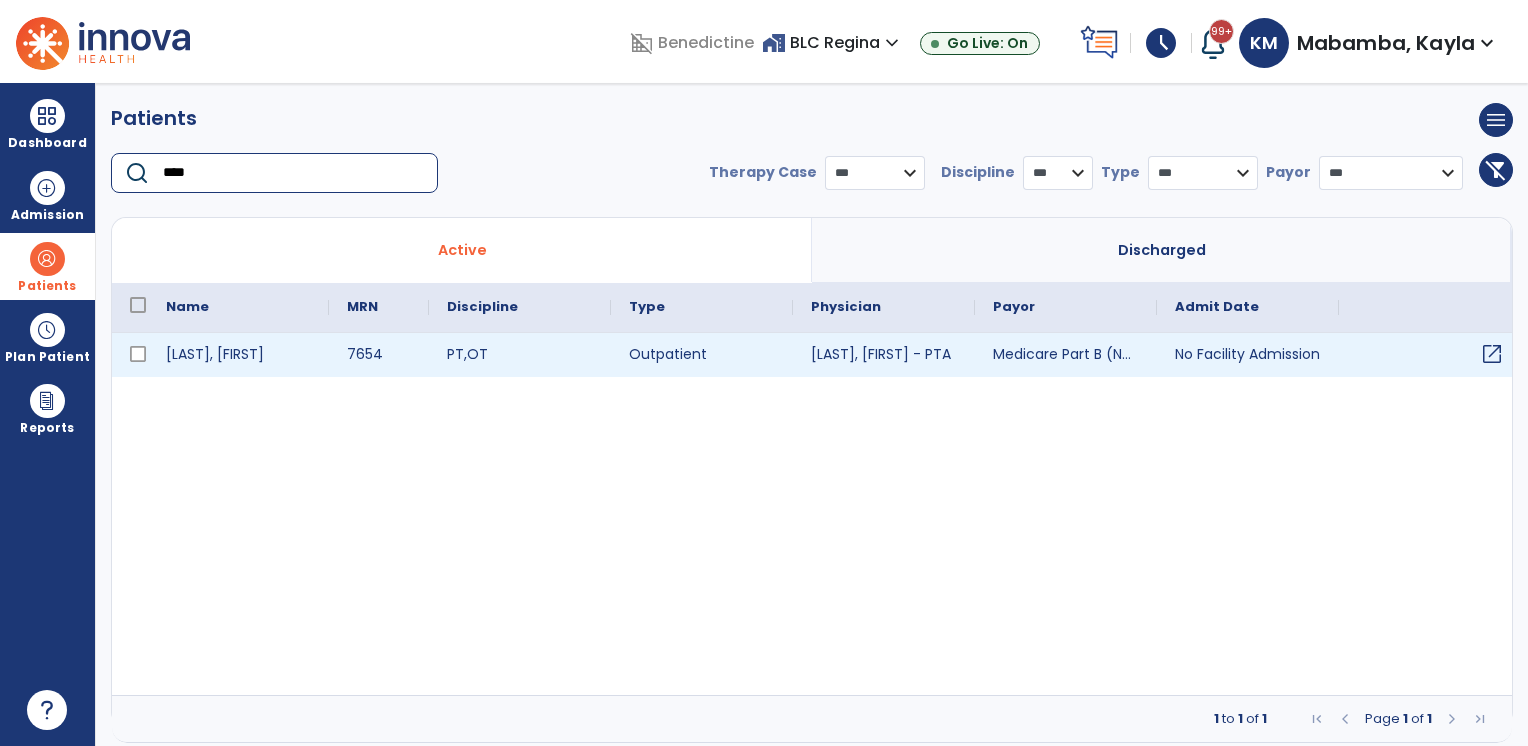 click on "open_in_new" at bounding box center (1492, 354) 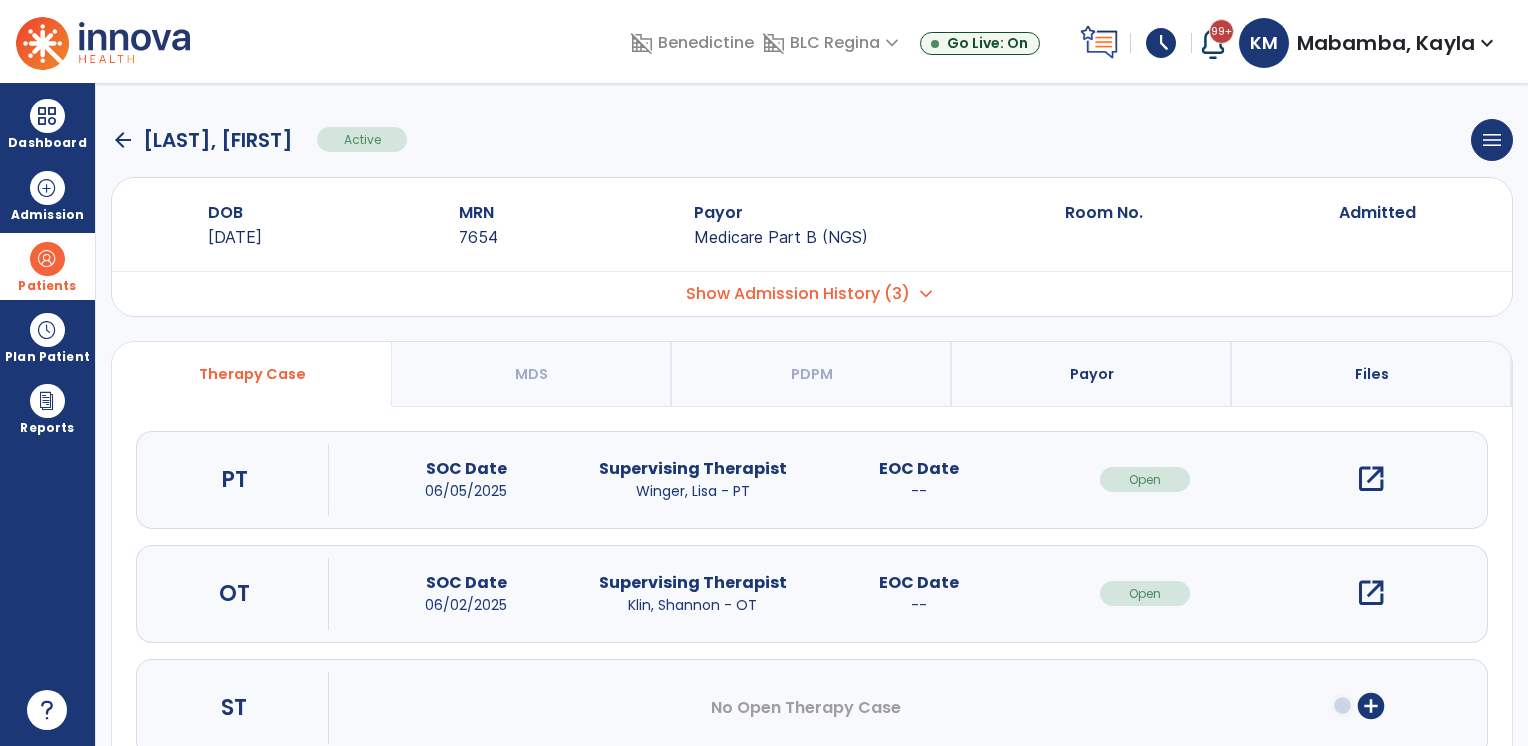 click on "open_in_new" at bounding box center [1371, 479] 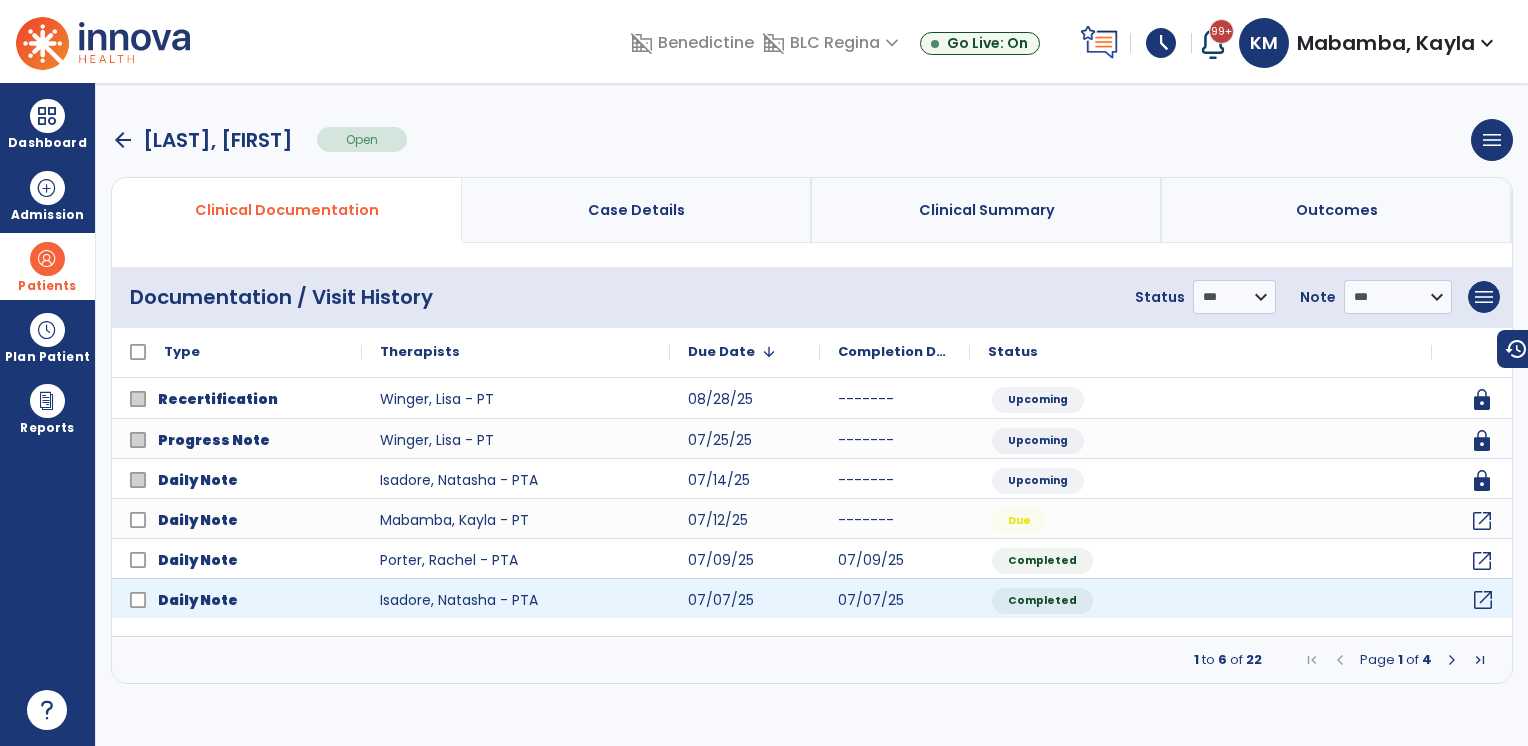 click on "open_in_new" 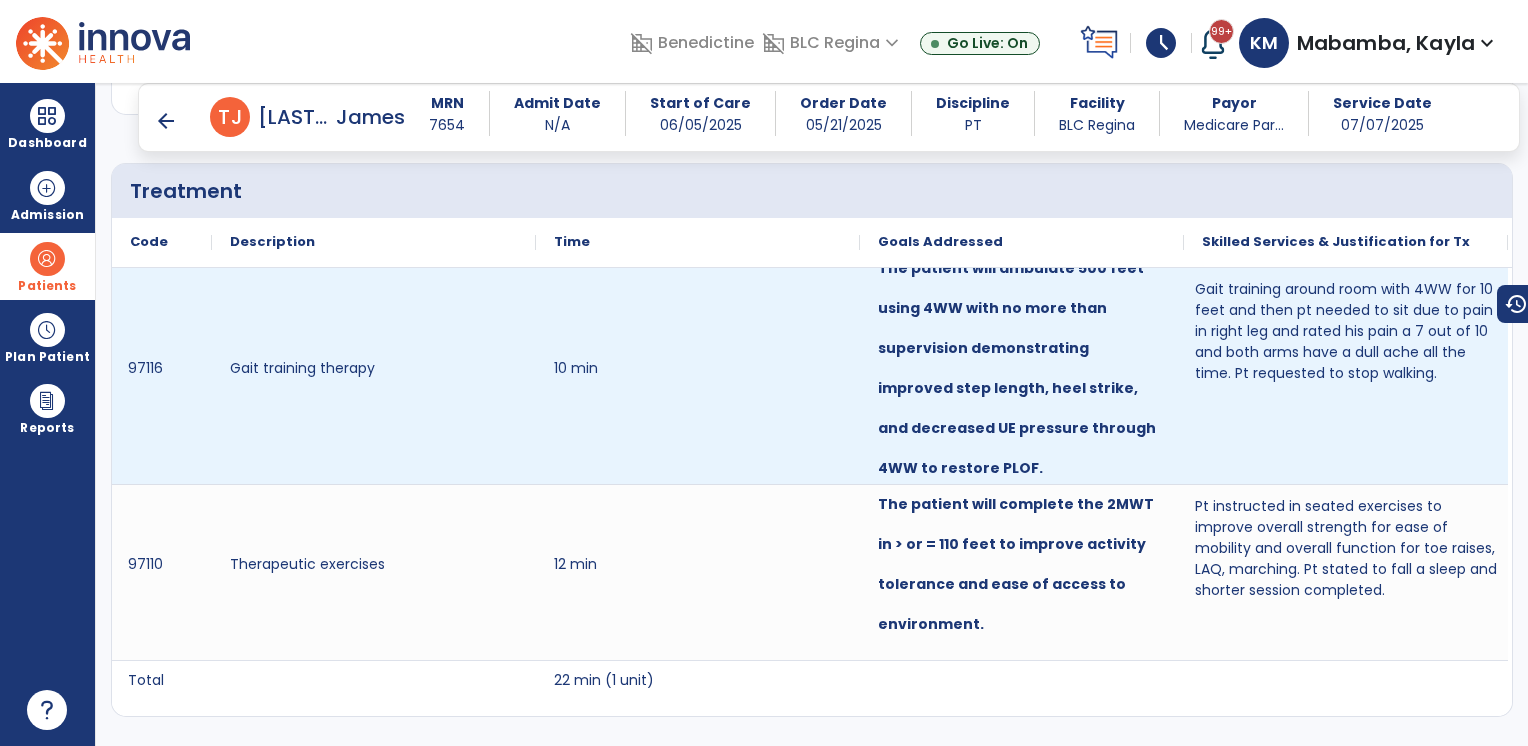 scroll, scrollTop: 1254, scrollLeft: 0, axis: vertical 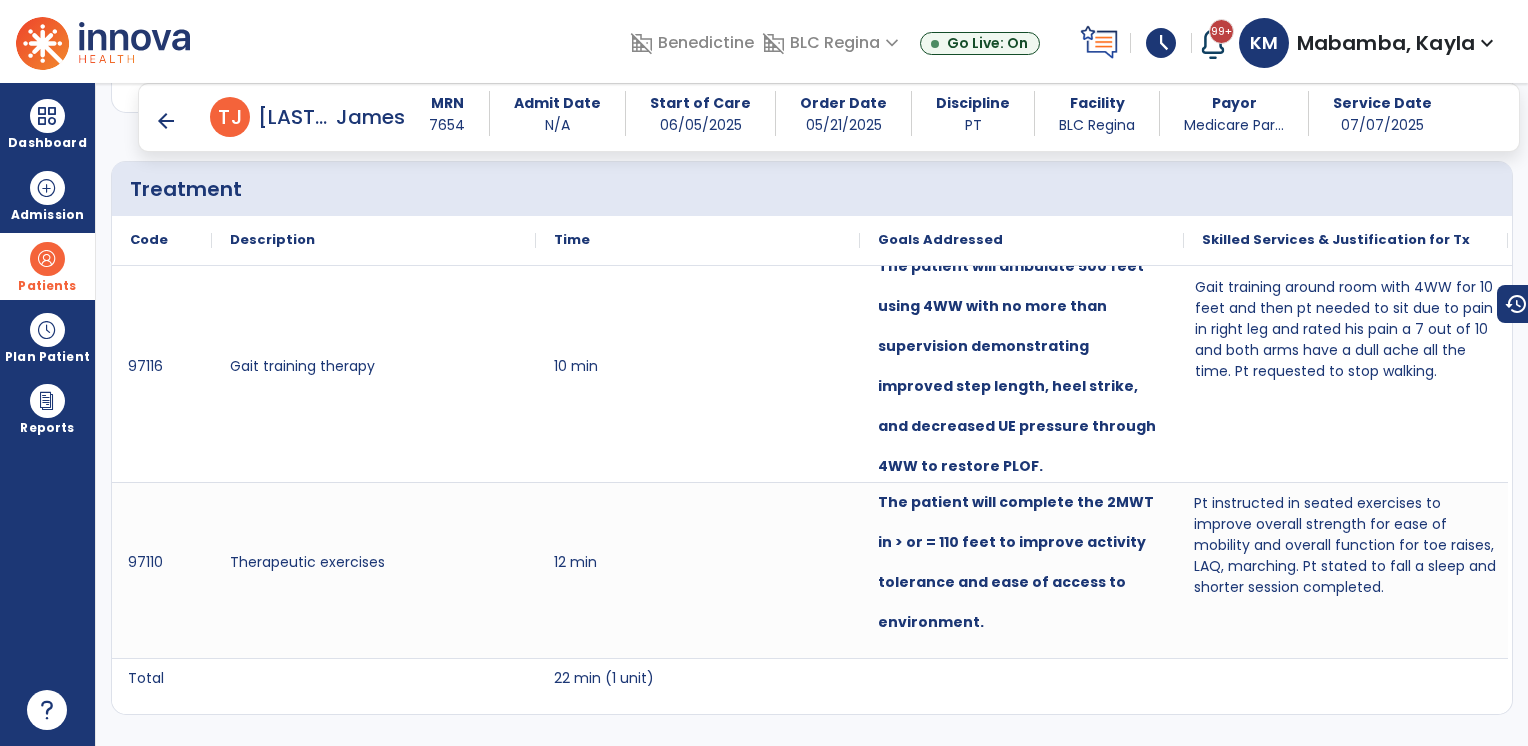 drag, startPoint x: 1278, startPoint y: 634, endPoint x: 166, endPoint y: 127, distance: 1222.1265 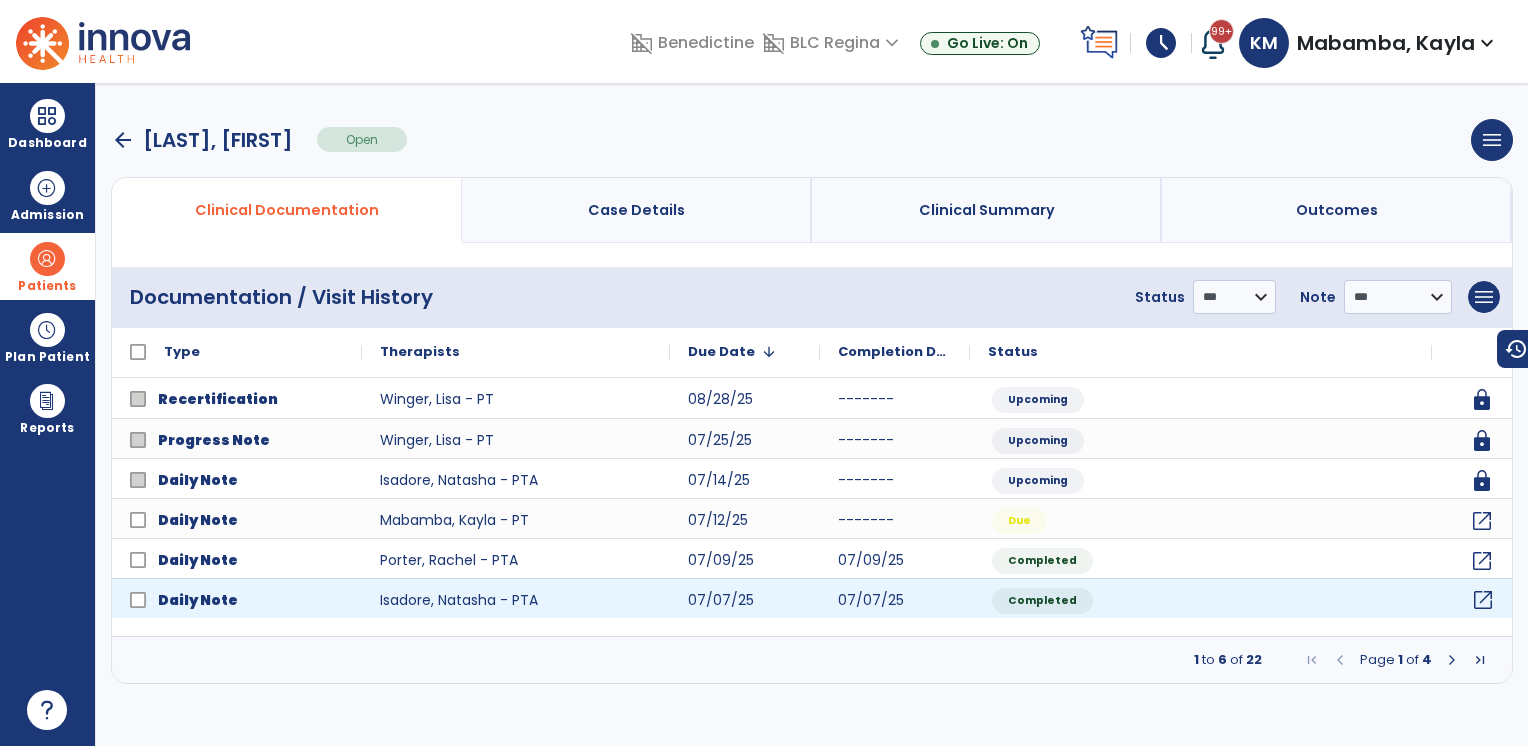 click on "open_in_new" 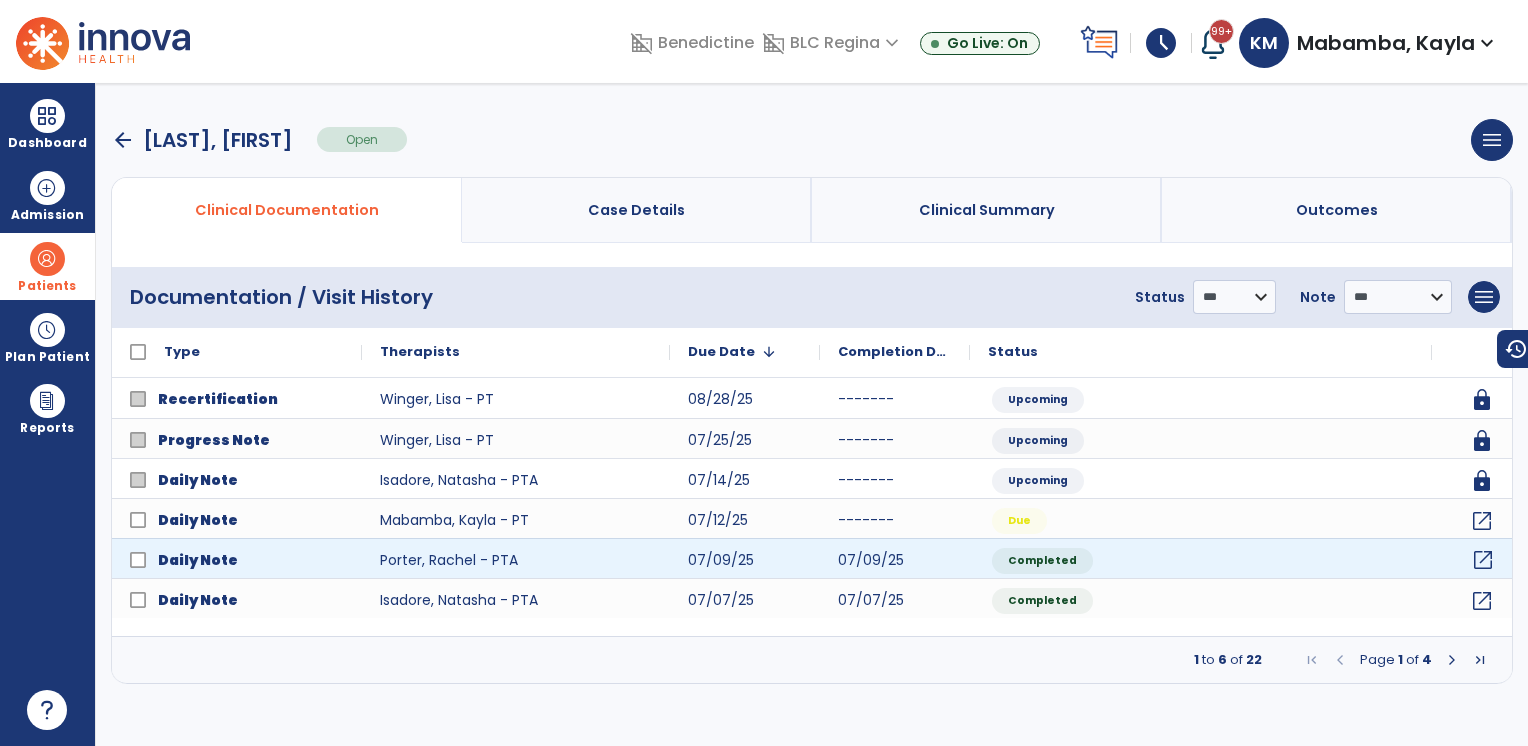 click on "open_in_new" 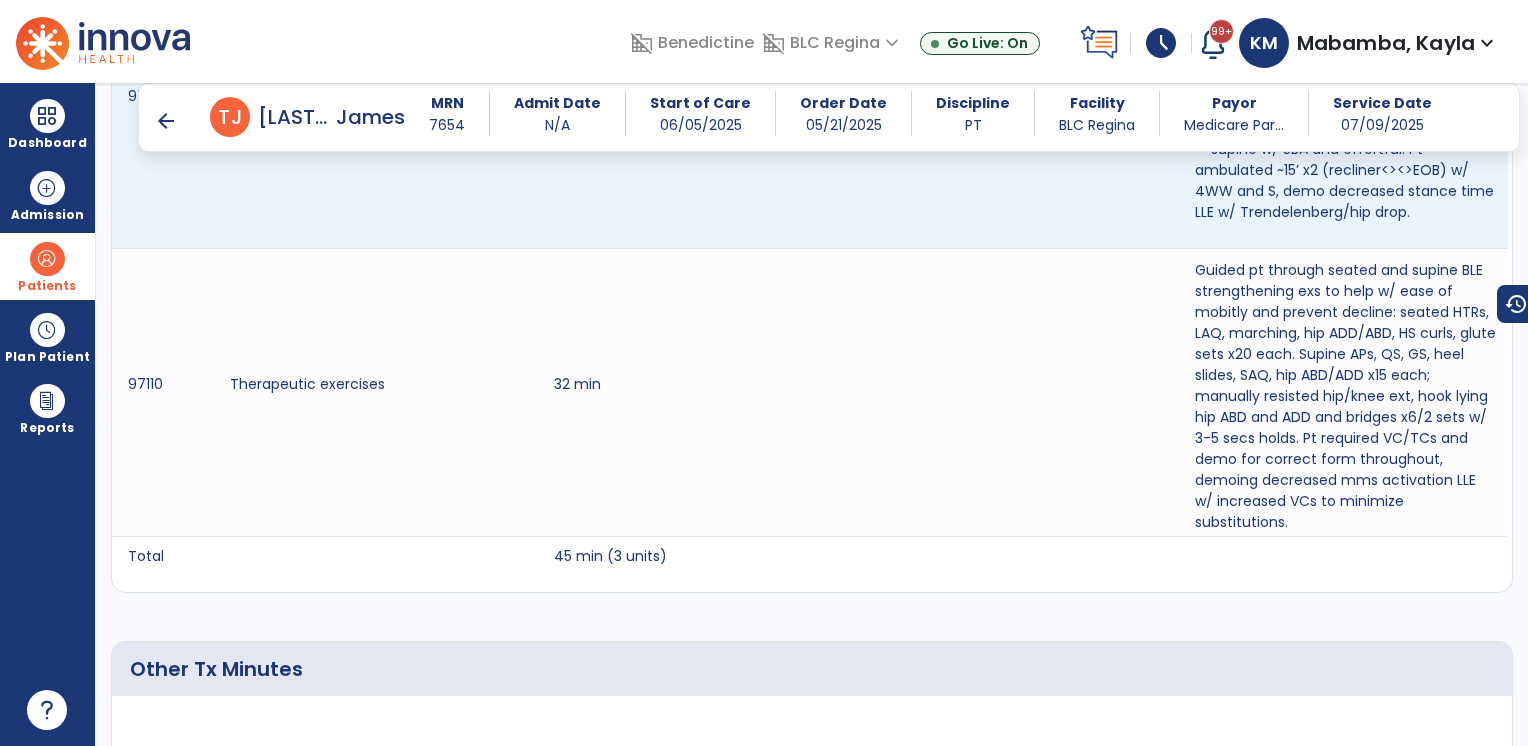 scroll, scrollTop: 1567, scrollLeft: 0, axis: vertical 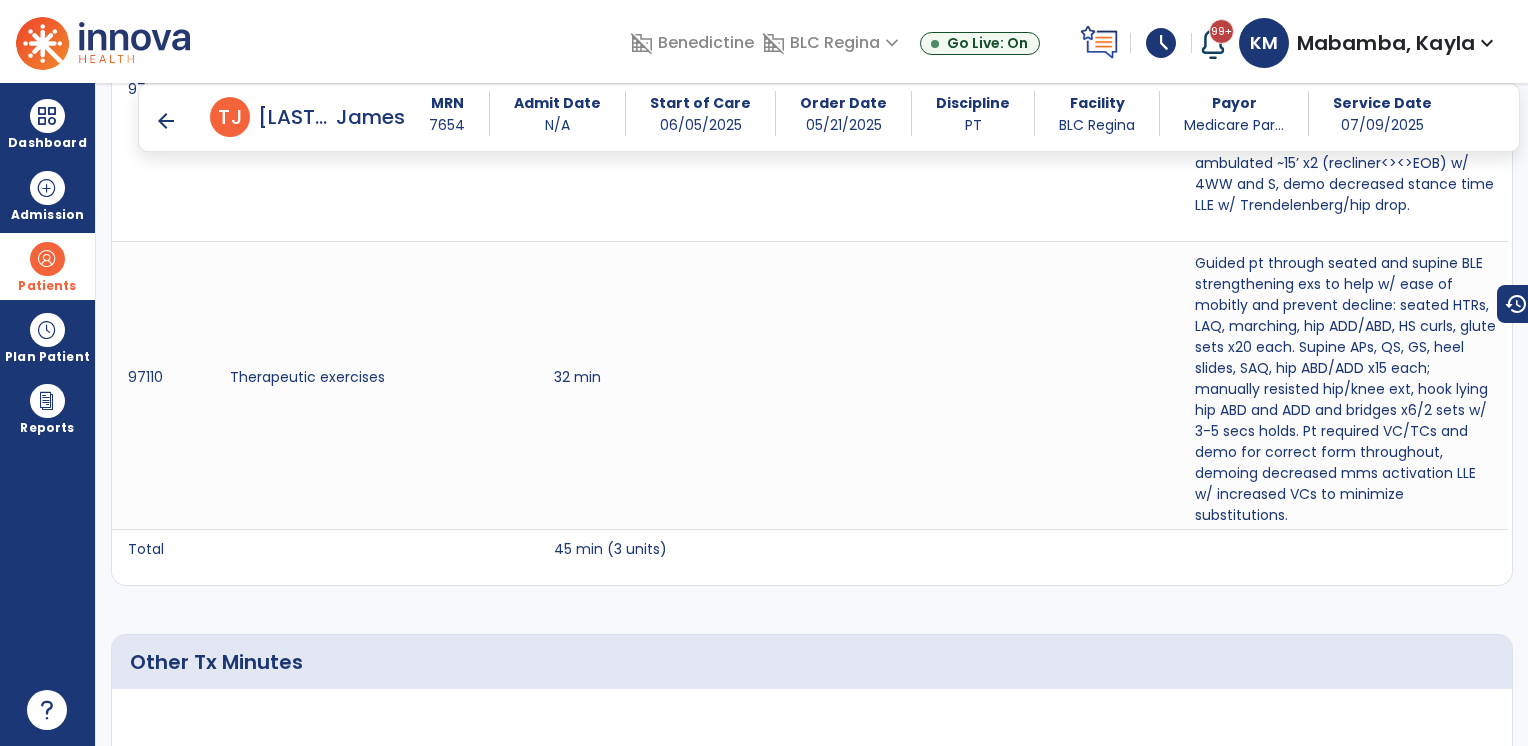 click on "arrow_back" at bounding box center (166, 121) 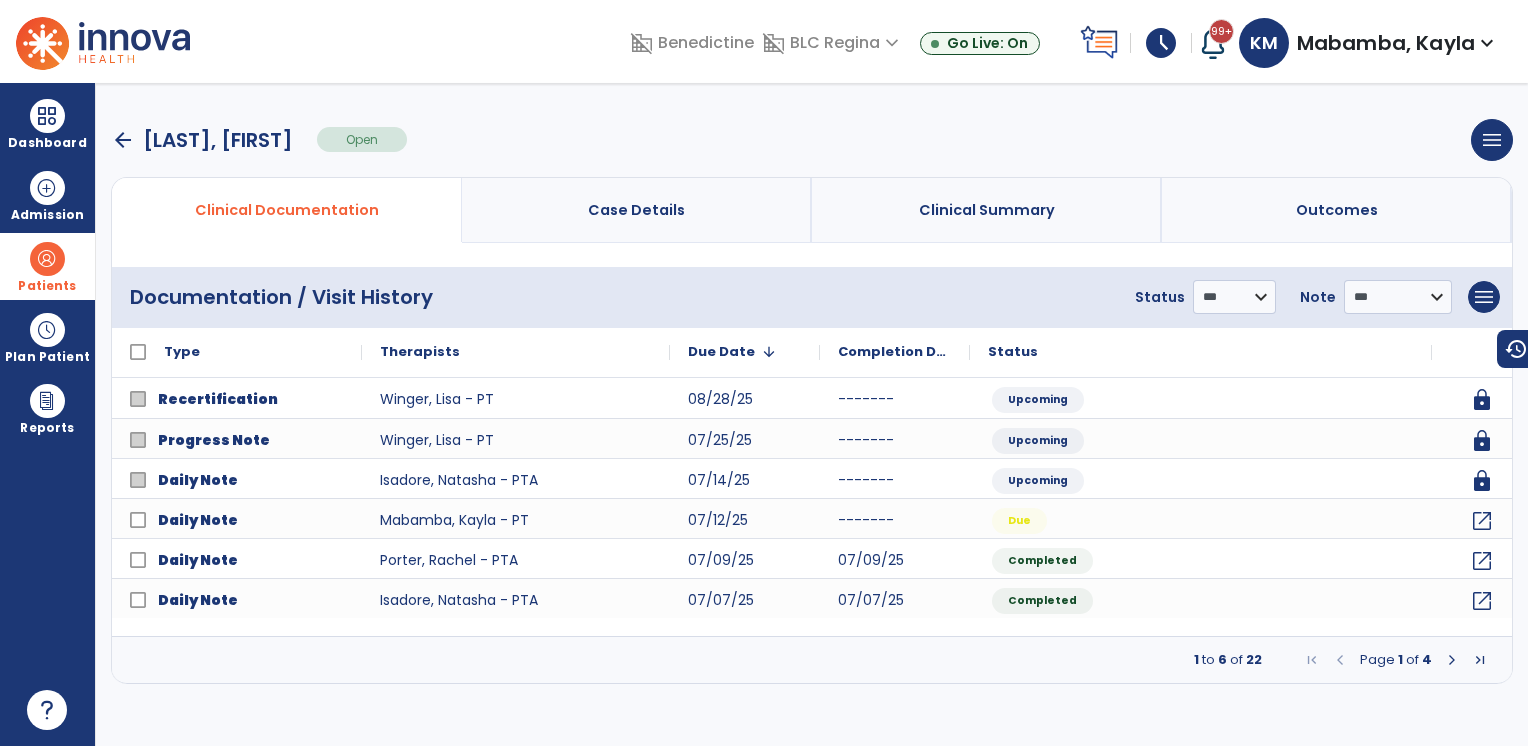 click on "arrow_back" at bounding box center (123, 140) 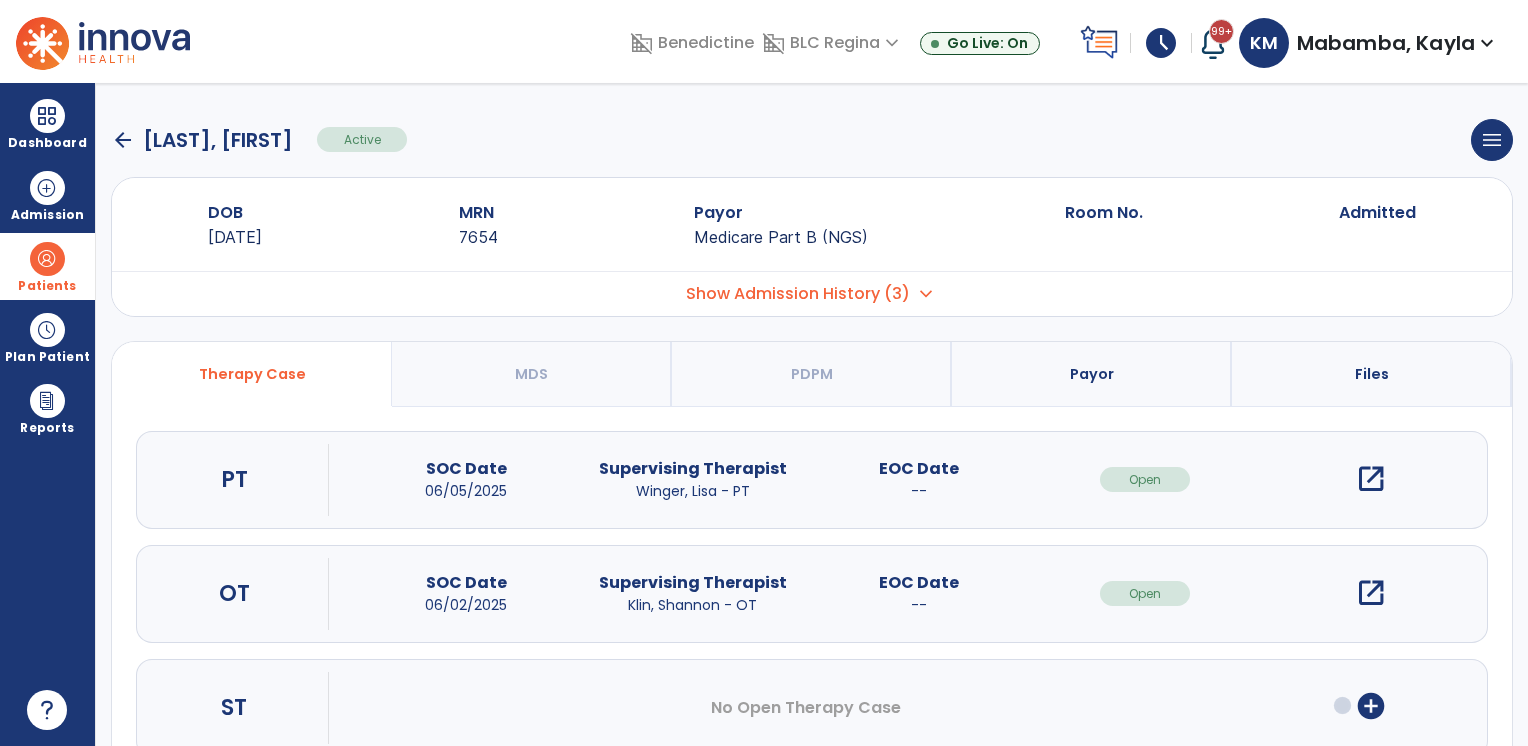 drag, startPoint x: 115, startPoint y: 138, endPoint x: 354, endPoint y: 99, distance: 242.1611 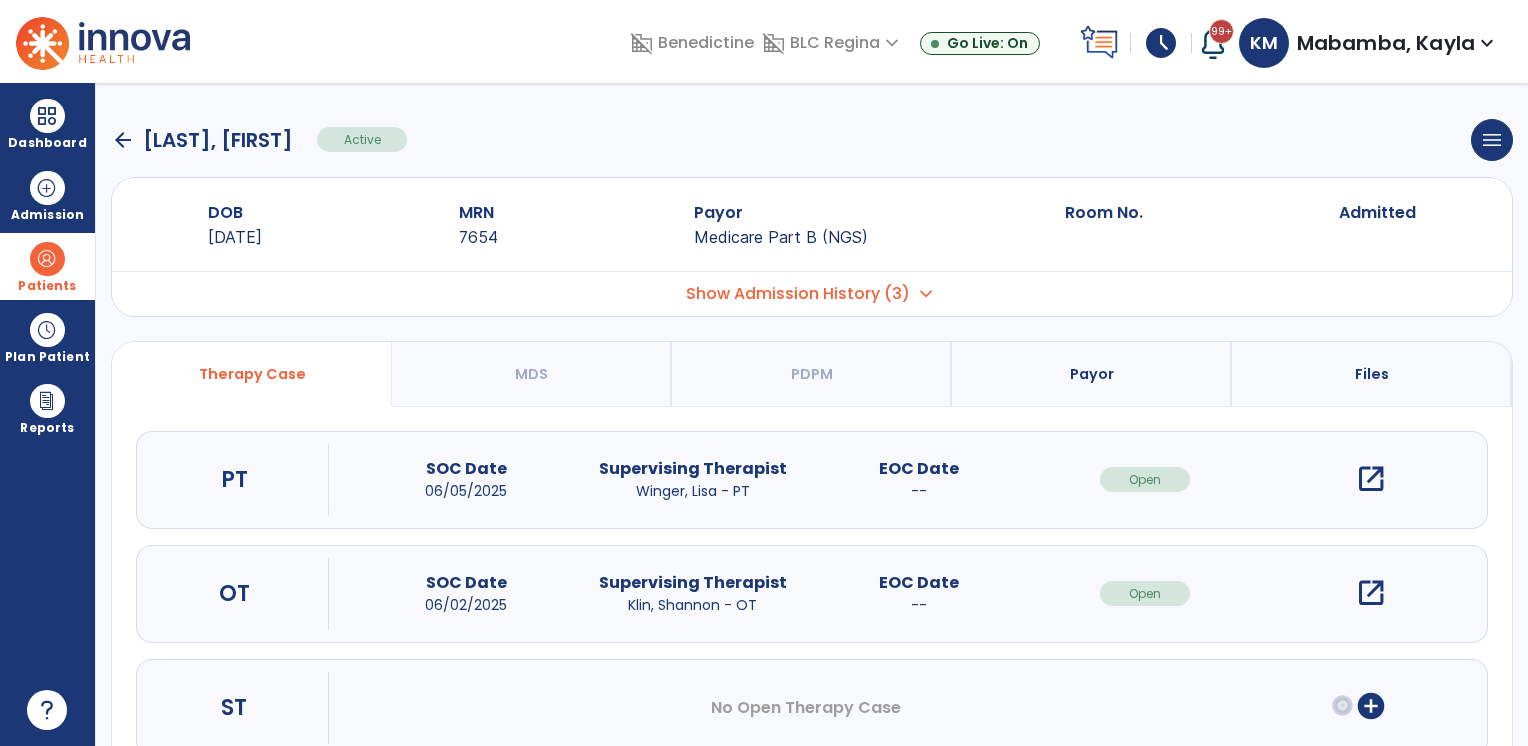 click on "arrow_back   Teeslink, James  Active  menu   Edit Admission   View OBRA Report   Discharge Patient  DOB [DATE] MRN [NUMBER] Payor Medicare Part B (NGS) Room No. Admitted
Admission No.
Admit Date
03" at bounding box center [812, 414] 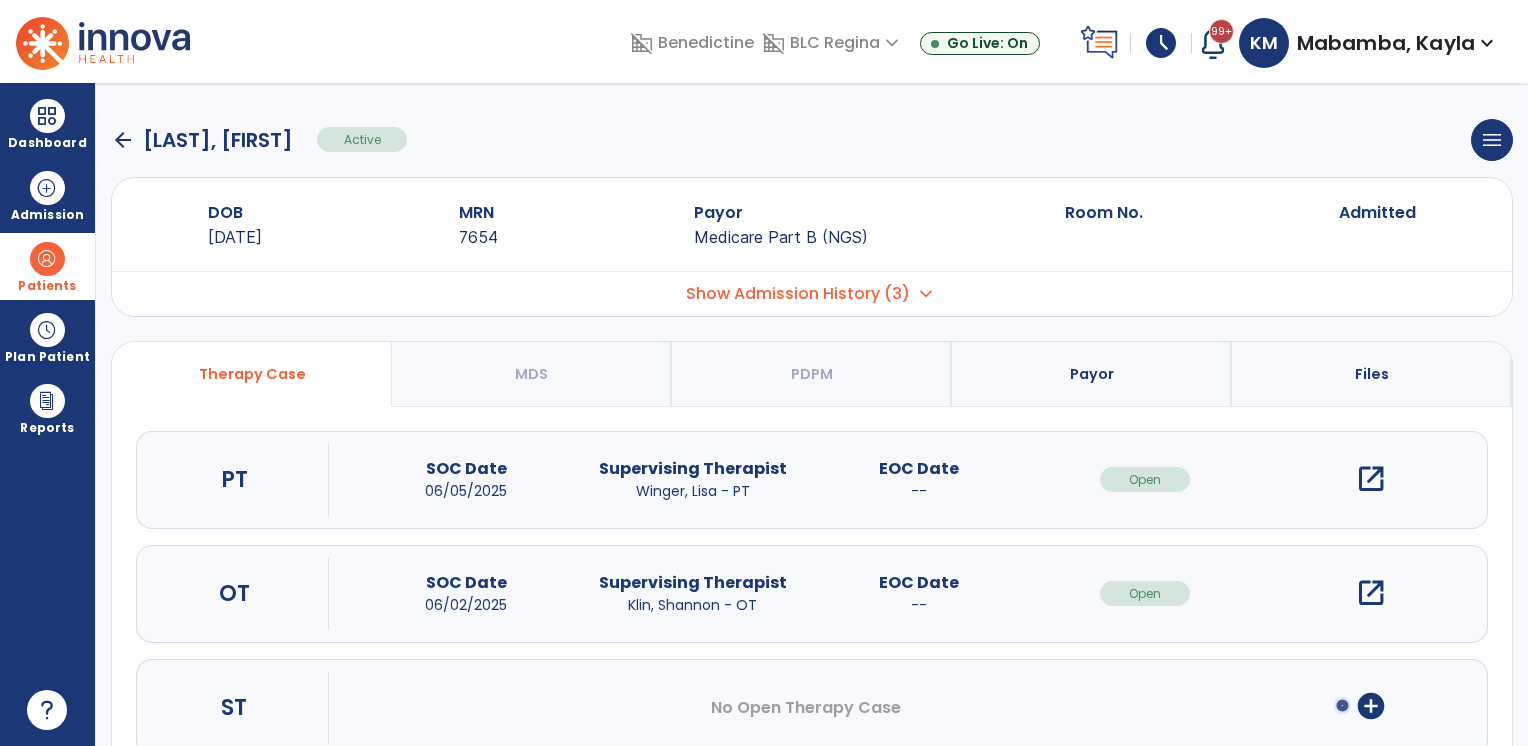 click on "arrow_back" 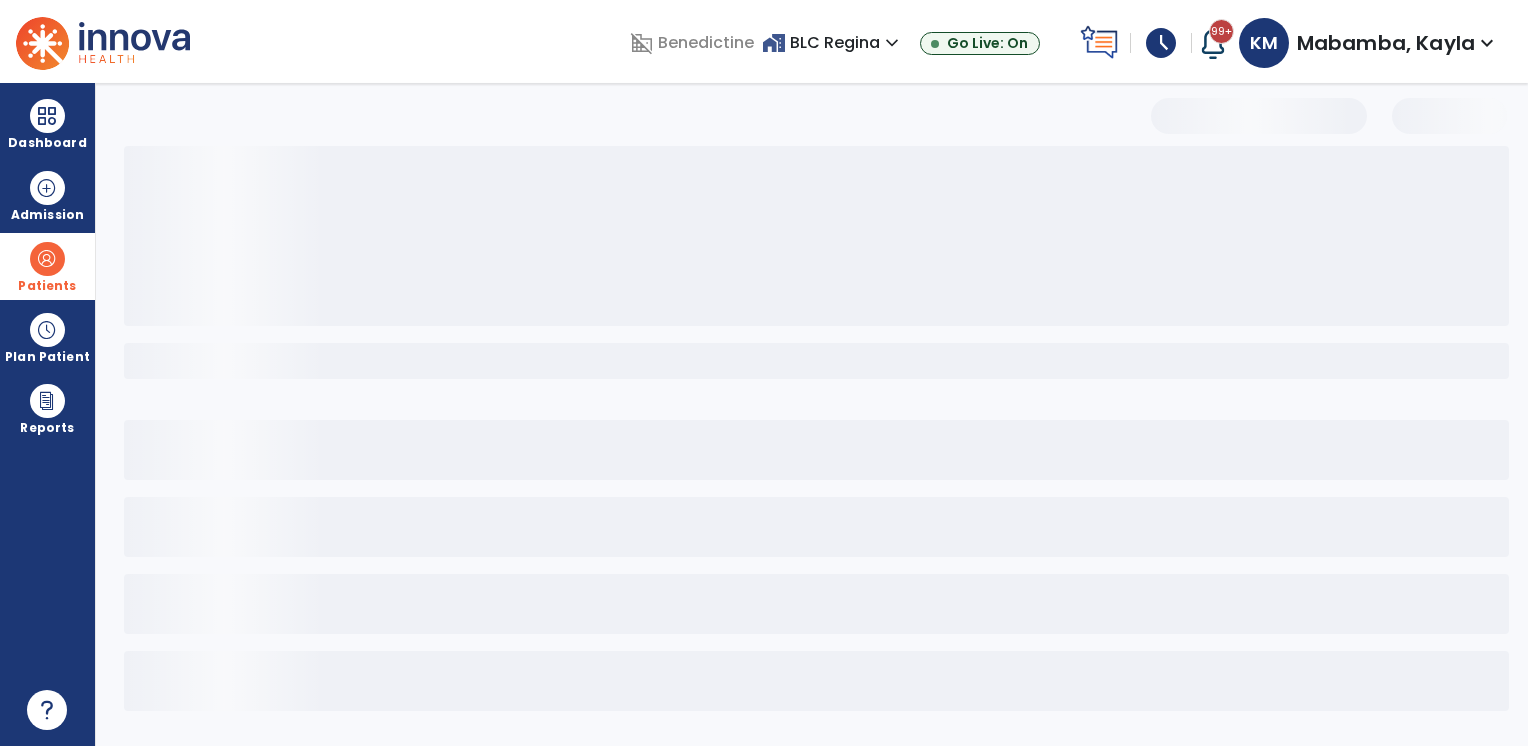 select on "***" 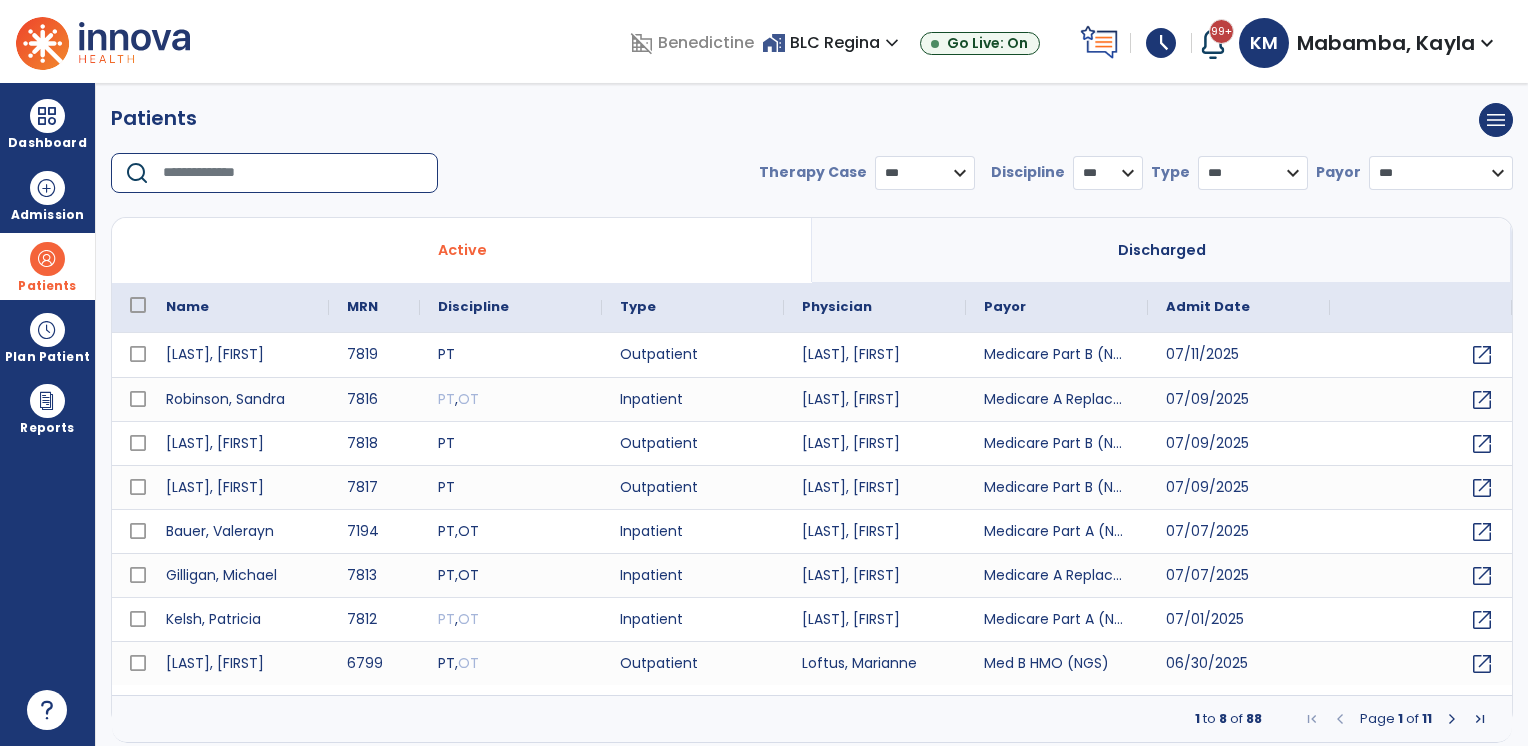 click at bounding box center [293, 173] 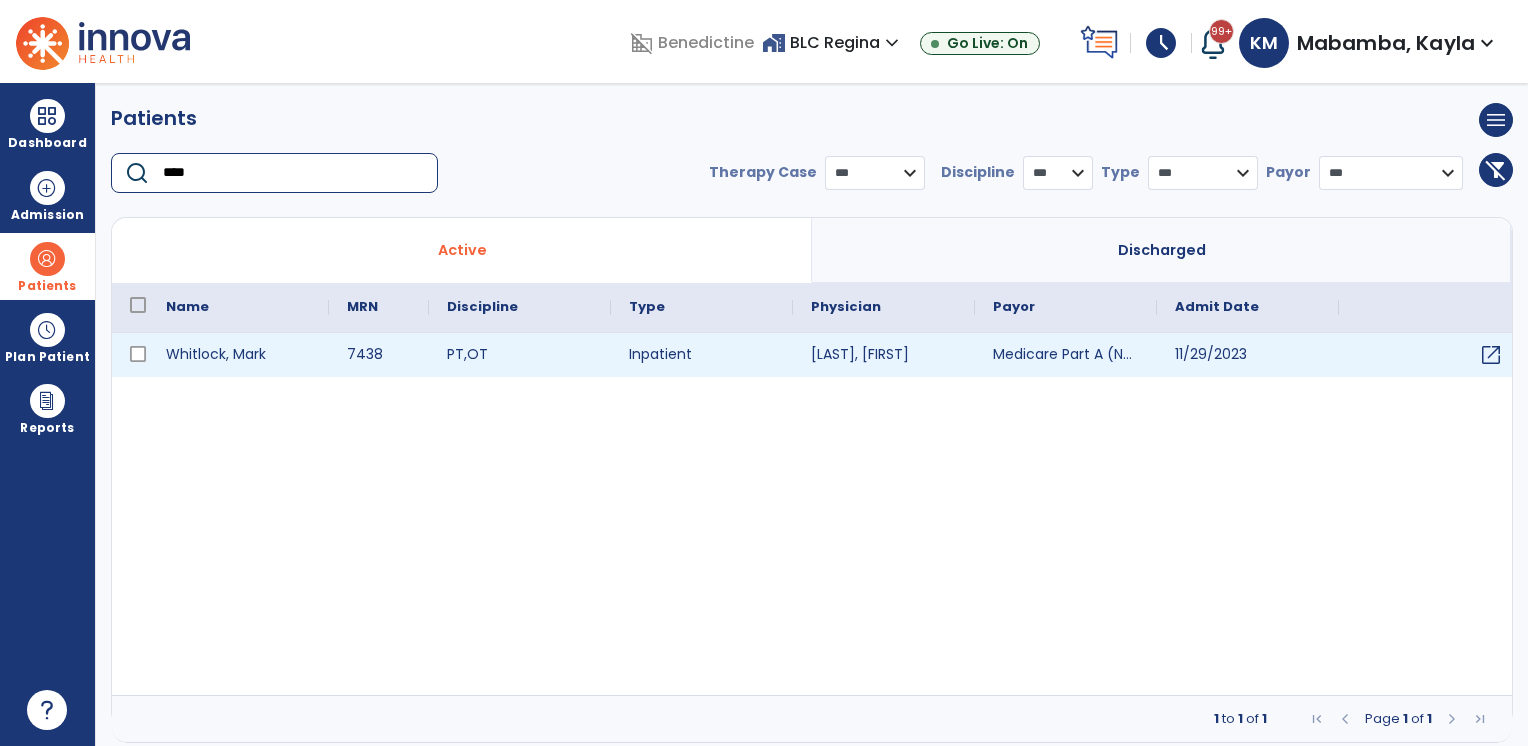 type on "****" 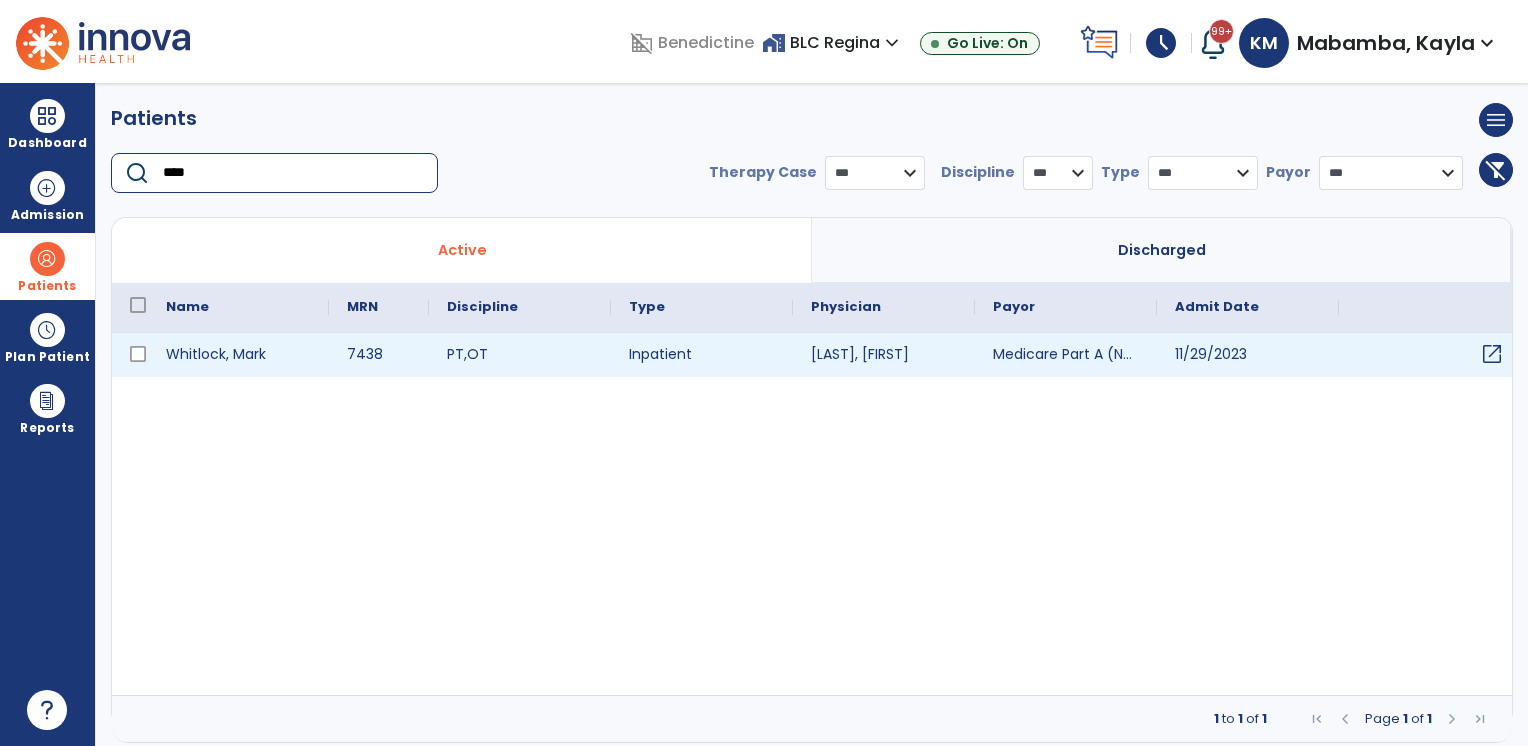 click on "open_in_new" at bounding box center [1492, 354] 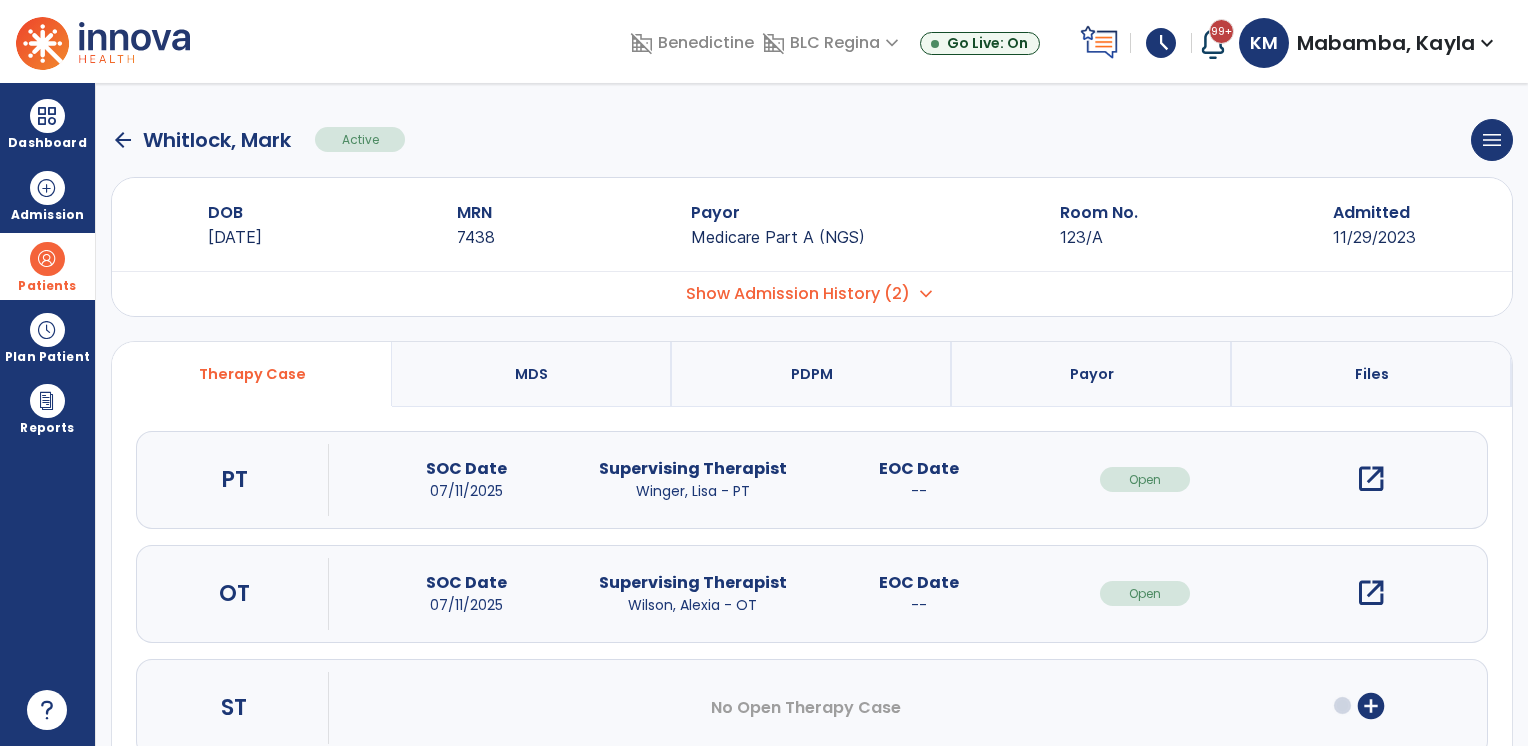 click on "open_in_new" at bounding box center (1371, 479) 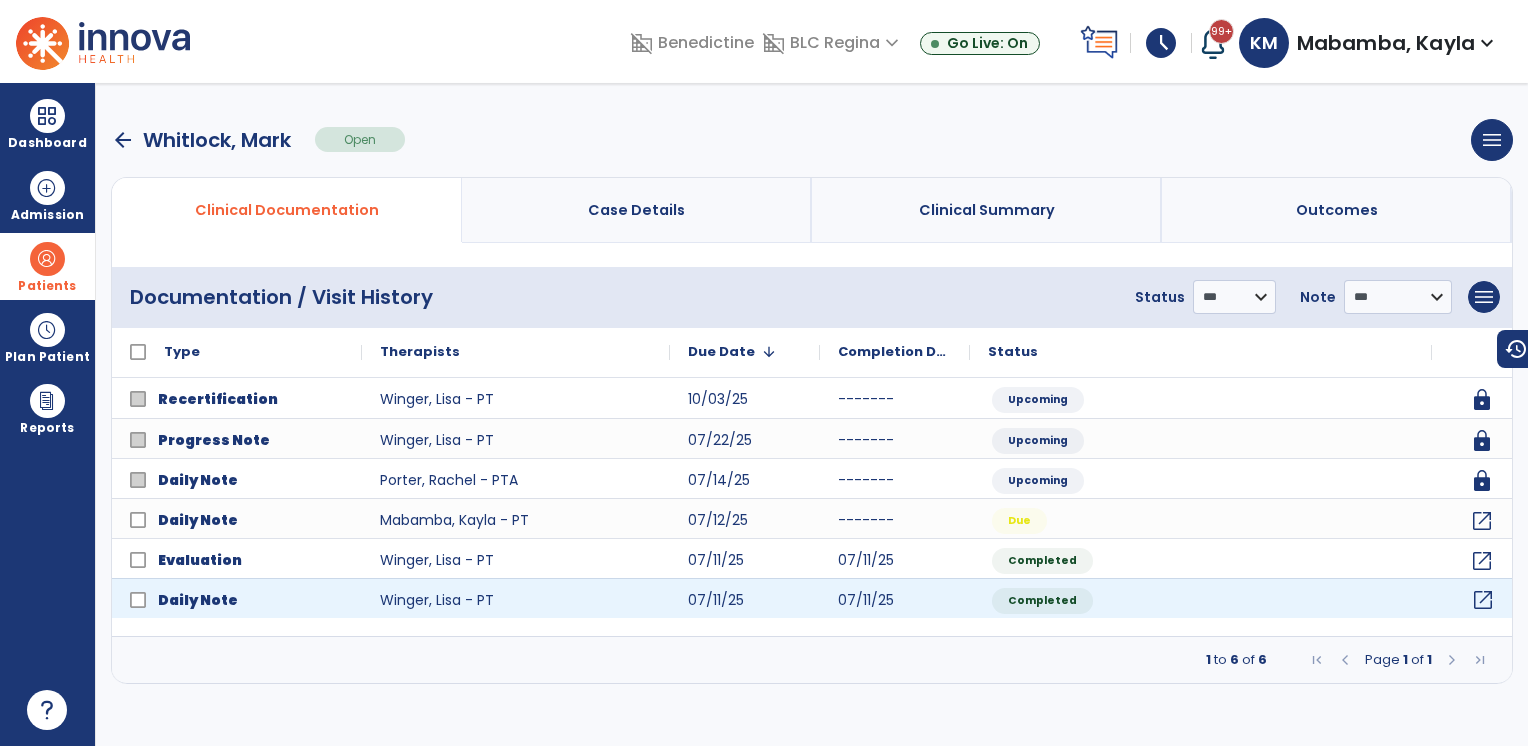 click on "open_in_new" 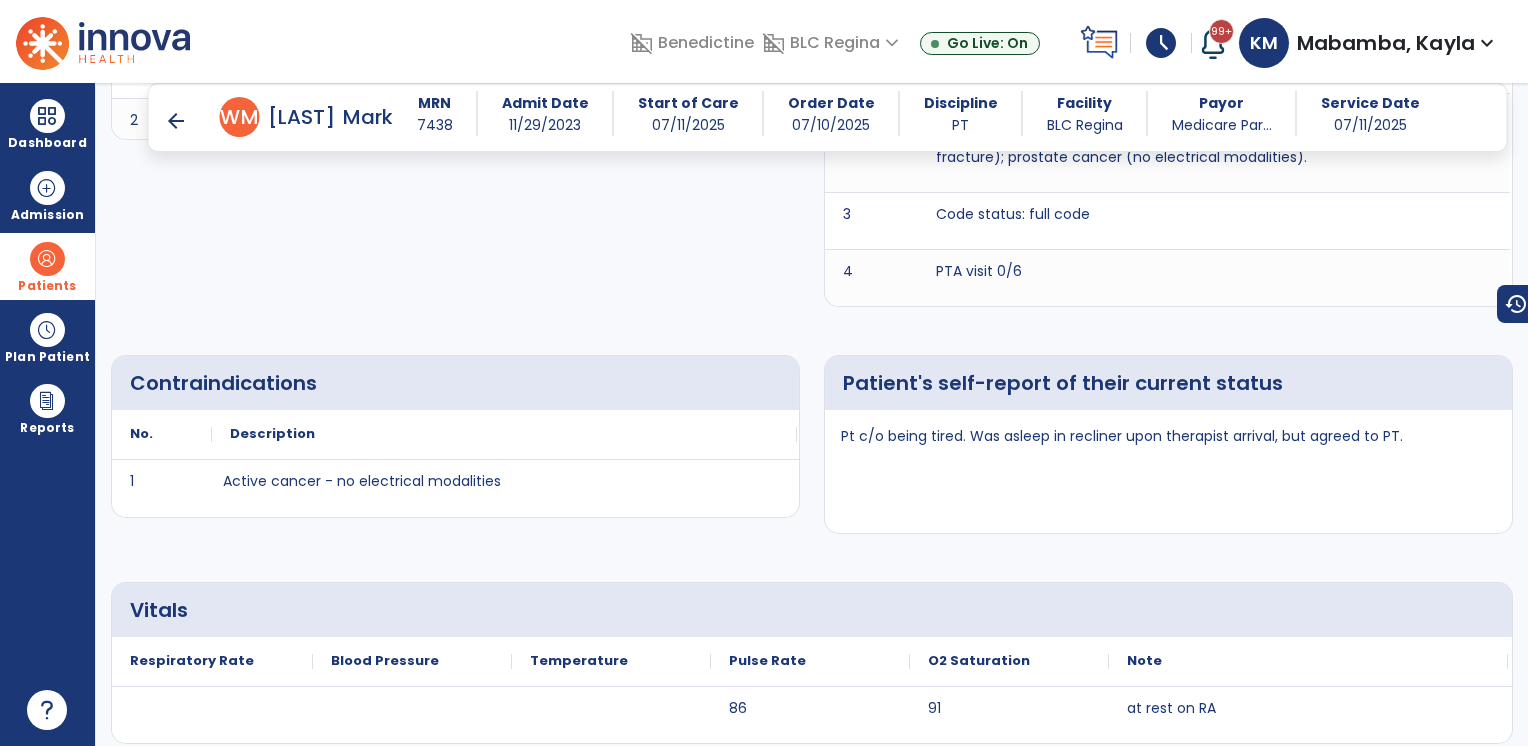 scroll, scrollTop: 0, scrollLeft: 0, axis: both 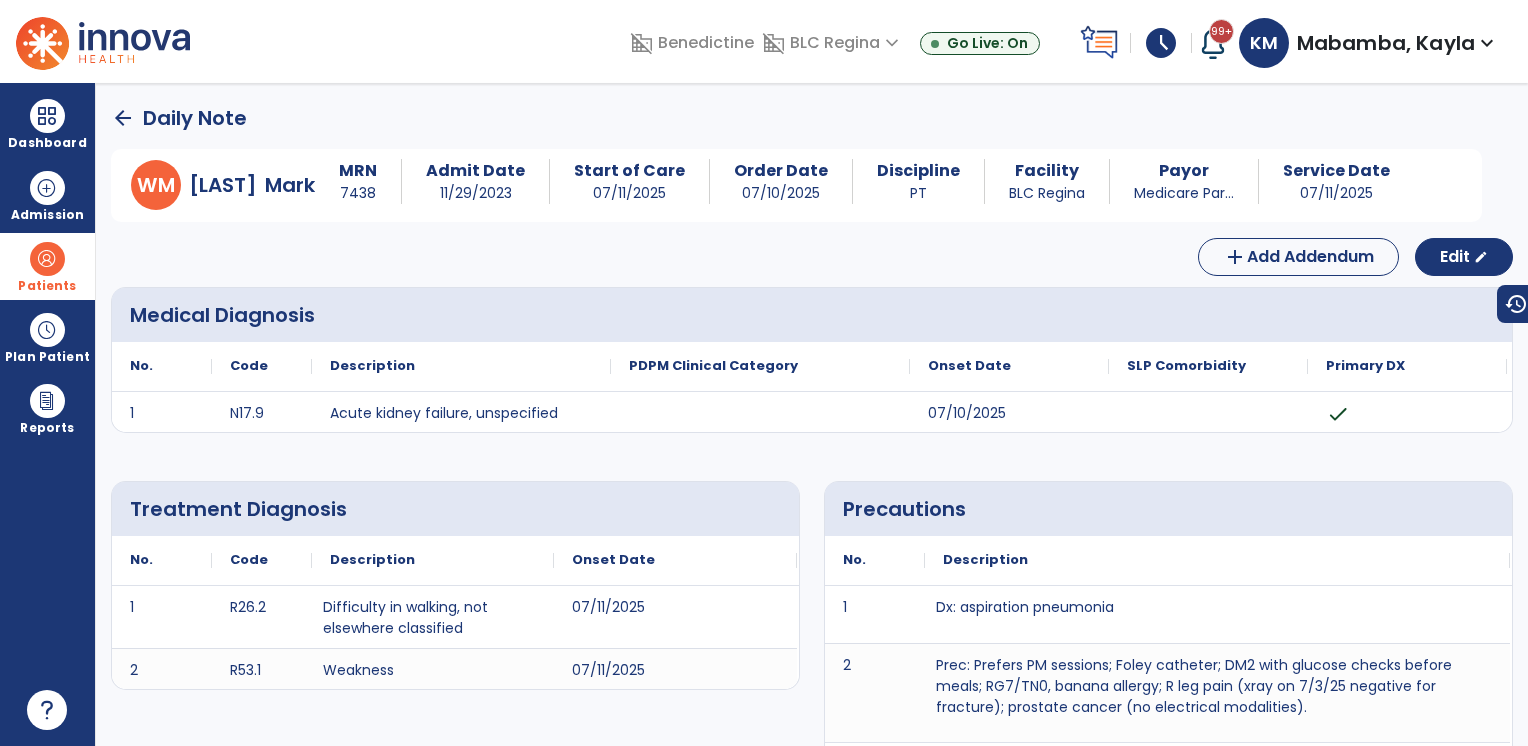 click on "arrow_back" 